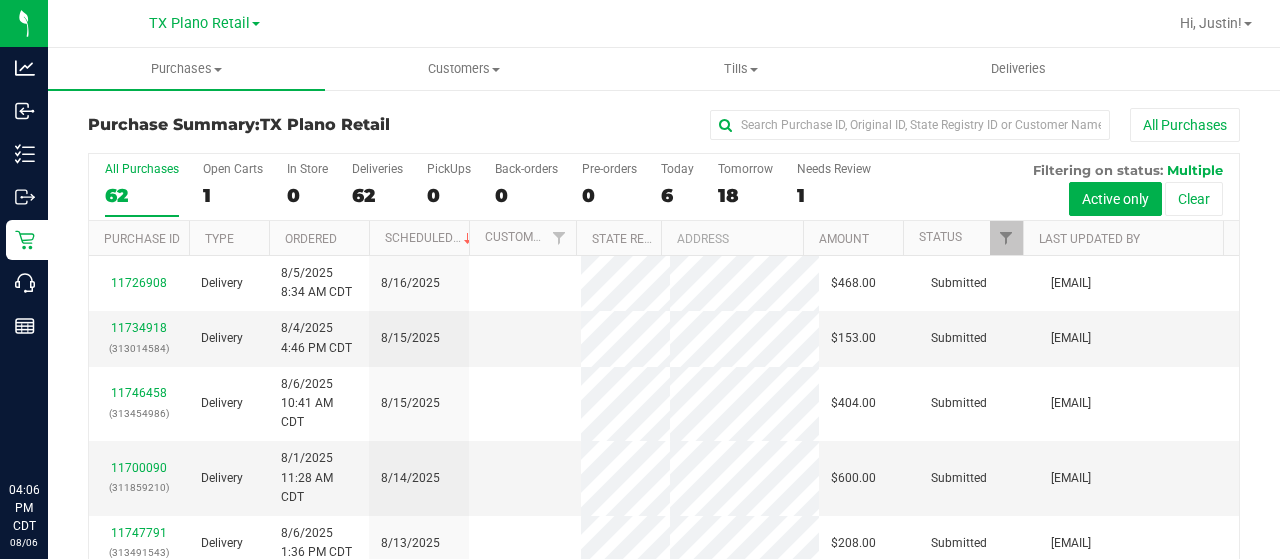 scroll, scrollTop: 0, scrollLeft: 0, axis: both 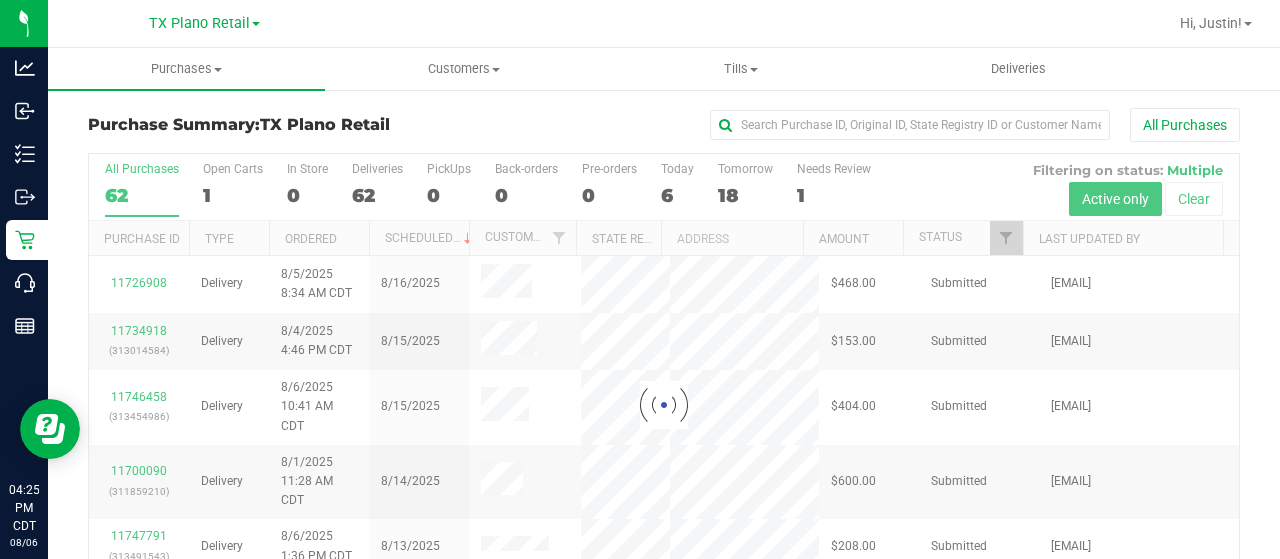 click on "Today" at bounding box center (677, 169) 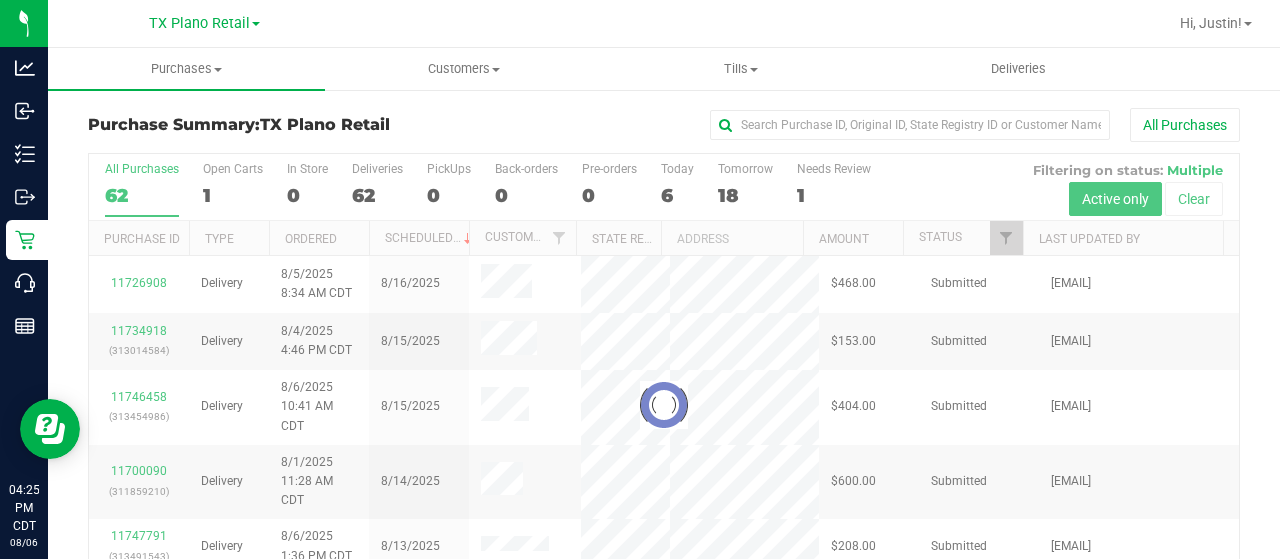 click on "Today
6" at bounding box center (0, 0) 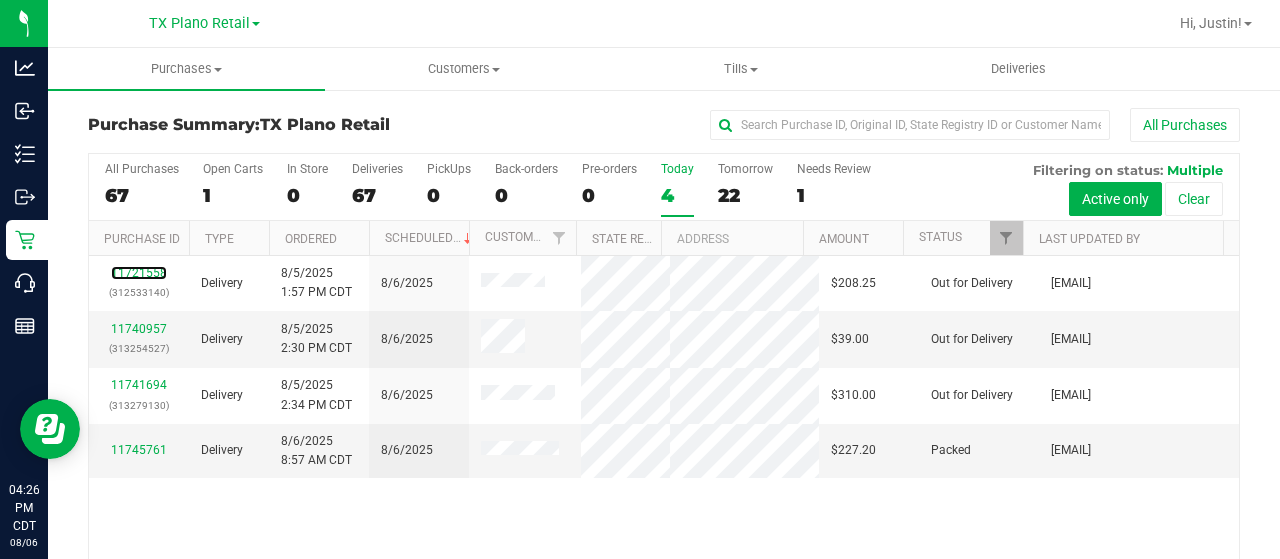 click on "11721558" at bounding box center (139, 273) 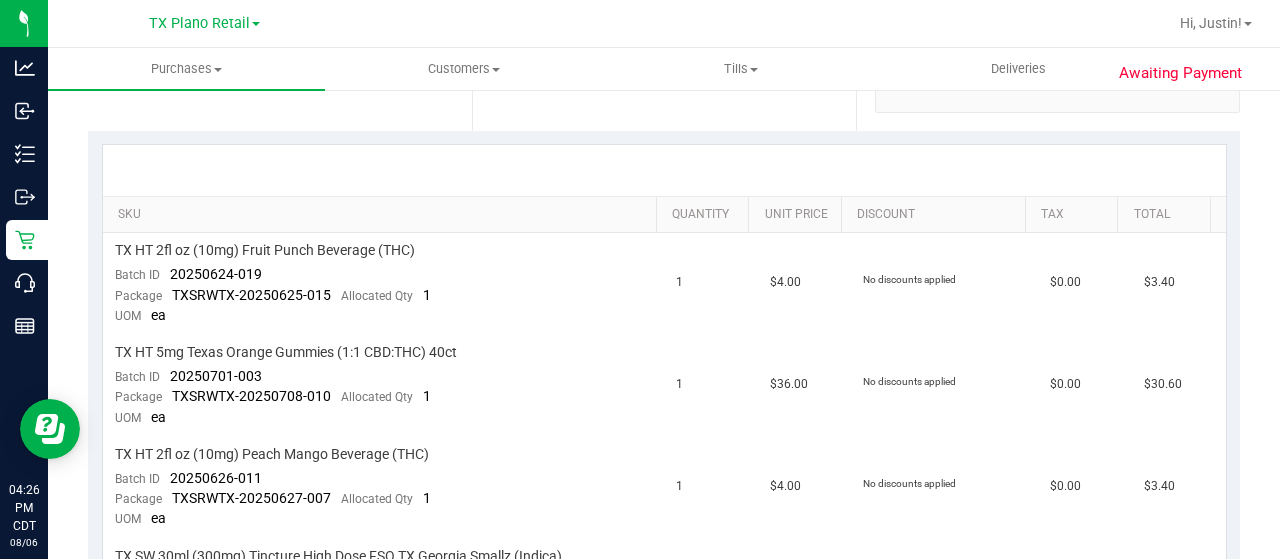 scroll, scrollTop: 0, scrollLeft: 0, axis: both 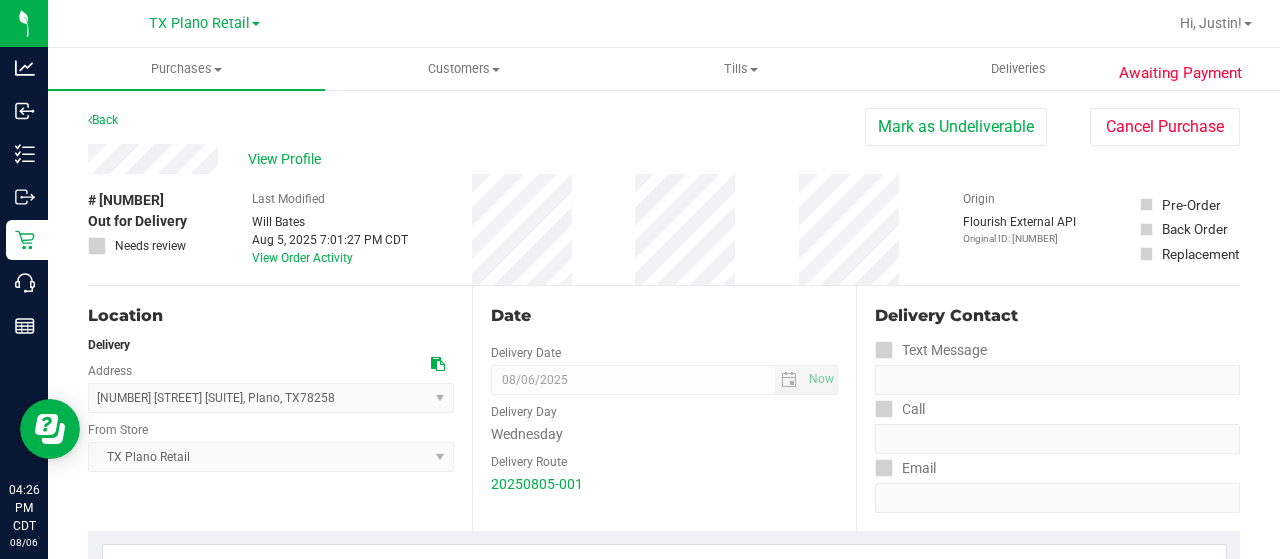 click on "View Profile" at bounding box center [288, 159] 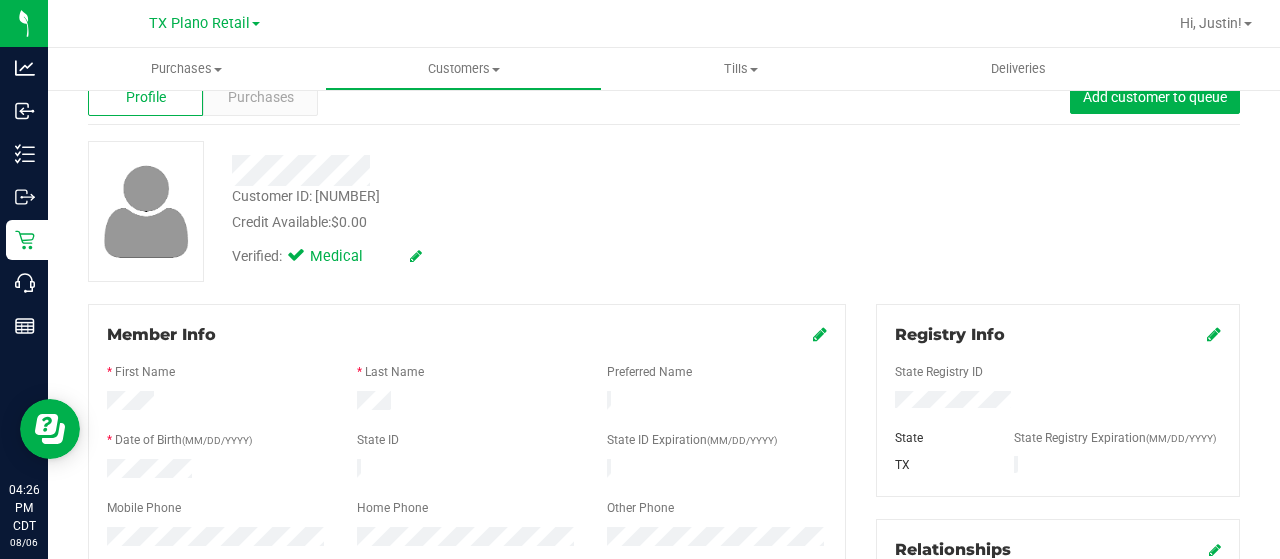 scroll, scrollTop: 0, scrollLeft: 0, axis: both 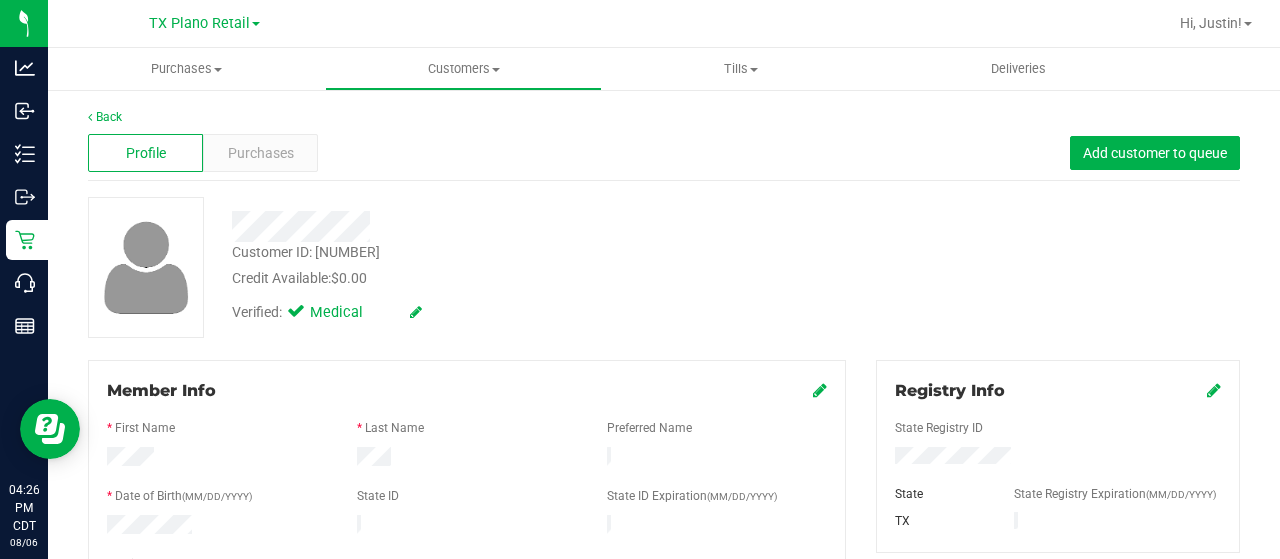 click on "Purchases" at bounding box center (261, 153) 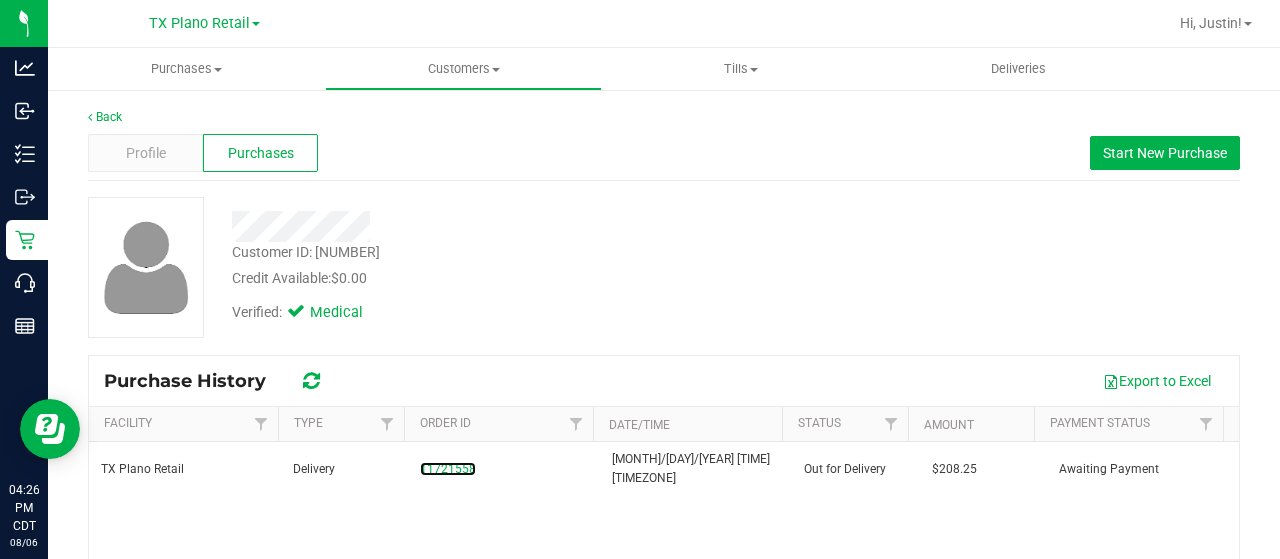 click on "11721558" at bounding box center (504, 469) 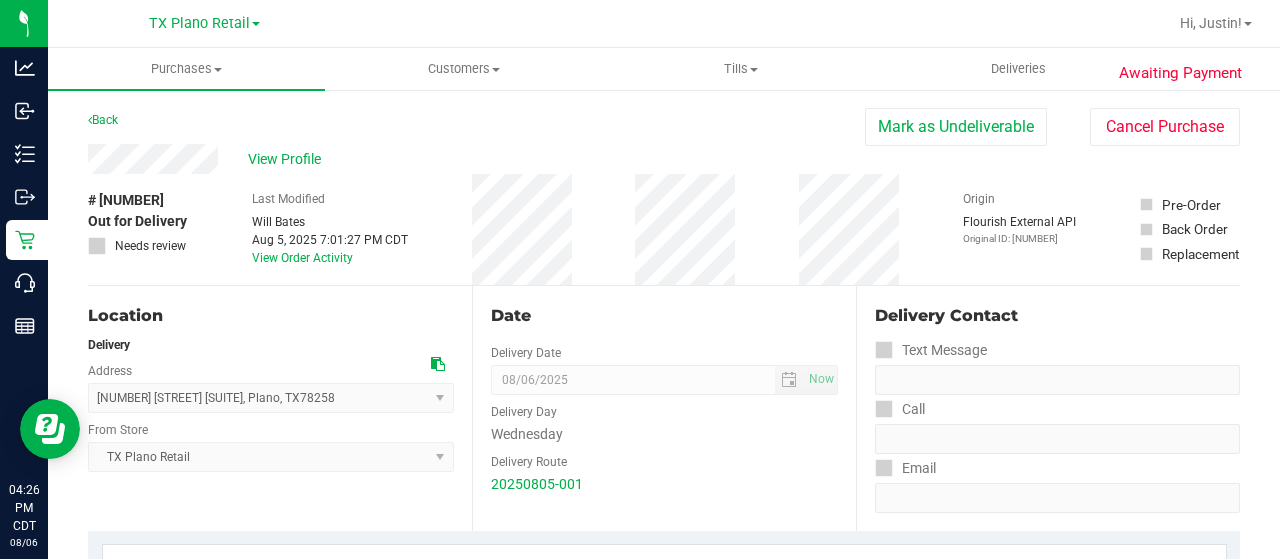 click on "Mark as Undeliverable" at bounding box center (956, 127) 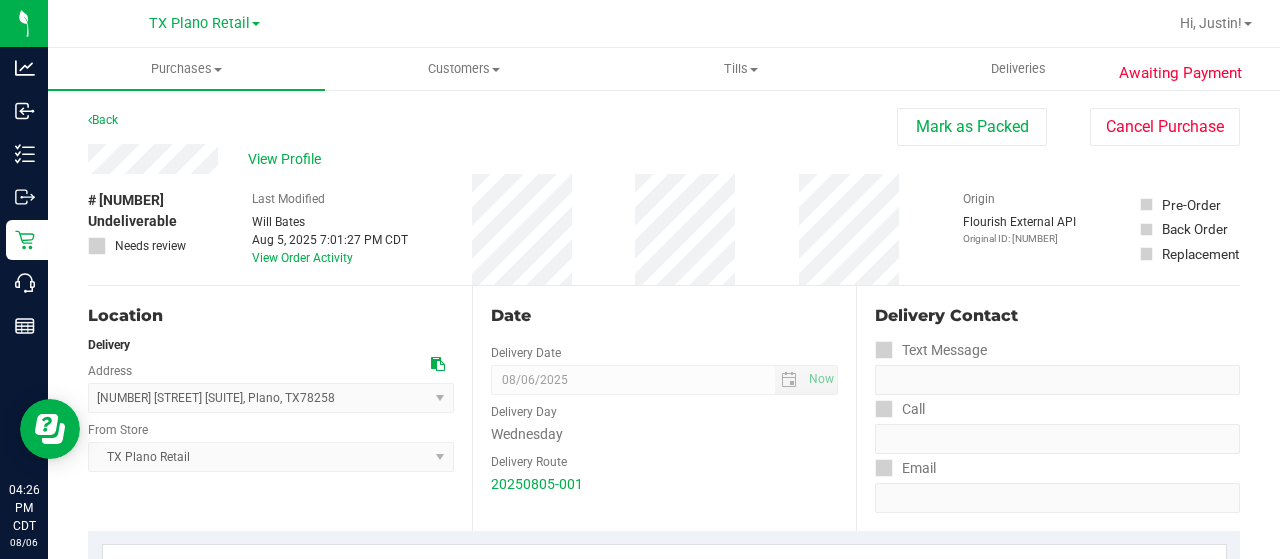 click on "Mark as Packed" at bounding box center [972, 127] 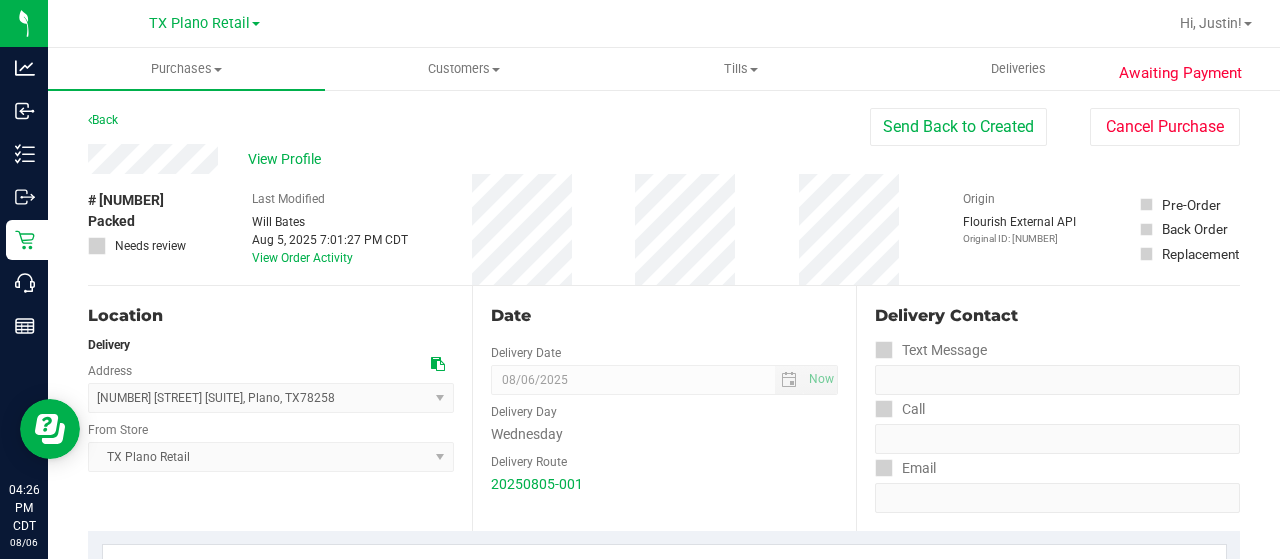click on "Send Back to Created" at bounding box center [958, 127] 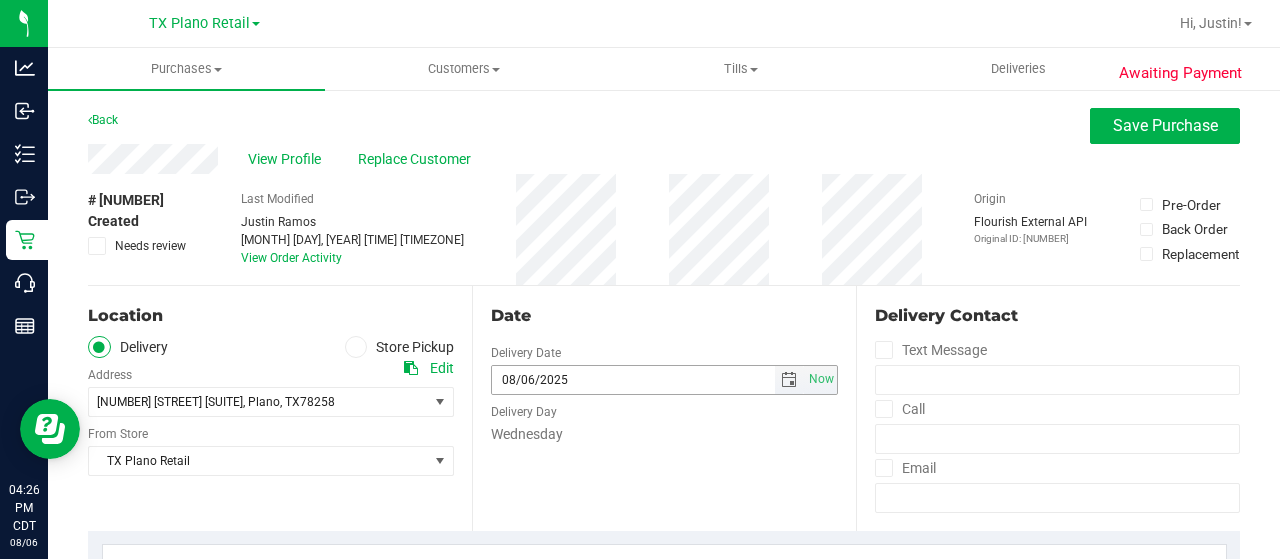 click at bounding box center [789, 380] 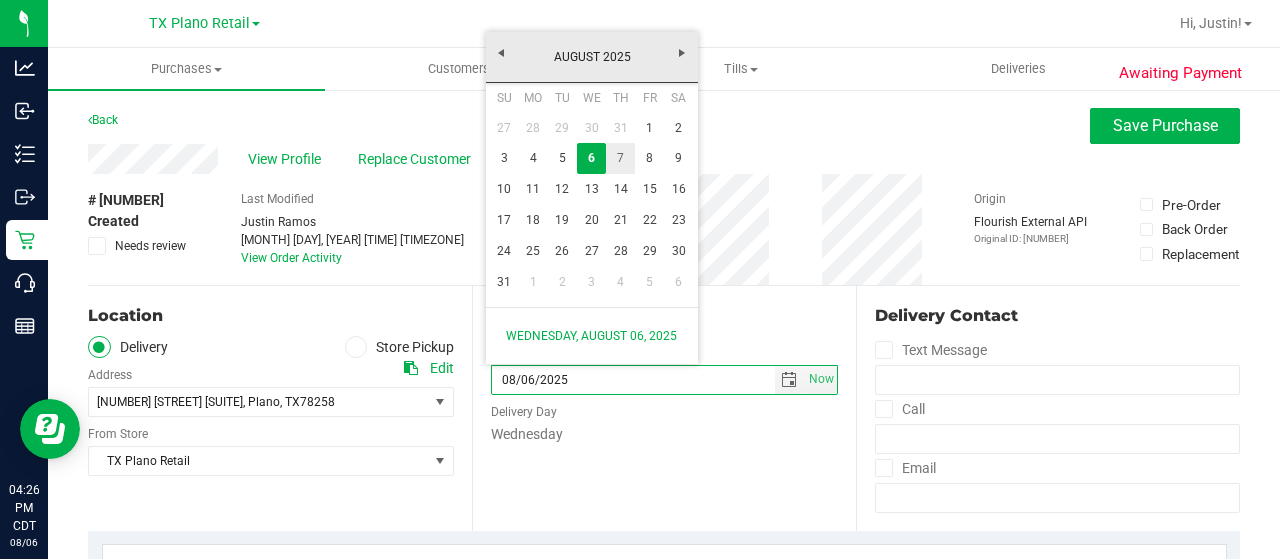 click on "7" at bounding box center (620, 158) 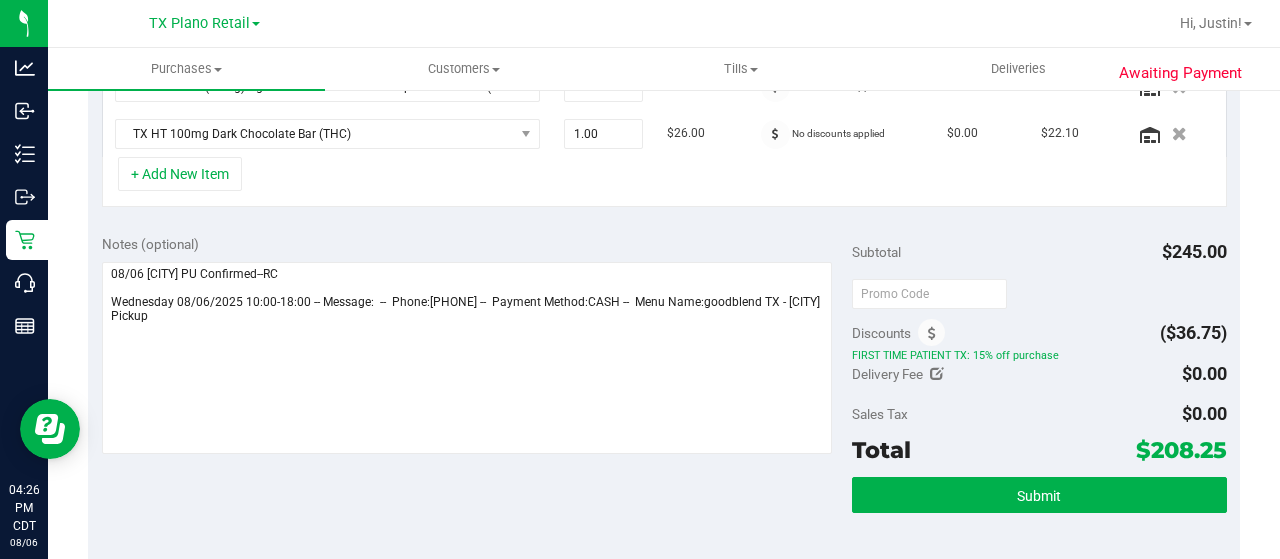 scroll, scrollTop: 900, scrollLeft: 0, axis: vertical 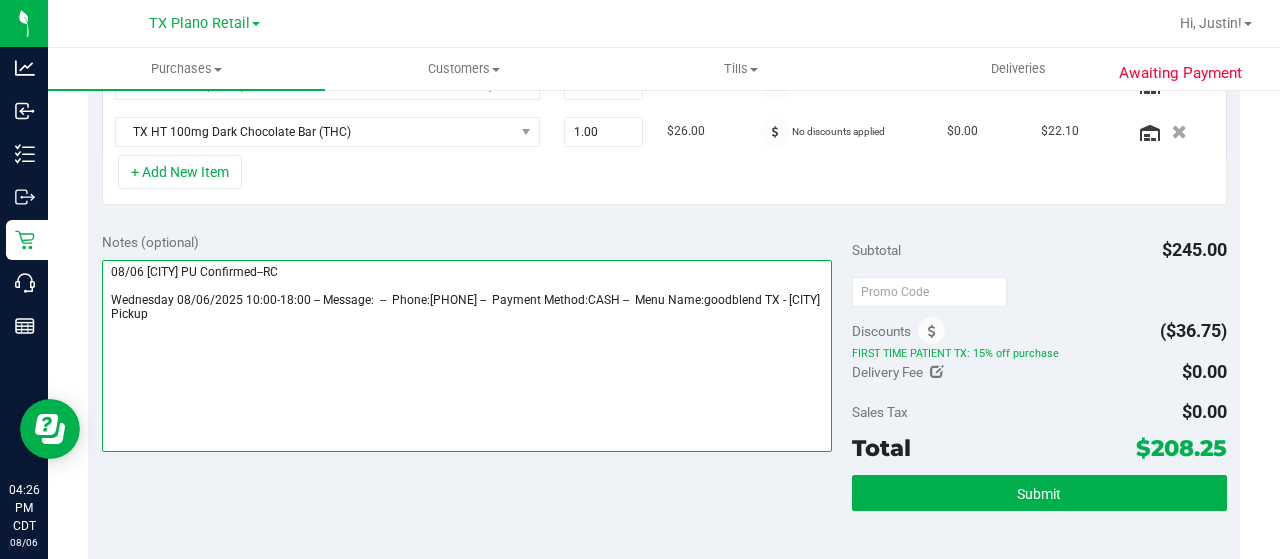 click at bounding box center [467, 356] 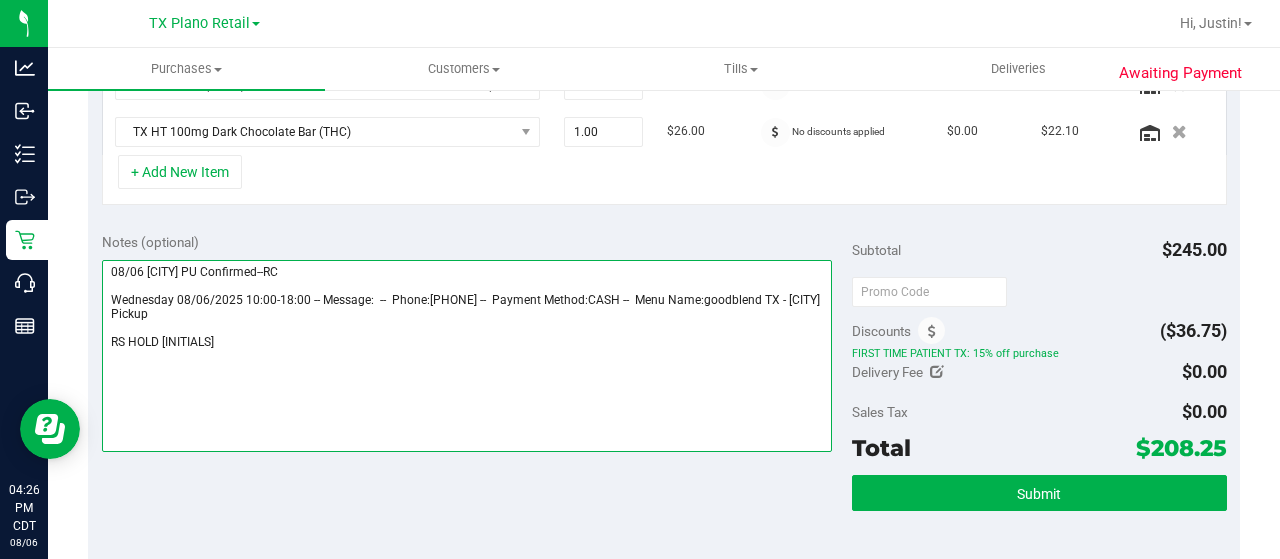 type on "08/06 [CITY] PU Confirmed--RC
Wednesday 08/06/2025 10:00-18:00 -- Message:  --  Phone:[PHONE] --  Payment Method:CASH --  Menu Name:goodblend TX - [CITY] Pickup
RS HOLD [INITIALS]" 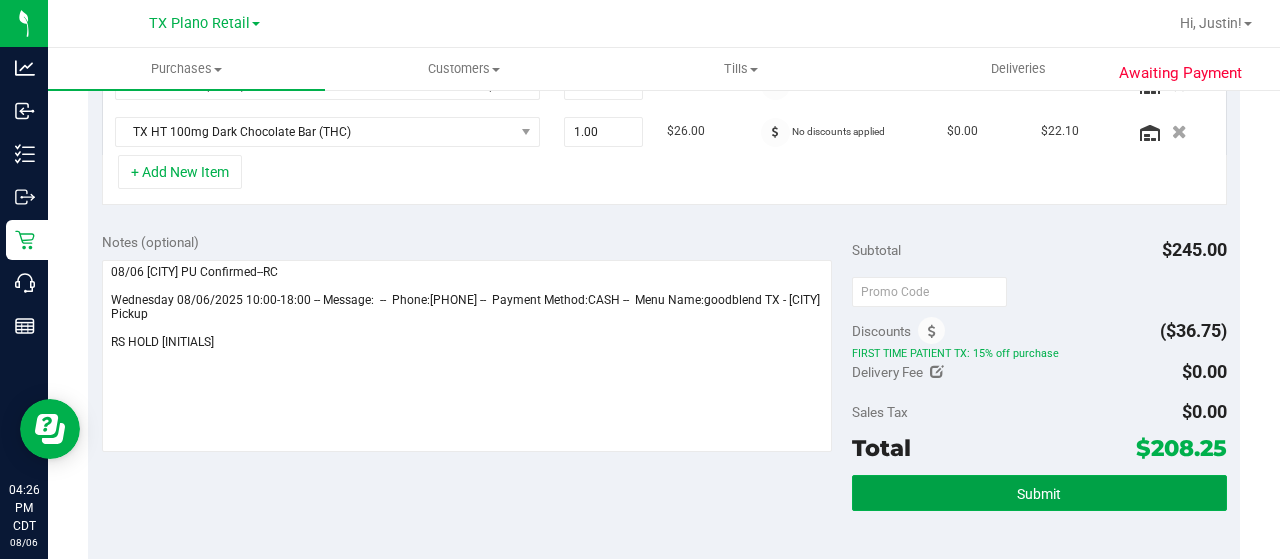 click on "Submit" at bounding box center (1039, 493) 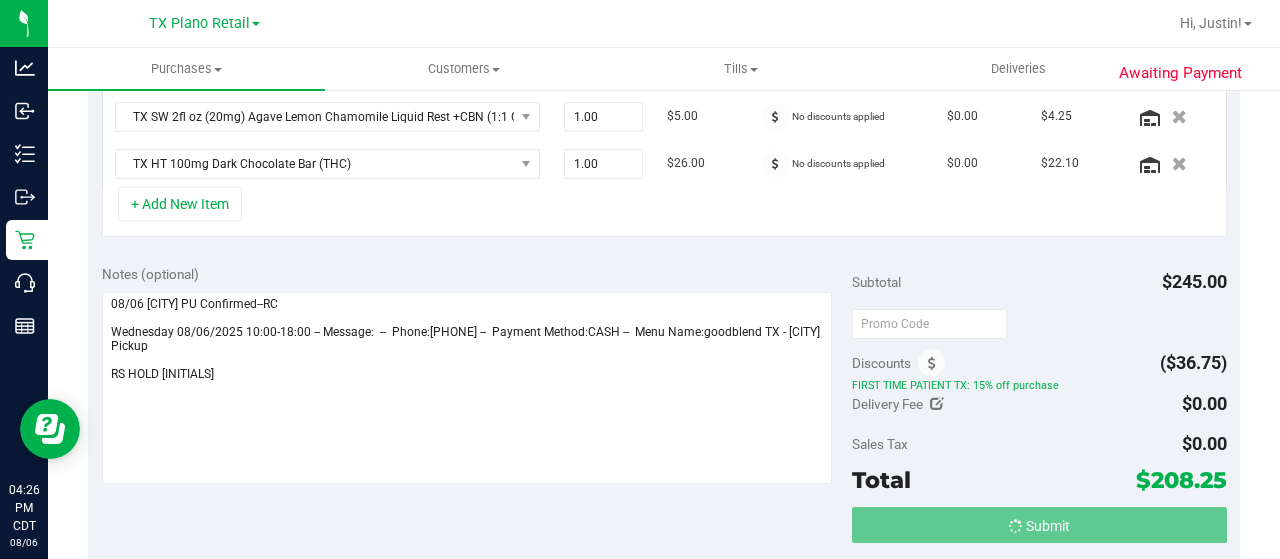 scroll, scrollTop: 837, scrollLeft: 0, axis: vertical 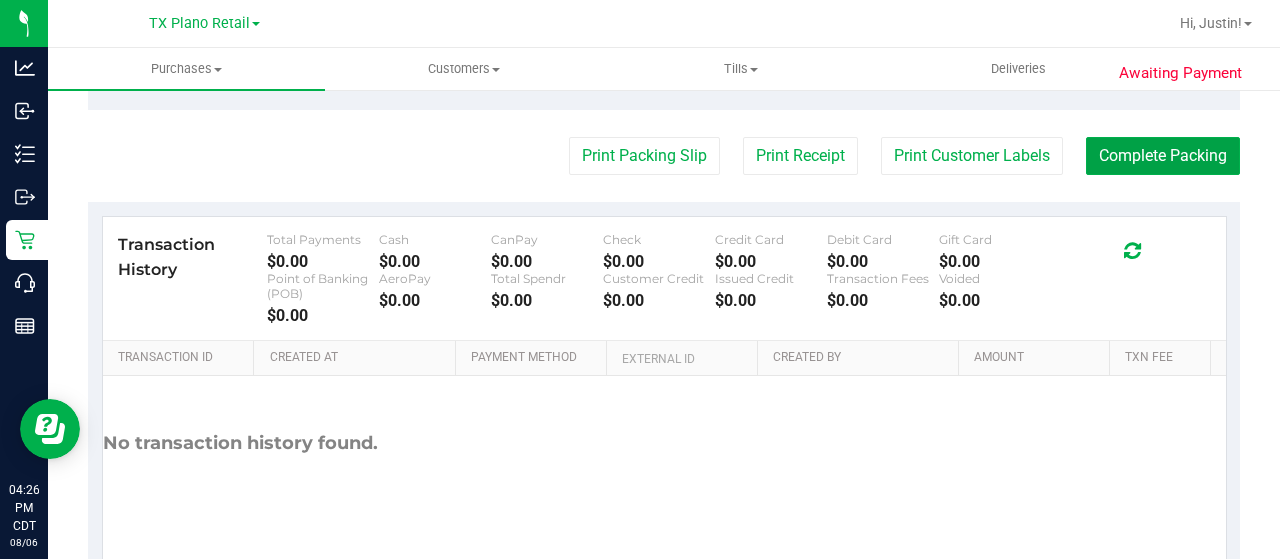 click on "Complete Packing" at bounding box center [1163, 156] 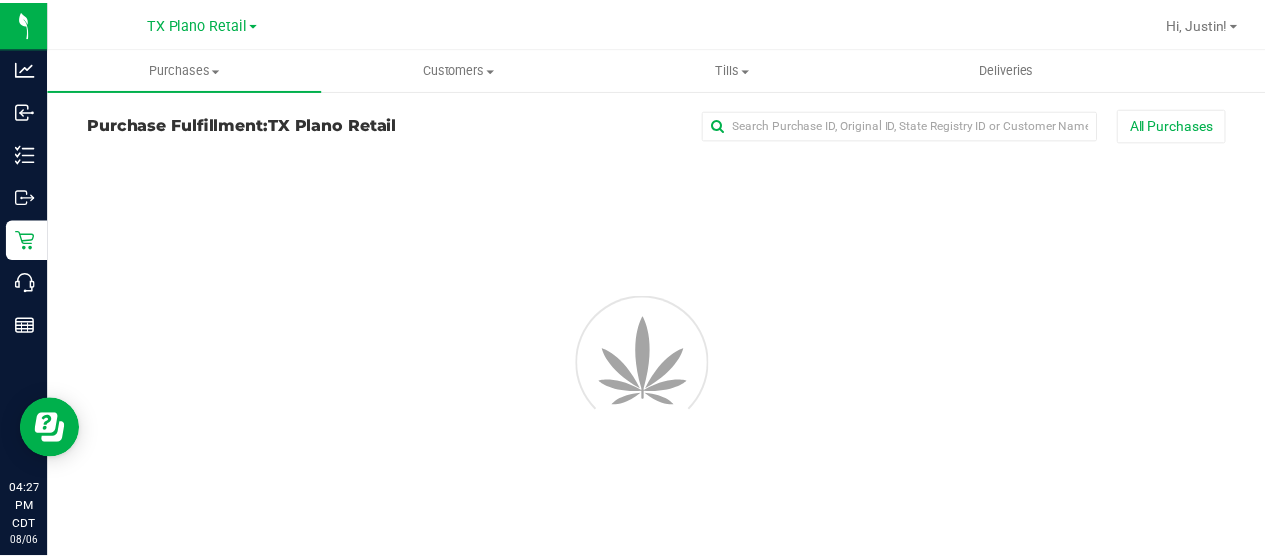 scroll, scrollTop: 0, scrollLeft: 0, axis: both 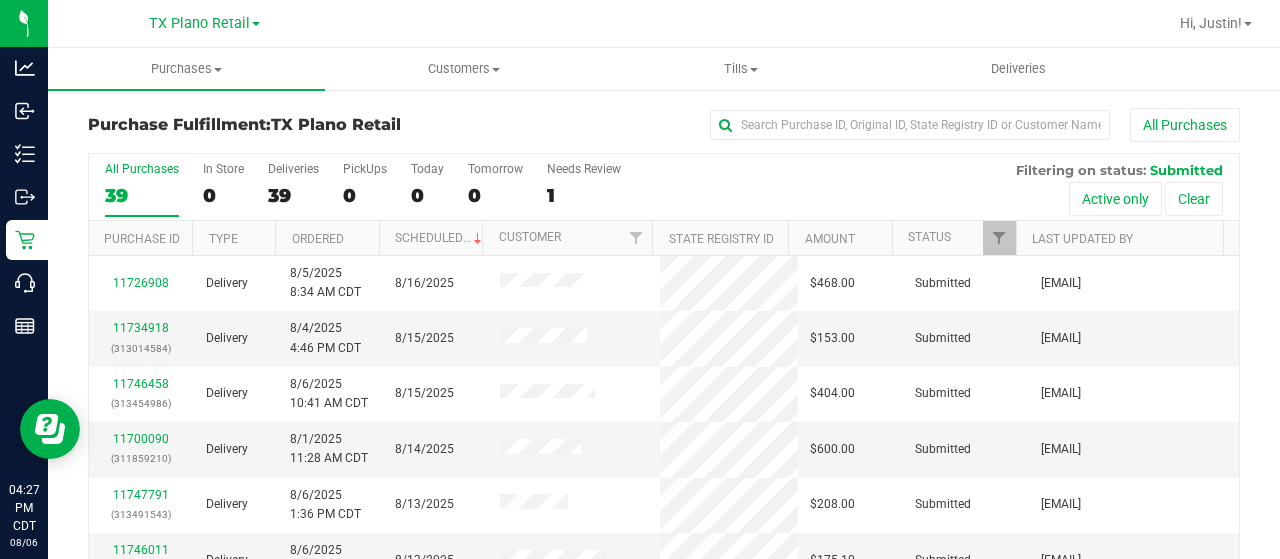 click on "Today" at bounding box center (427, 169) 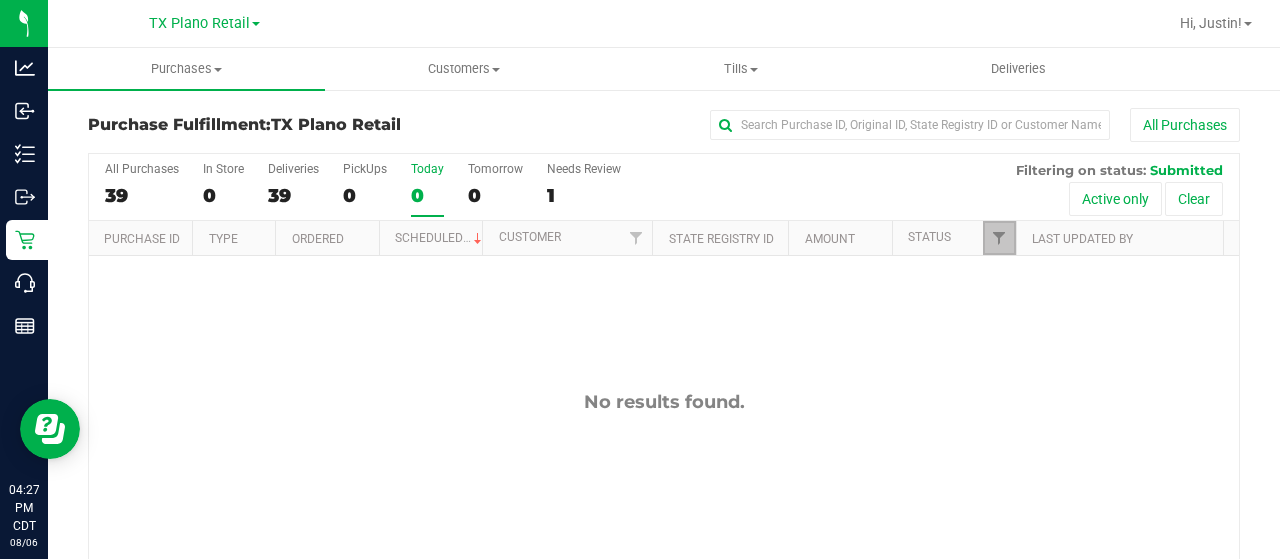 click at bounding box center [999, 238] 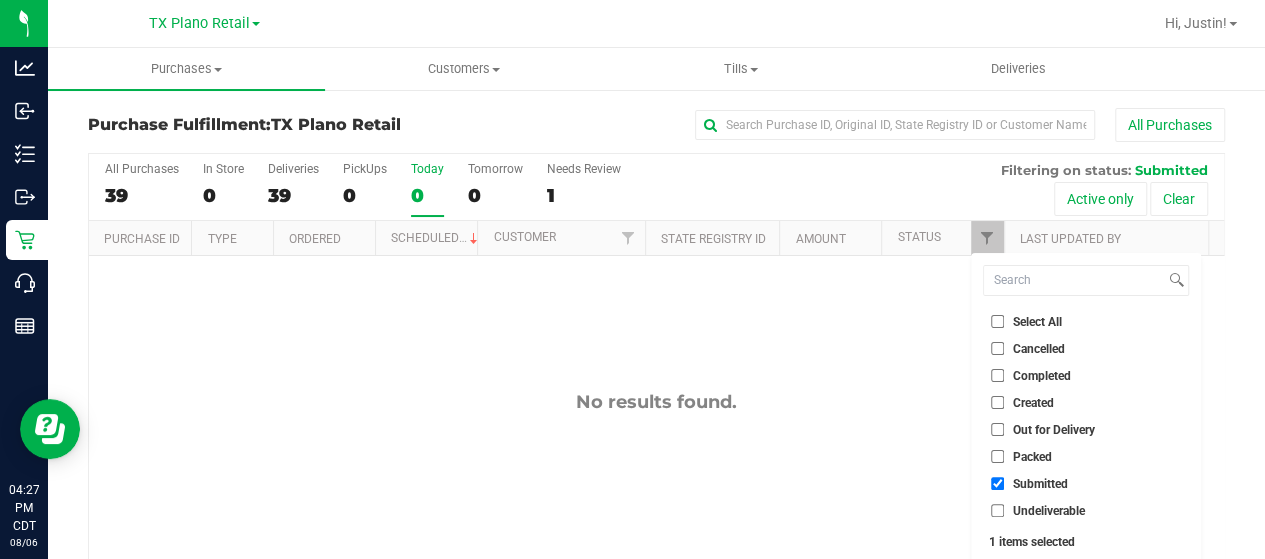 click on "Created" at bounding box center [997, 402] 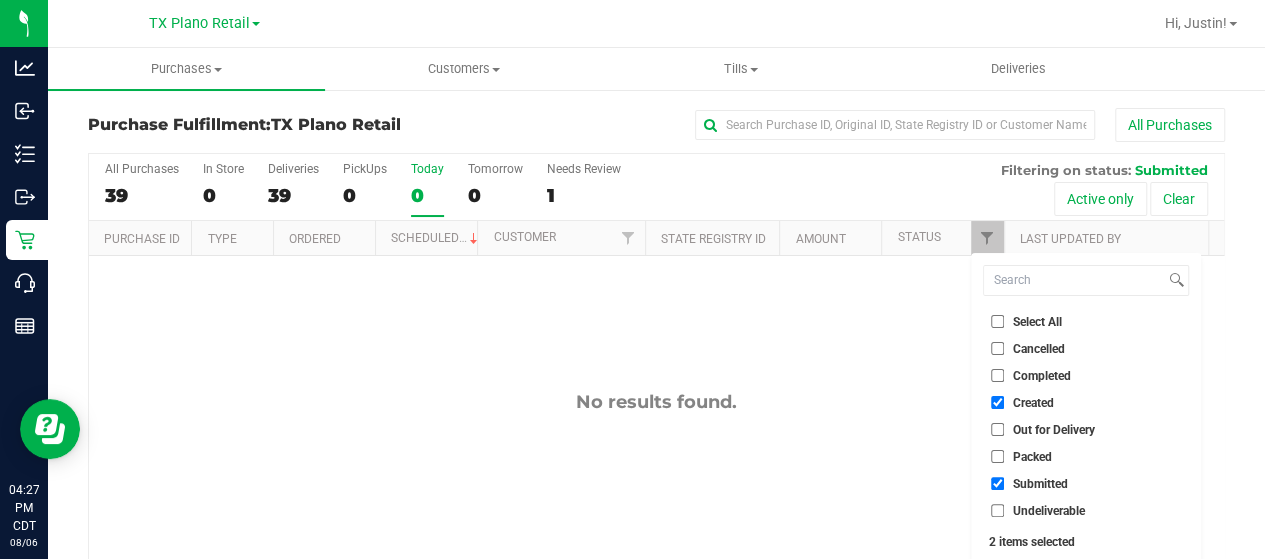 click on "Out for Delivery" at bounding box center (997, 429) 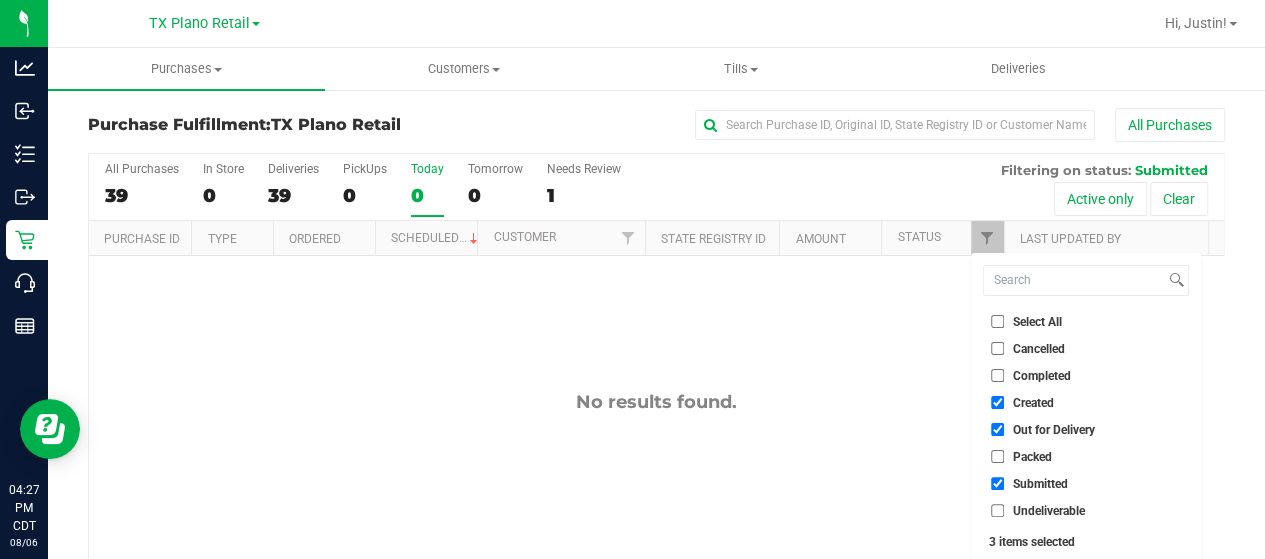 click on "Packed" at bounding box center (1086, 456) 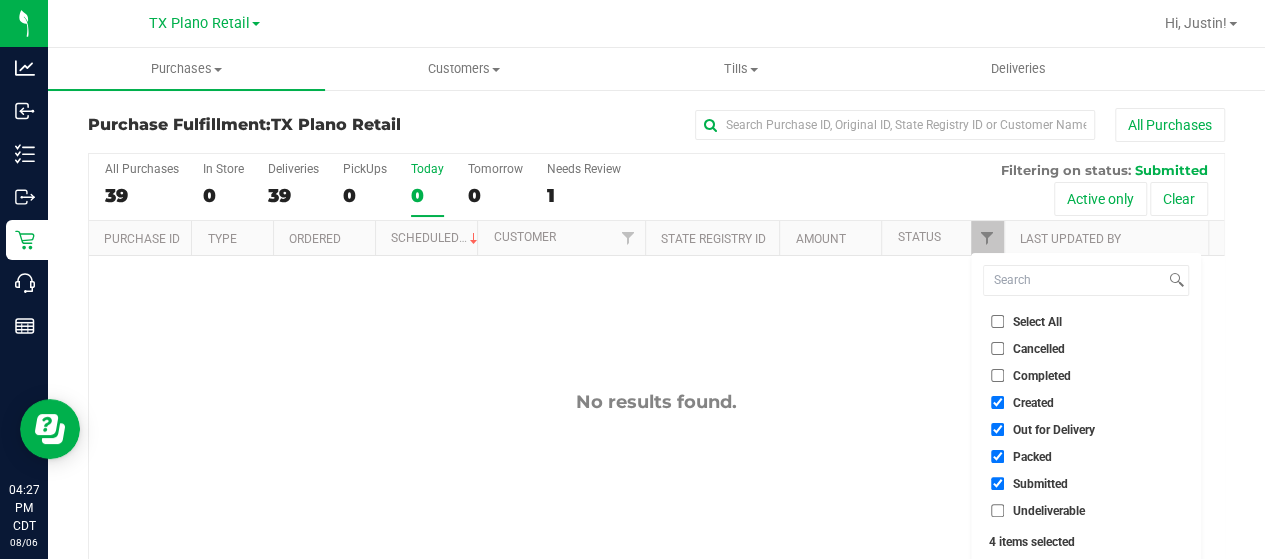 scroll, scrollTop: 54, scrollLeft: 0, axis: vertical 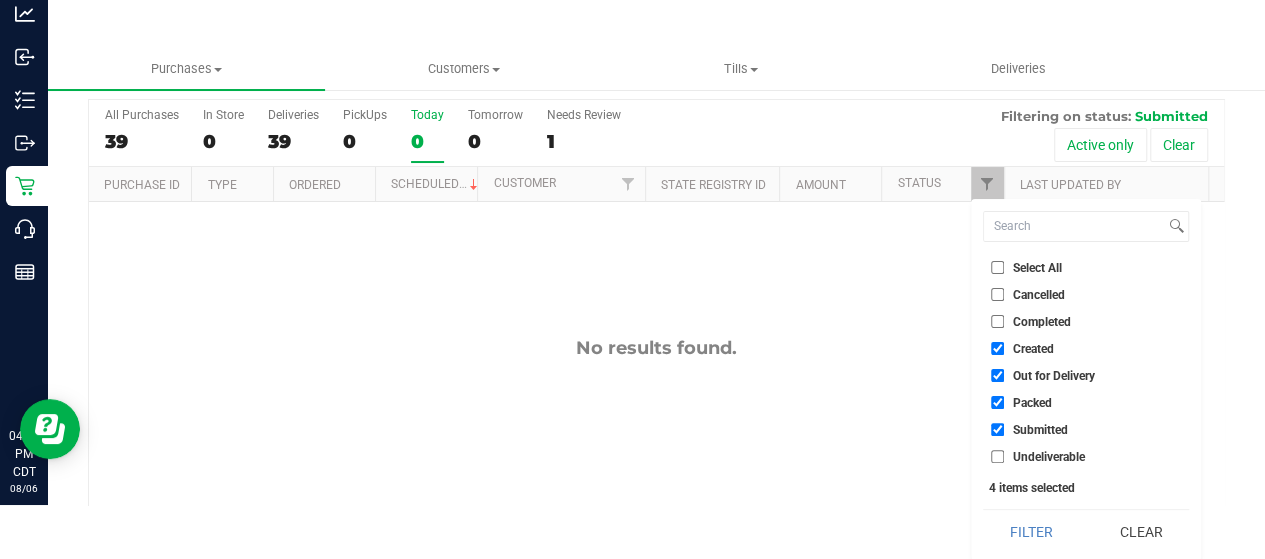 click on "Filter" at bounding box center [1031, 532] 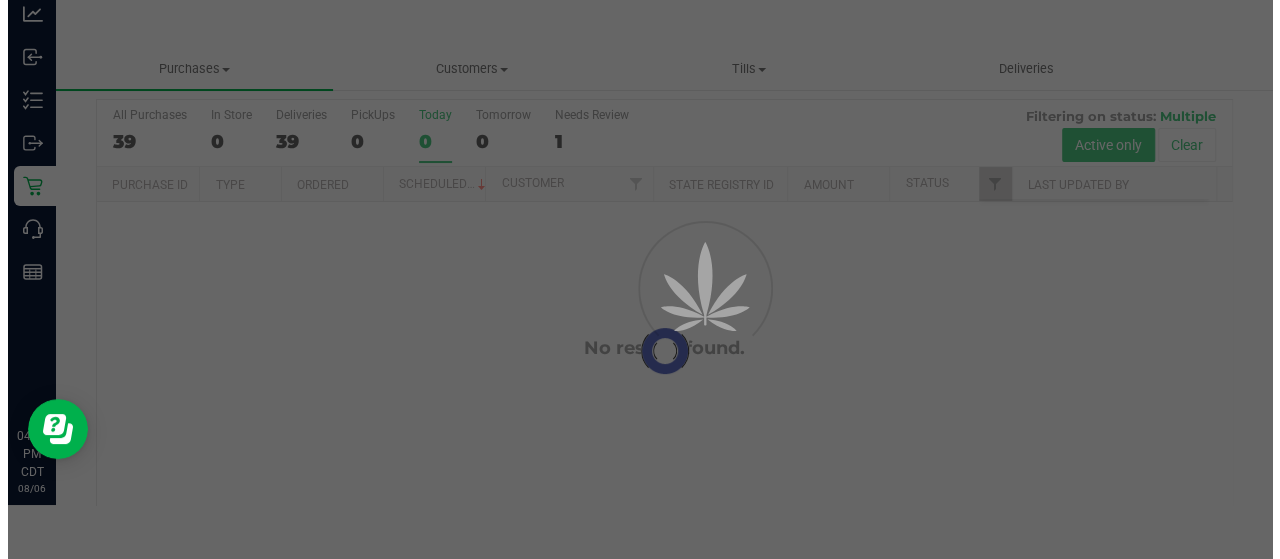 scroll, scrollTop: 0, scrollLeft: 0, axis: both 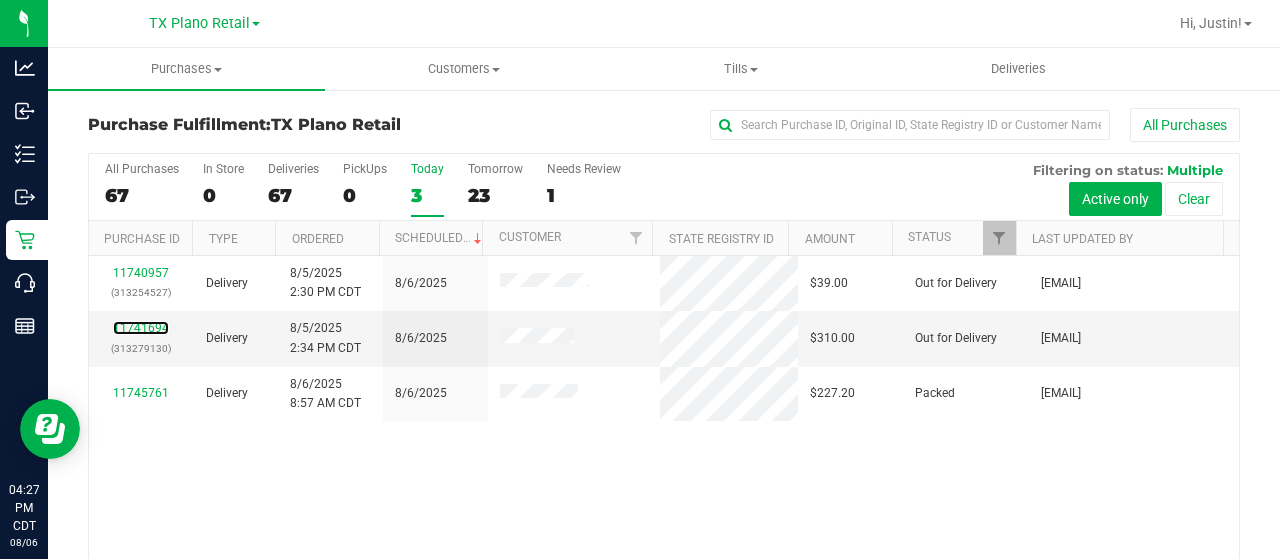 click on "11741694" at bounding box center [141, 328] 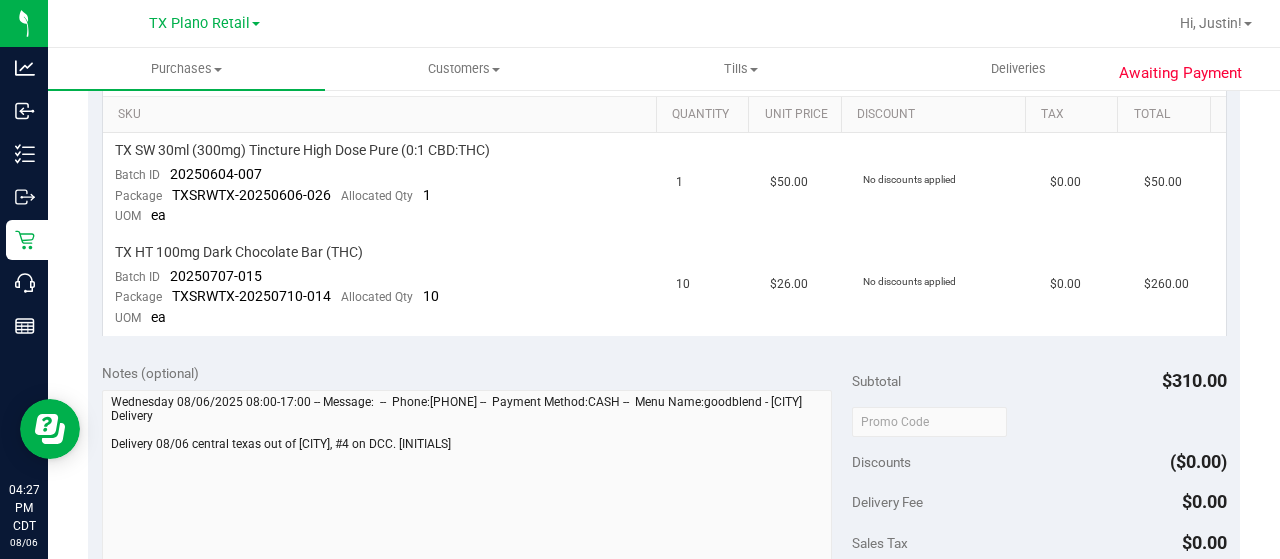 scroll, scrollTop: 0, scrollLeft: 0, axis: both 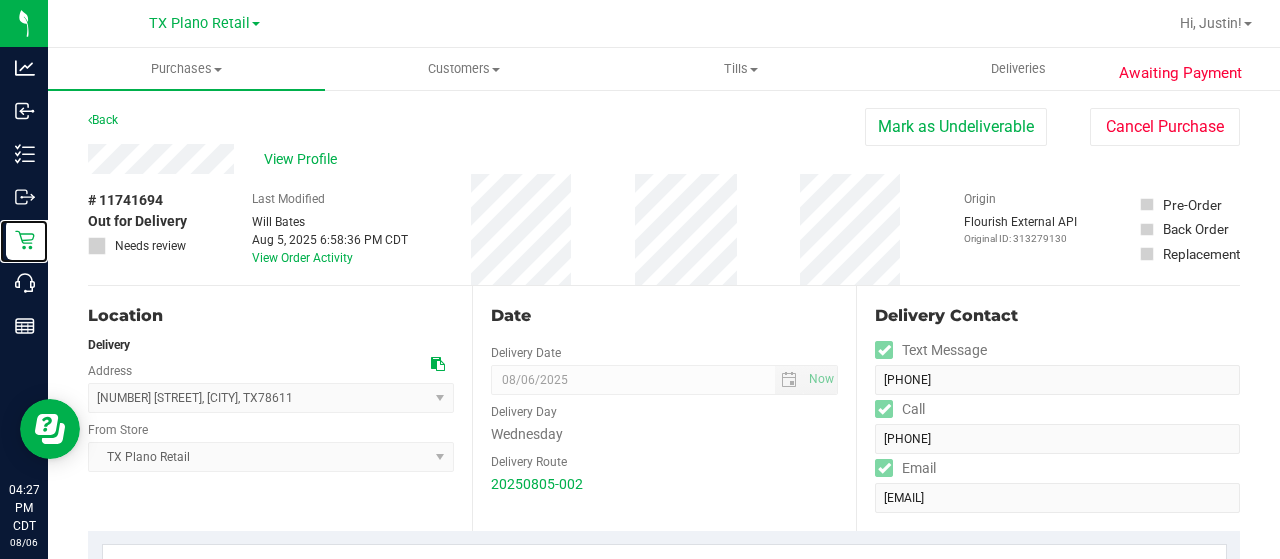 click on "Retail" at bounding box center [27, 240] 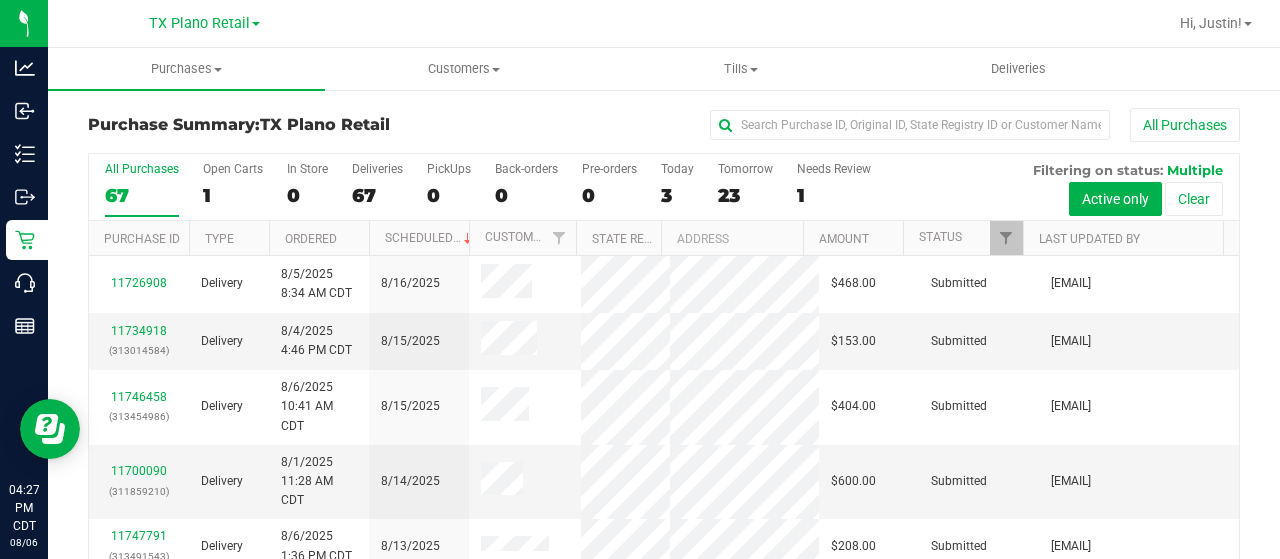 click on "Today" at bounding box center (677, 169) 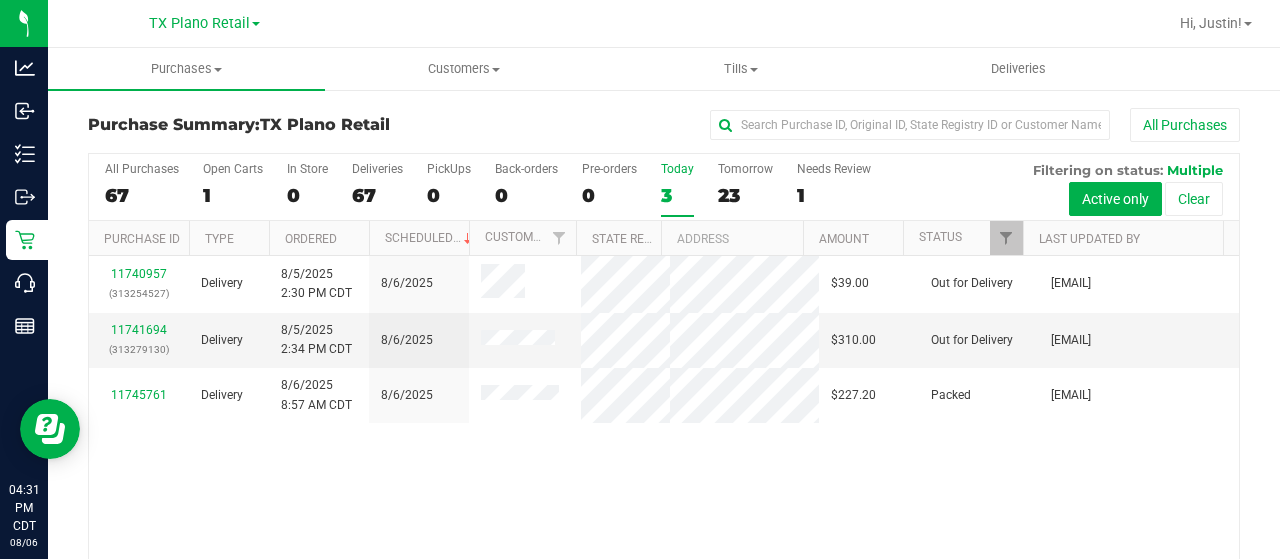 click on "Today" at bounding box center (677, 169) 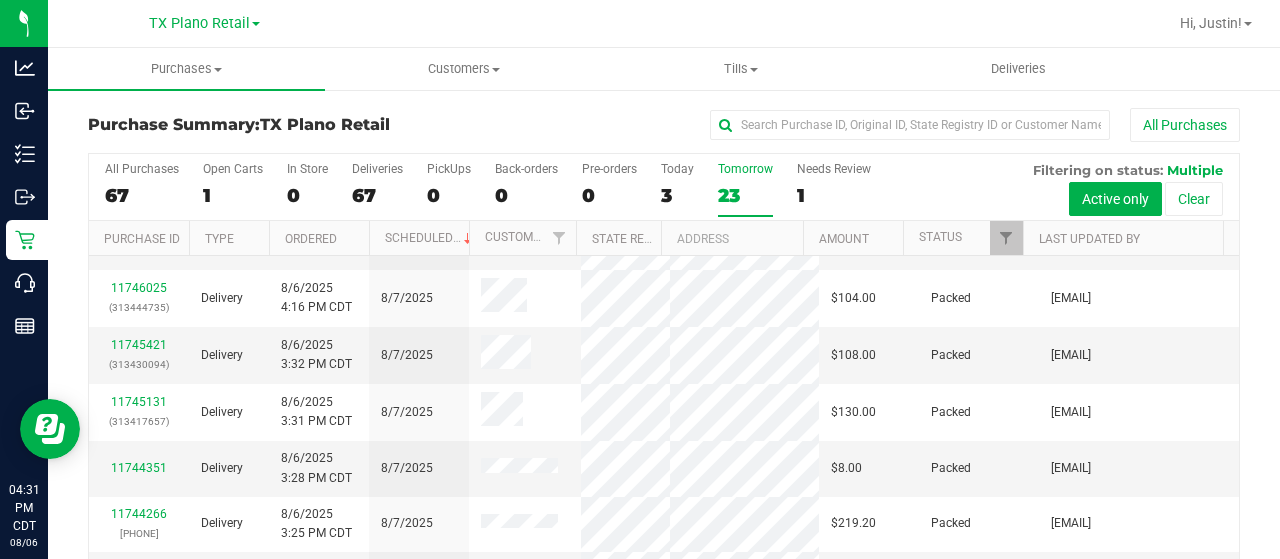 scroll, scrollTop: 997, scrollLeft: 0, axis: vertical 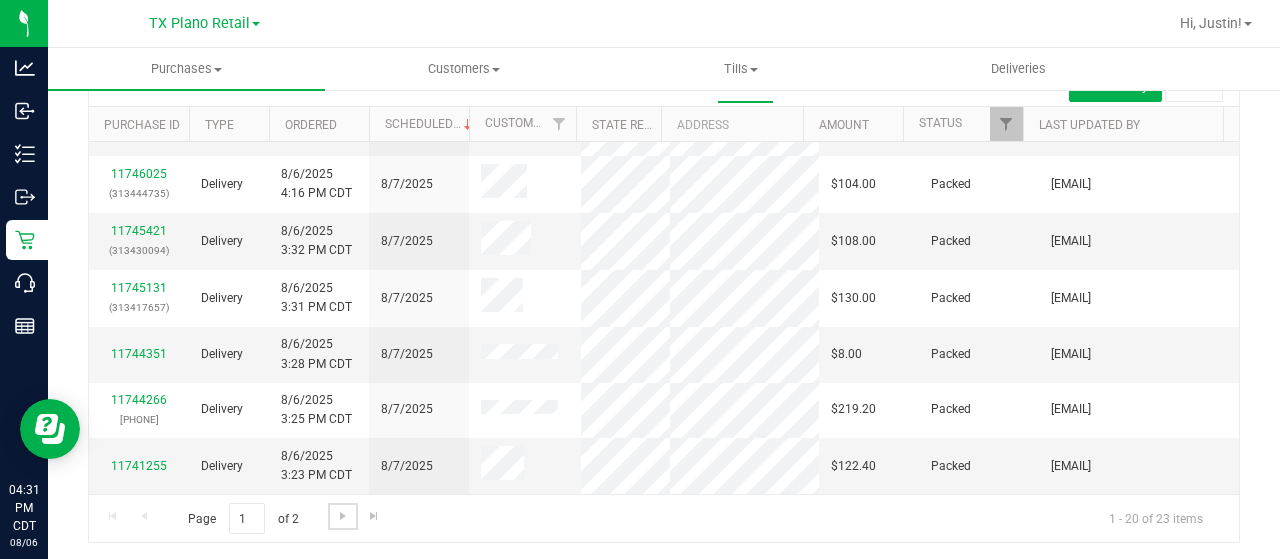 click at bounding box center [343, 516] 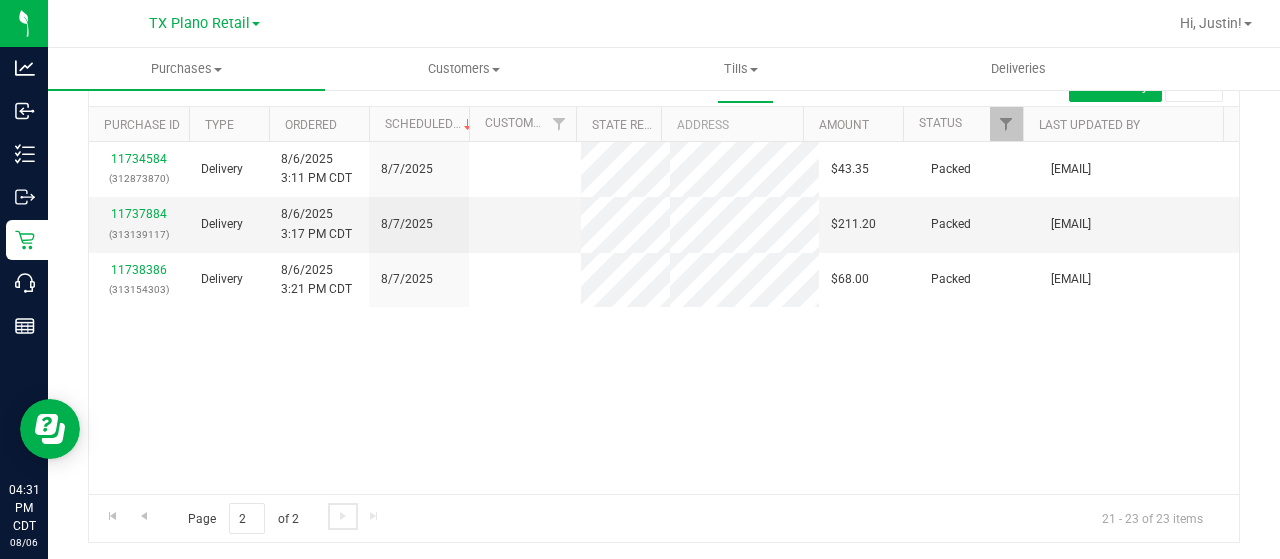 scroll, scrollTop: 0, scrollLeft: 0, axis: both 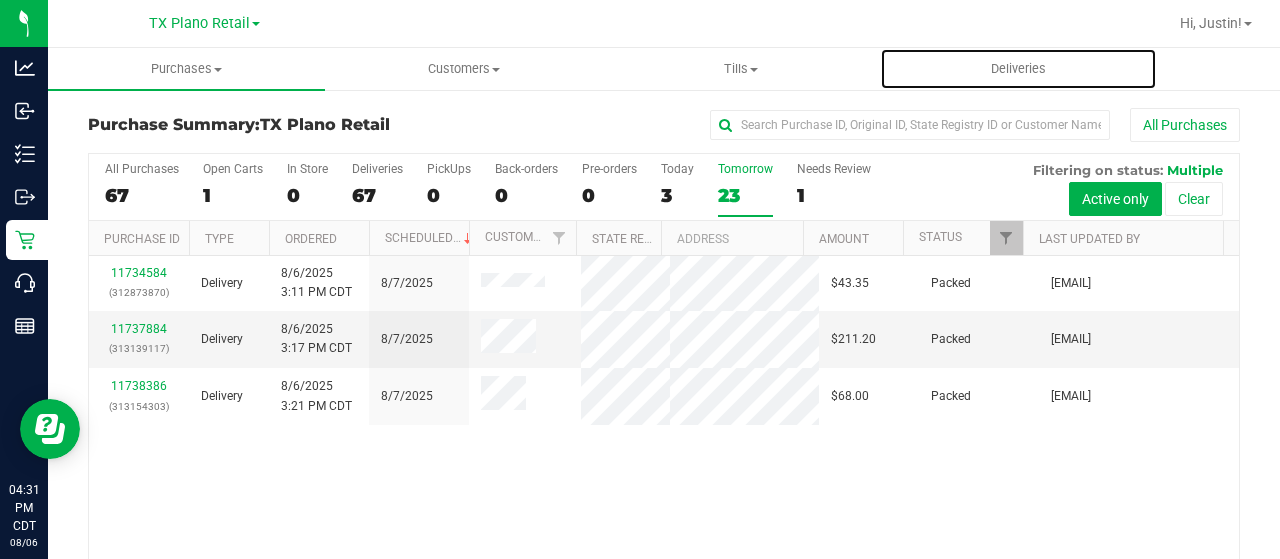click on "Deliveries" at bounding box center [1018, 69] 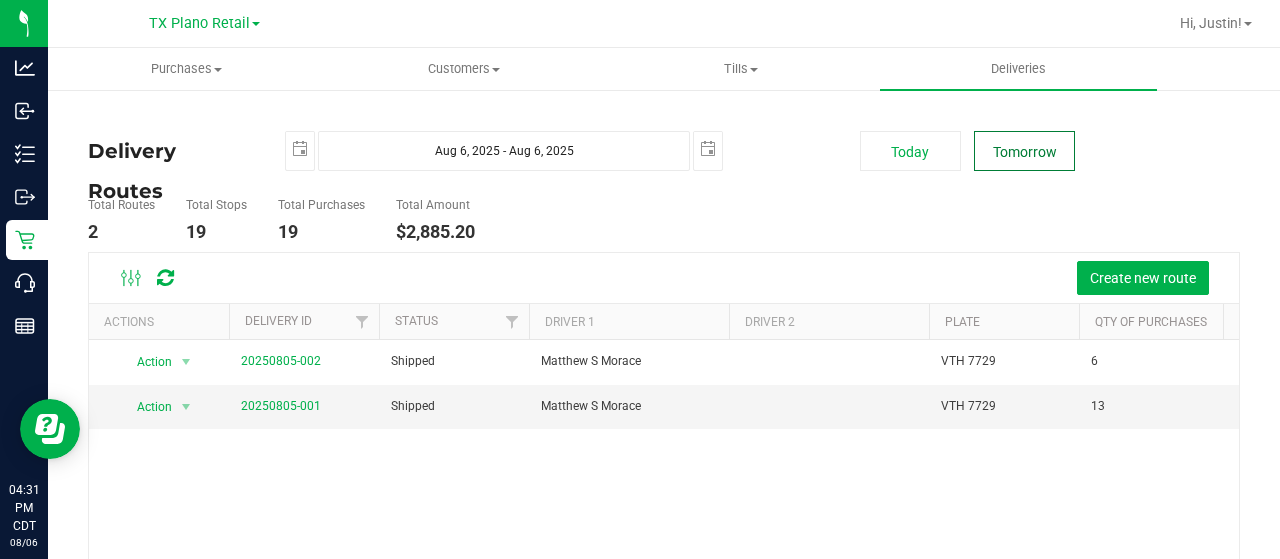 click on "Tomorrow" at bounding box center (1024, 151) 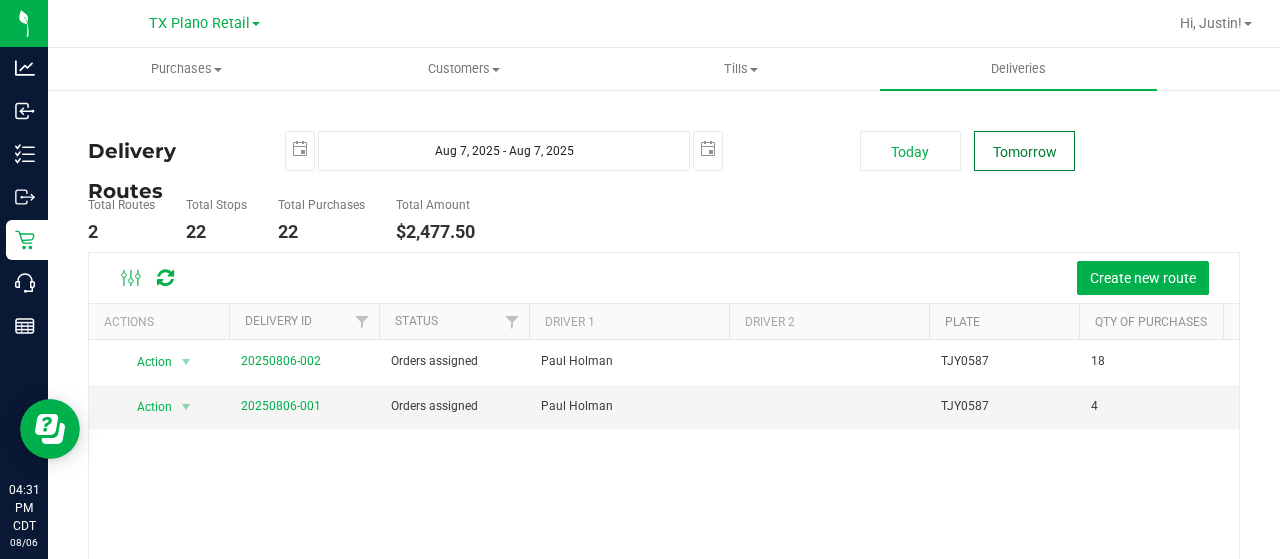 click on "Tomorrow" at bounding box center (1024, 151) 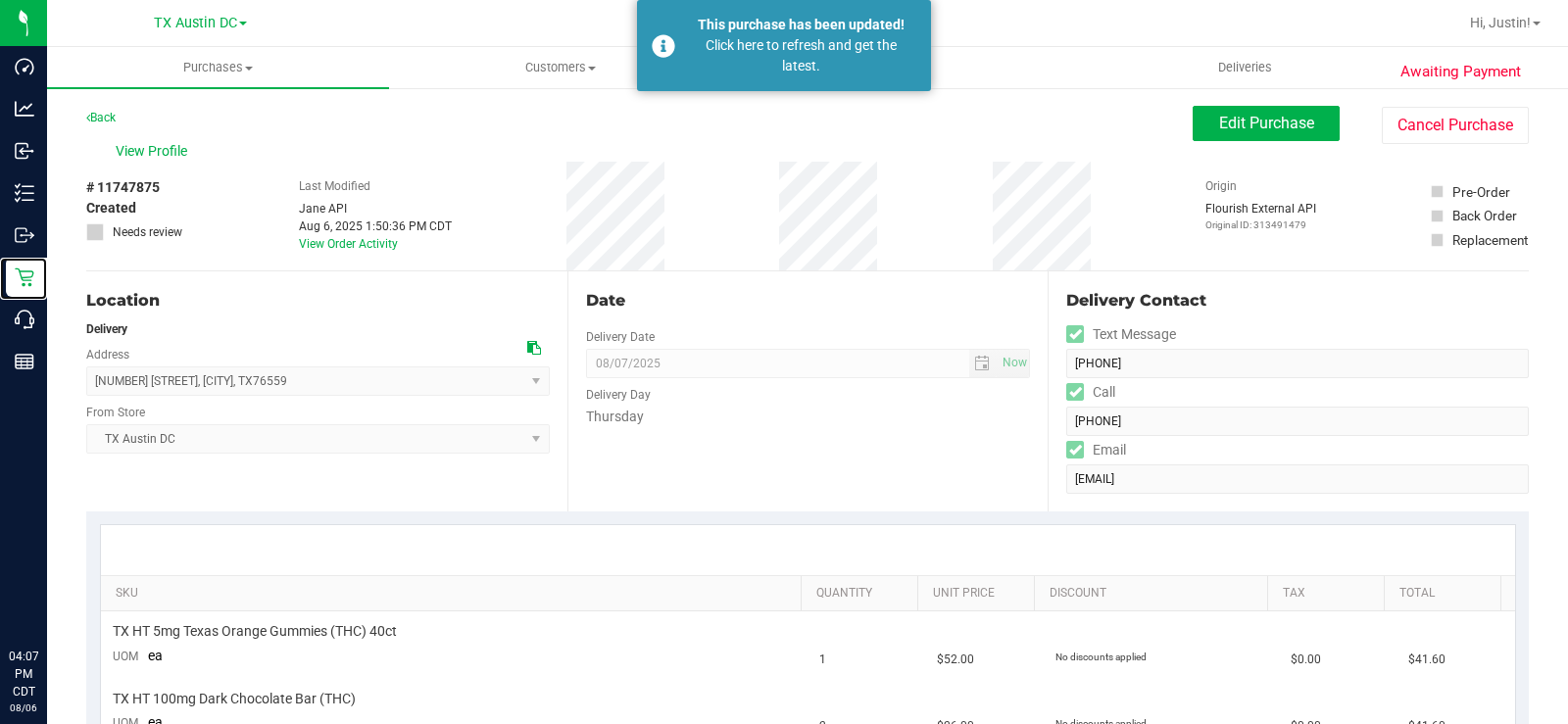 click on "Retail" at bounding box center [0, 0] 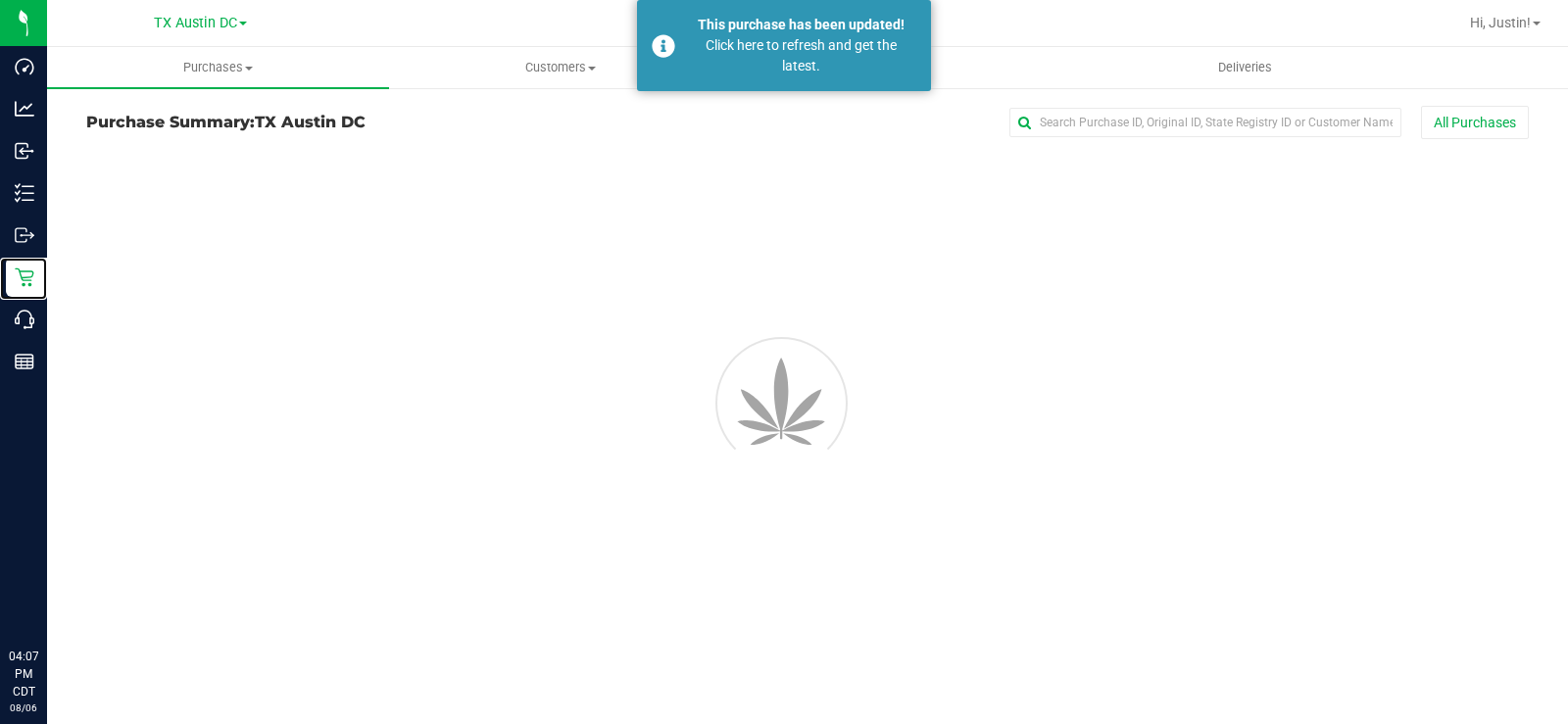 scroll, scrollTop: 0, scrollLeft: 0, axis: both 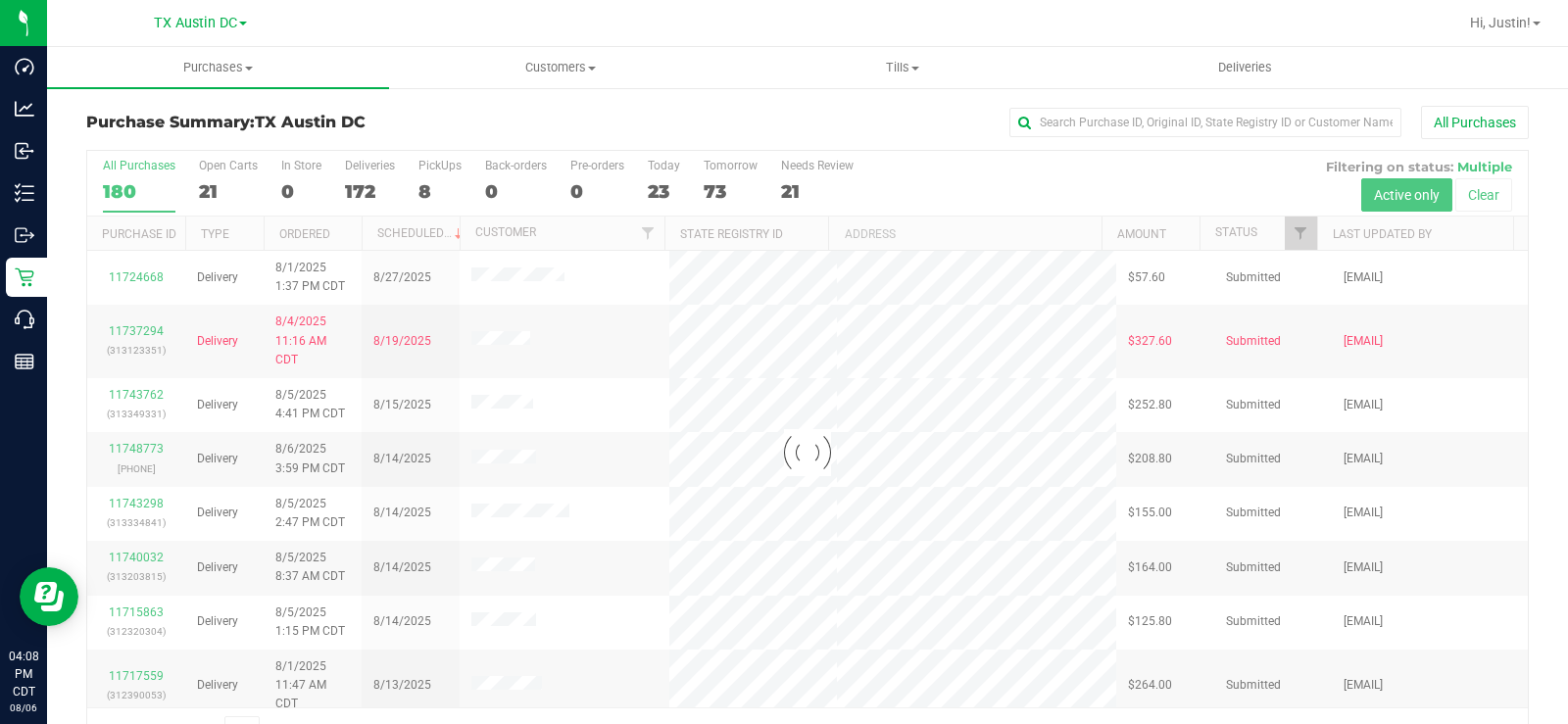 click on "TX Austin DC" at bounding box center (195, 23) 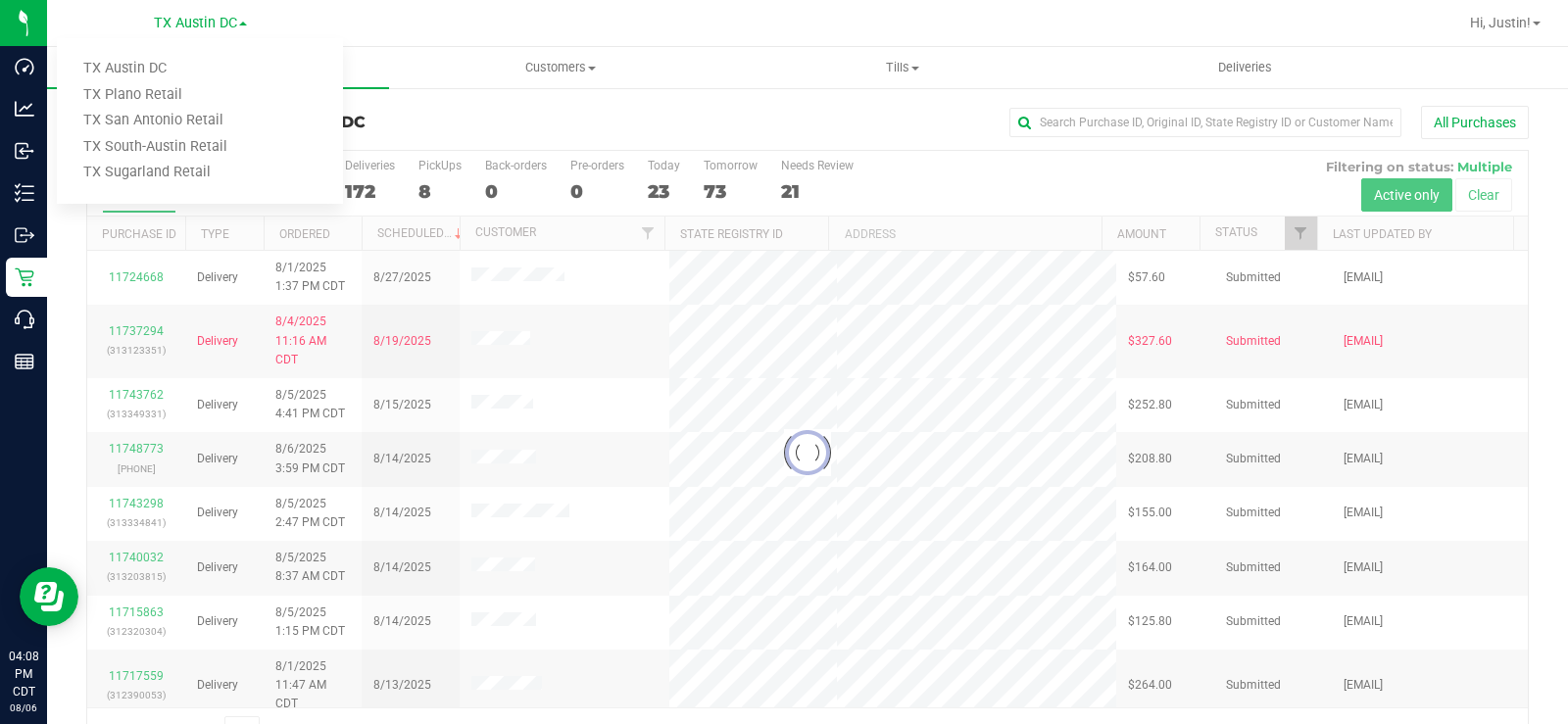 click on "TX Plano Retail" at bounding box center (200, 95) 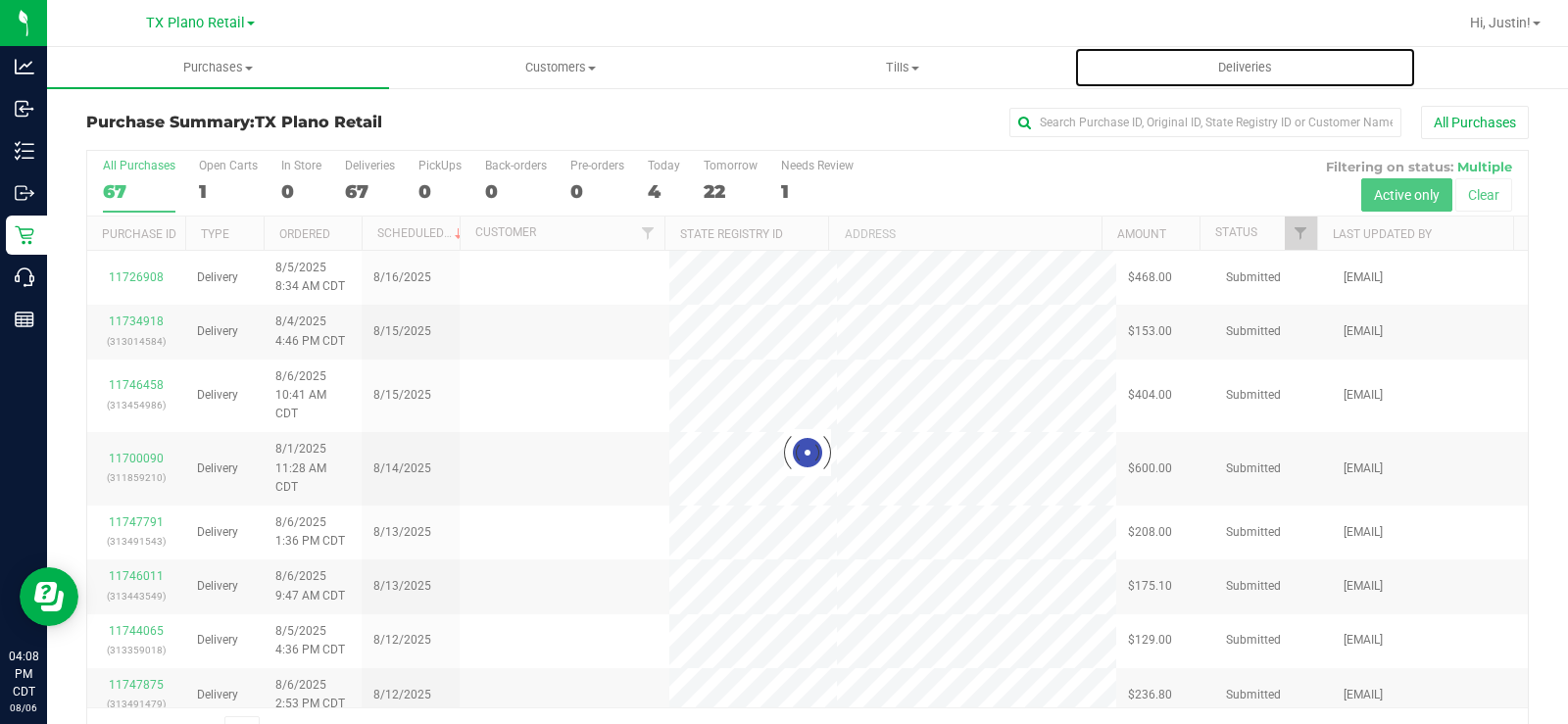 click on "Deliveries" at bounding box center (1245, 68) 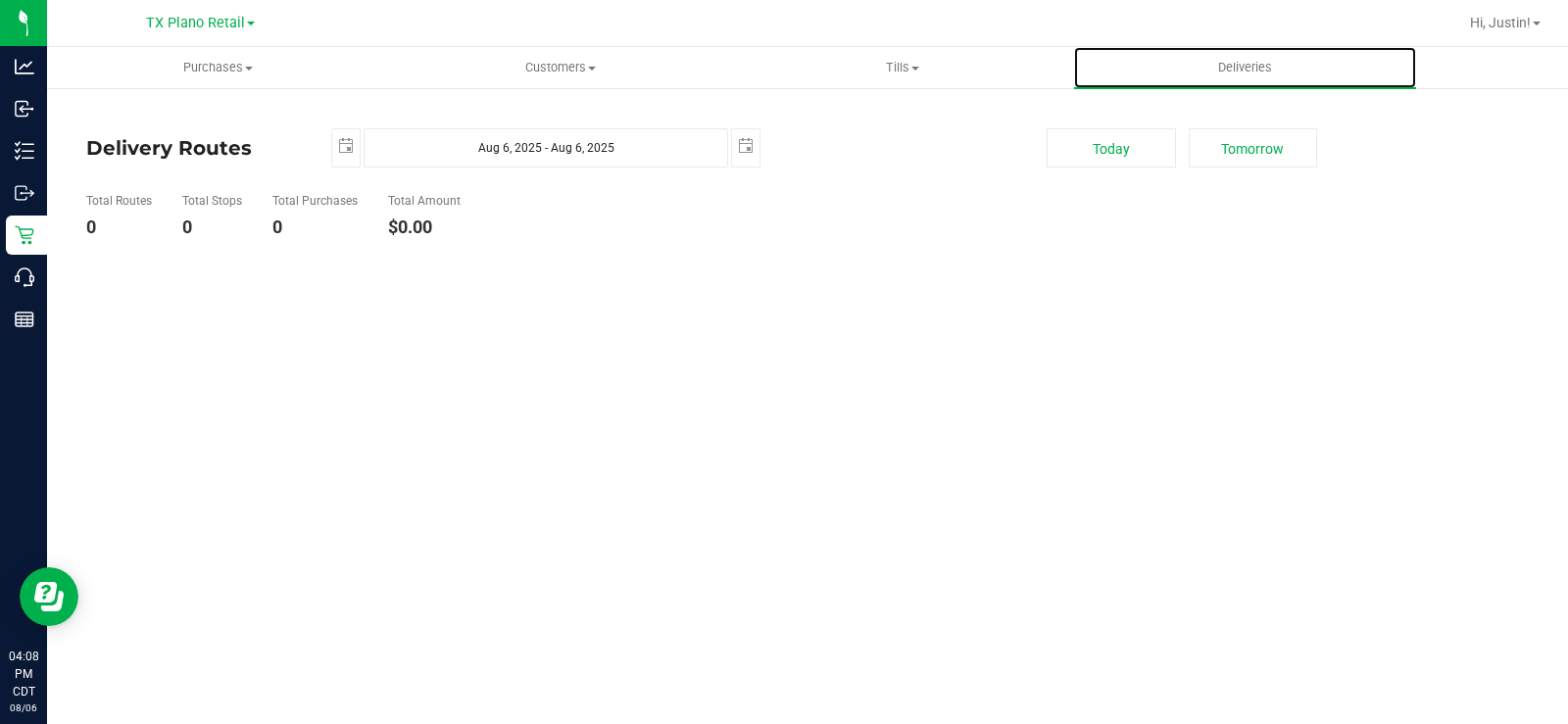 click on "Deliveries" at bounding box center (1245, 68) 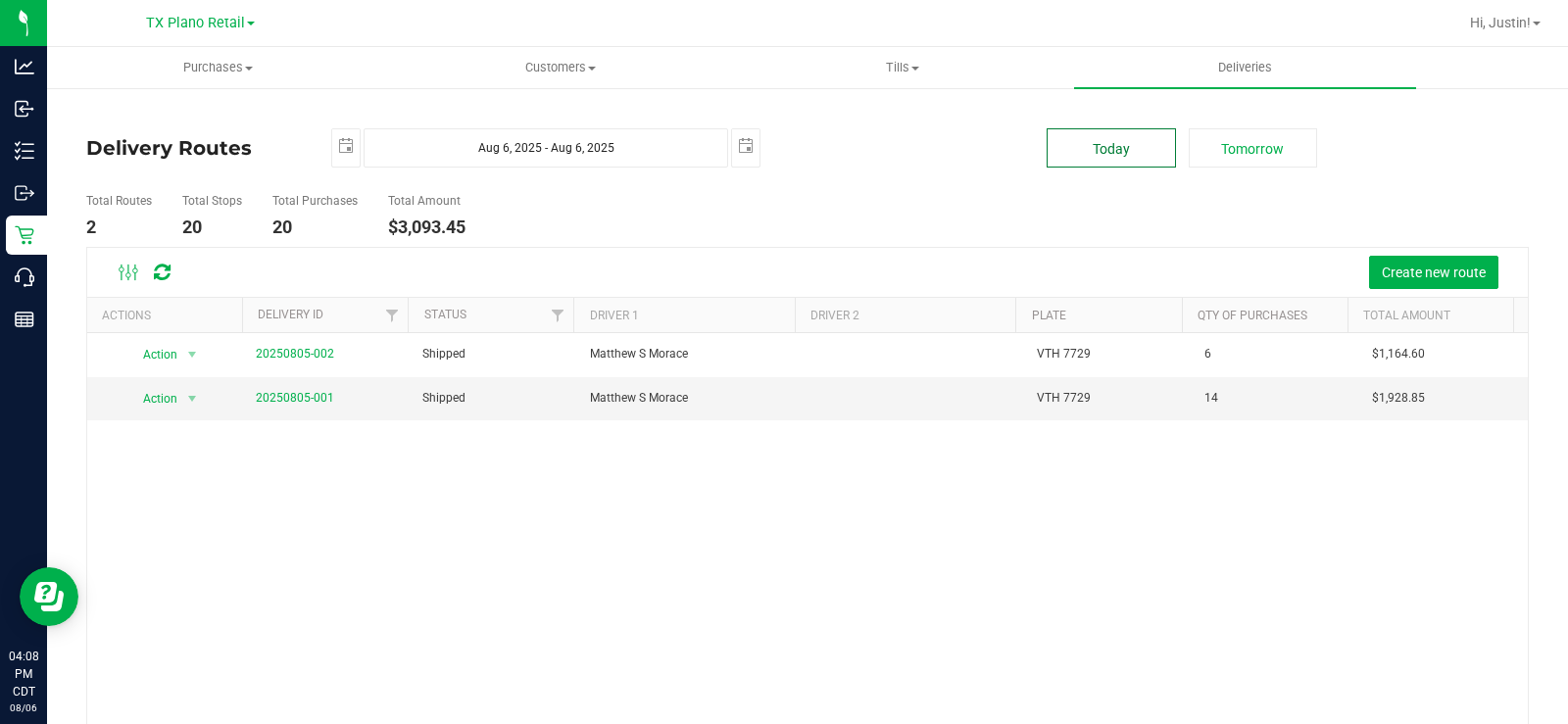 click on "Today" at bounding box center [1110, 148] 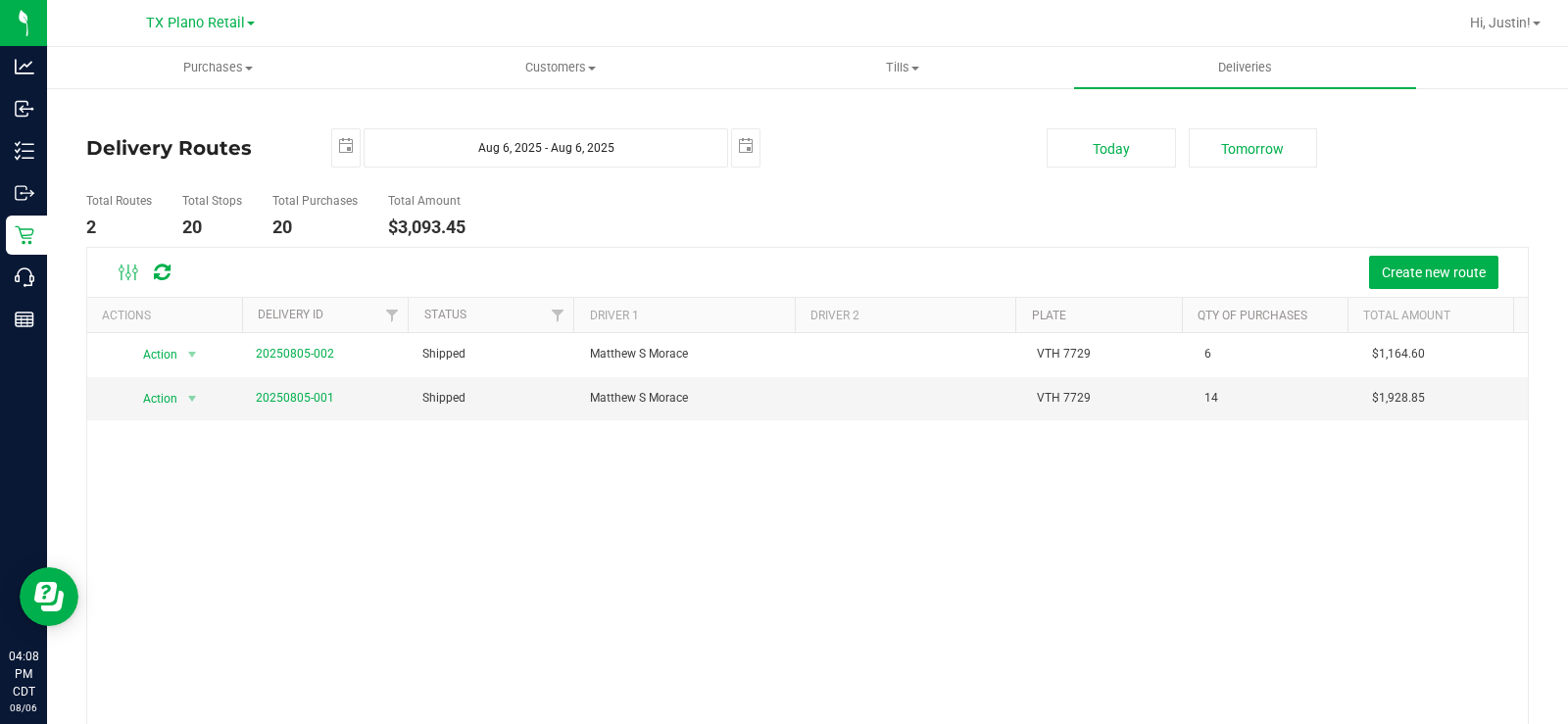 click on "20250805-002" at bounding box center [295, 354] 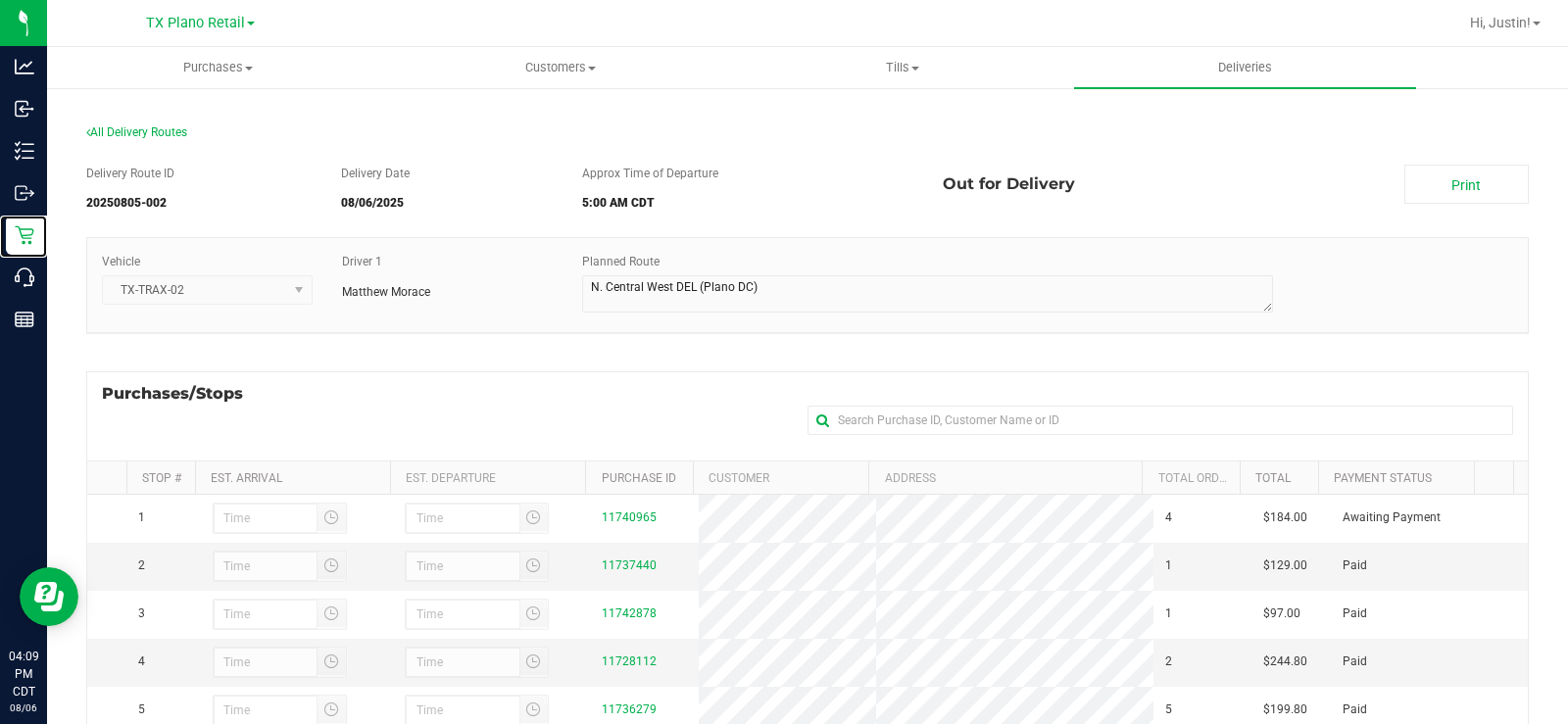 click on "Retail" at bounding box center (26, 235) 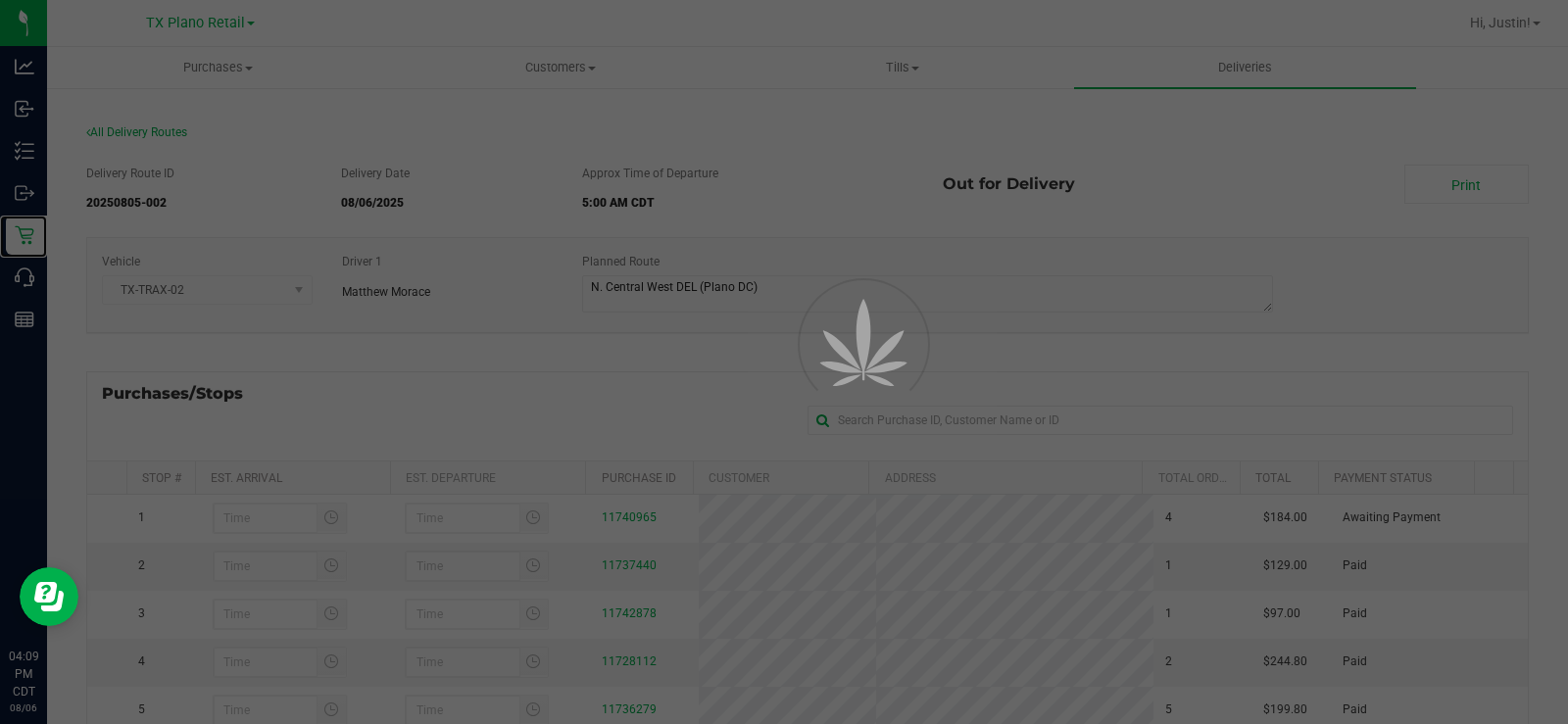 click on "Retail" at bounding box center [26, 235] 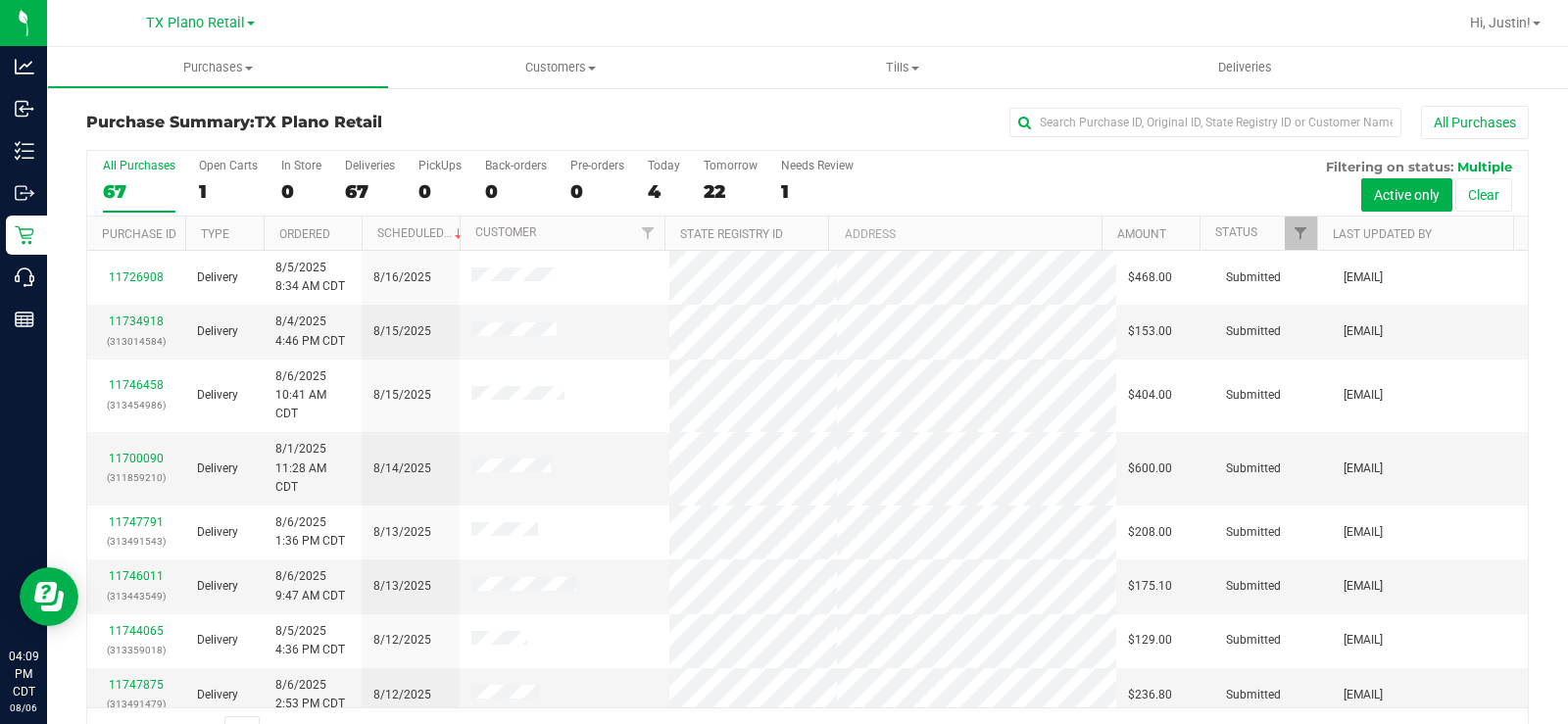click on "Today
4" at bounding box center (663, 185) 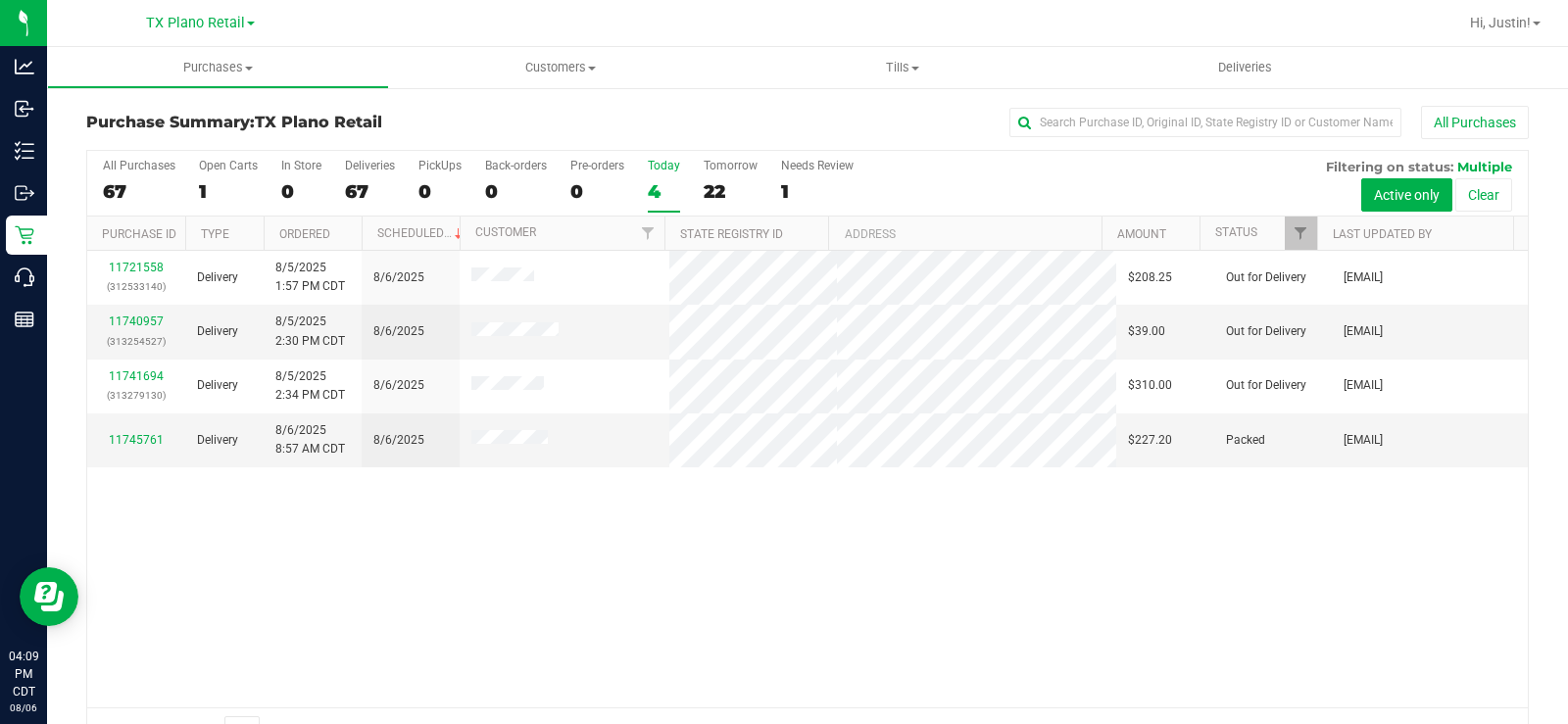 click on "Today" at bounding box center (663, 166) 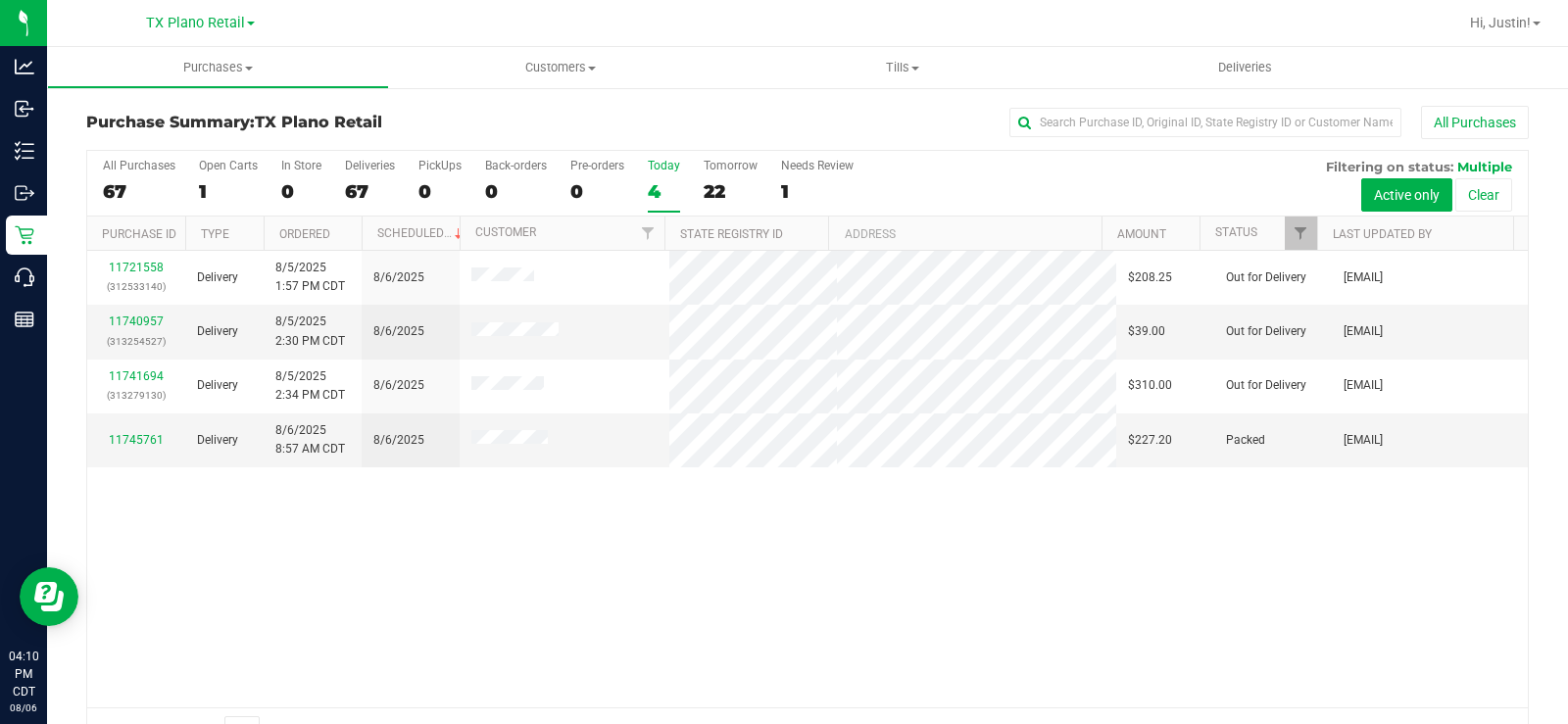 click on "Today" at bounding box center (663, 166) 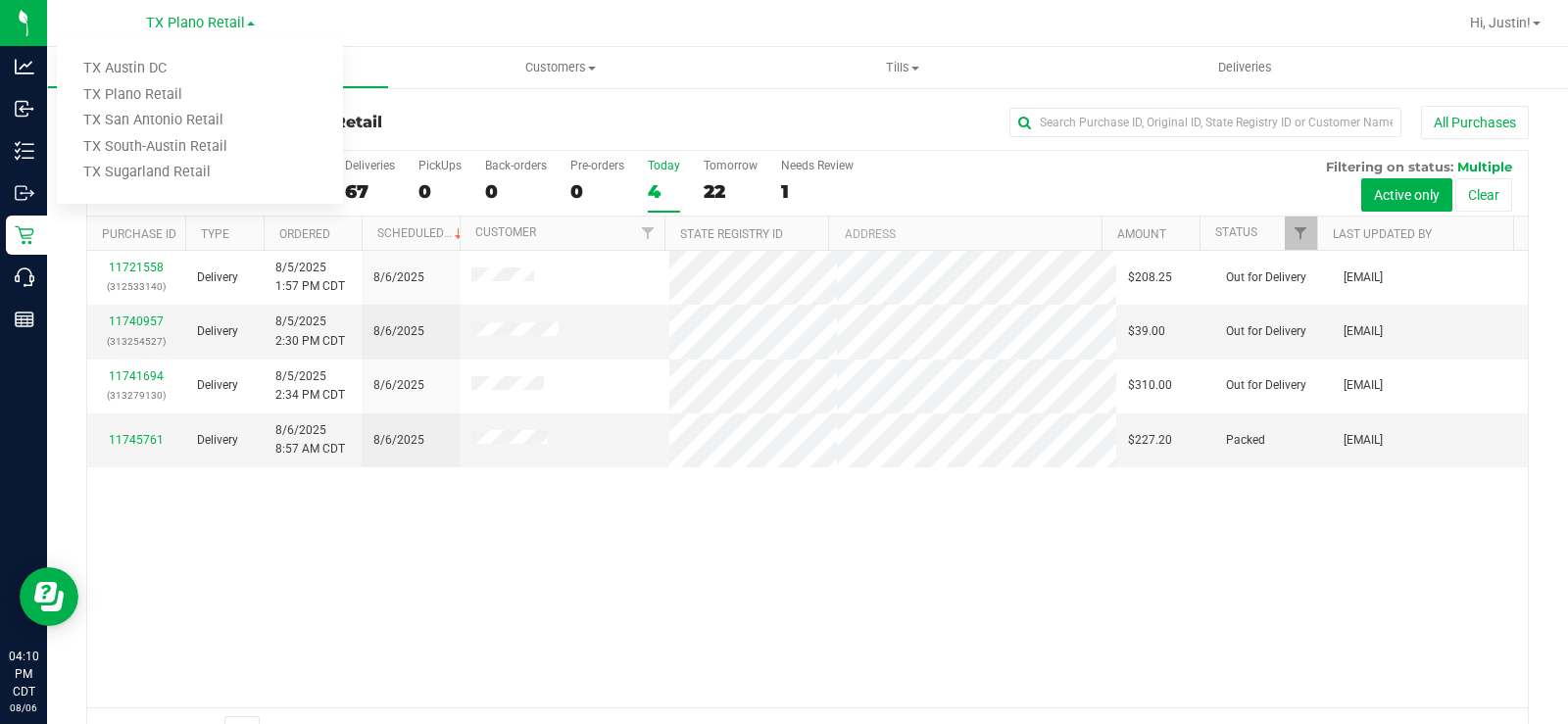 click on "TX Austin DC" at bounding box center (200, 69) 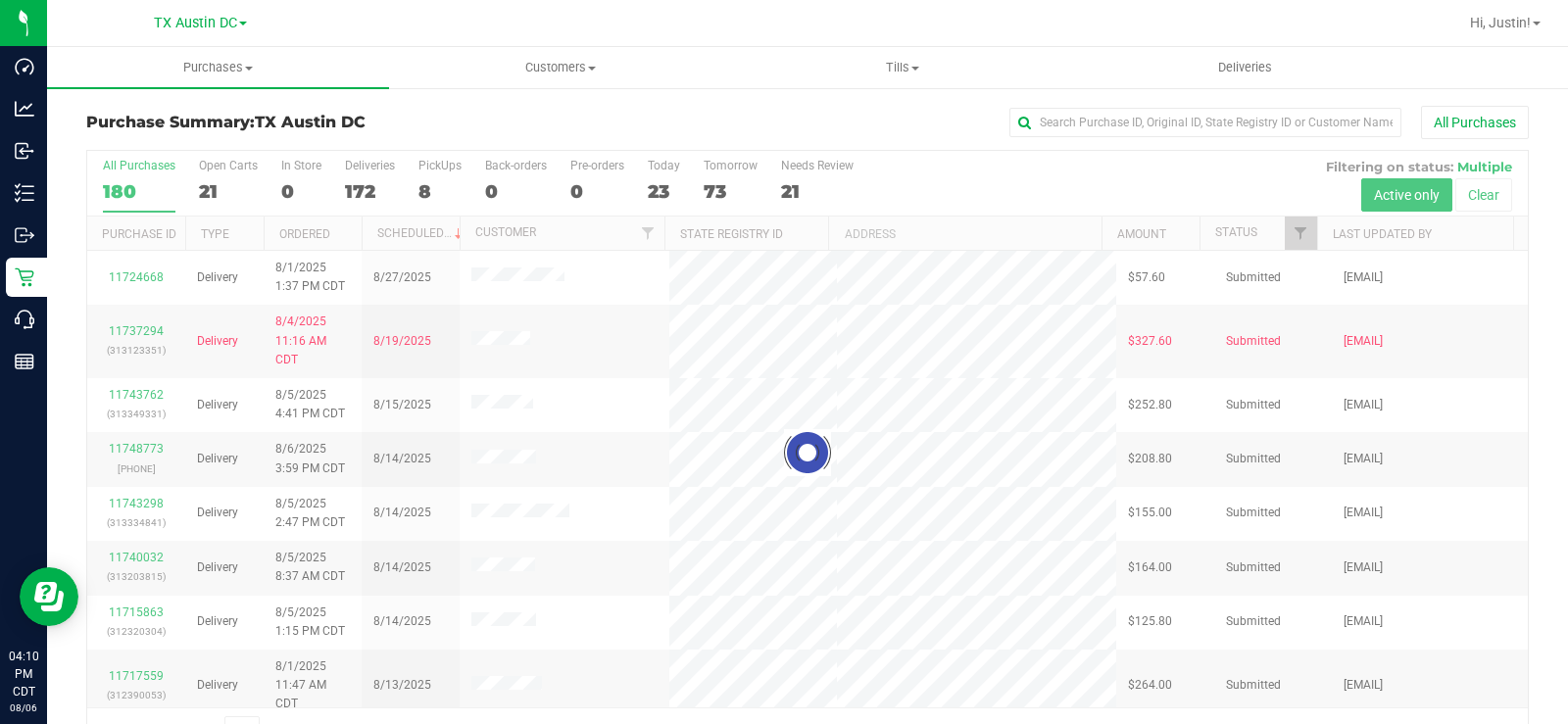 click on "21" at bounding box center [228, 191] 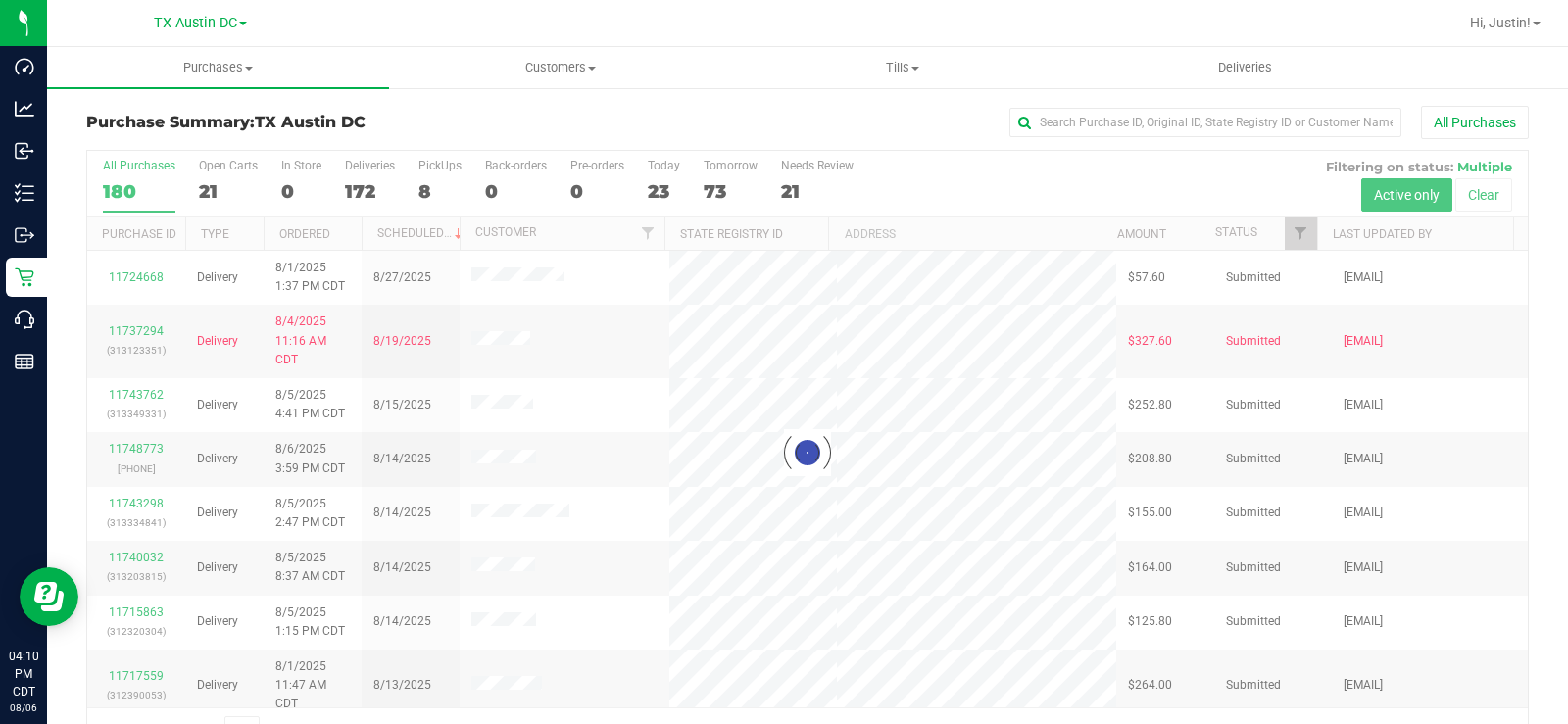 click on "Open Carts
21" at bounding box center (0, 0) 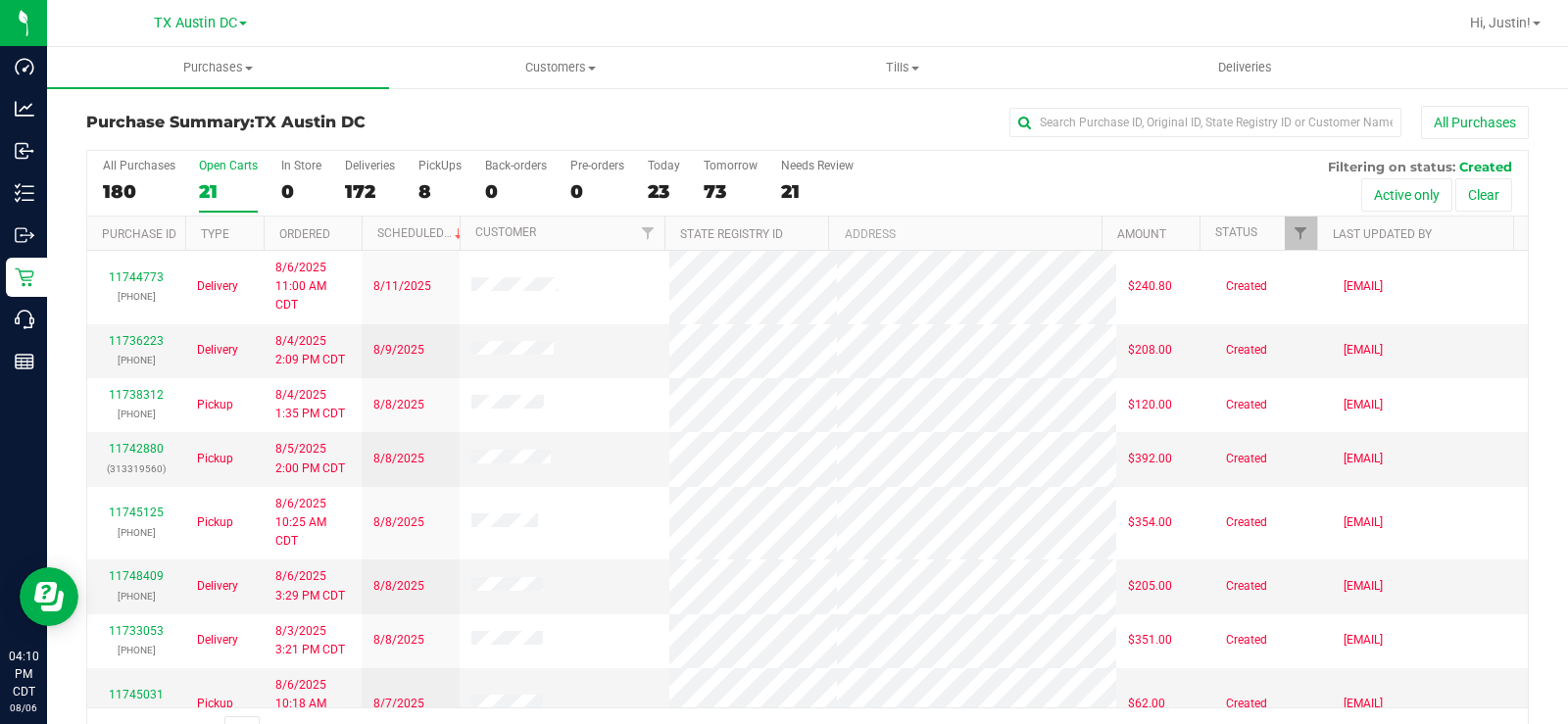 click on "21" at bounding box center (228, 191) 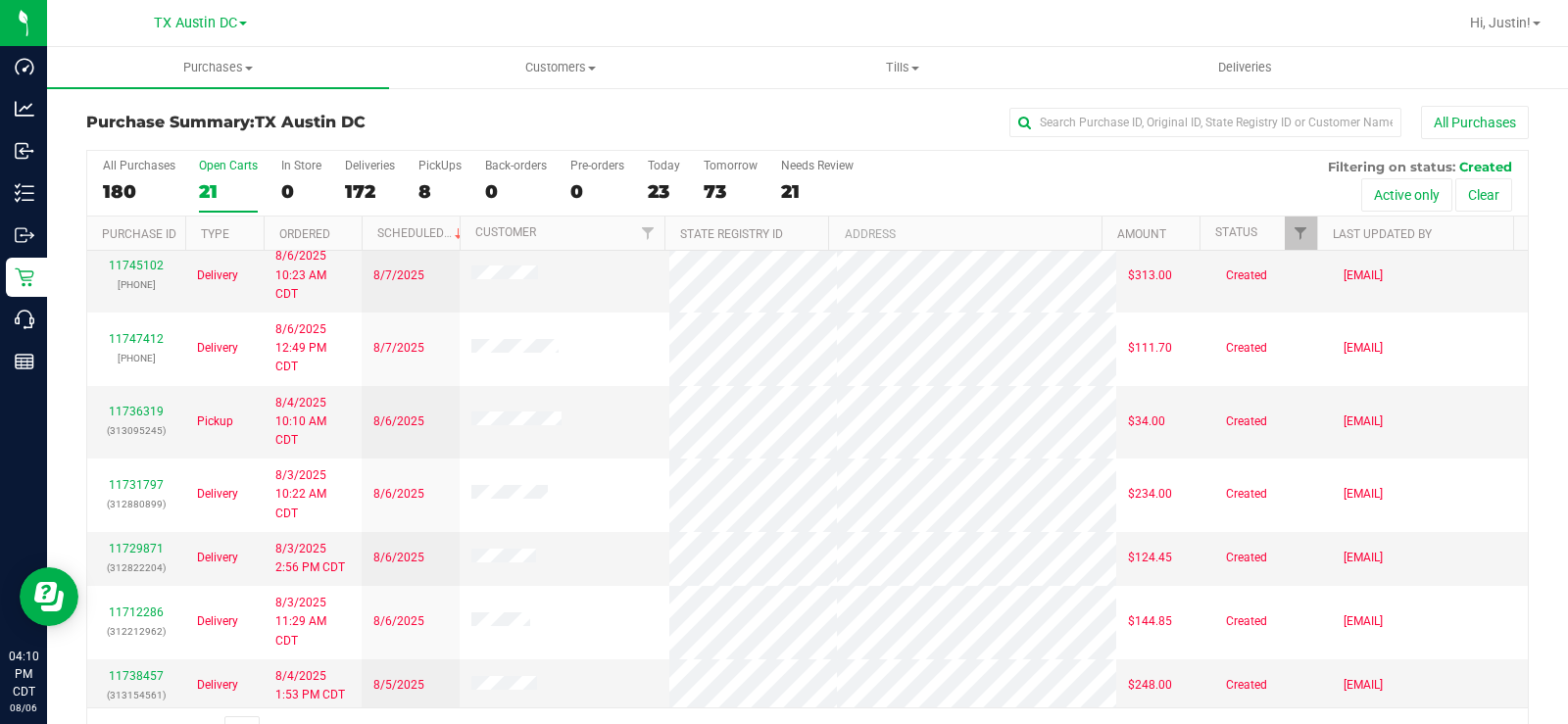 scroll, scrollTop: 816, scrollLeft: 0, axis: vertical 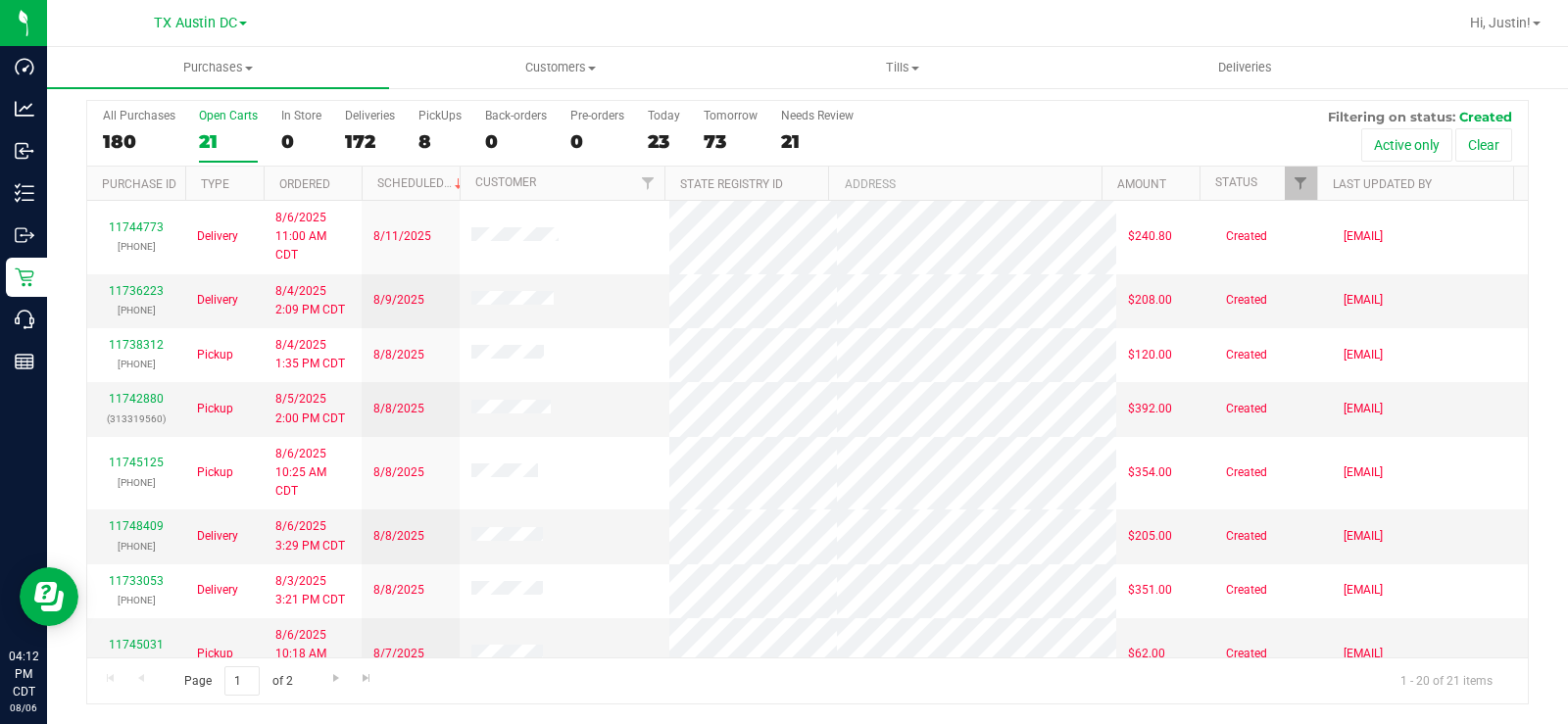 click on "Open Carts
21" at bounding box center (228, 135) 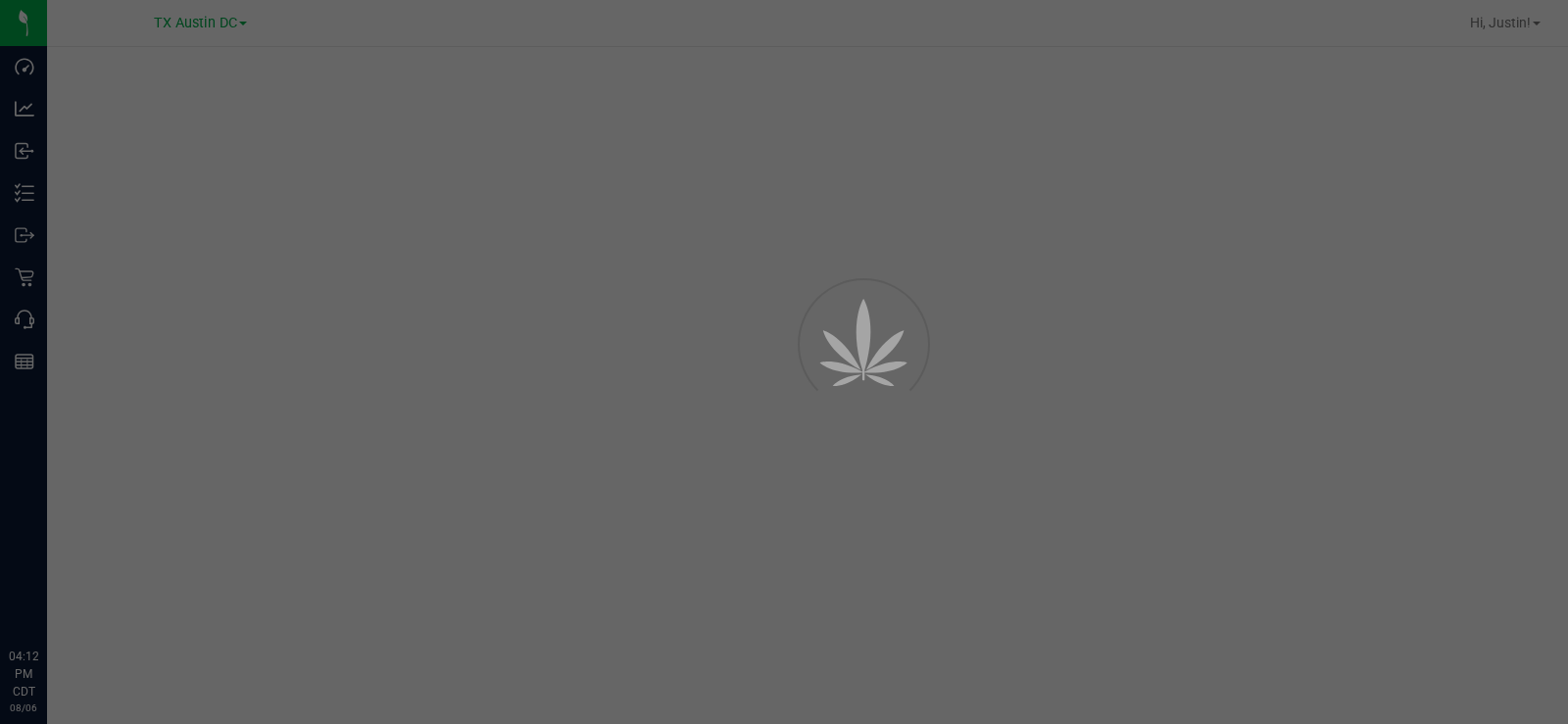 scroll, scrollTop: 0, scrollLeft: 0, axis: both 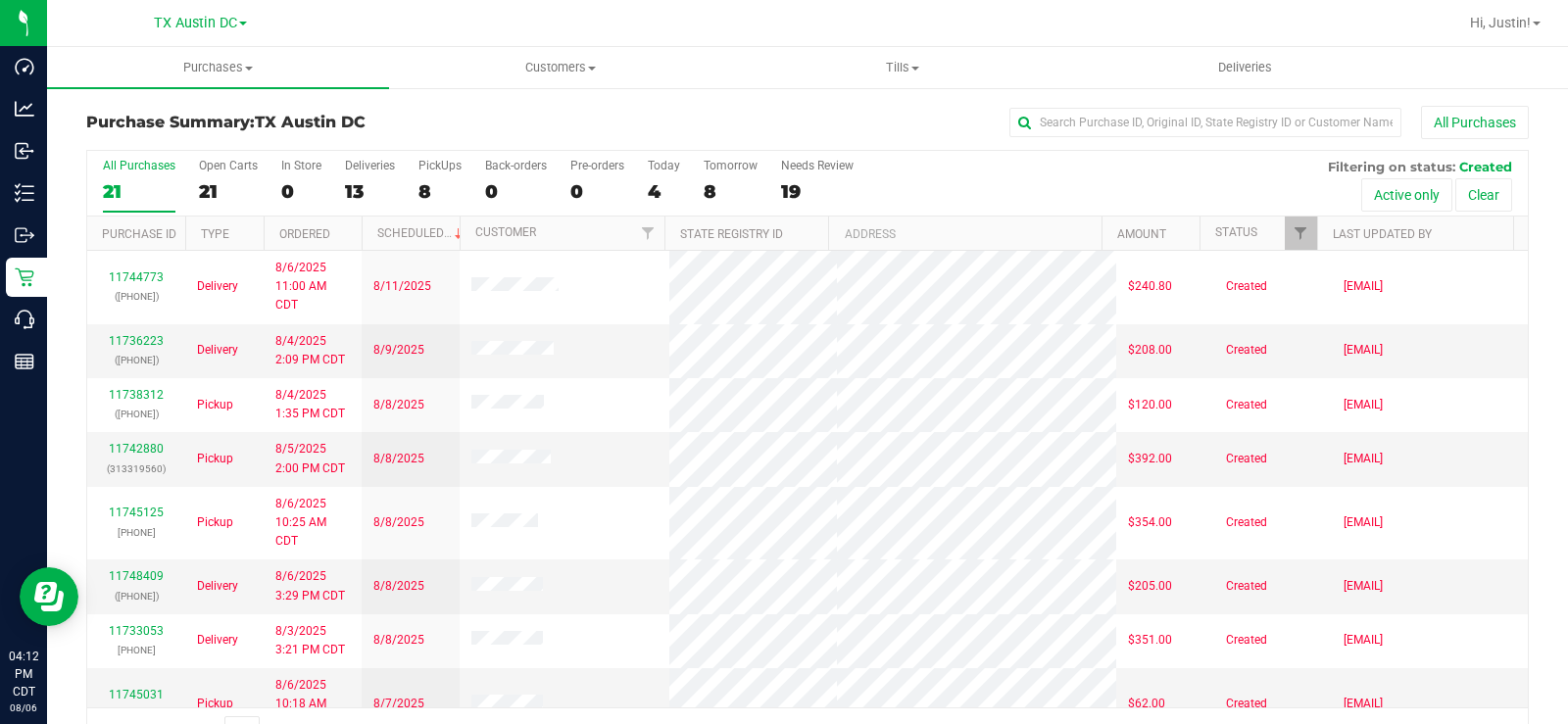 click on "21" at bounding box center (228, 191) 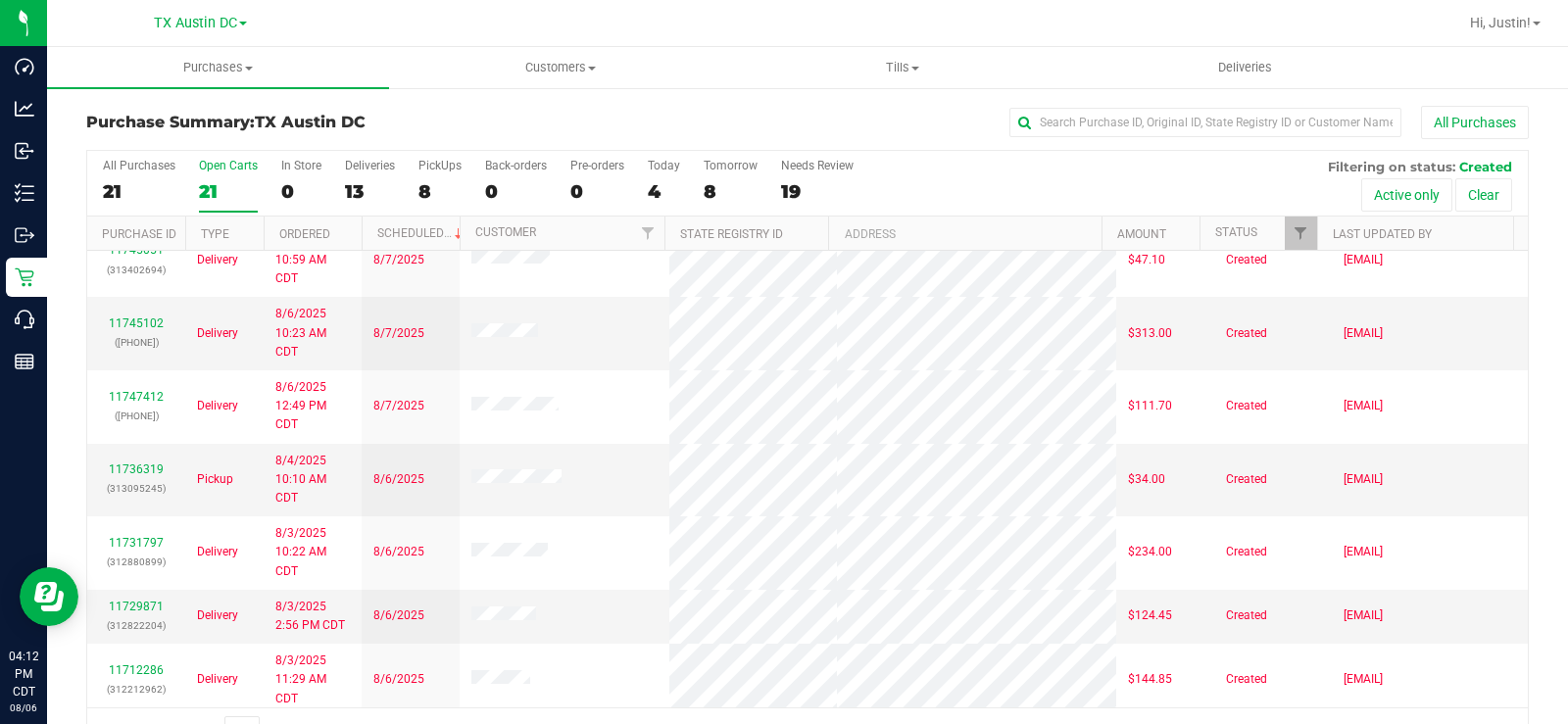 scroll, scrollTop: 816, scrollLeft: 0, axis: vertical 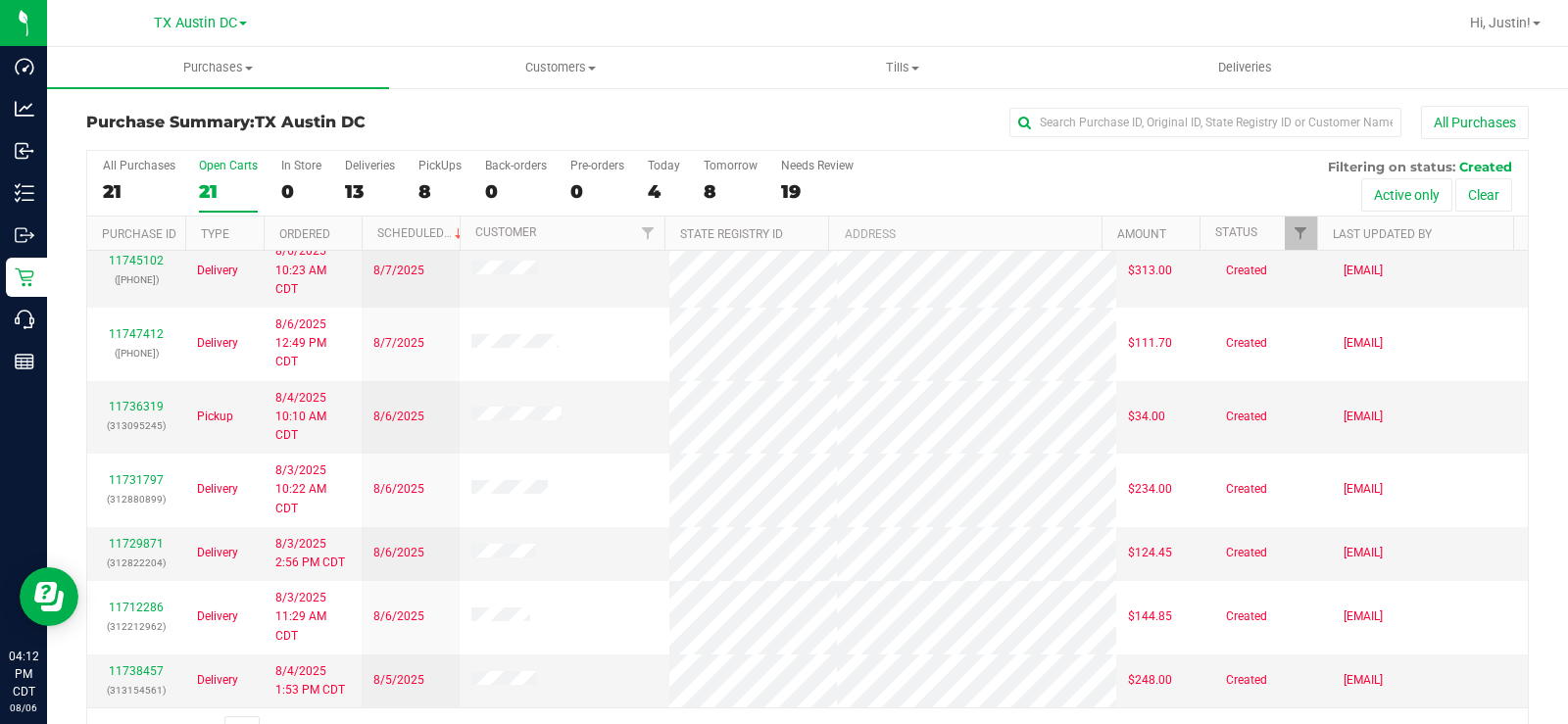 click on "21" at bounding box center [228, 191] 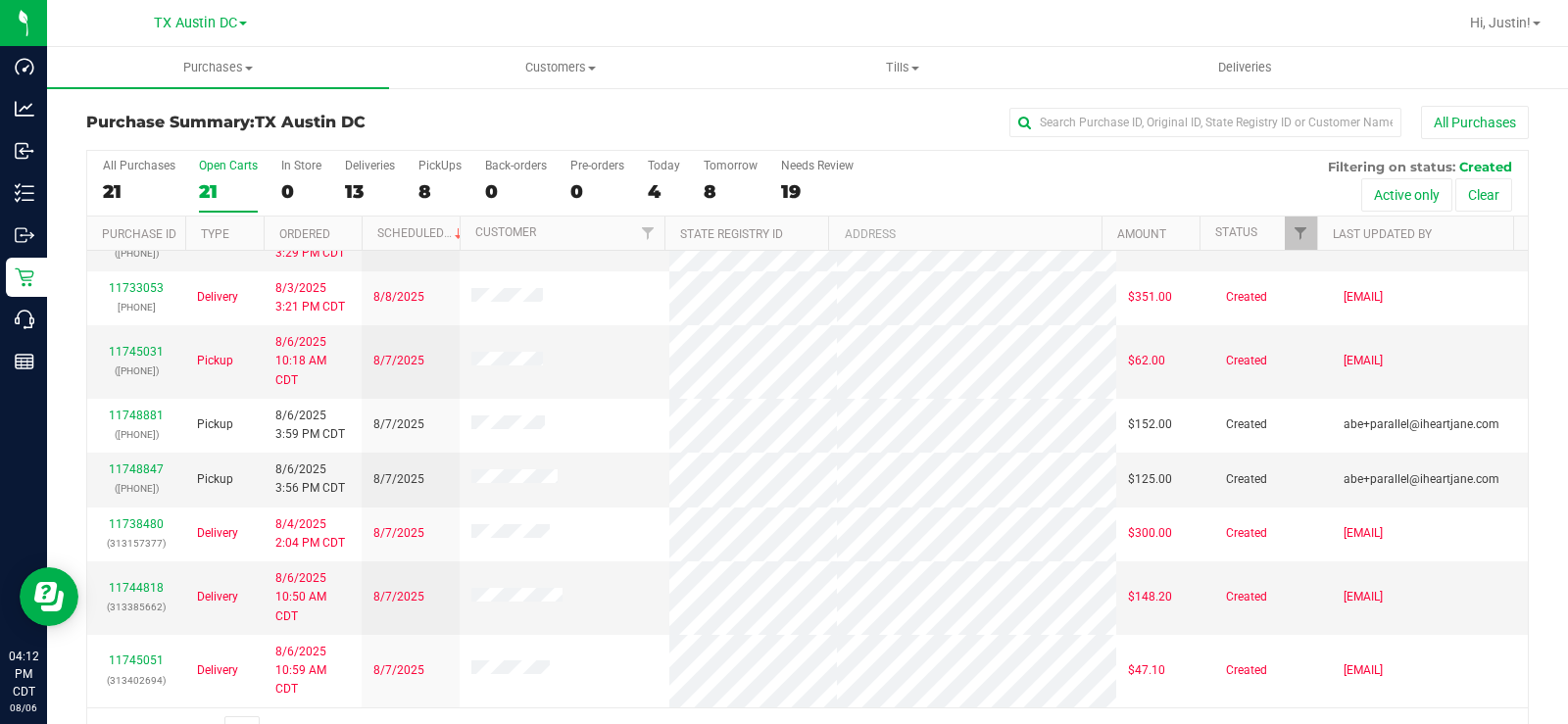 scroll, scrollTop: 392, scrollLeft: 0, axis: vertical 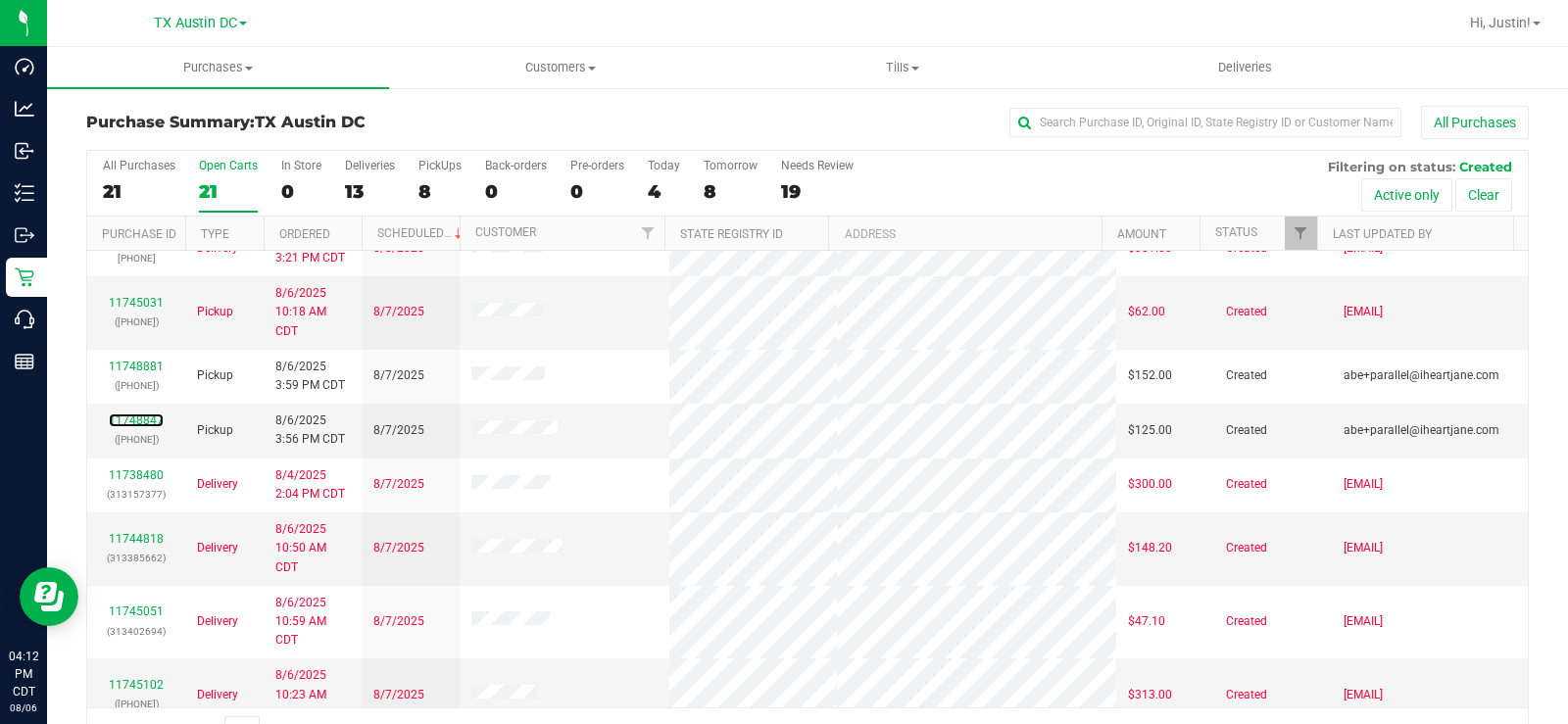 click on "11748847" at bounding box center (136, 420) 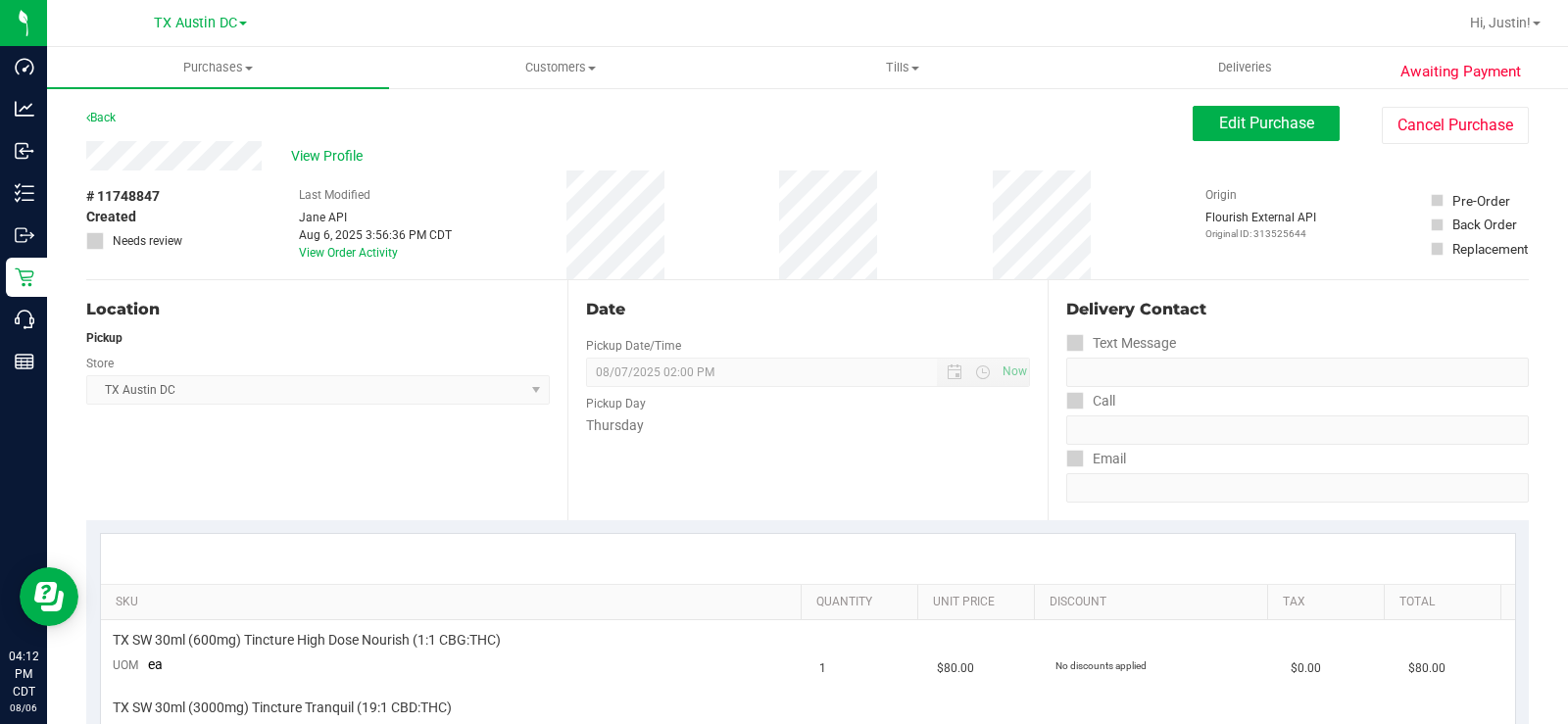 drag, startPoint x: 267, startPoint y: 157, endPoint x: 62, endPoint y: 166, distance: 205.1975 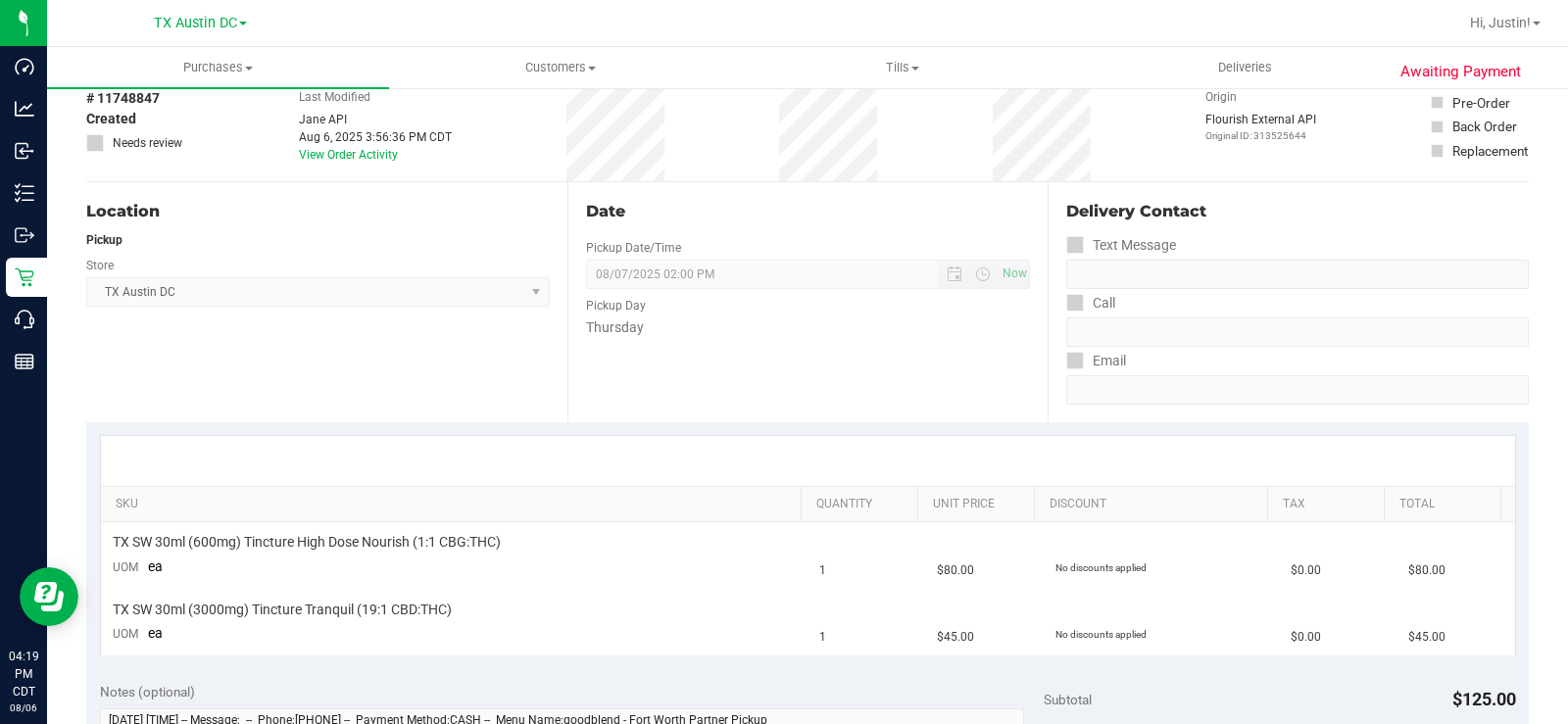 scroll, scrollTop: 0, scrollLeft: 0, axis: both 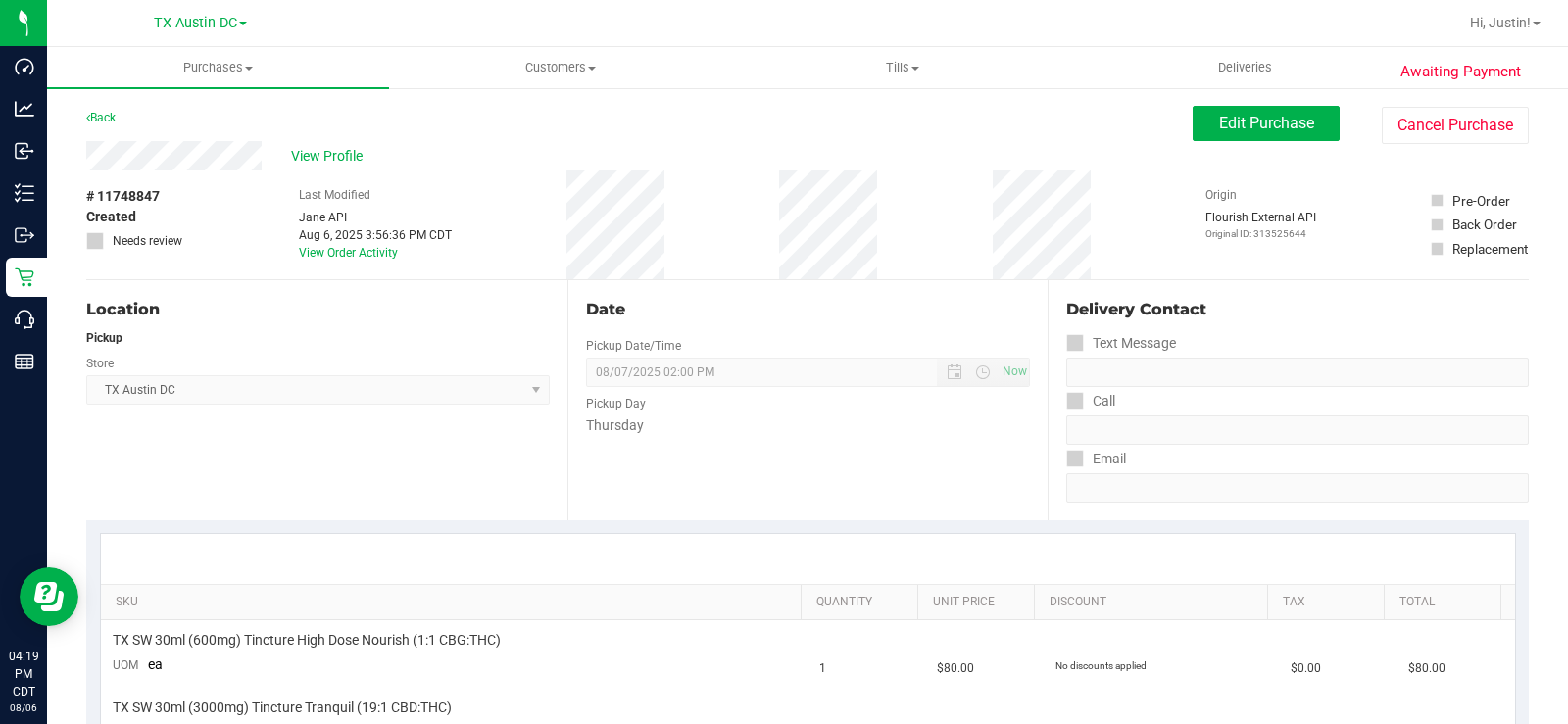 click on "View Profile" at bounding box center (330, 156) 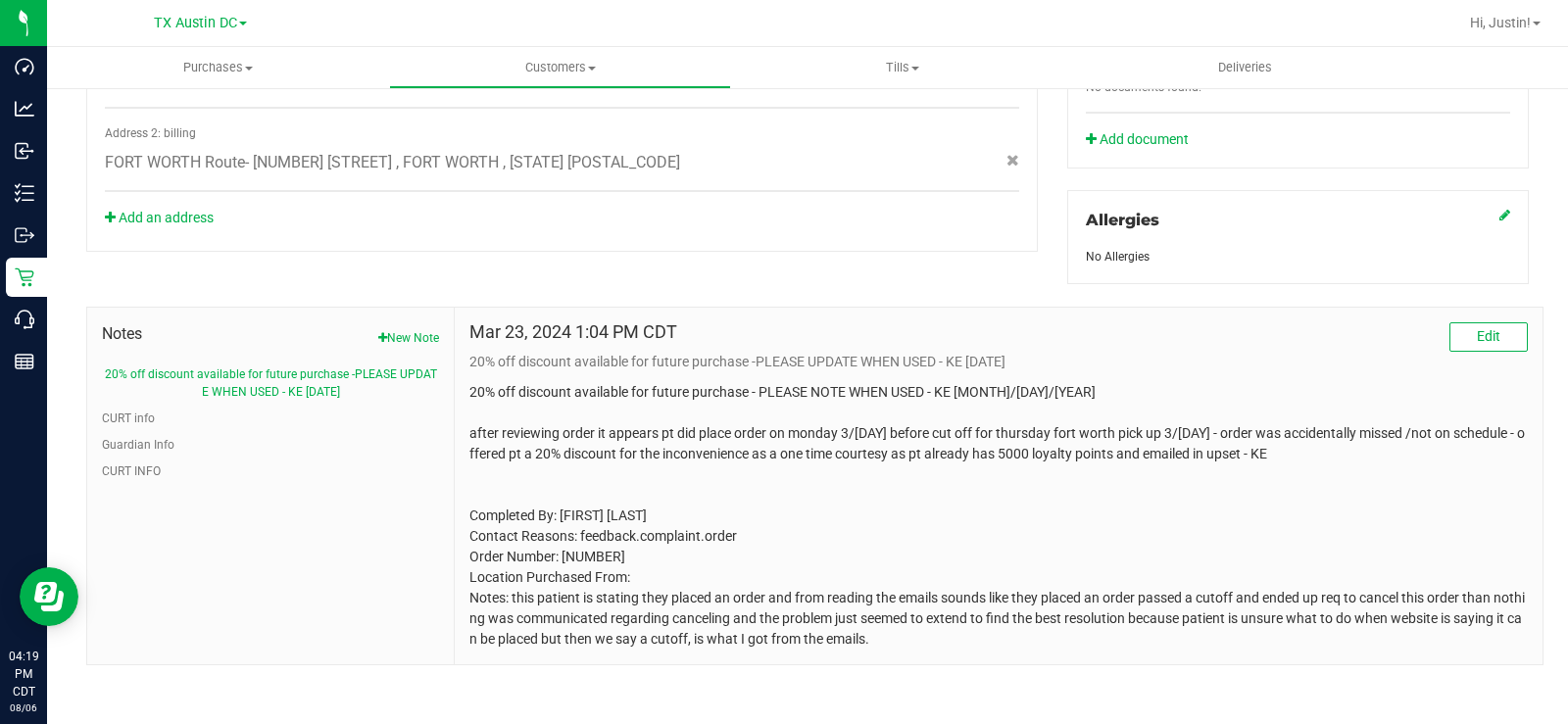 scroll, scrollTop: 787, scrollLeft: 0, axis: vertical 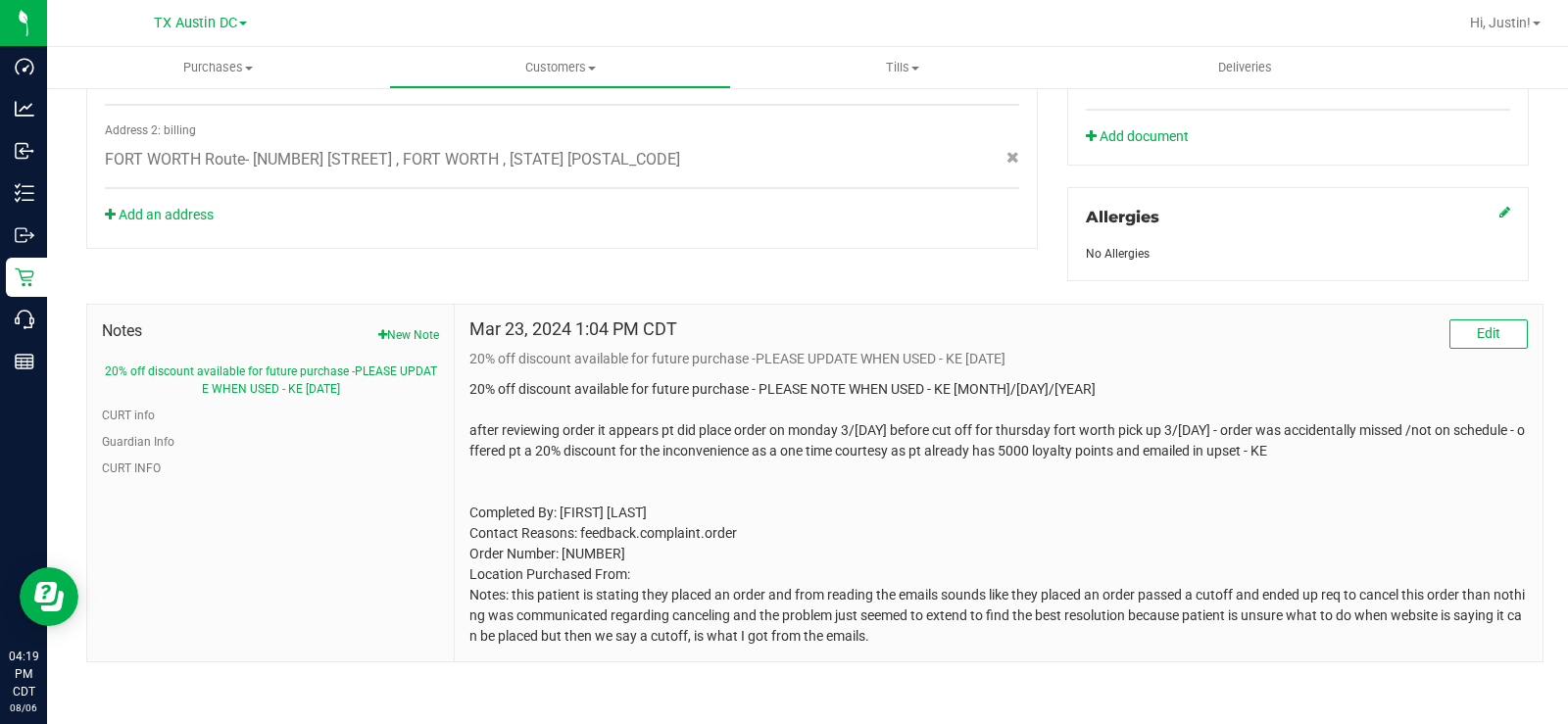 click on "CURT info" at bounding box center (270, 415) 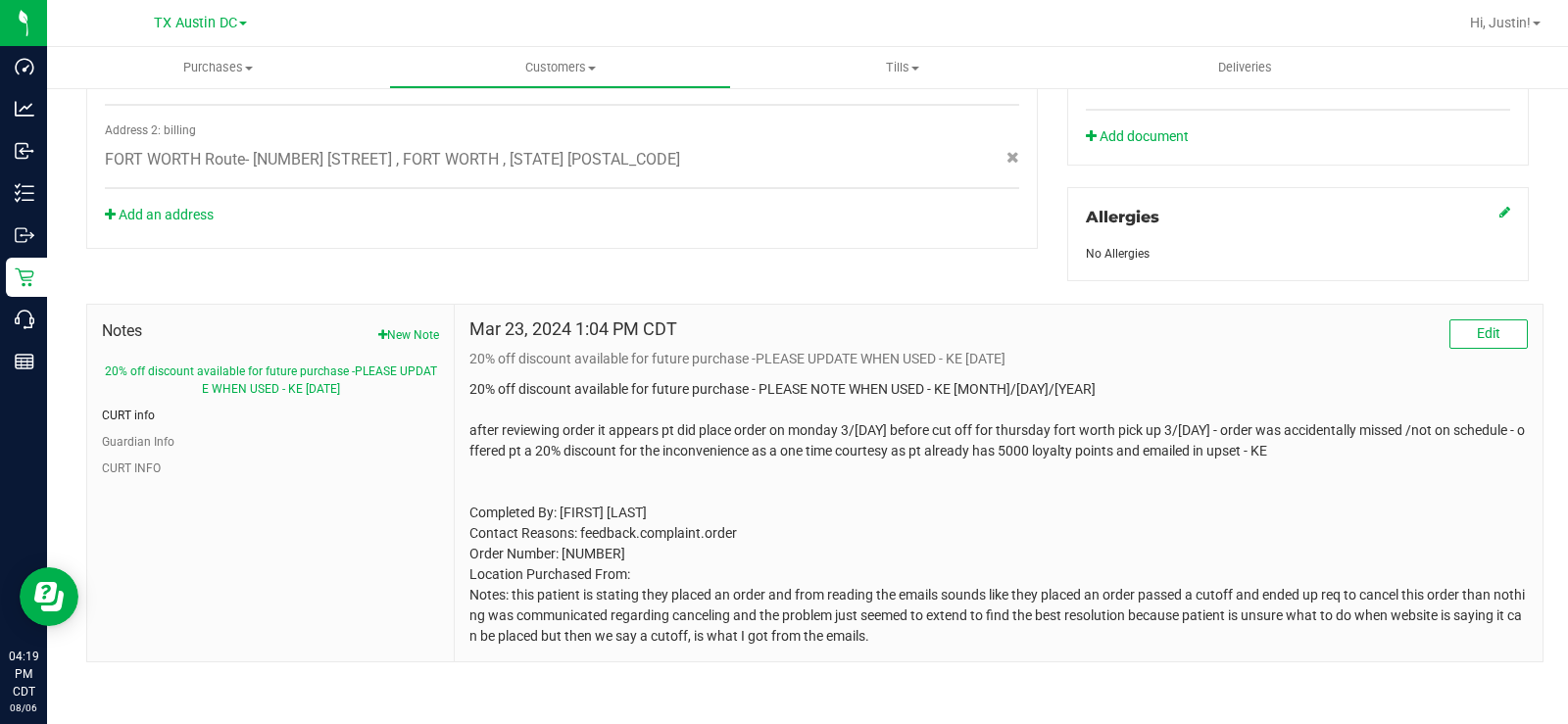 click on "CURT info" at bounding box center (128, 415) 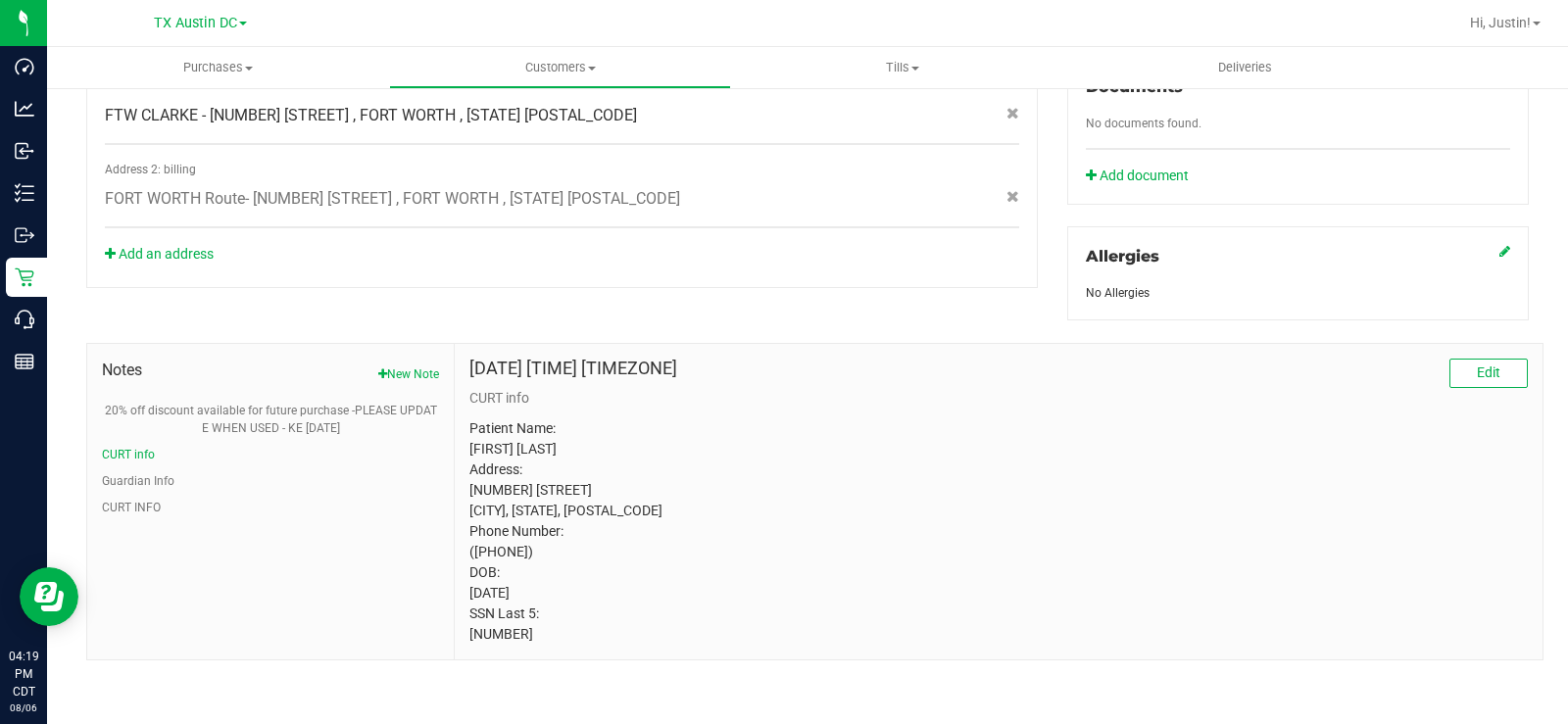 scroll, scrollTop: 746, scrollLeft: 0, axis: vertical 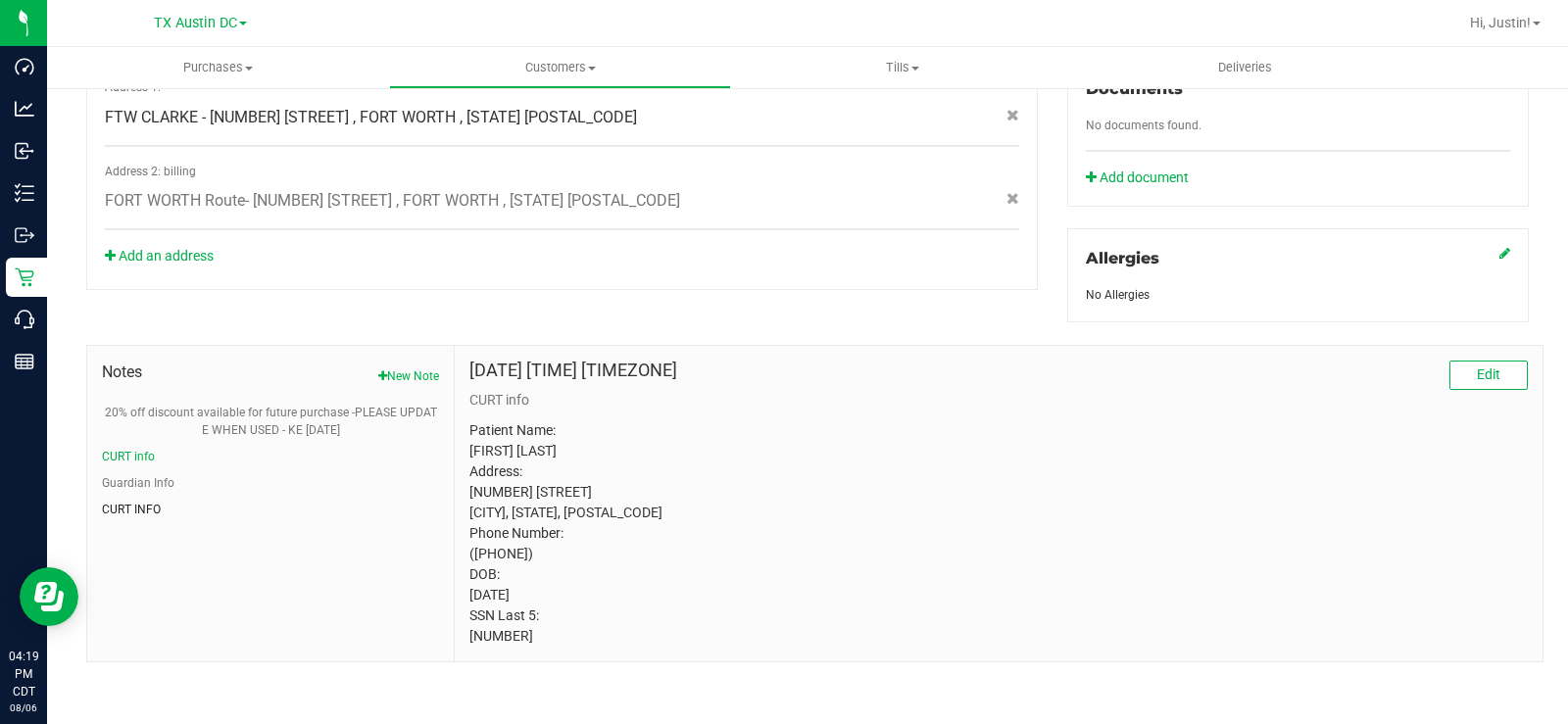 click on "CURT INFO" at bounding box center (131, 509) 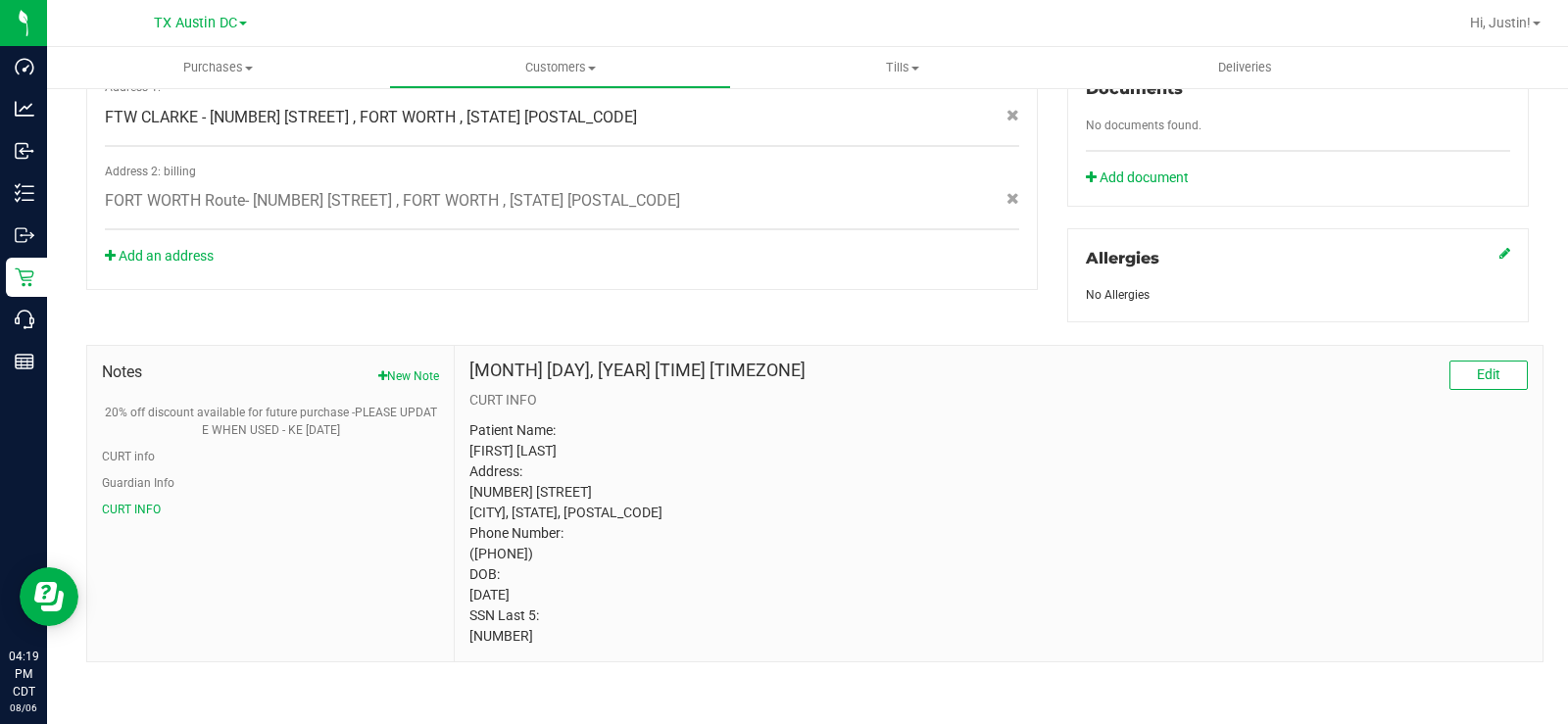 click on "CURT INFO" at bounding box center (131, 509) 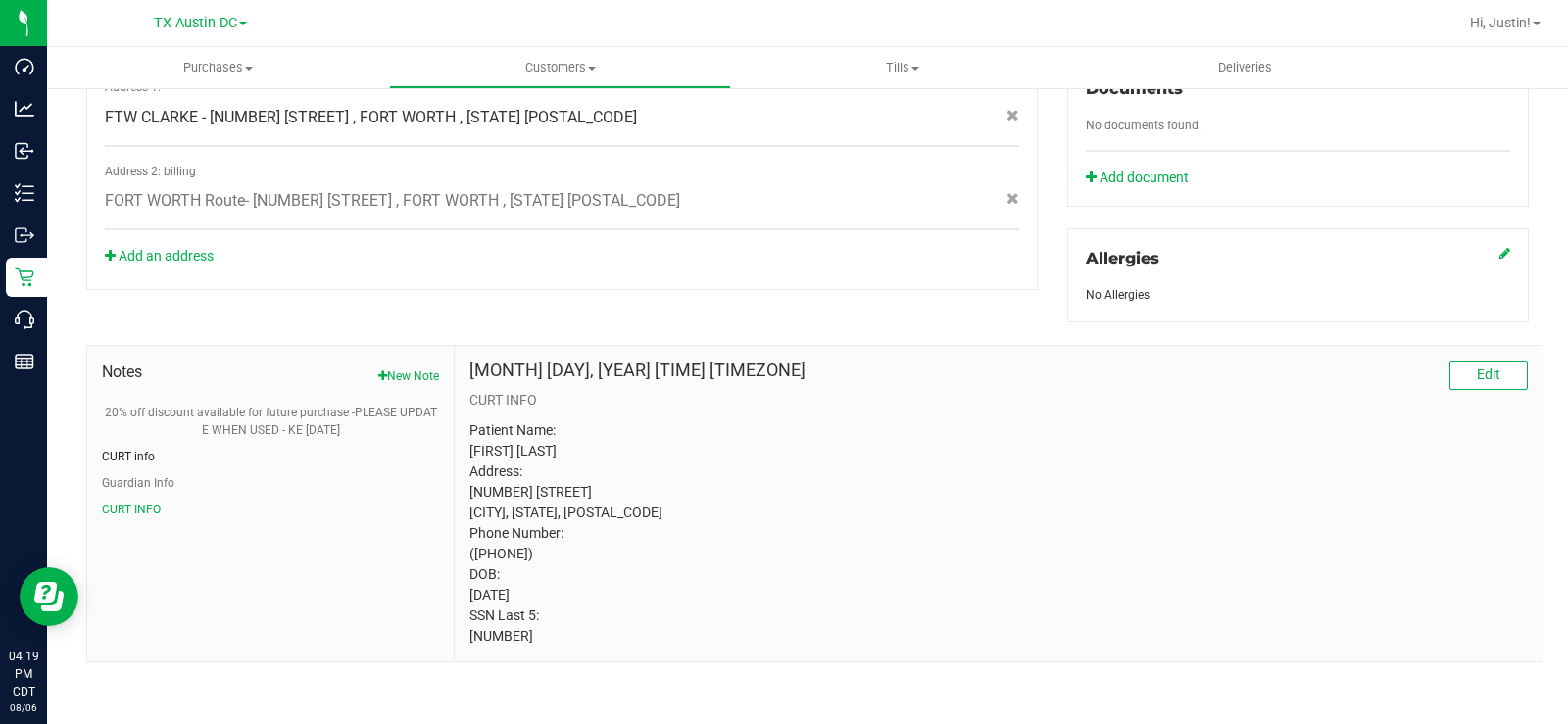 click on "CURT info" at bounding box center [128, 457] 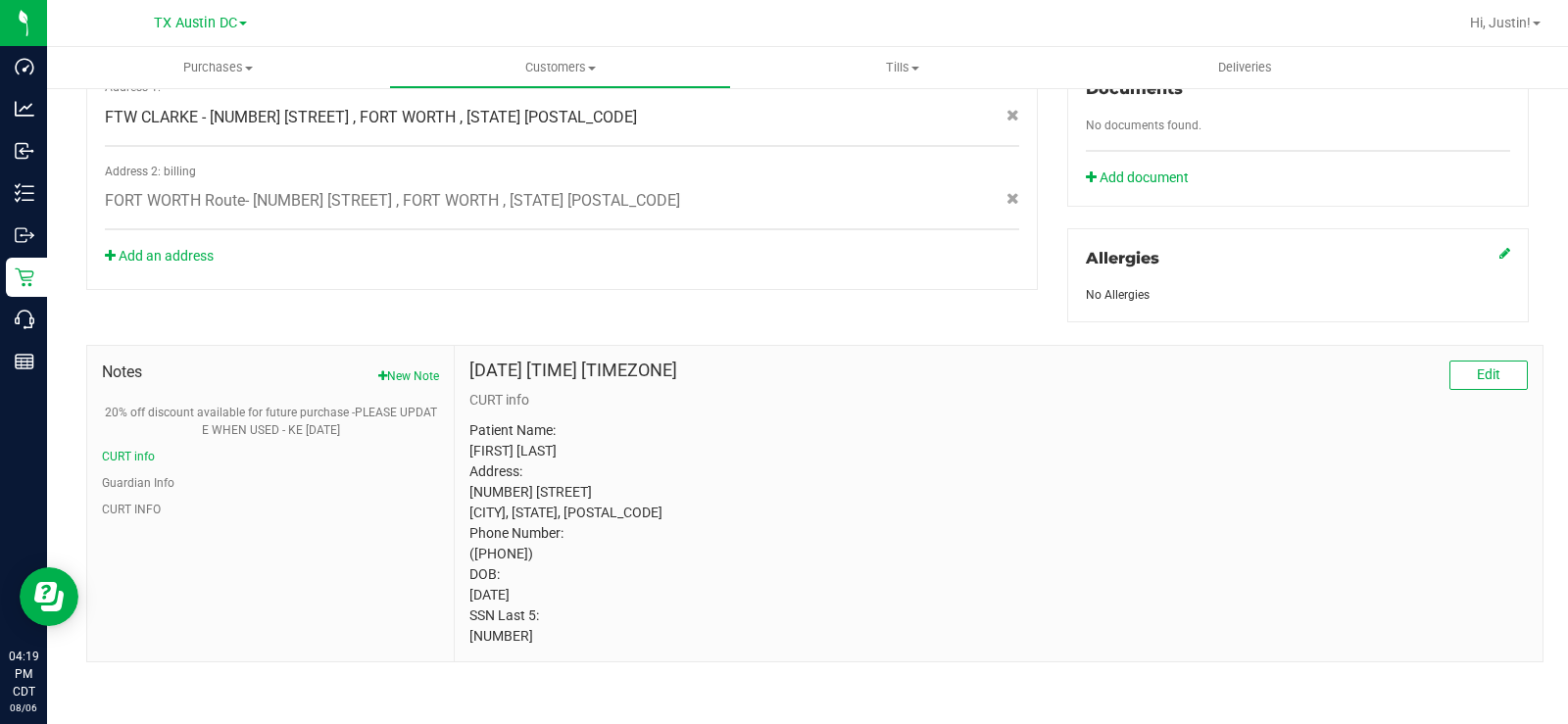 scroll, scrollTop: 60, scrollLeft: 0, axis: vertical 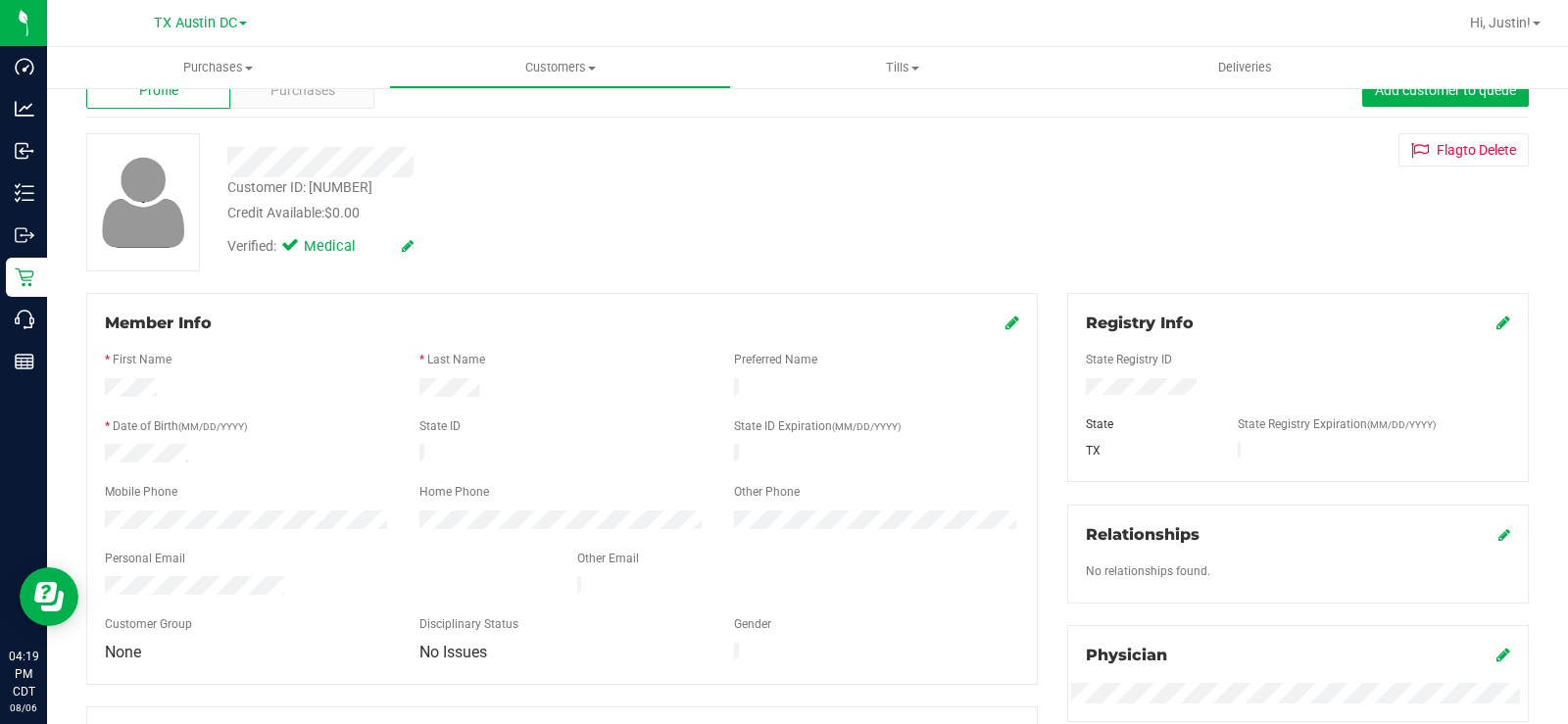 click on "Purchases" at bounding box center (303, 90) 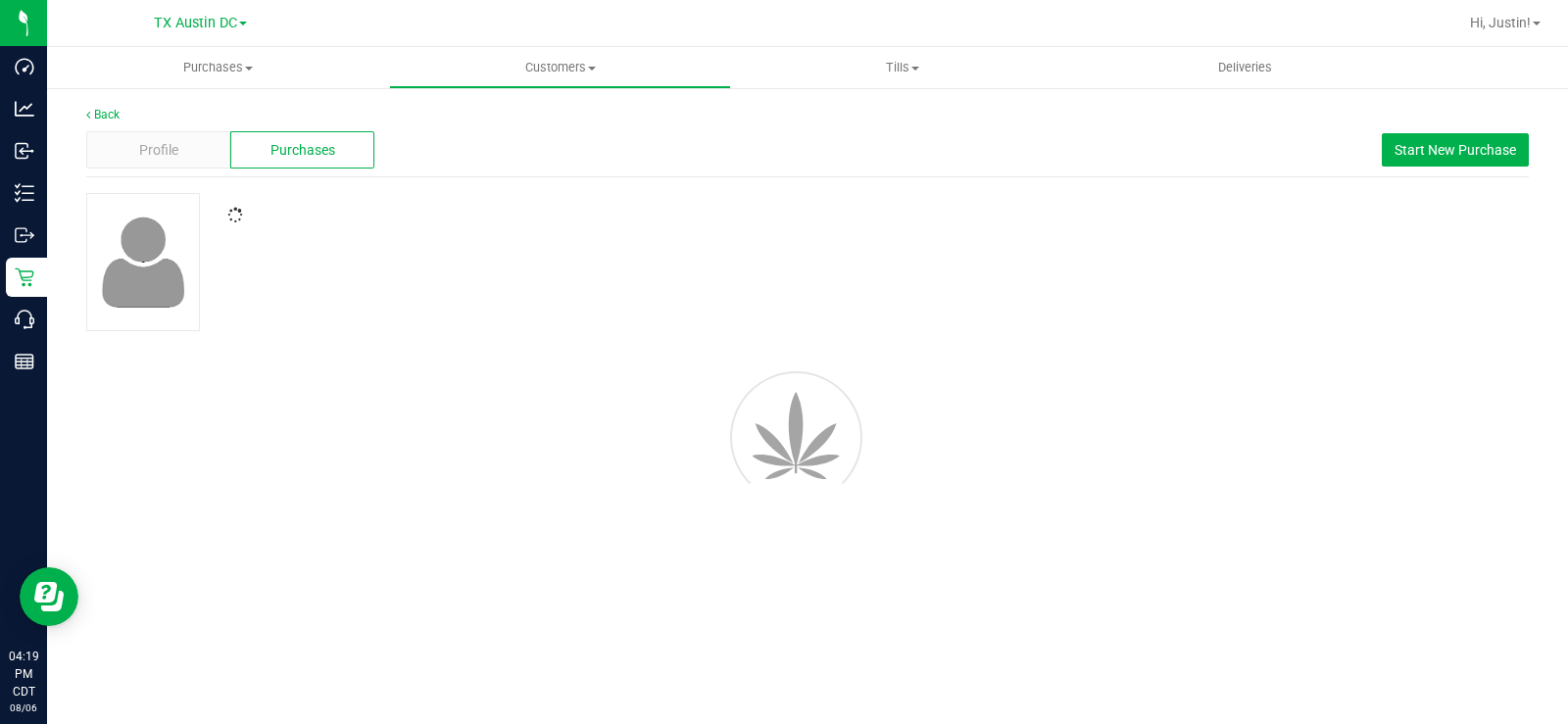 scroll, scrollTop: 0, scrollLeft: 0, axis: both 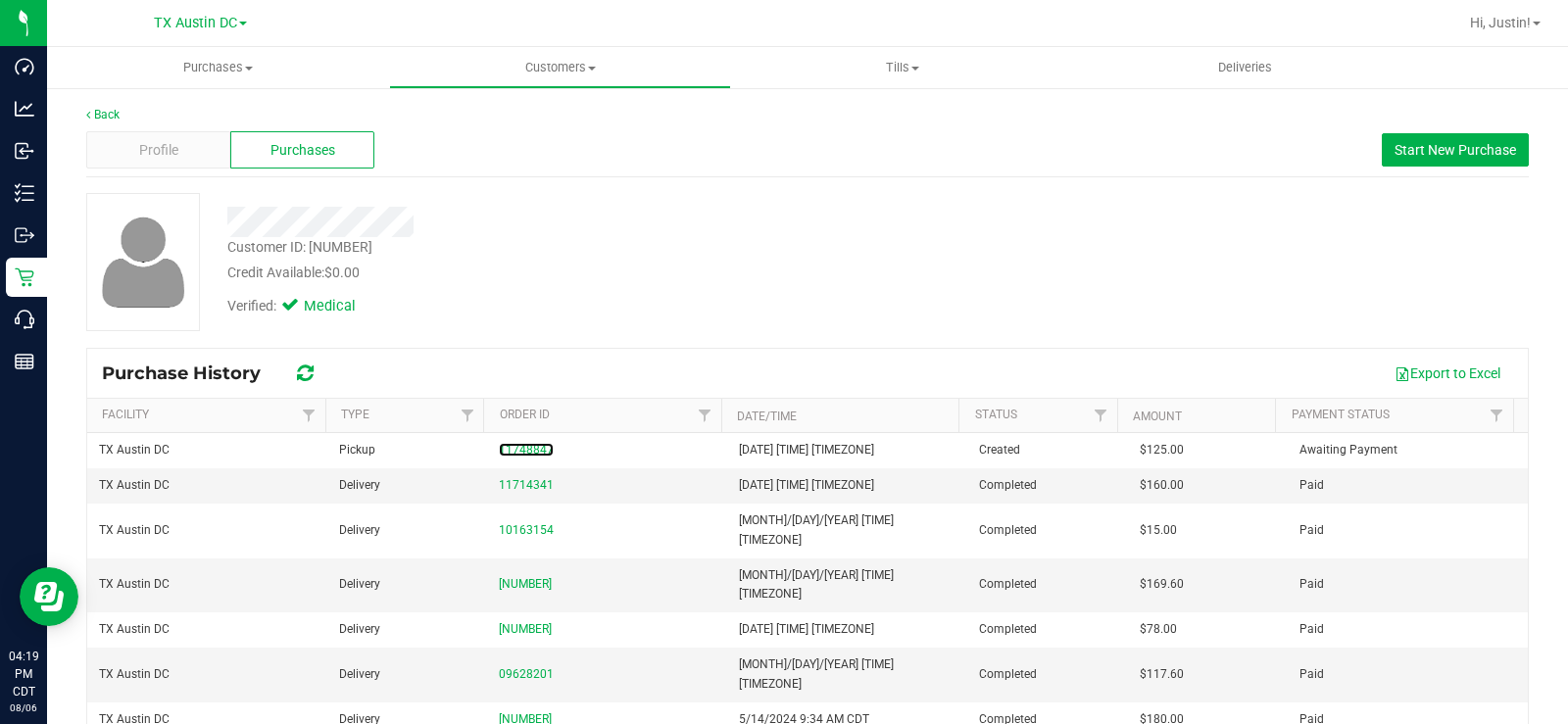 click on "11748847" at bounding box center (526, 450) 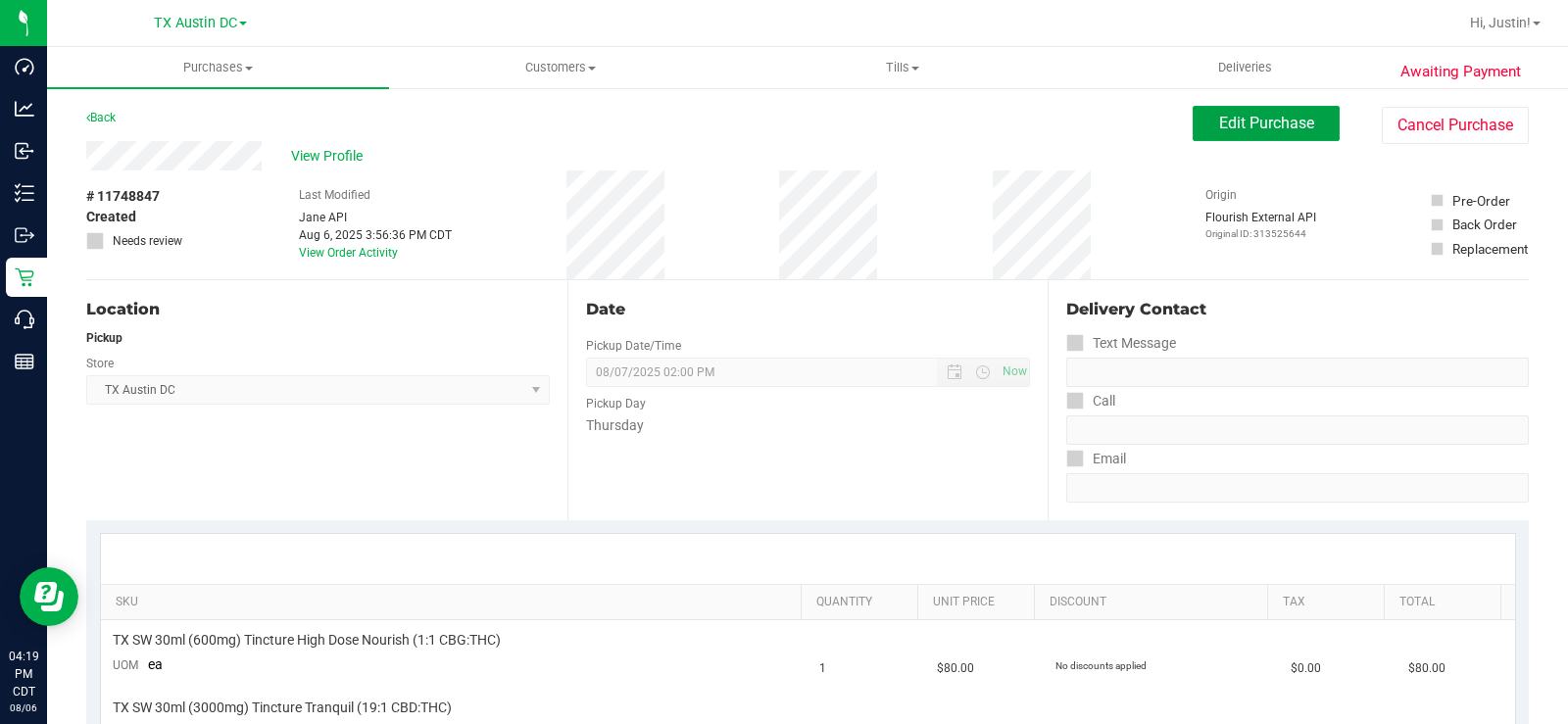 click on "Edit Purchase" at bounding box center [1266, 122] 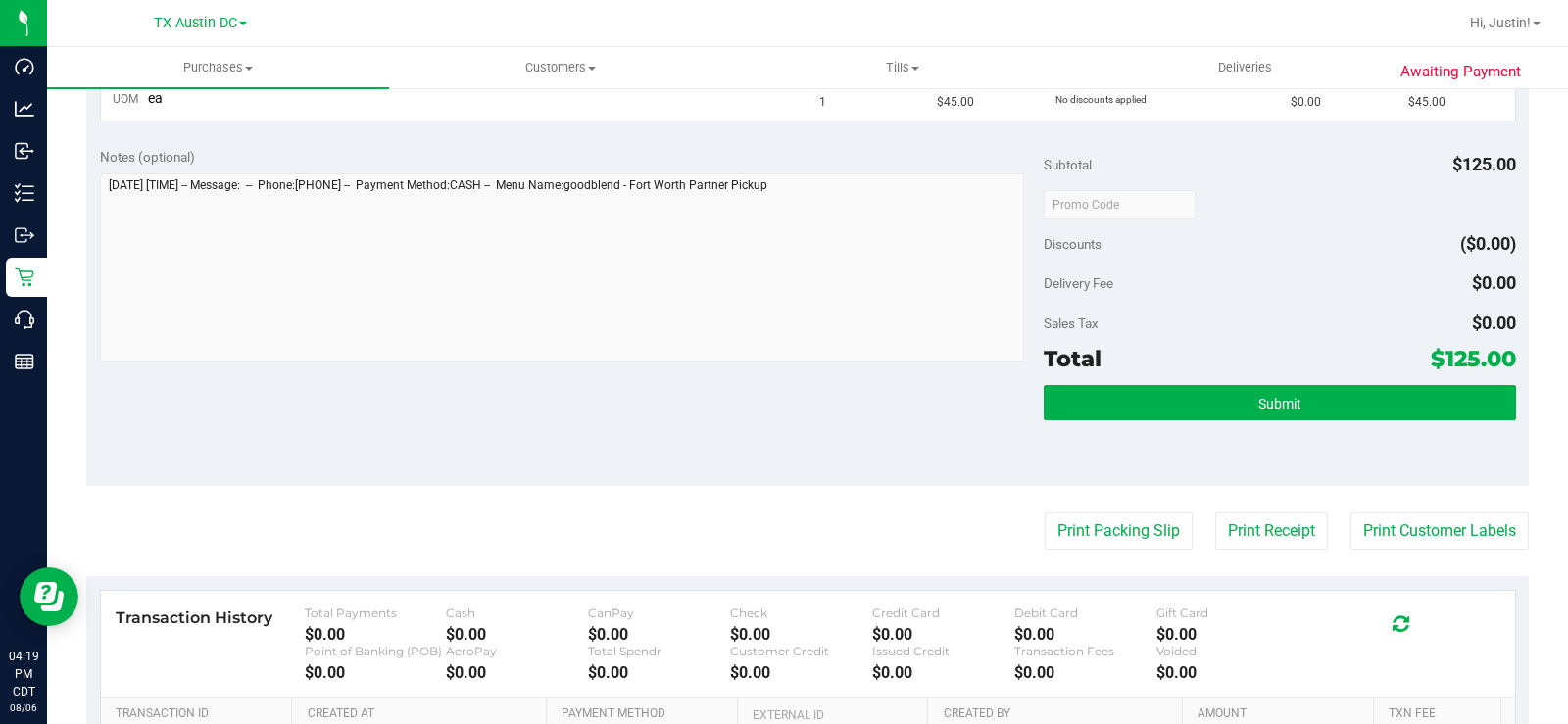 scroll, scrollTop: 686, scrollLeft: 0, axis: vertical 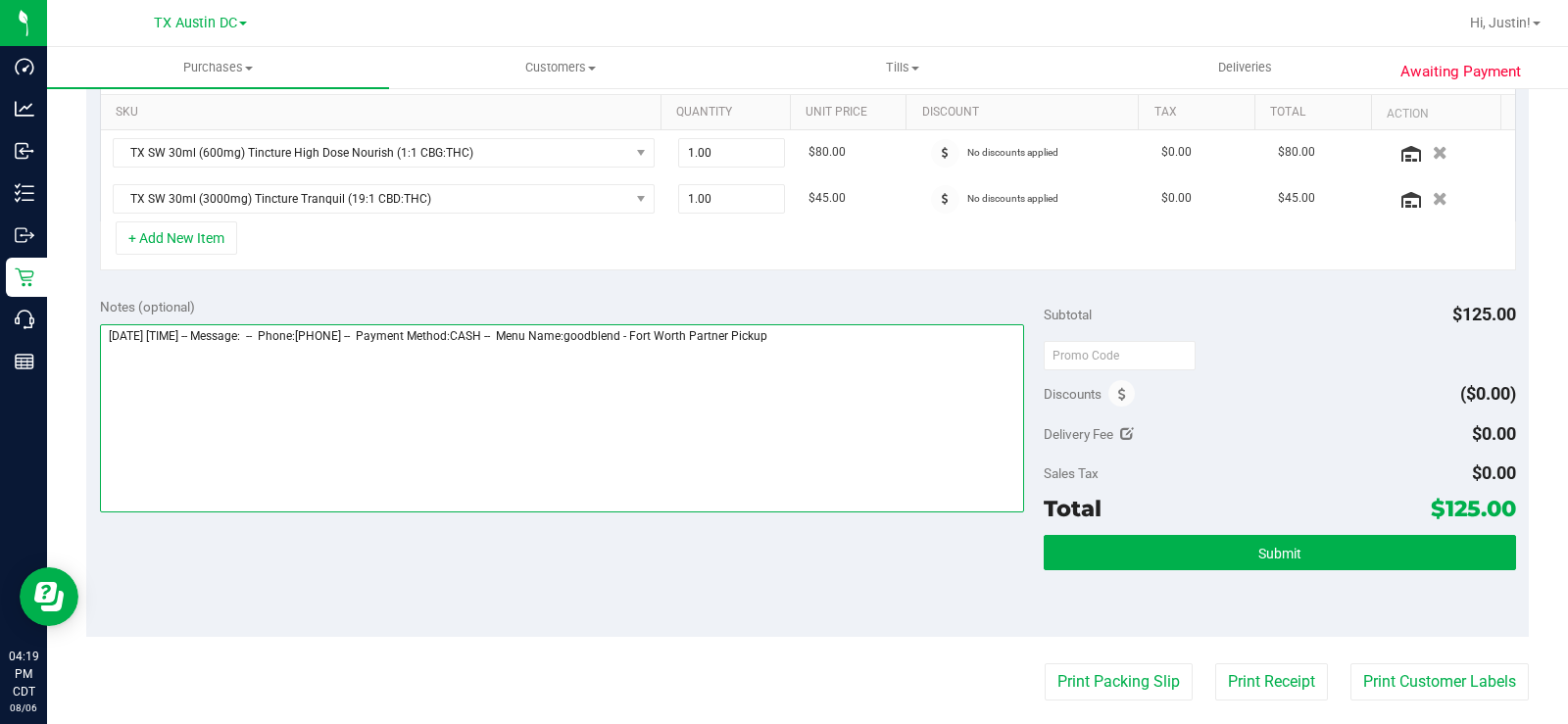 click at bounding box center (562, 418) 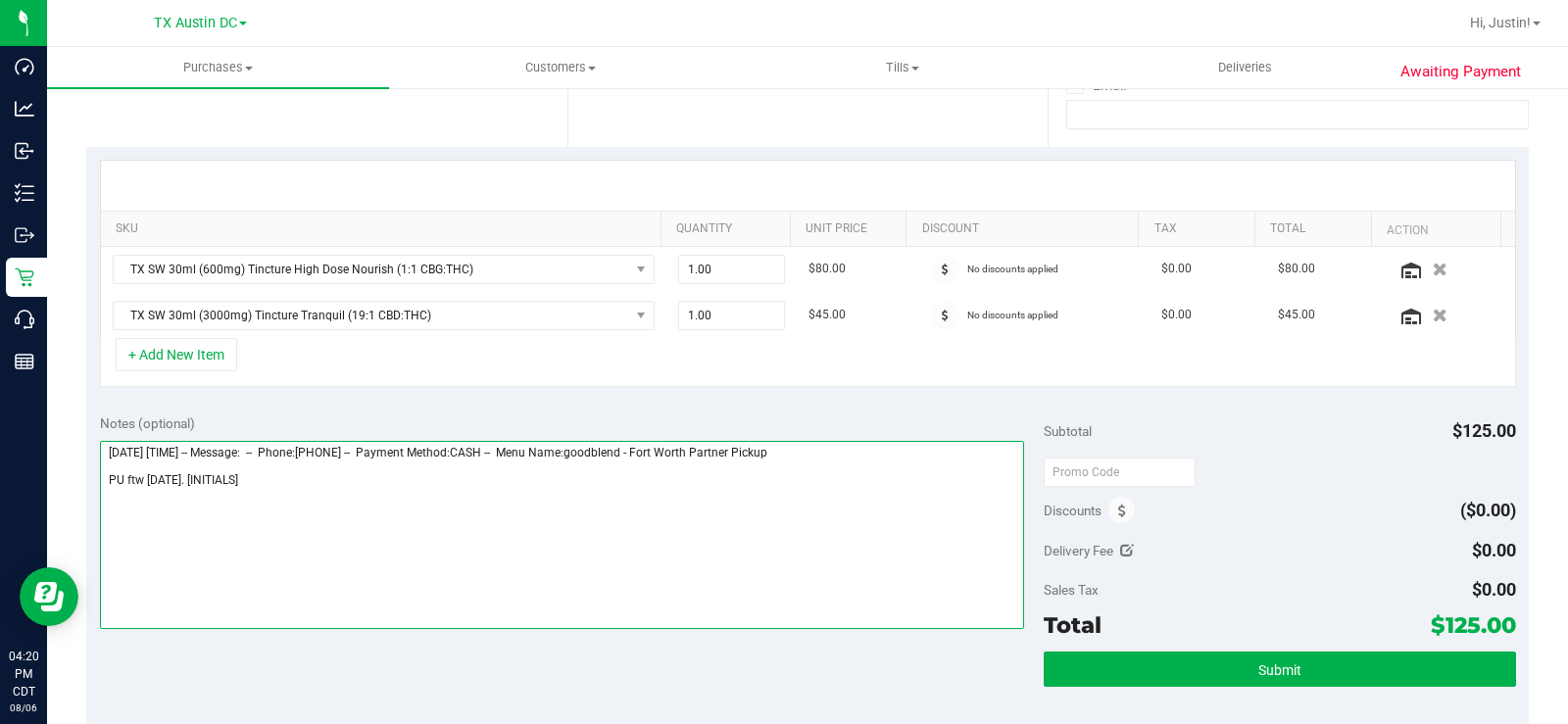 scroll, scrollTop: 98, scrollLeft: 0, axis: vertical 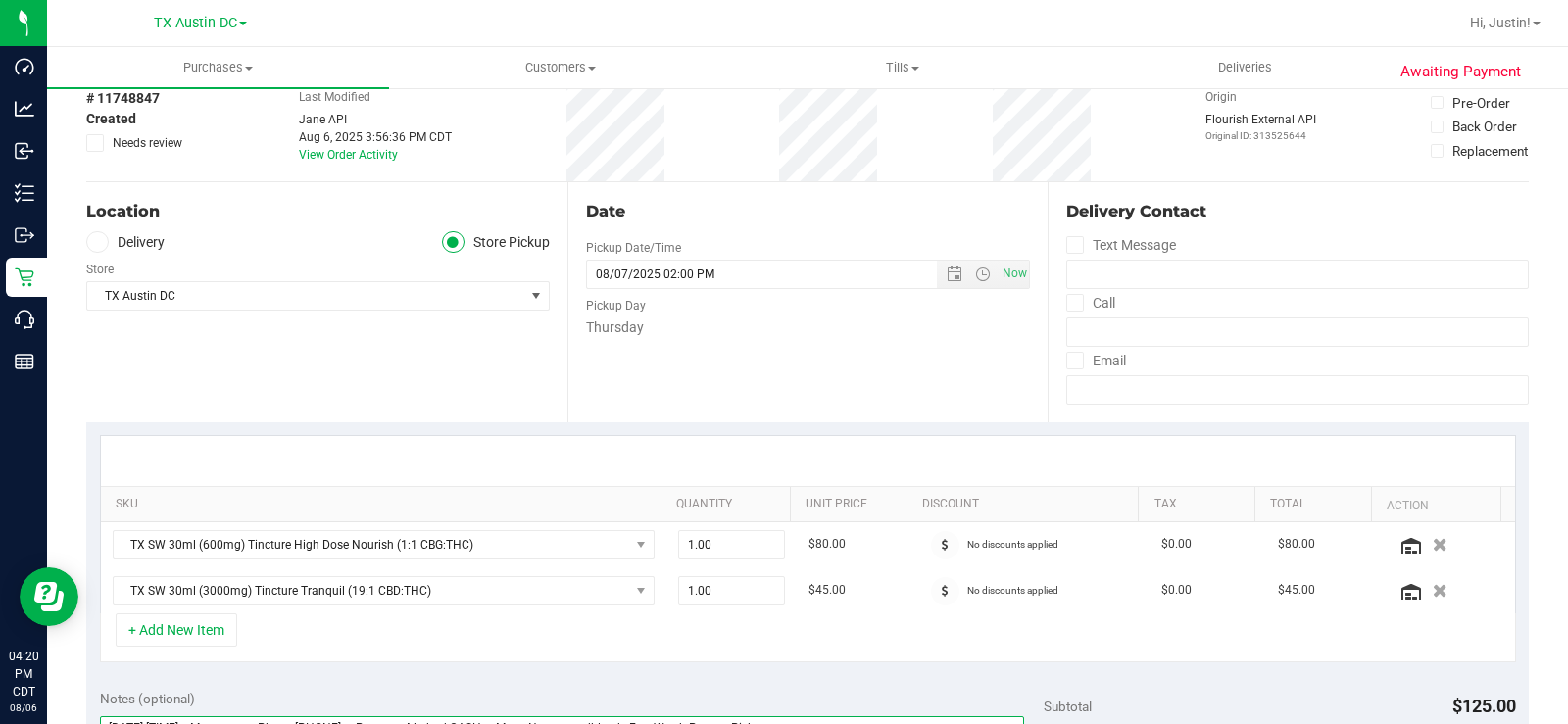 type on "[DATE] [TIME] -- Message:  --  Phone:[PHONE] --  Payment Method:CASH --  Menu Name:goodblend - Fort Worth Partner Pickup
PU ftw [DATE]. [INITIALS]" 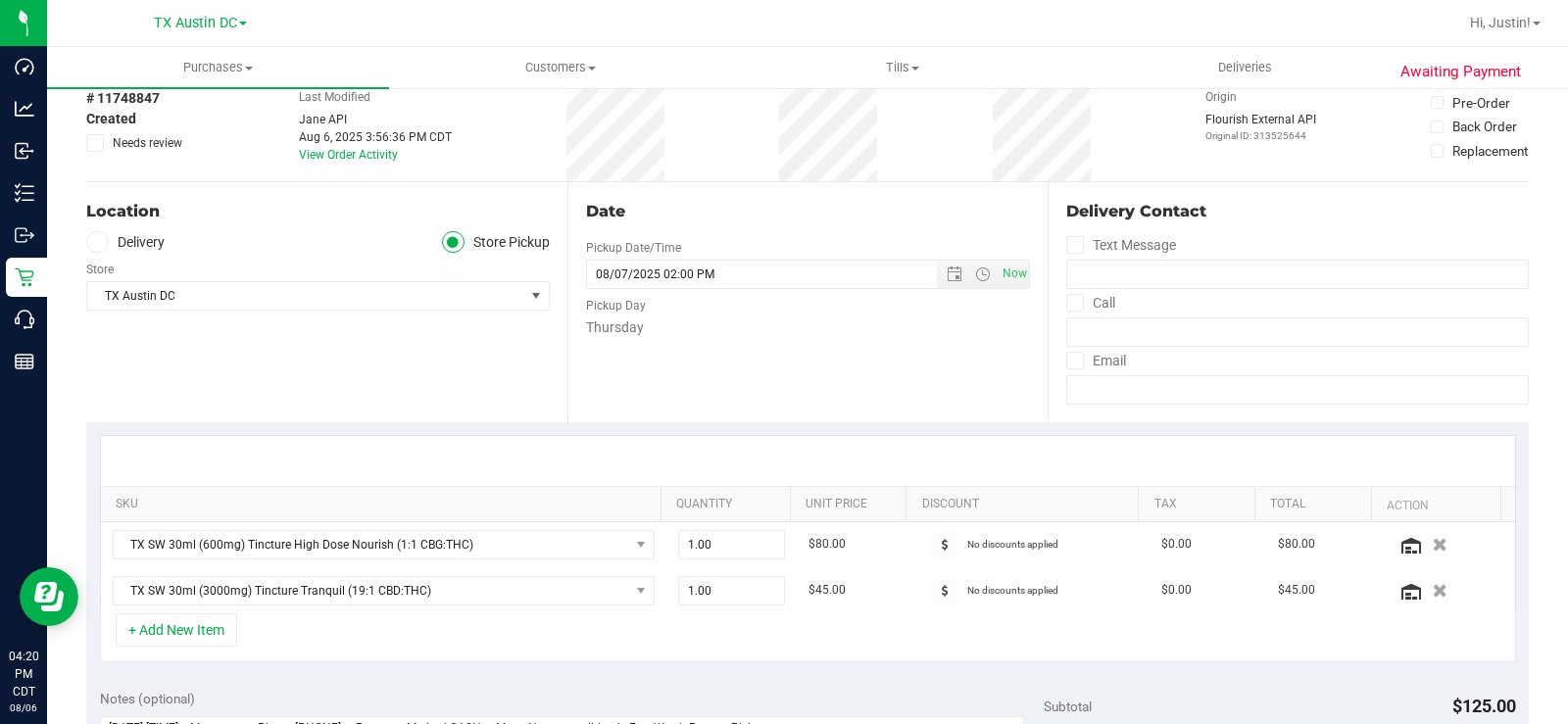 click at bounding box center (97, 242) 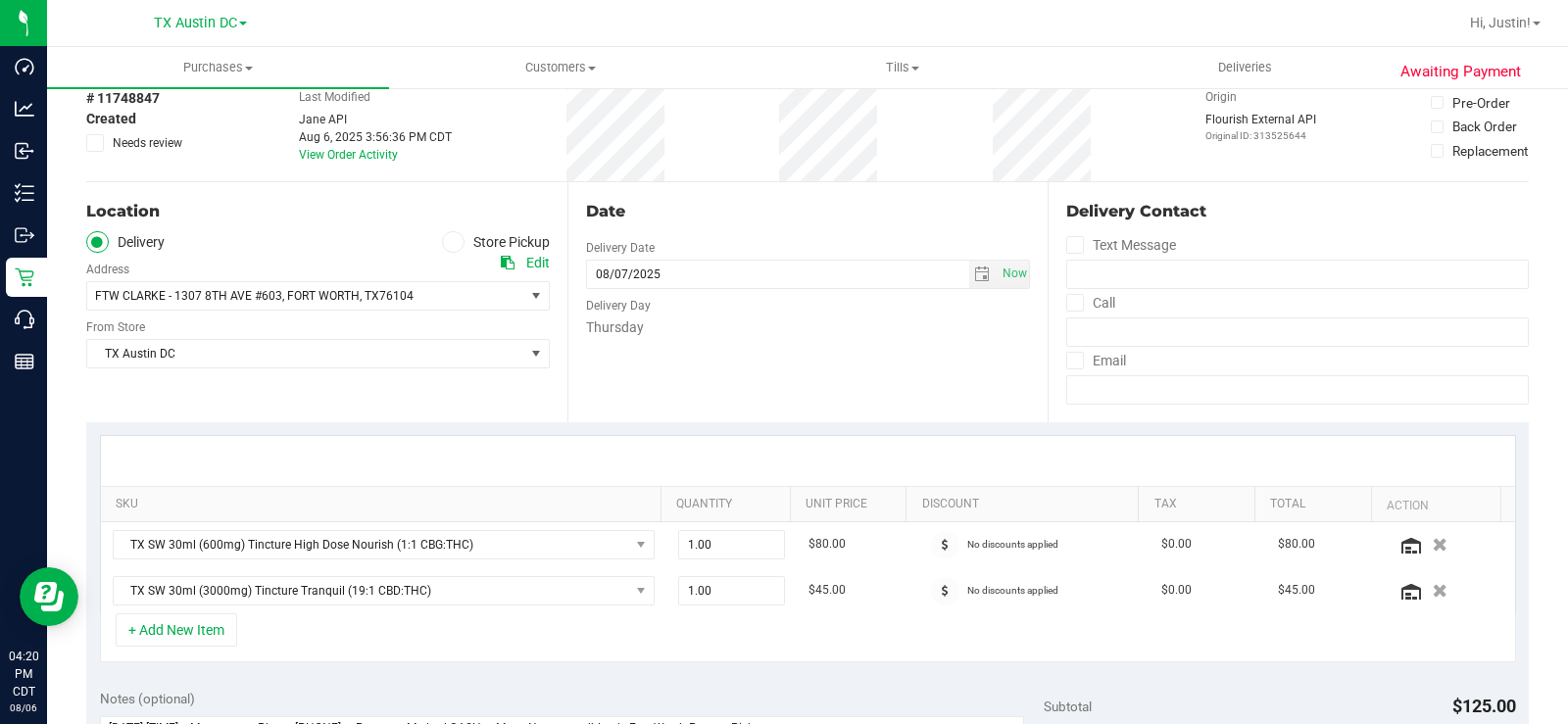 click on "Location
Delivery
Store Pickup
Address
Edit
FTW CLARKE - [NUMBER] [STREET]
, FORT WORTH
, [STATE]
[POSTAL_CODE]
Select address FTW CLARKE - [NUMBER] [STREET] FORT WORTH Route- [NUMBER] [STREET]
From Store
[STATE] [CITY] DC Select Store Bonita Springs WC Boynton Beach WC Bradenton WC Brandon WC Brooksville WC Call Center Clermont WC Crestview WC Deerfield Beach WC Deltona WC" at bounding box center [326, 302] 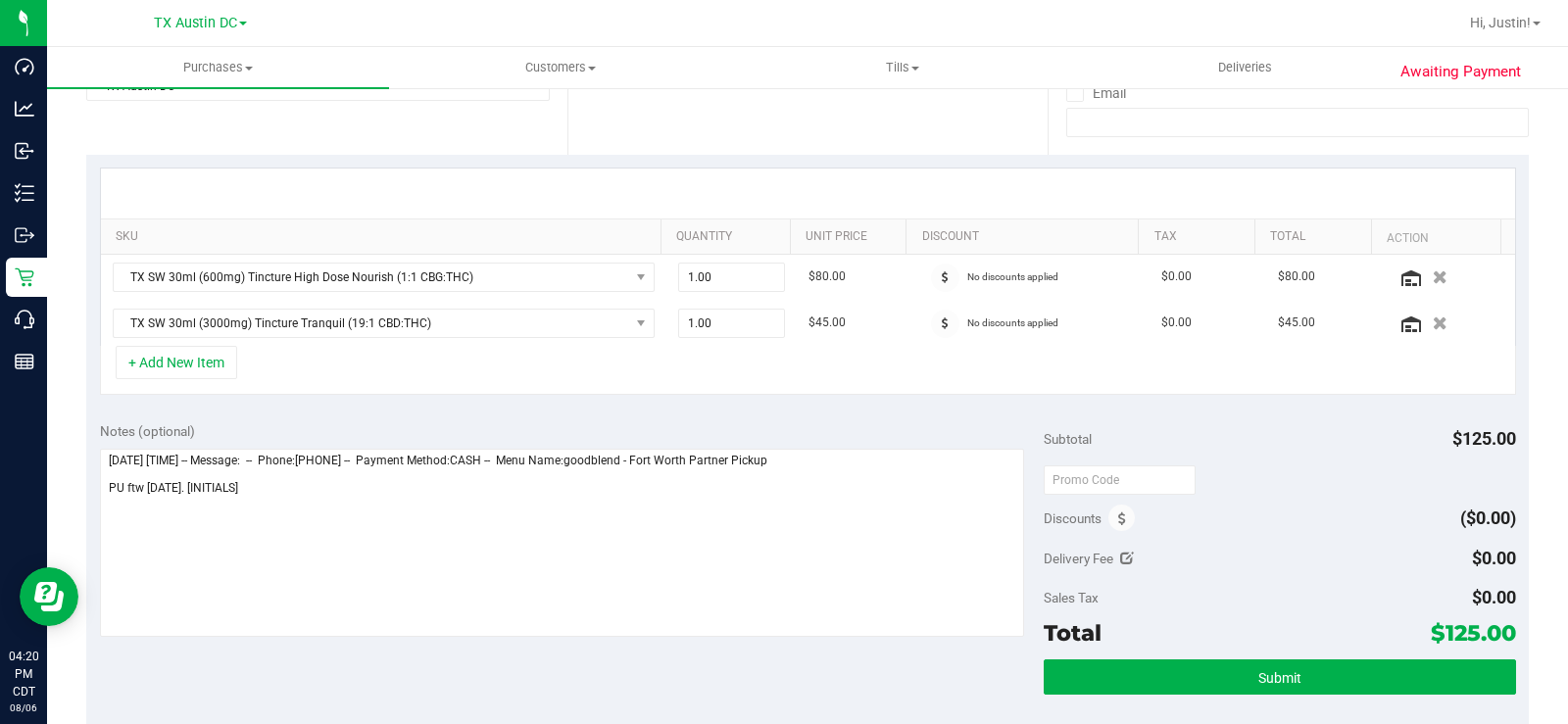 scroll, scrollTop: 392, scrollLeft: 0, axis: vertical 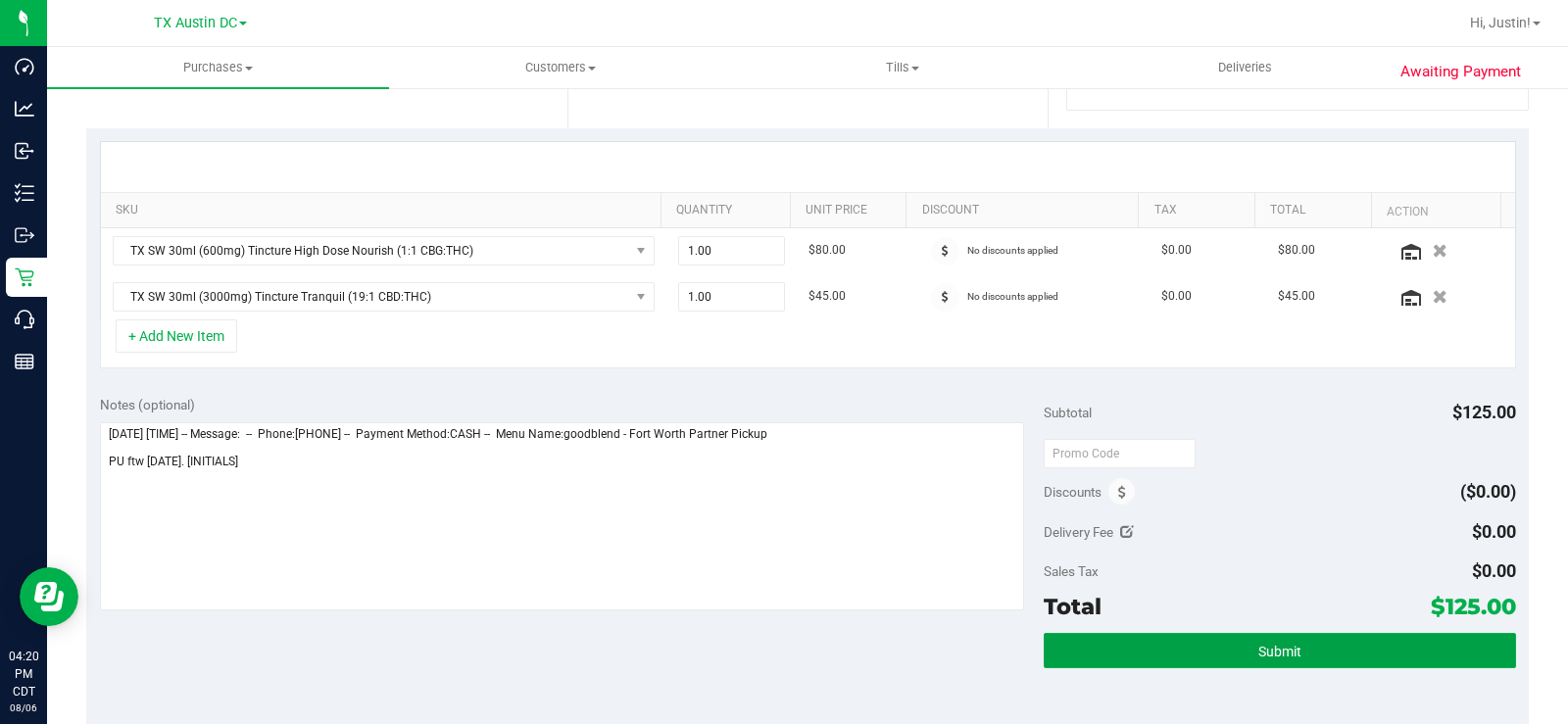 click on "Submit" at bounding box center [1280, 651] 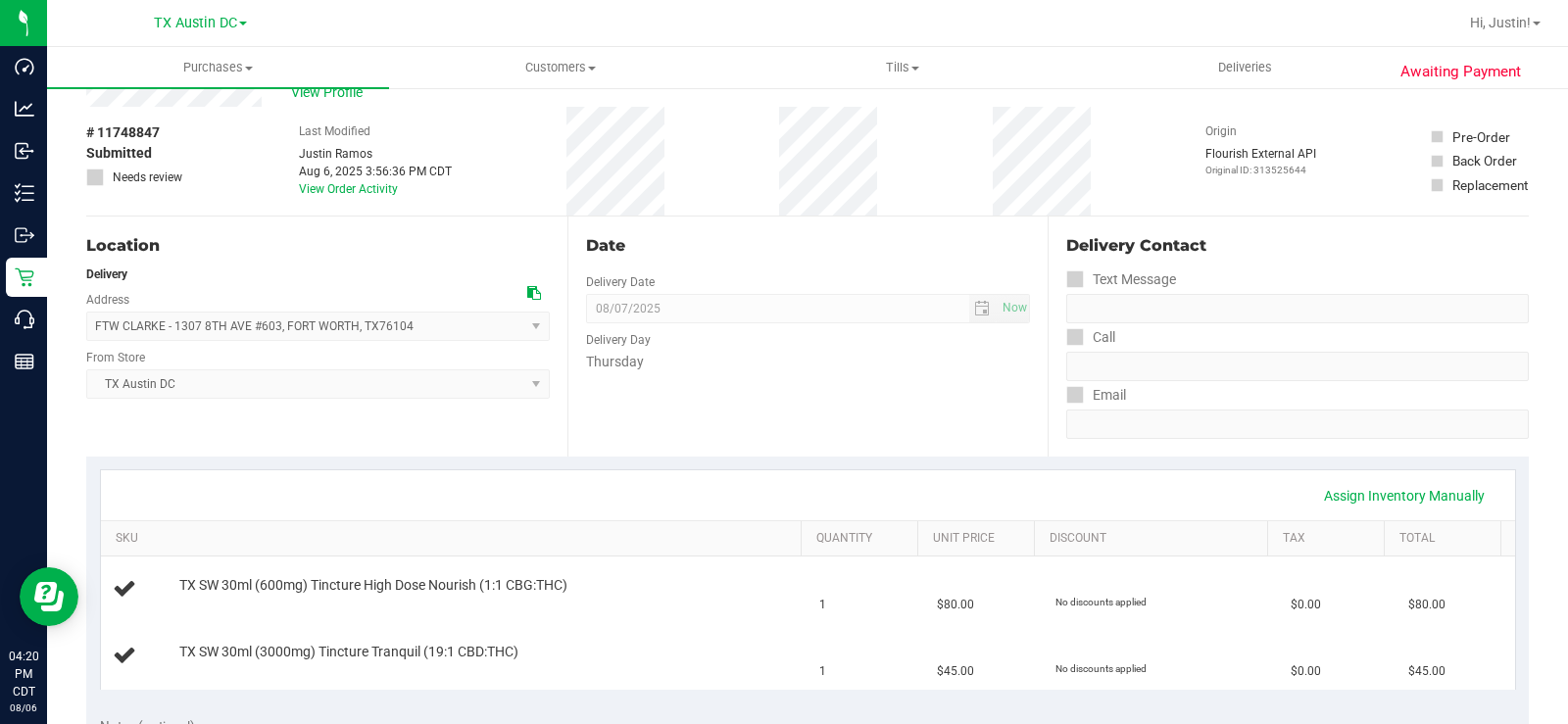 scroll, scrollTop: 0, scrollLeft: 0, axis: both 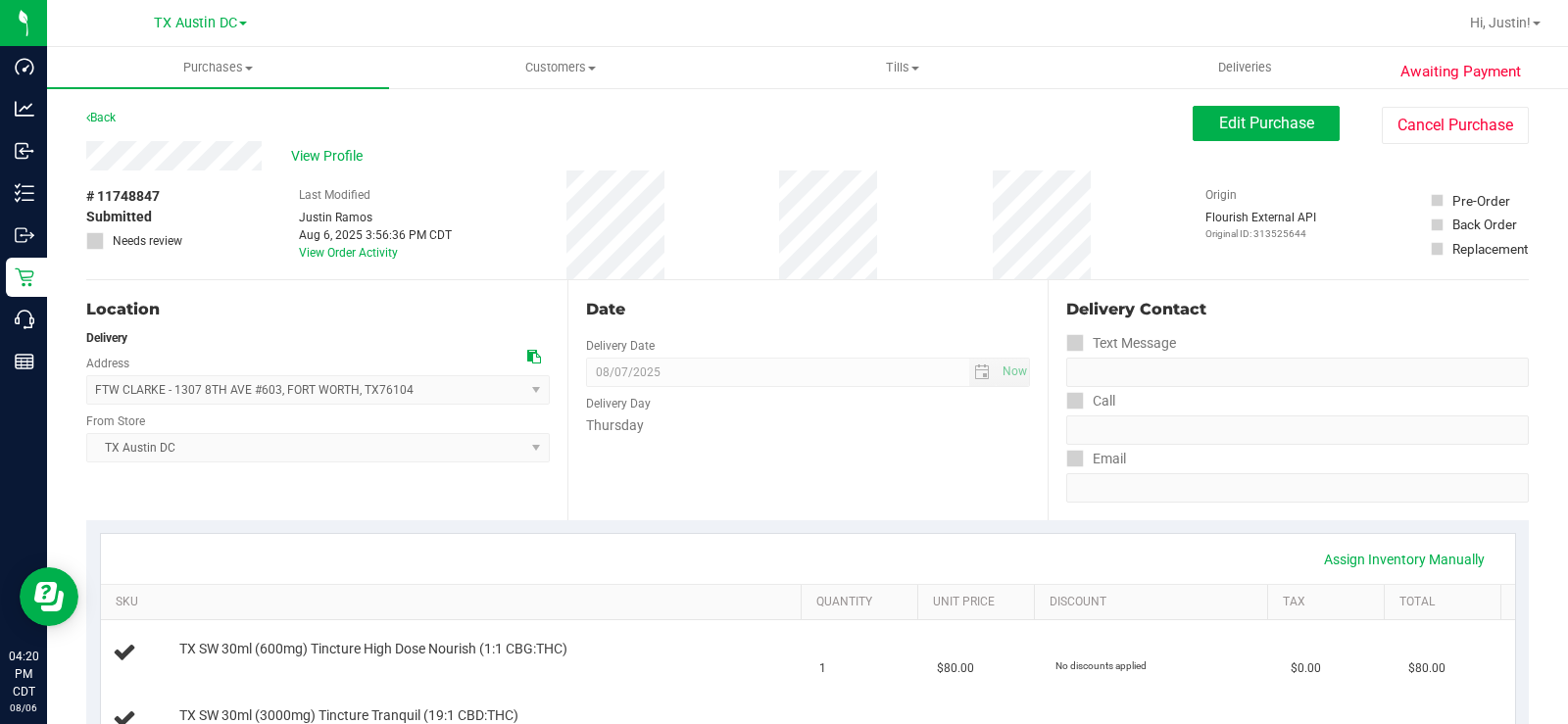 click on "View Profile" at bounding box center (330, 156) 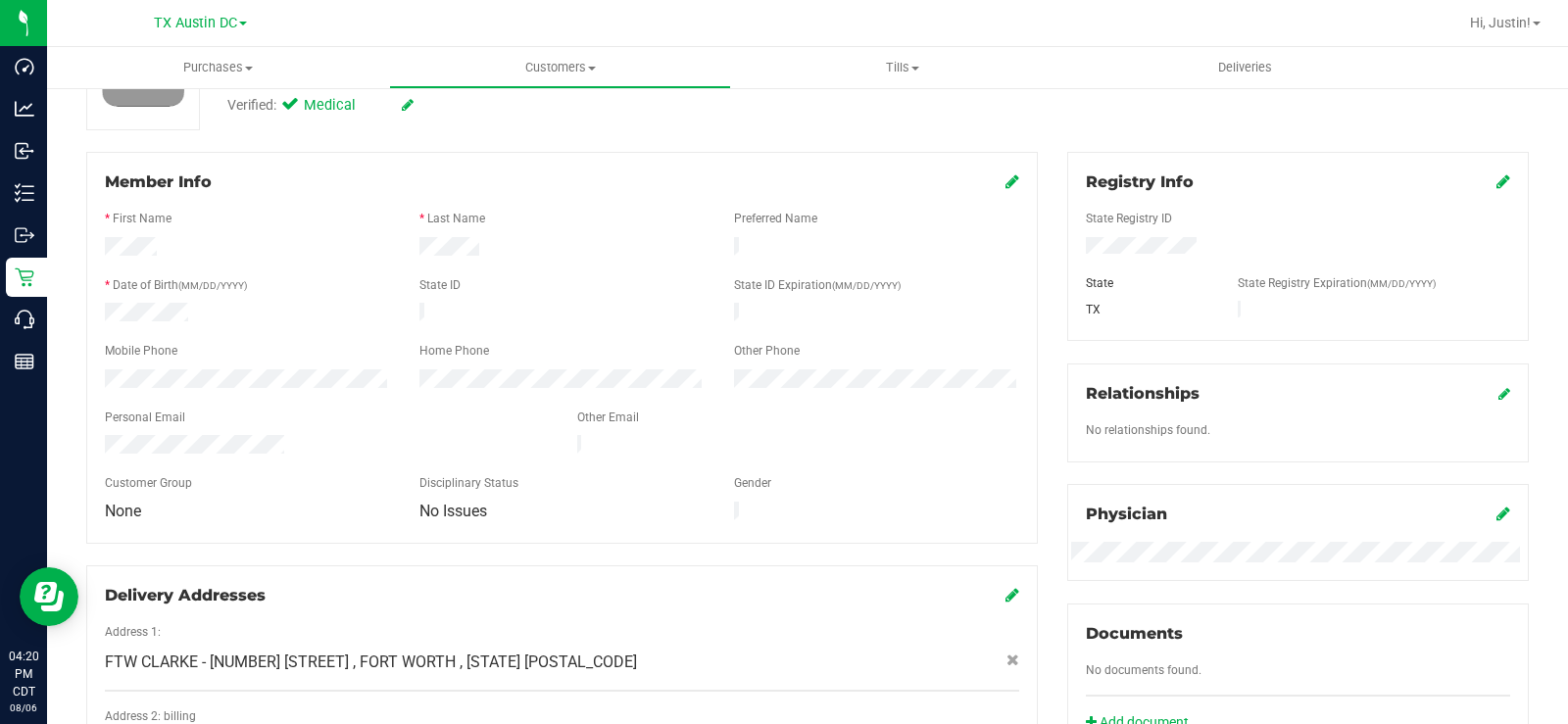 scroll, scrollTop: 294, scrollLeft: 0, axis: vertical 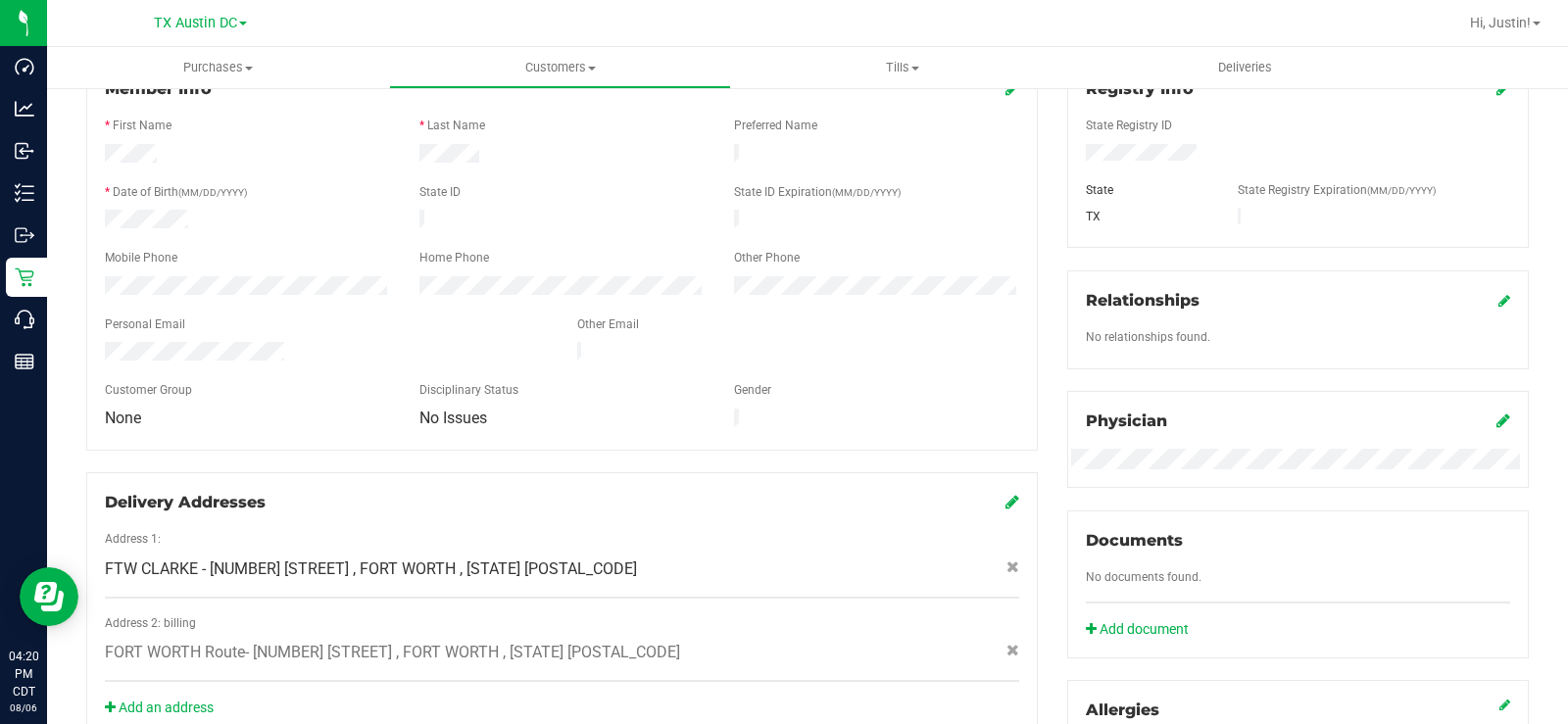 drag, startPoint x: 284, startPoint y: 345, endPoint x: 87, endPoint y: 341, distance: 197.0406 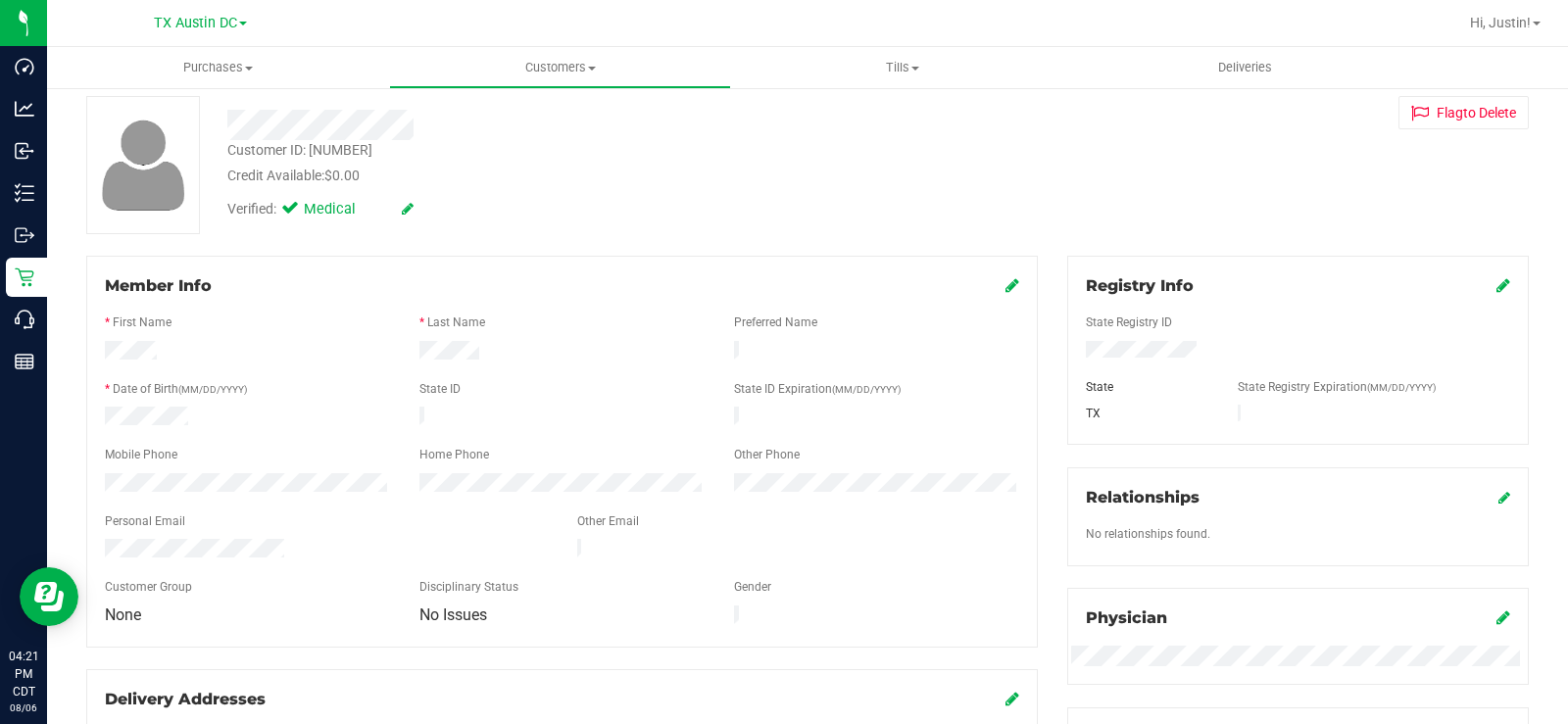 scroll, scrollTop: 0, scrollLeft: 0, axis: both 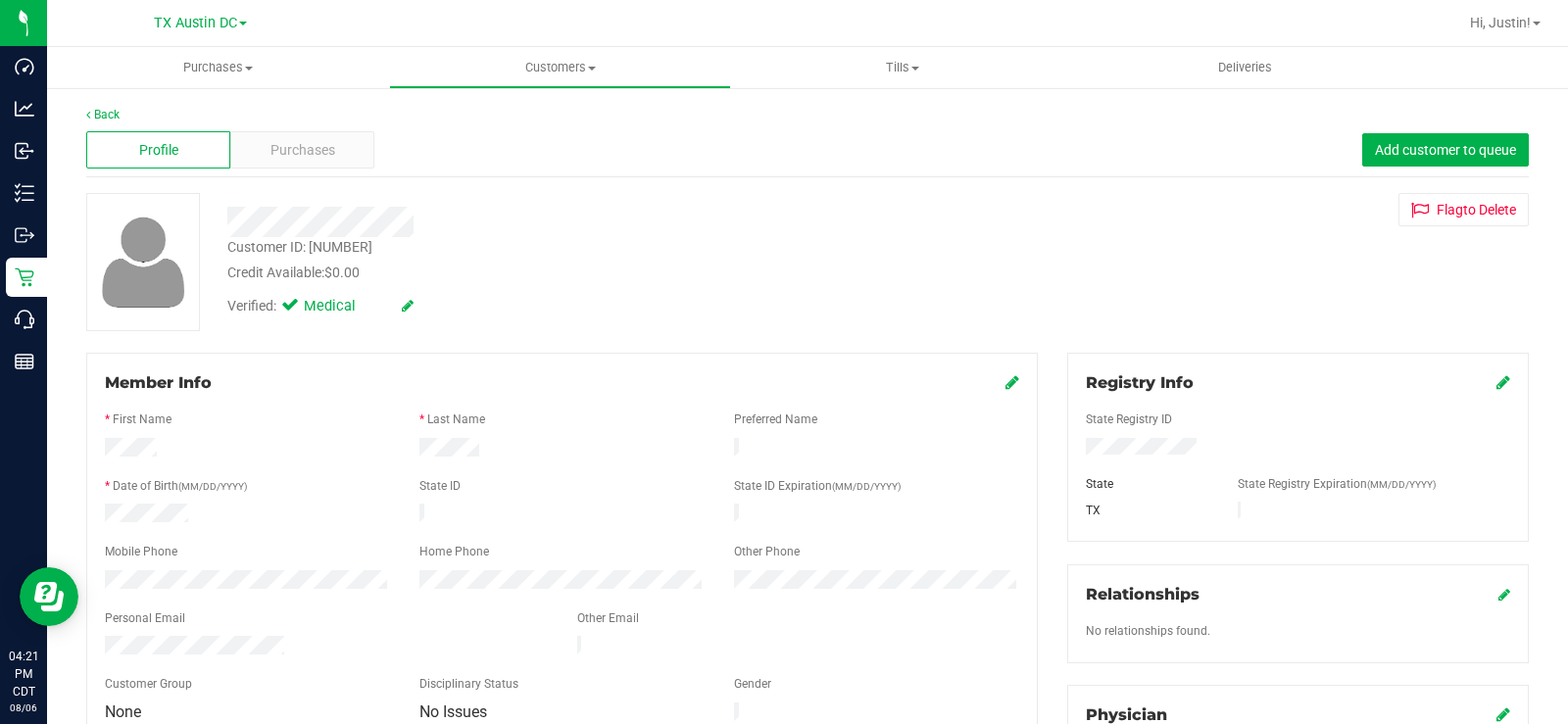 click on "Purchases" at bounding box center [302, 150] 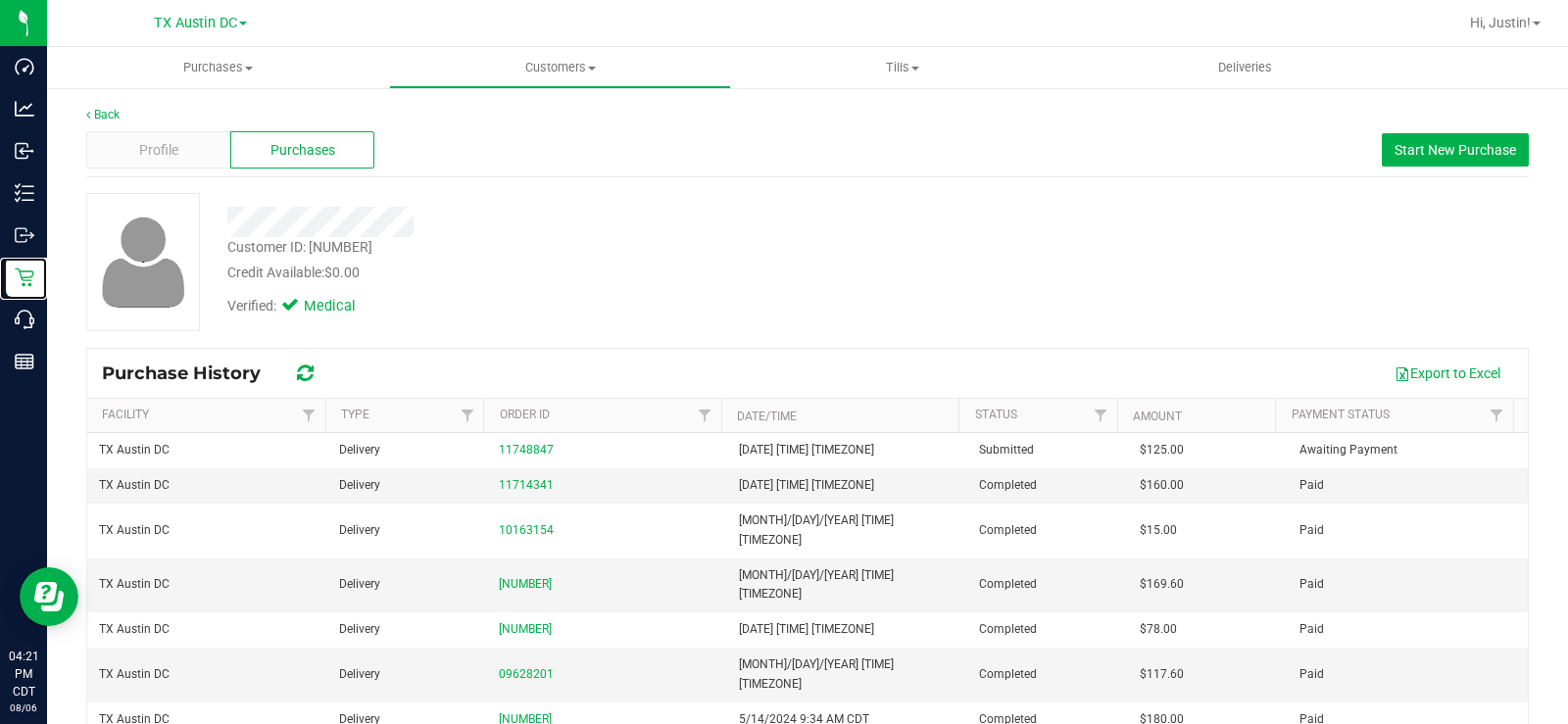 click on "Retail" at bounding box center [0, 0] 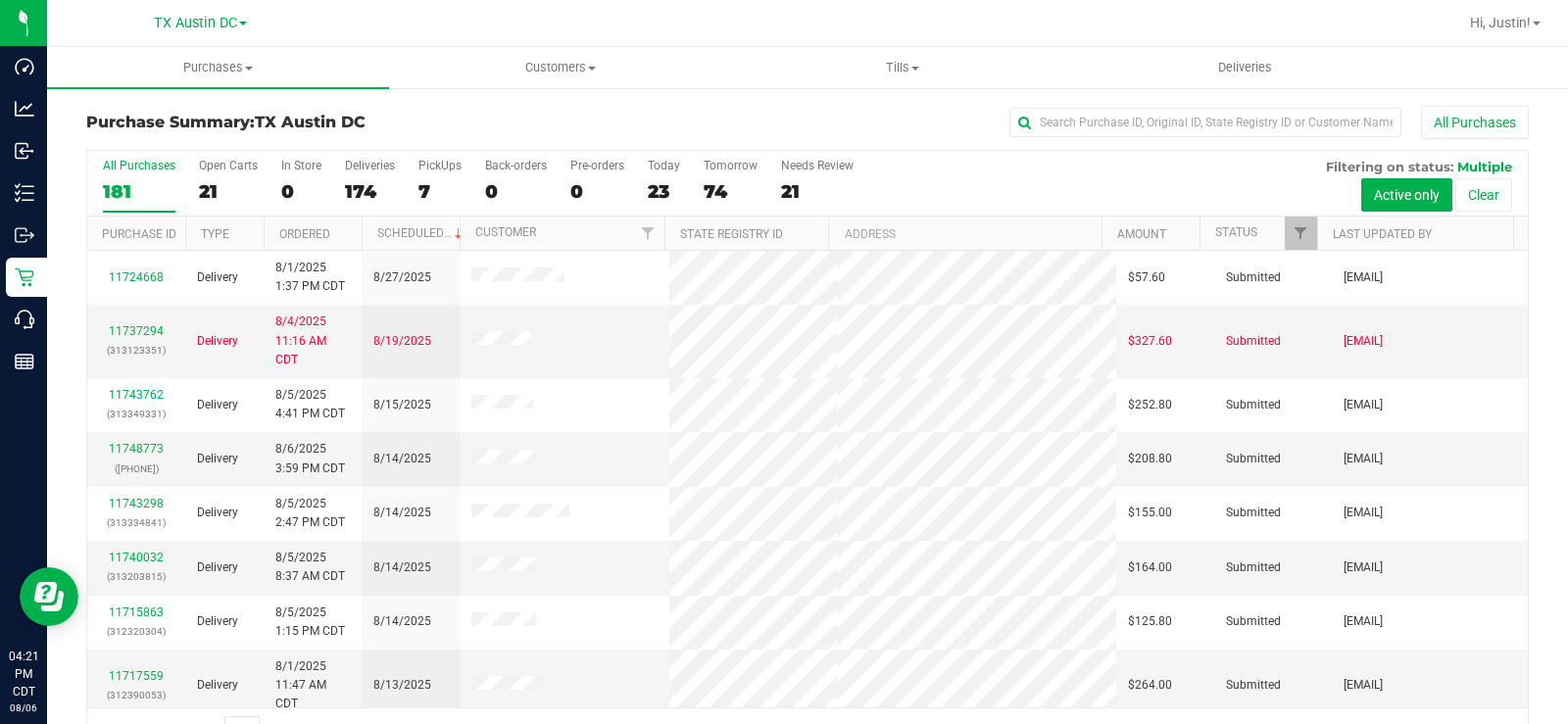 click on "21" at bounding box center (228, 191) 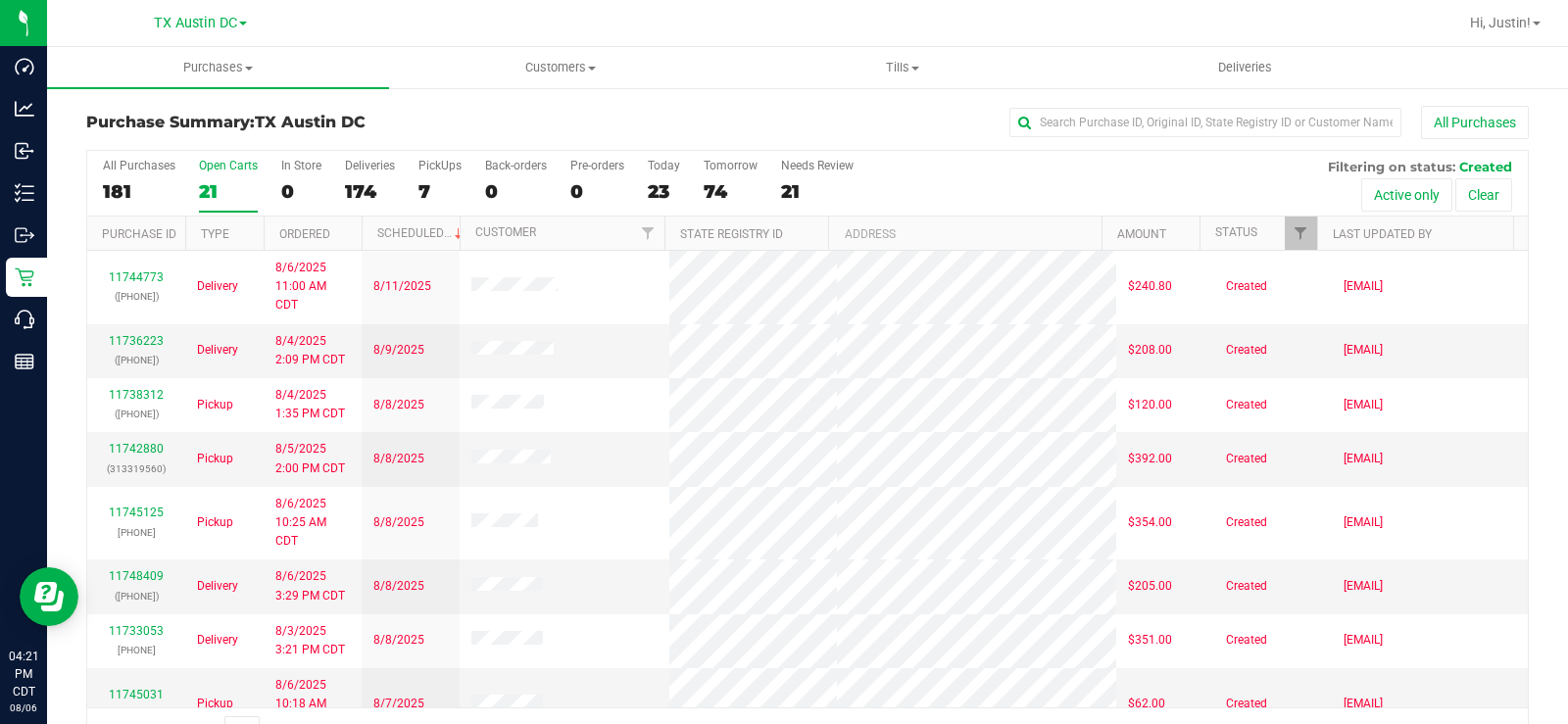 click on "21" at bounding box center [228, 191] 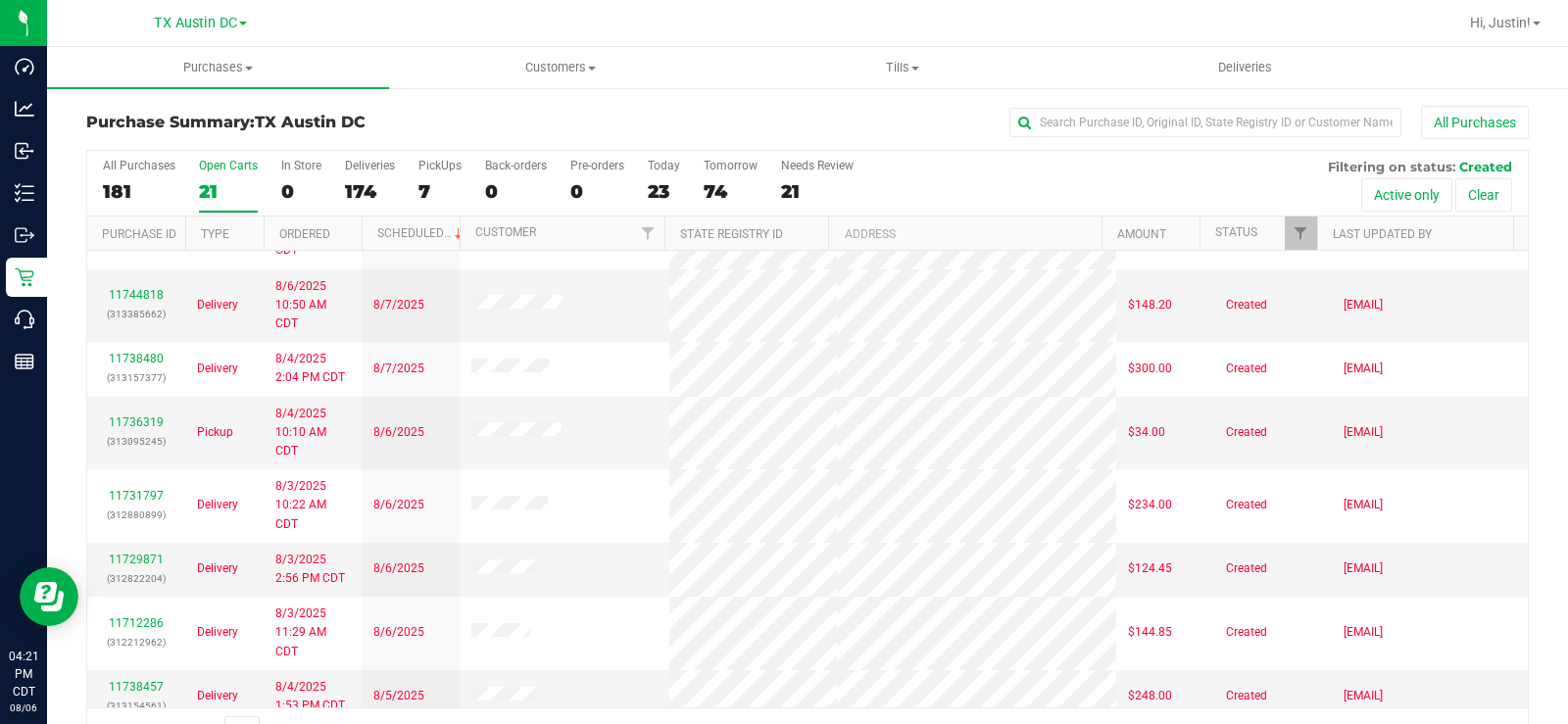 scroll, scrollTop: 816, scrollLeft: 0, axis: vertical 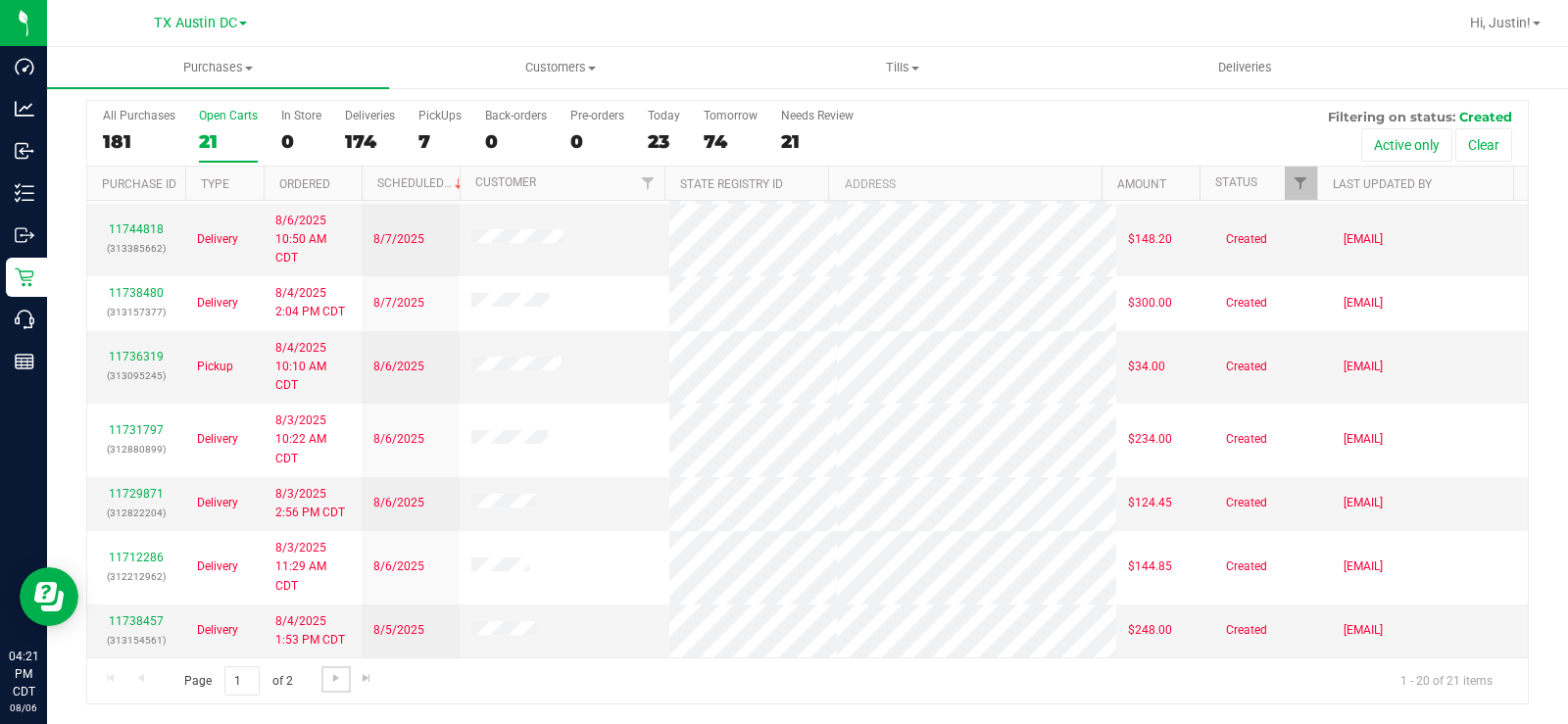 click at bounding box center [336, 678] 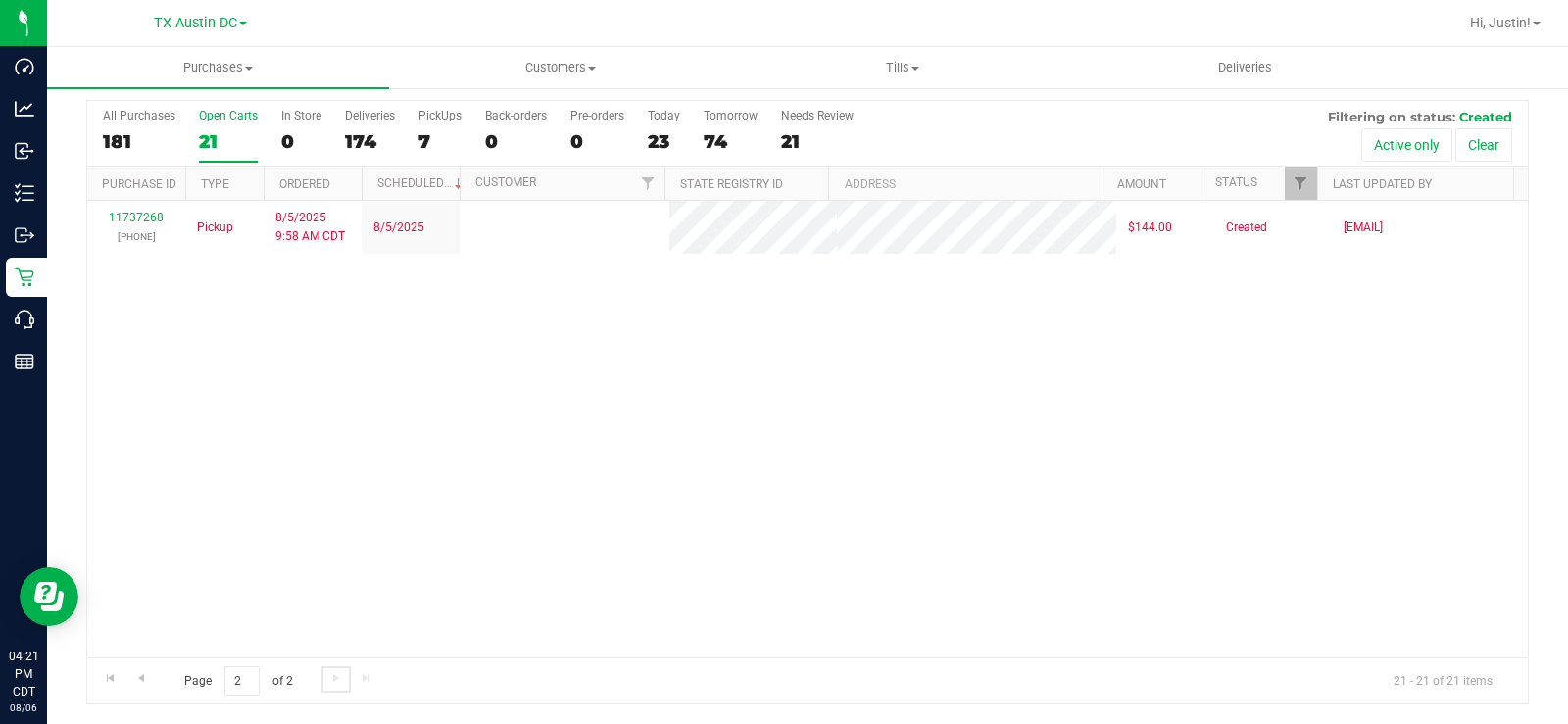 scroll, scrollTop: 0, scrollLeft: 0, axis: both 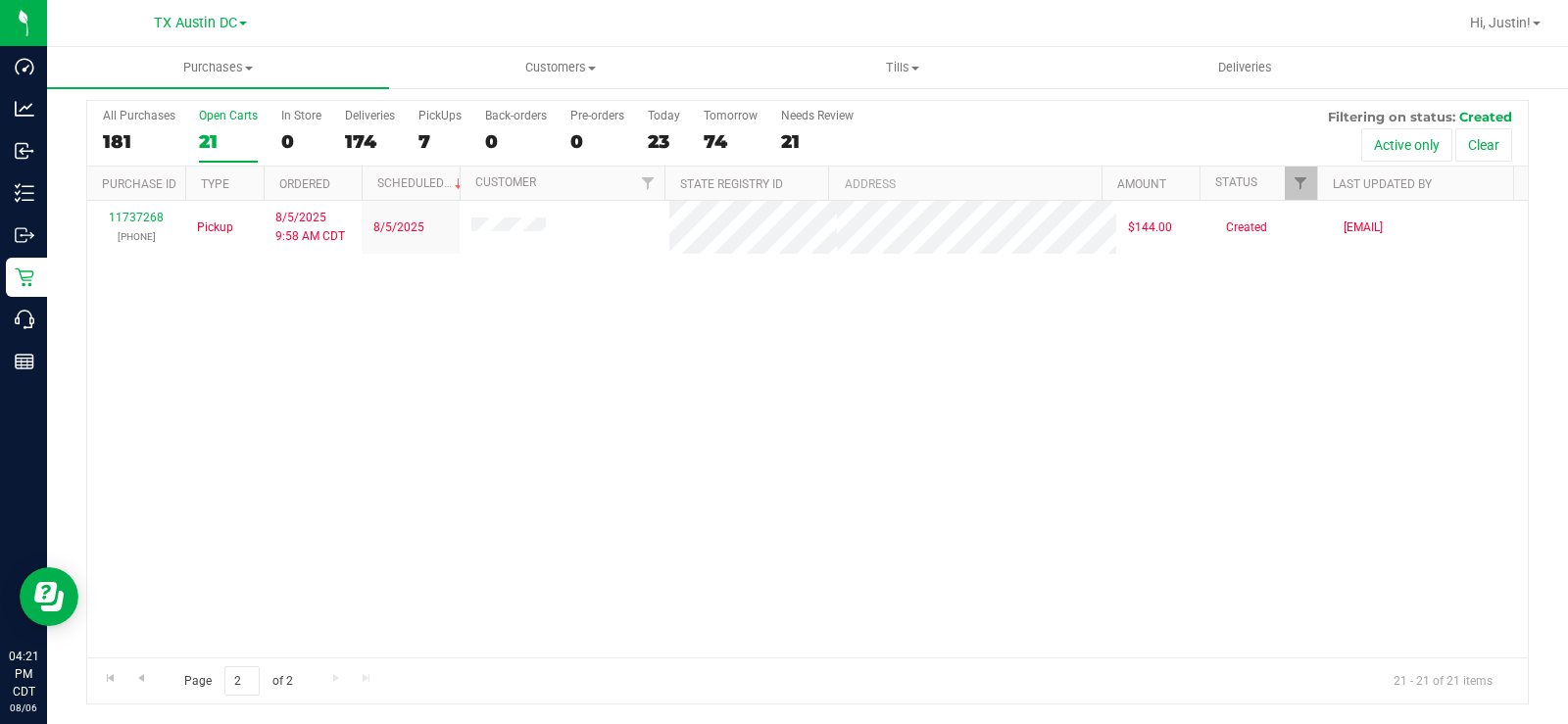 click on "21" at bounding box center [228, 141] 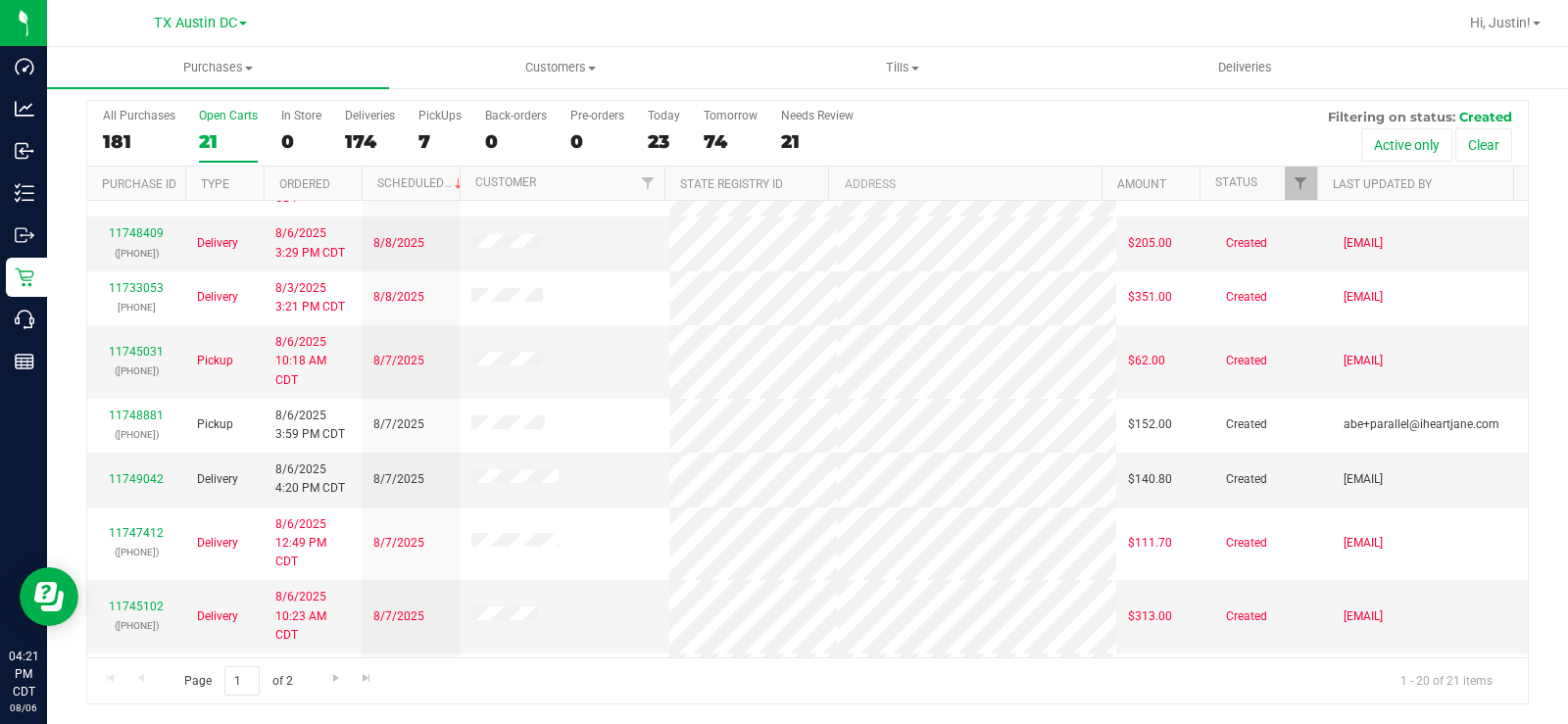 scroll, scrollTop: 294, scrollLeft: 0, axis: vertical 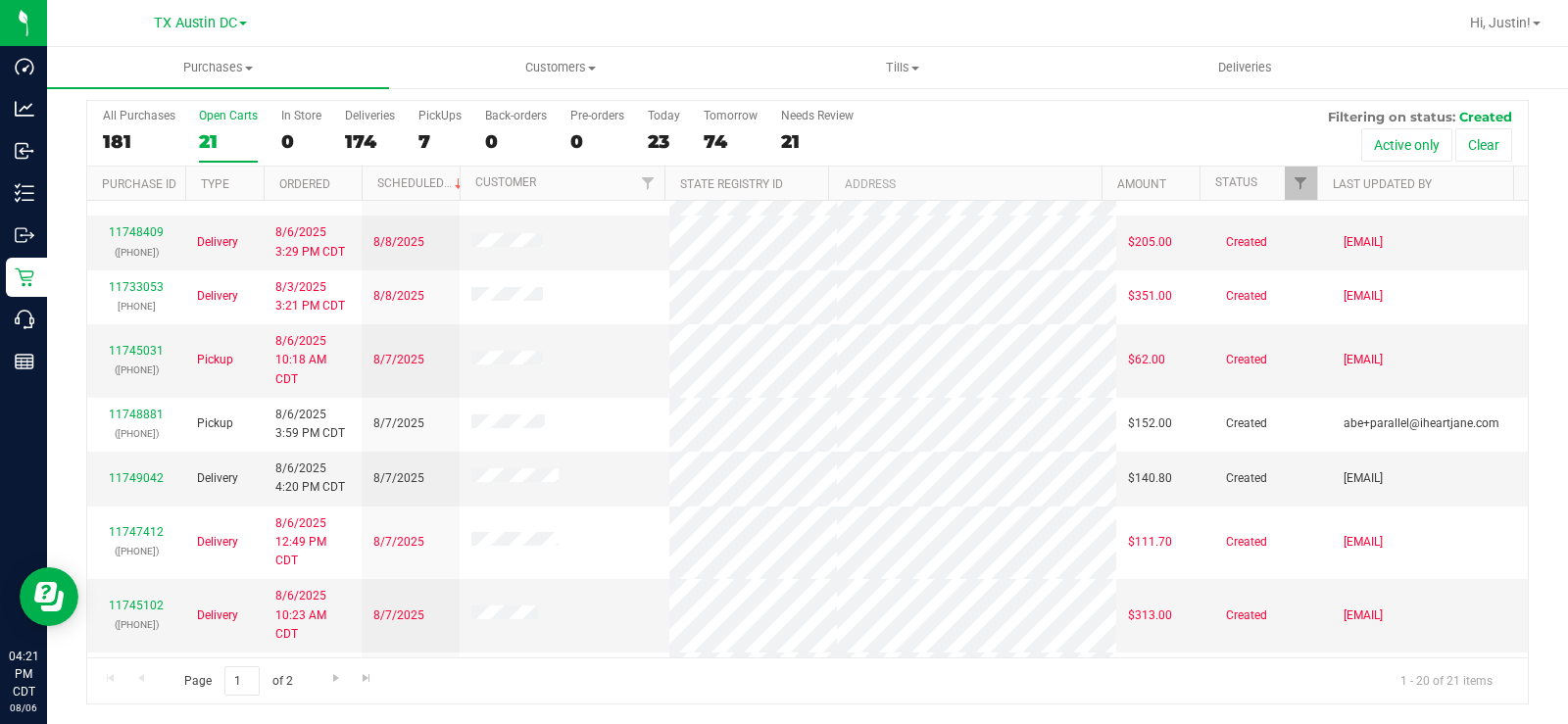 click on "[NUMBER]
([PHONE])" at bounding box center (136, 424) 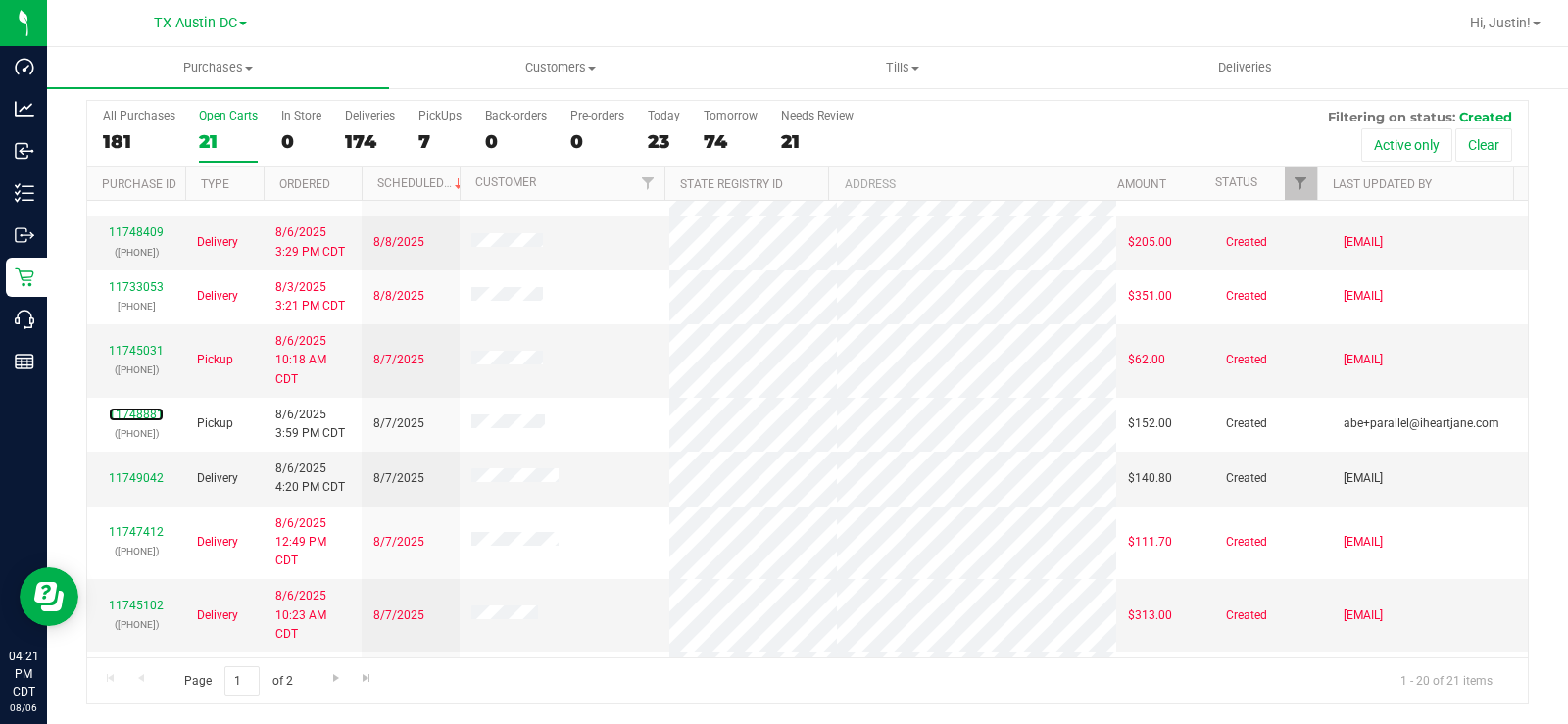 click on "11748881" at bounding box center [136, 414] 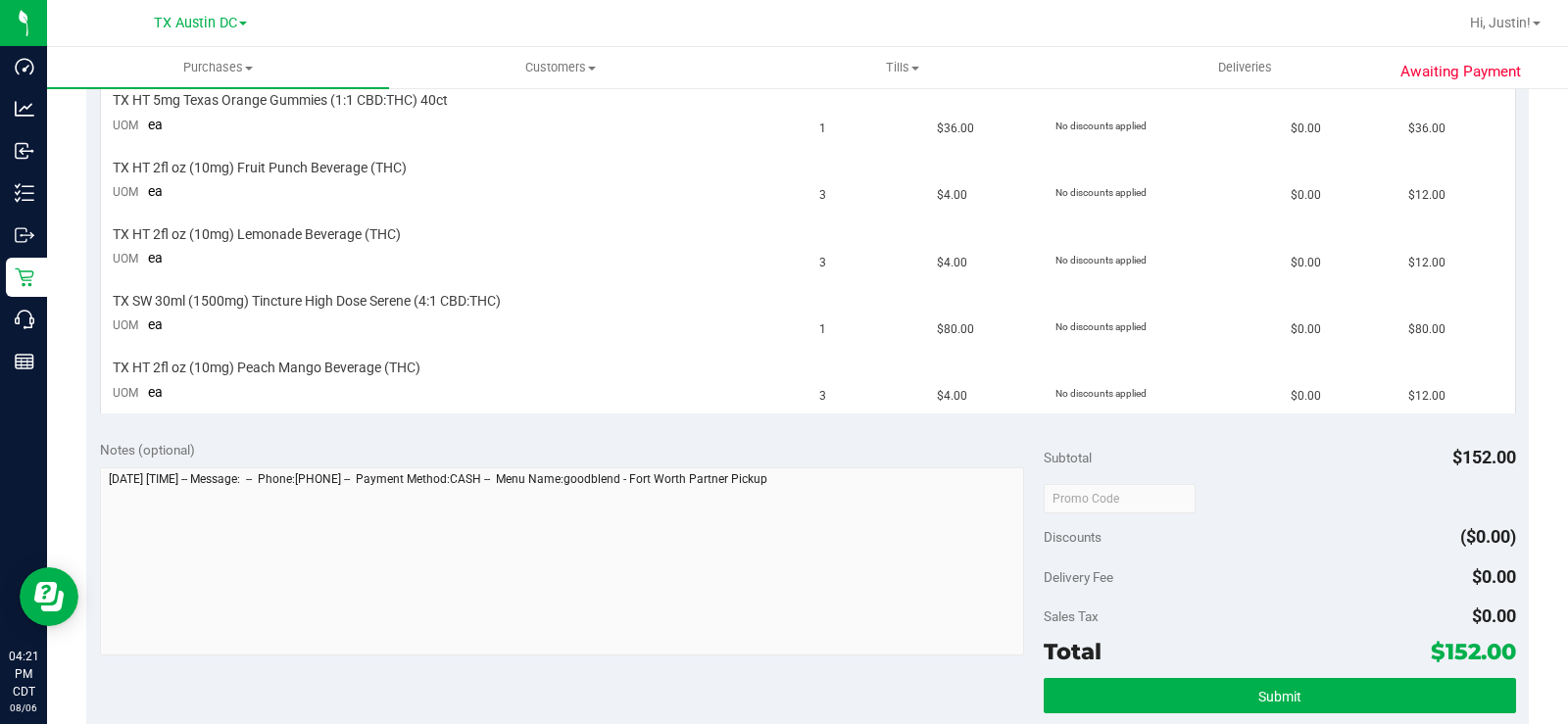 scroll, scrollTop: 0, scrollLeft: 0, axis: both 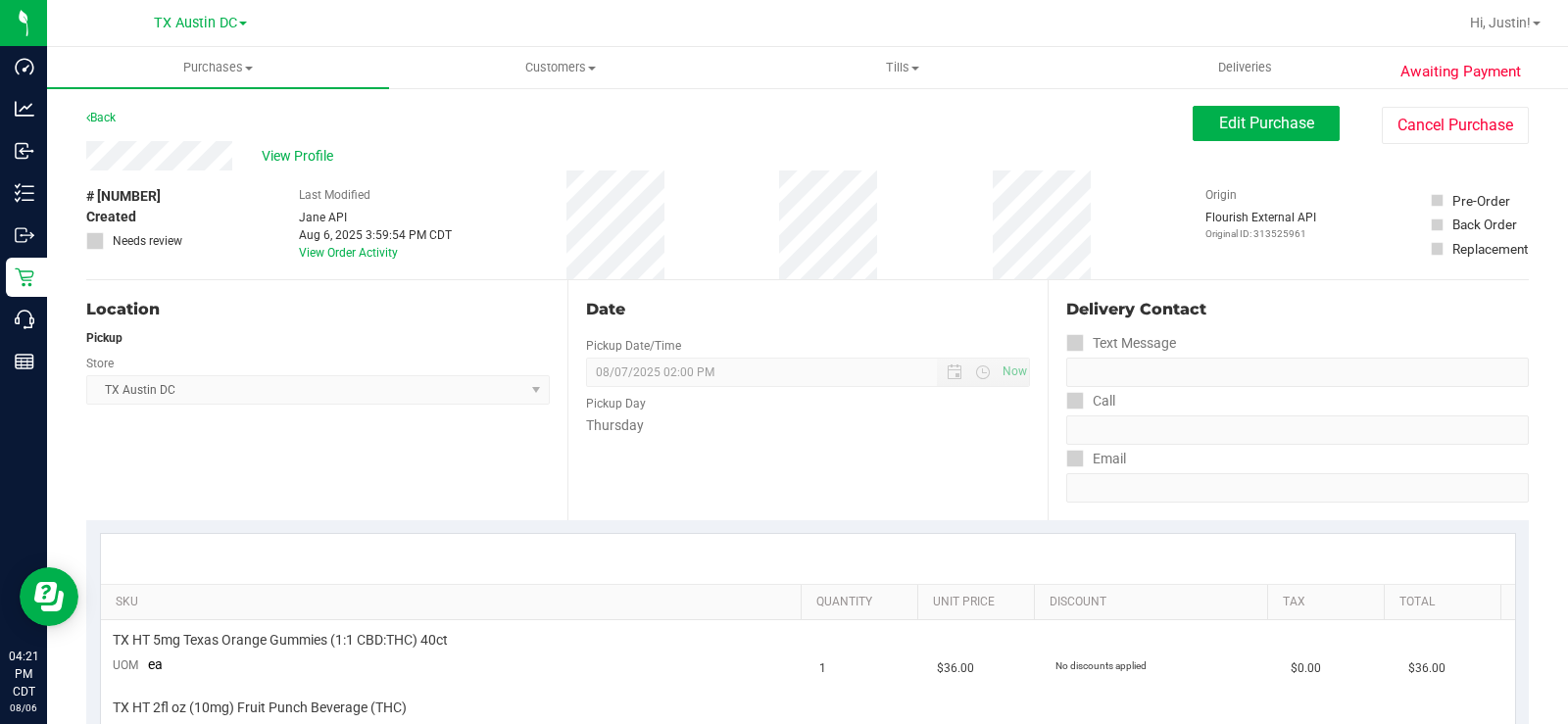click on "View Profile" at bounding box center (639, 156) 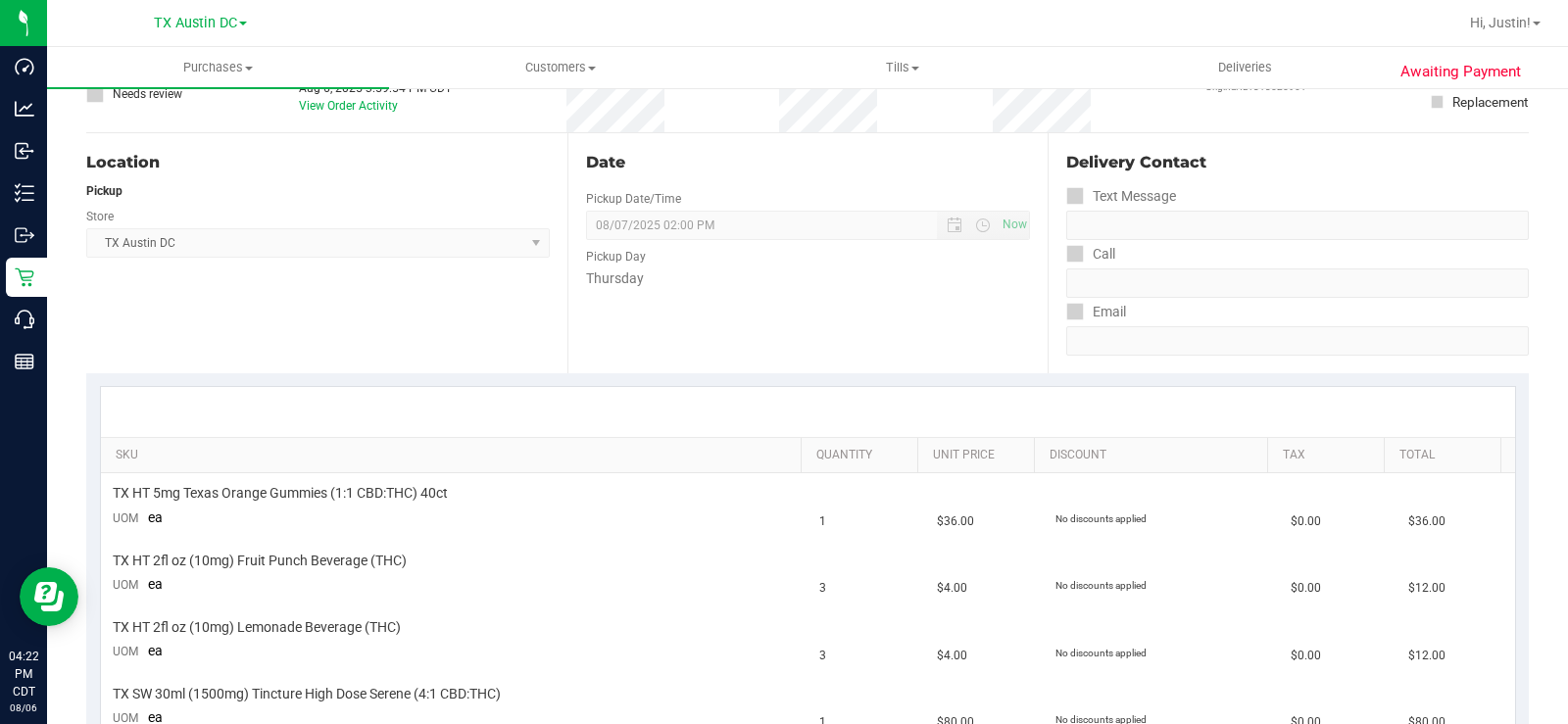scroll, scrollTop: 0, scrollLeft: 0, axis: both 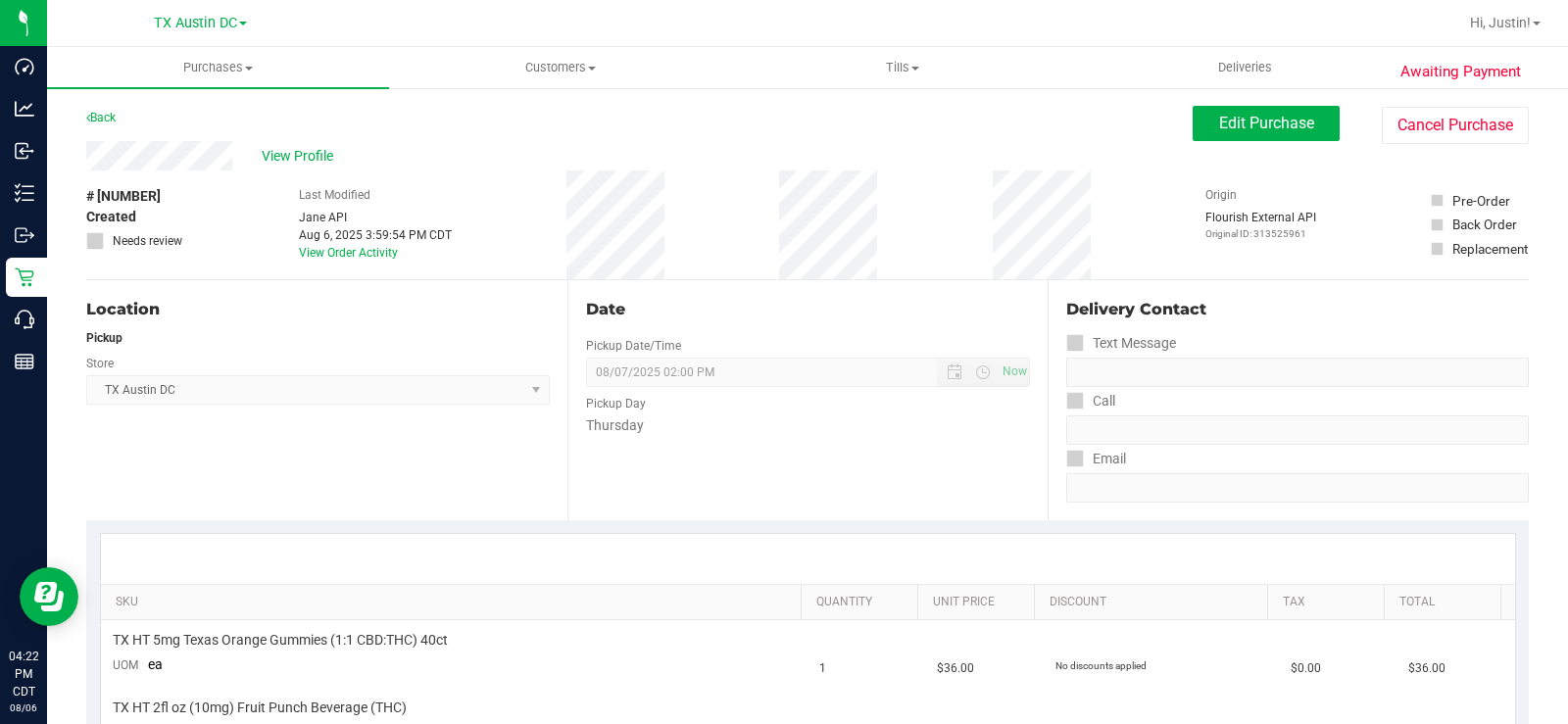 click on "View Profile" at bounding box center [639, 156] 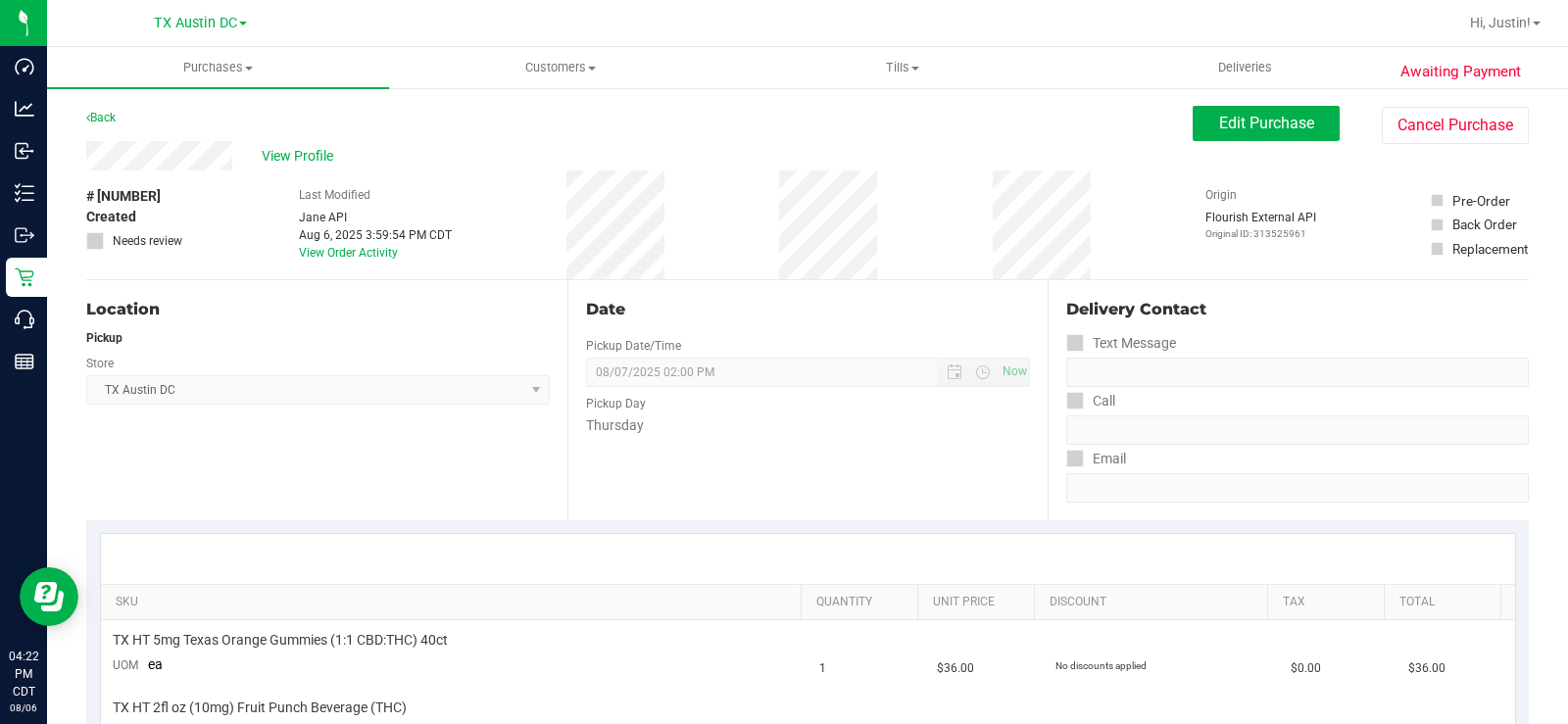 click on "View Profile" at bounding box center [639, 156] 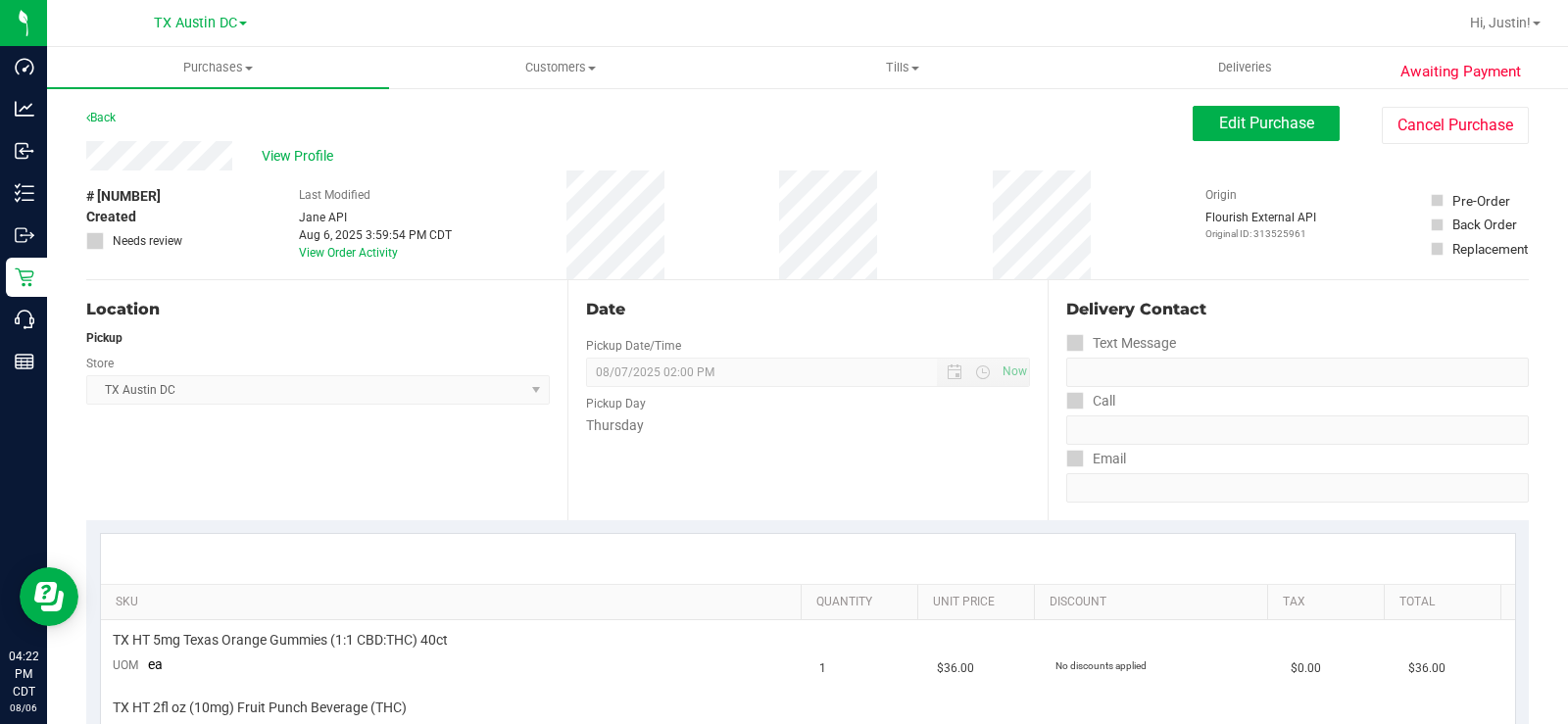 click on "View Profile" at bounding box center (301, 156) 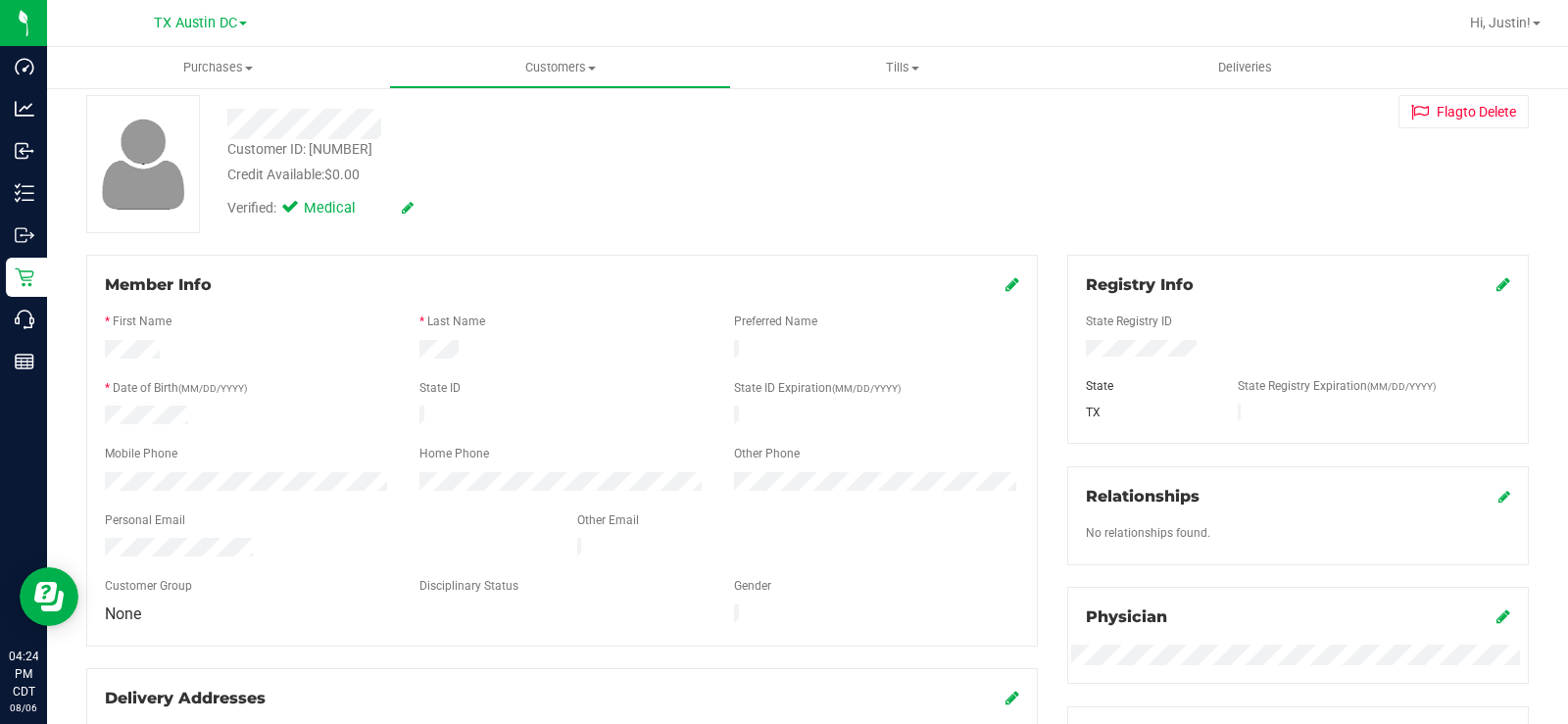 scroll, scrollTop: 0, scrollLeft: 0, axis: both 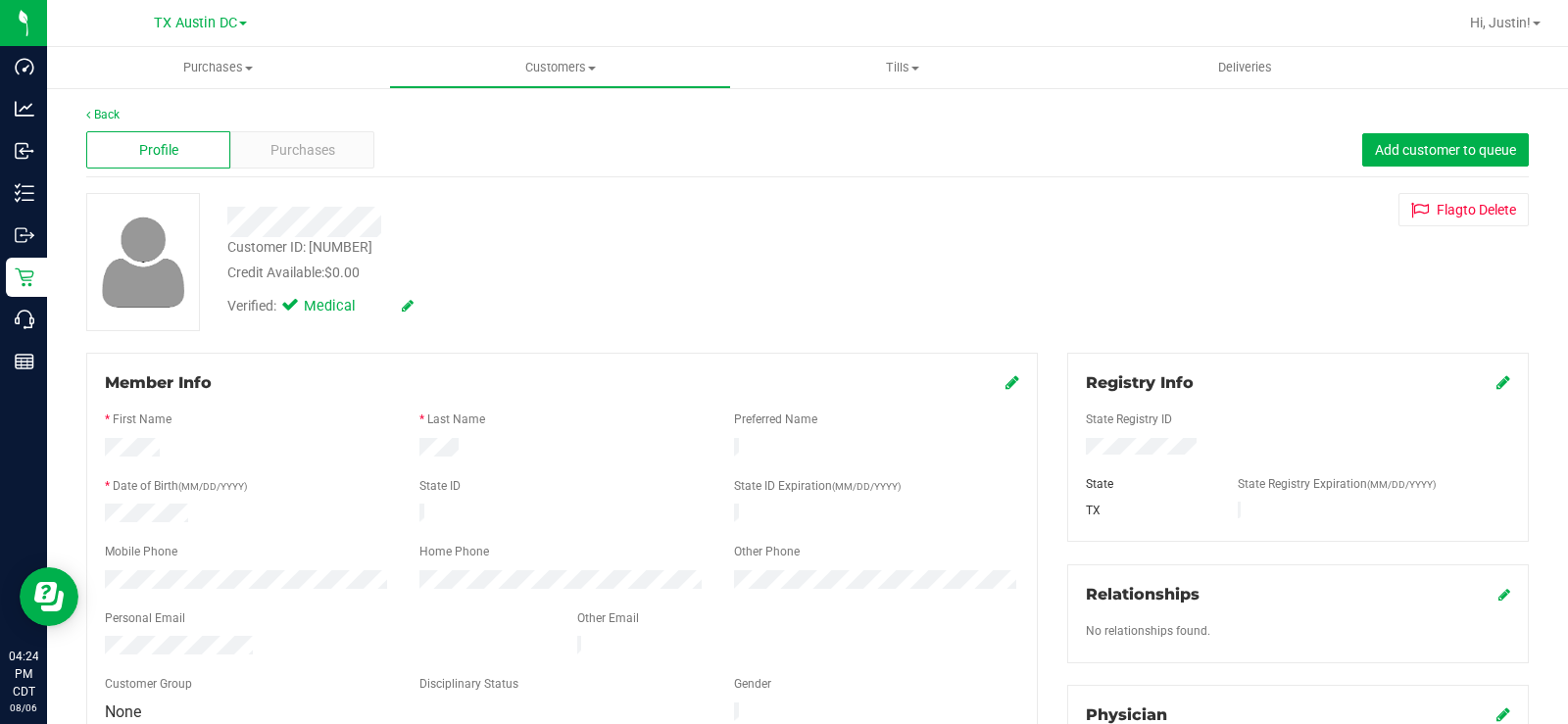 click on "Purchases" at bounding box center (303, 150) 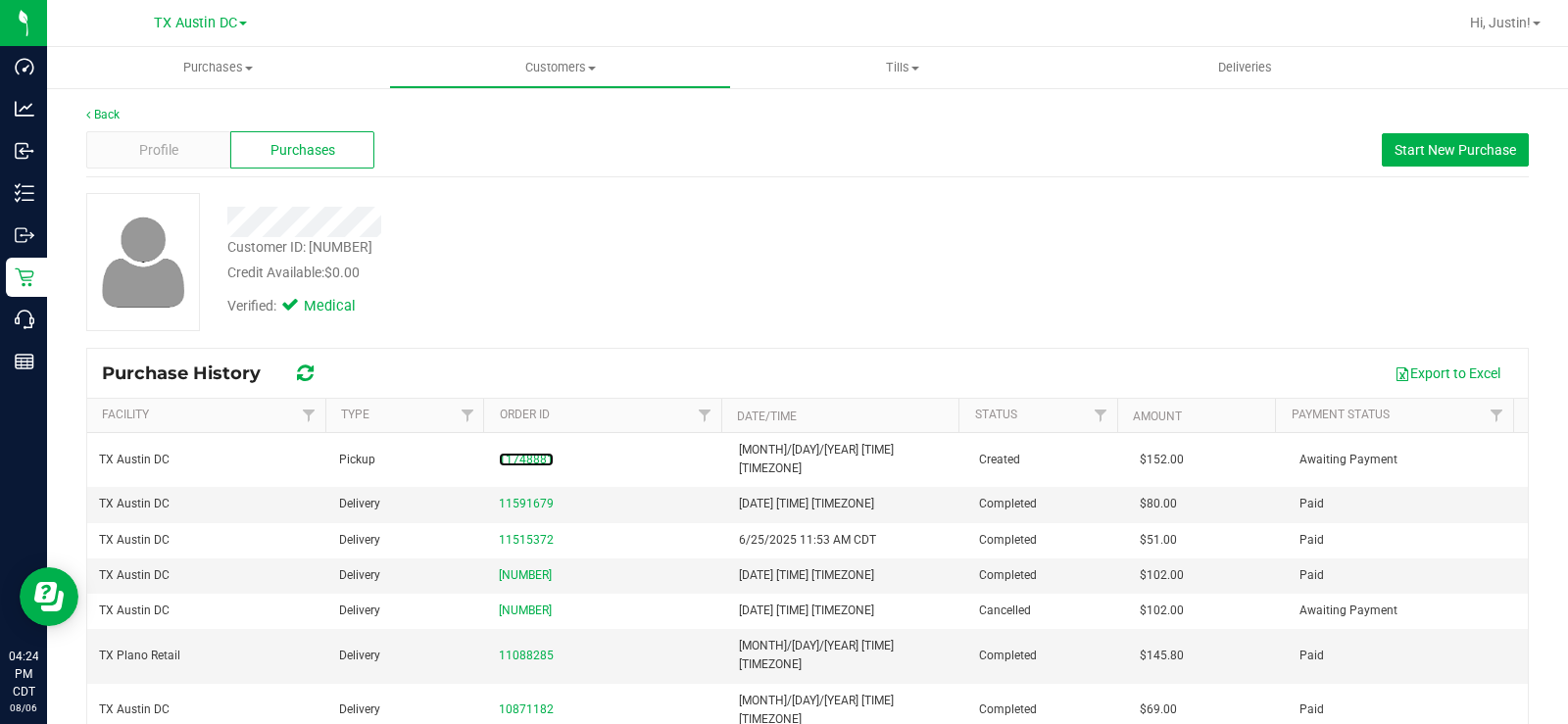 click on "11748881" at bounding box center (526, 459) 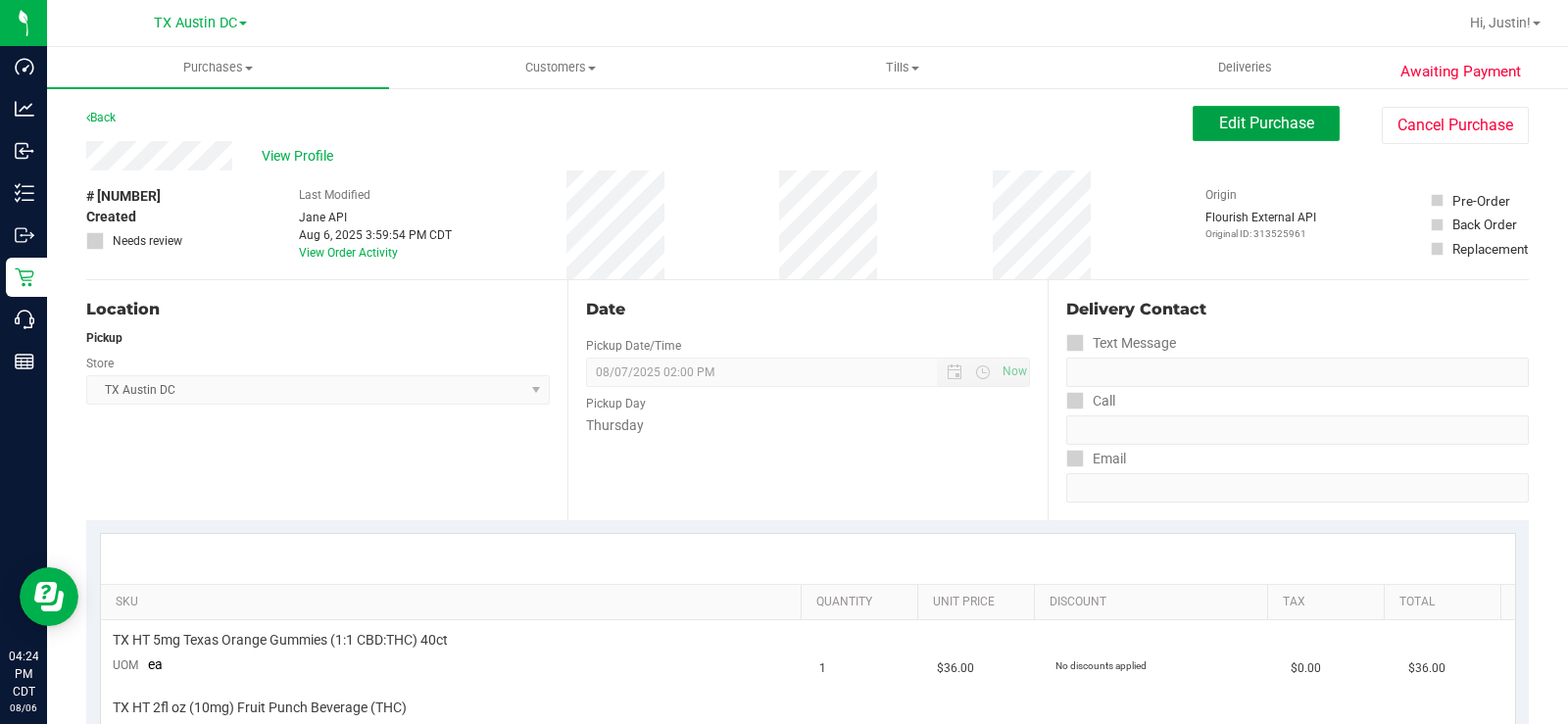 click on "Edit Purchase" at bounding box center [1266, 122] 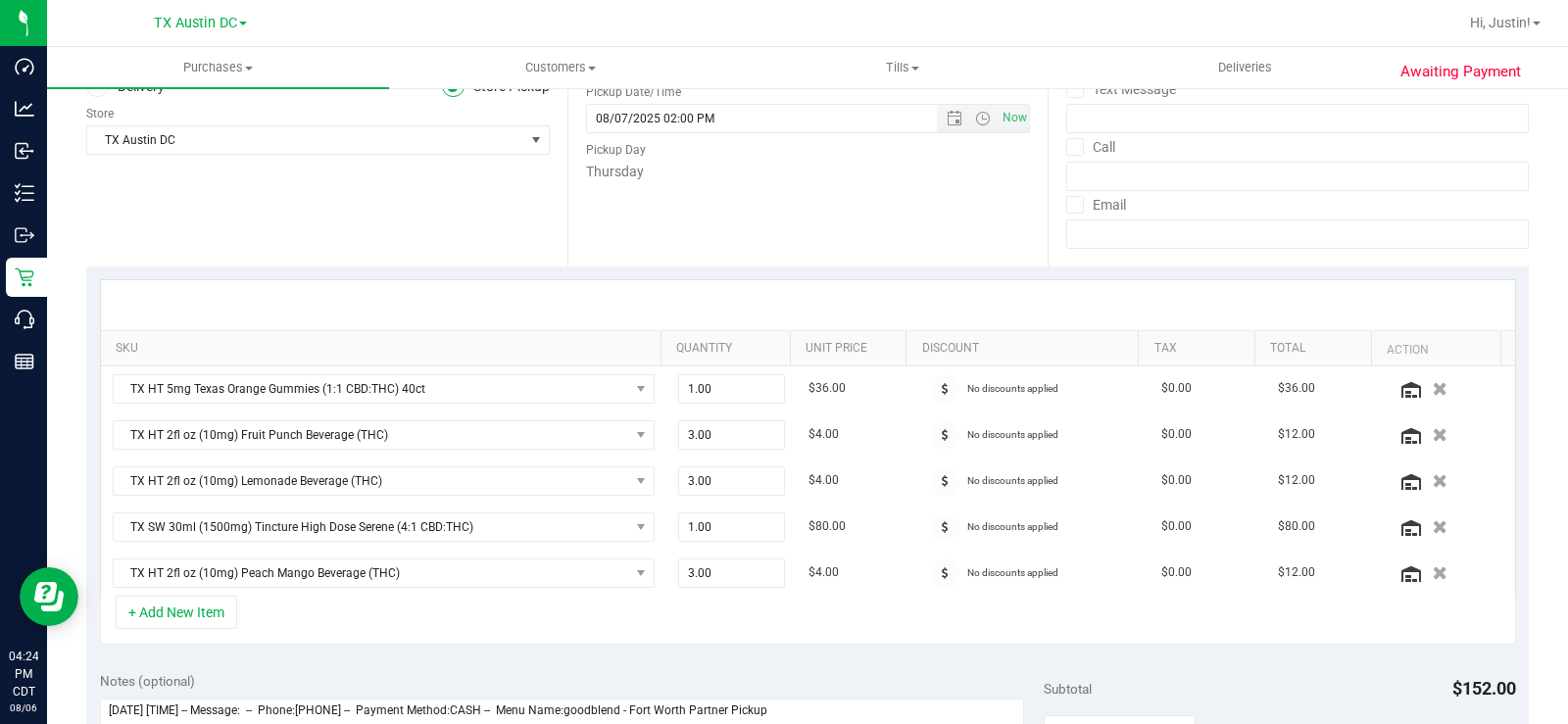 scroll, scrollTop: 0, scrollLeft: 0, axis: both 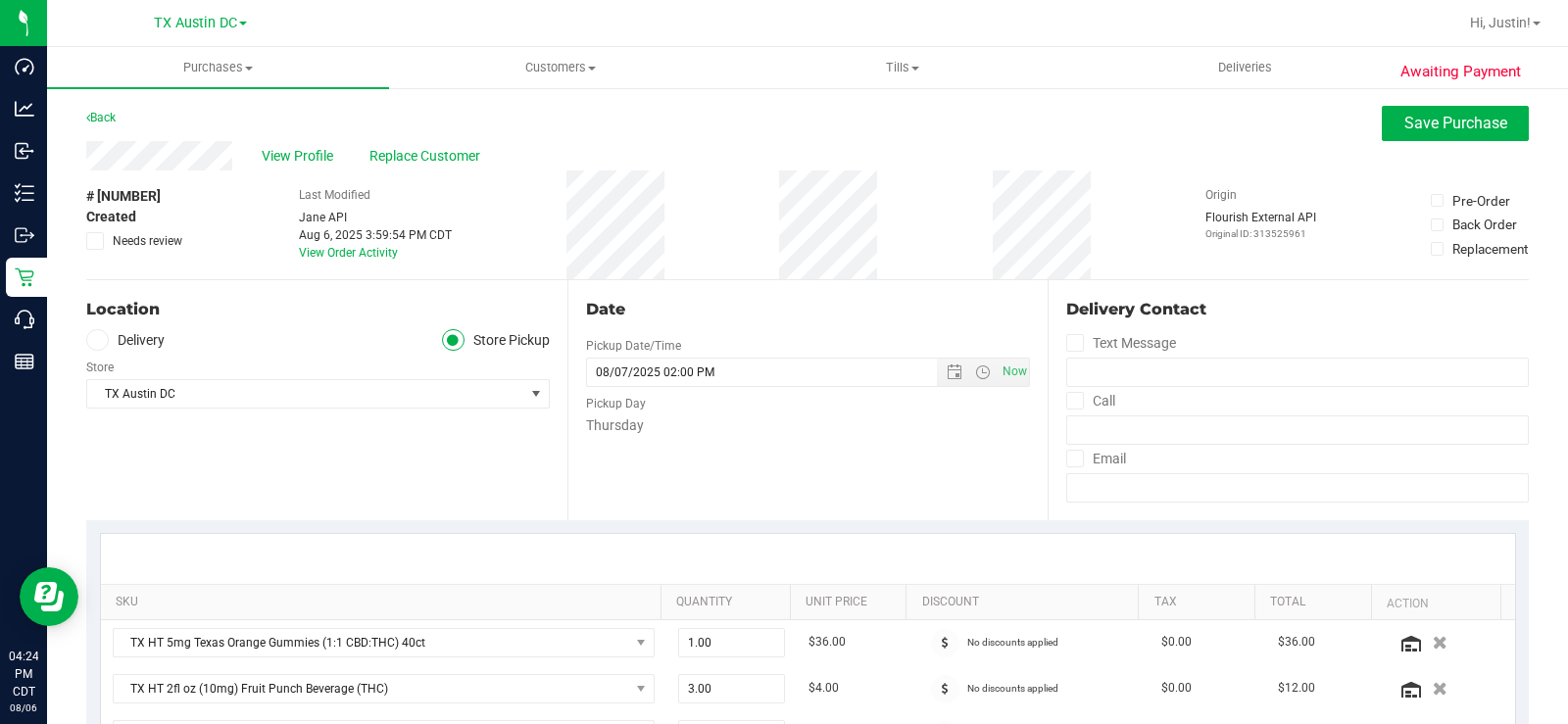 click at bounding box center (95, 241) 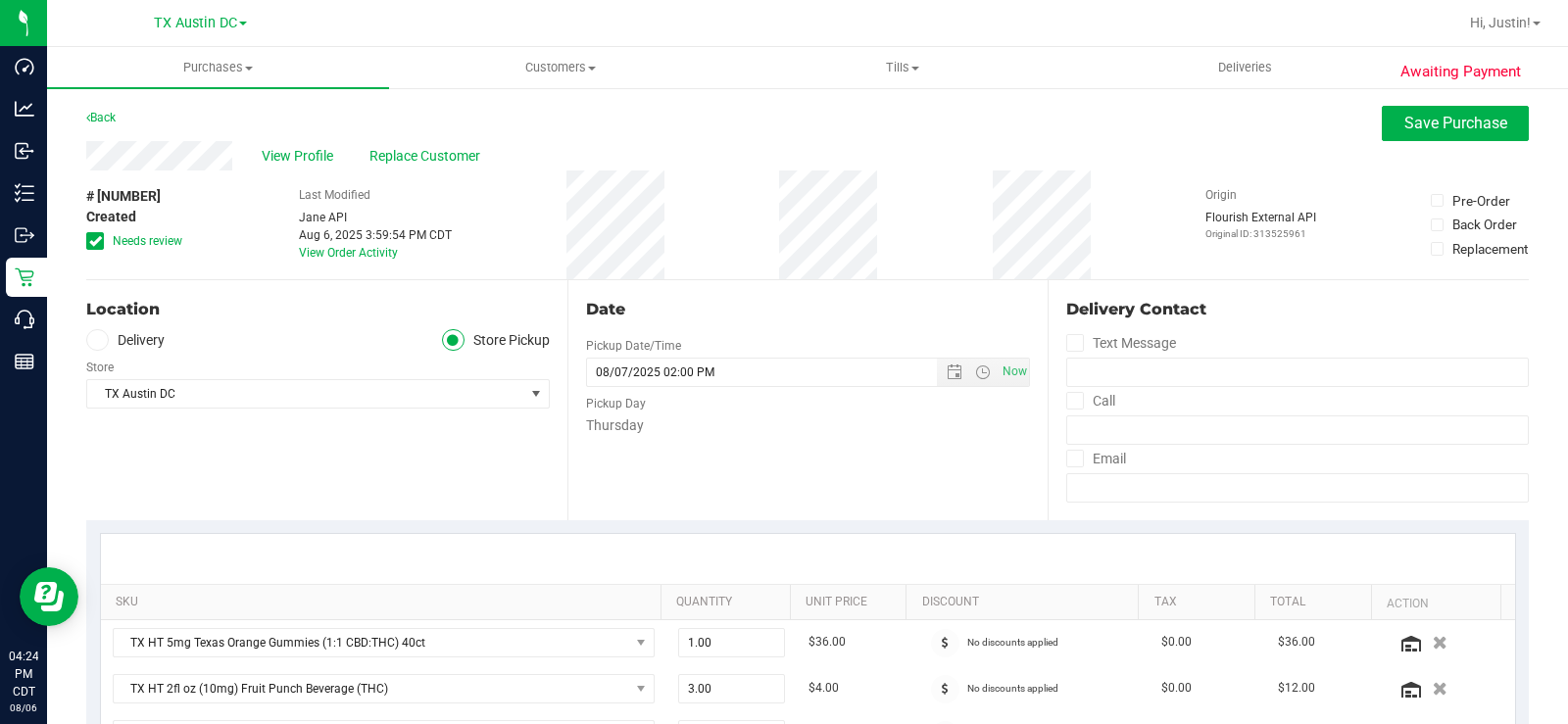 click on "Location" at bounding box center (318, 310) 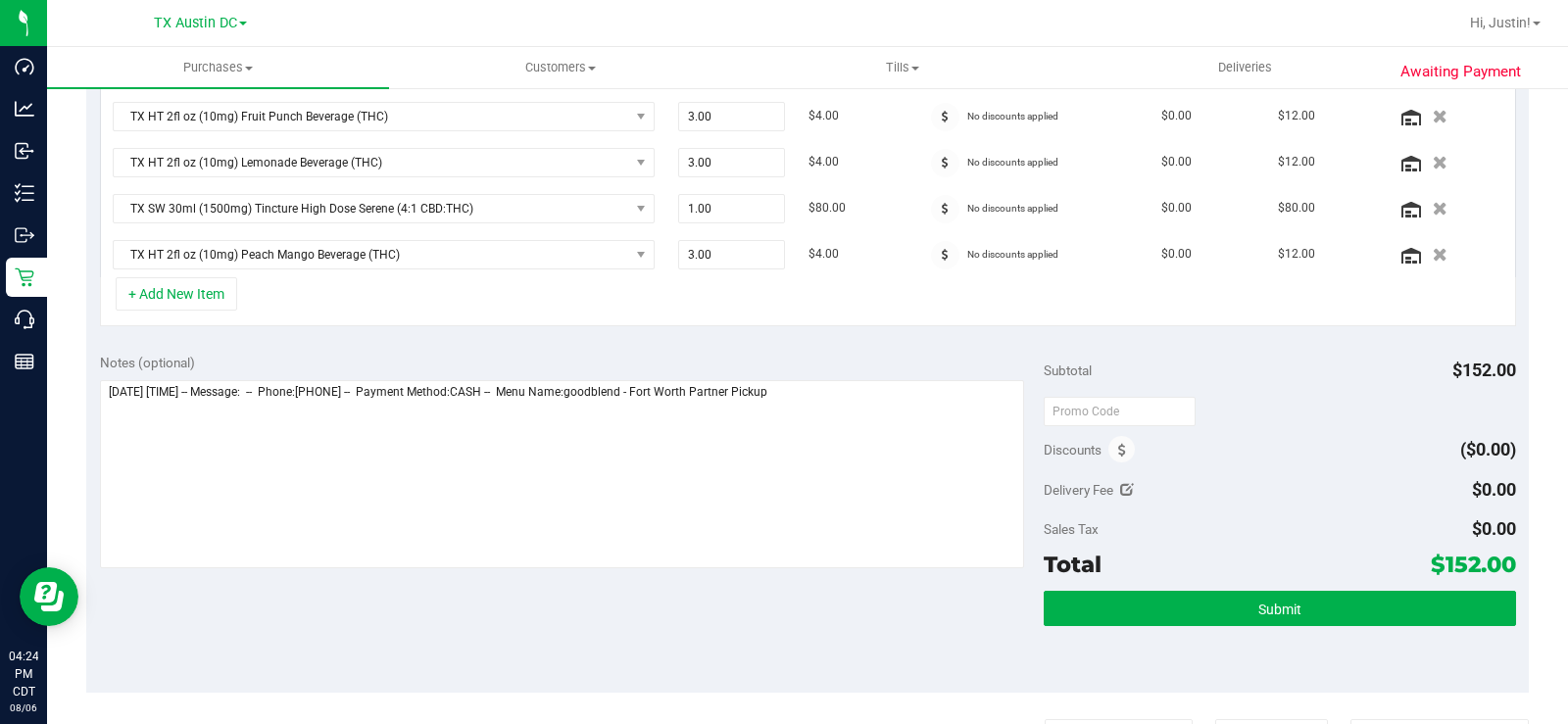 scroll, scrollTop: 588, scrollLeft: 0, axis: vertical 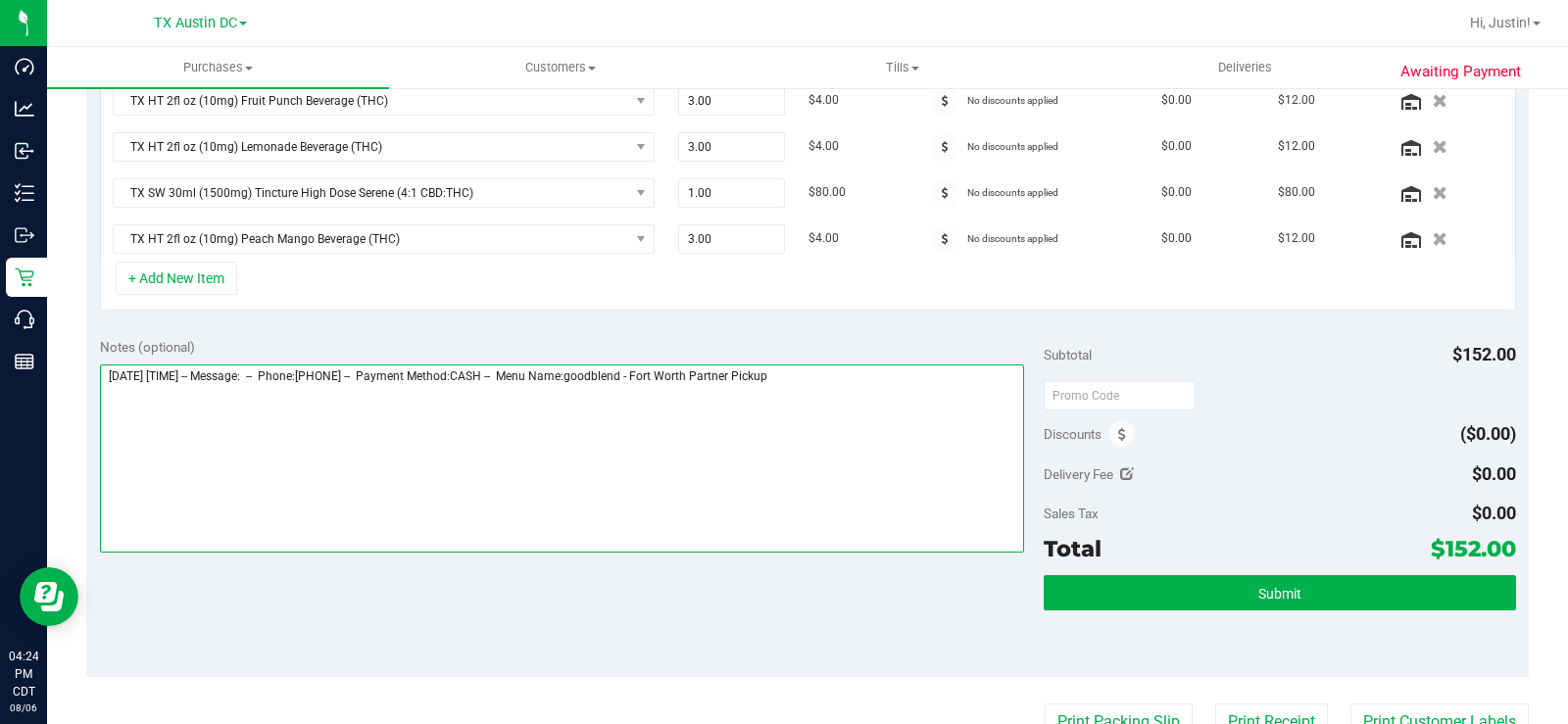 click at bounding box center (562, 459) 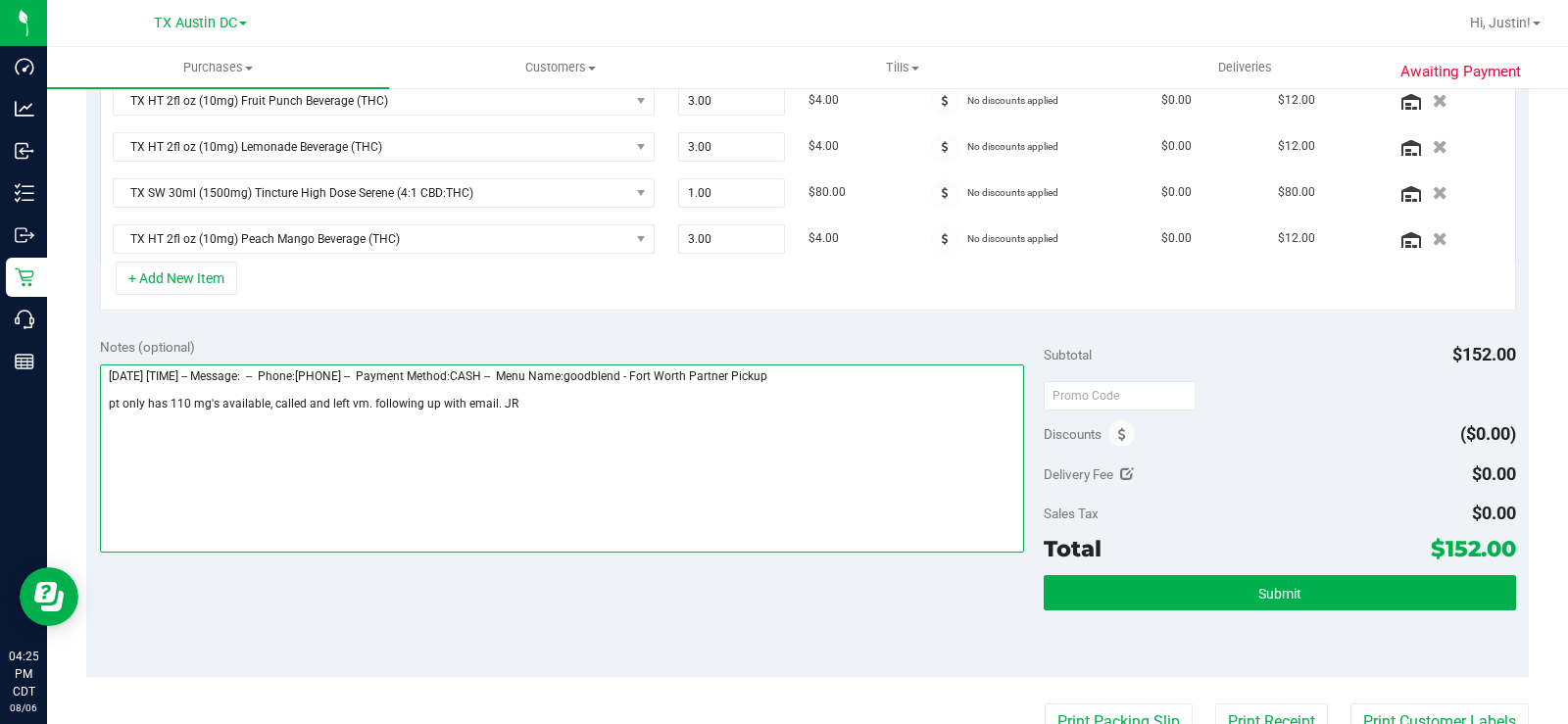 type on "[DATE] [TIME] -- Message:  --  Phone:[PHONE] --  Payment Method:CASH --  Menu Name:goodblend - Fort Worth Partner Pickup
pt only has 110 mg's available, called and left vm. following up with email. JR" 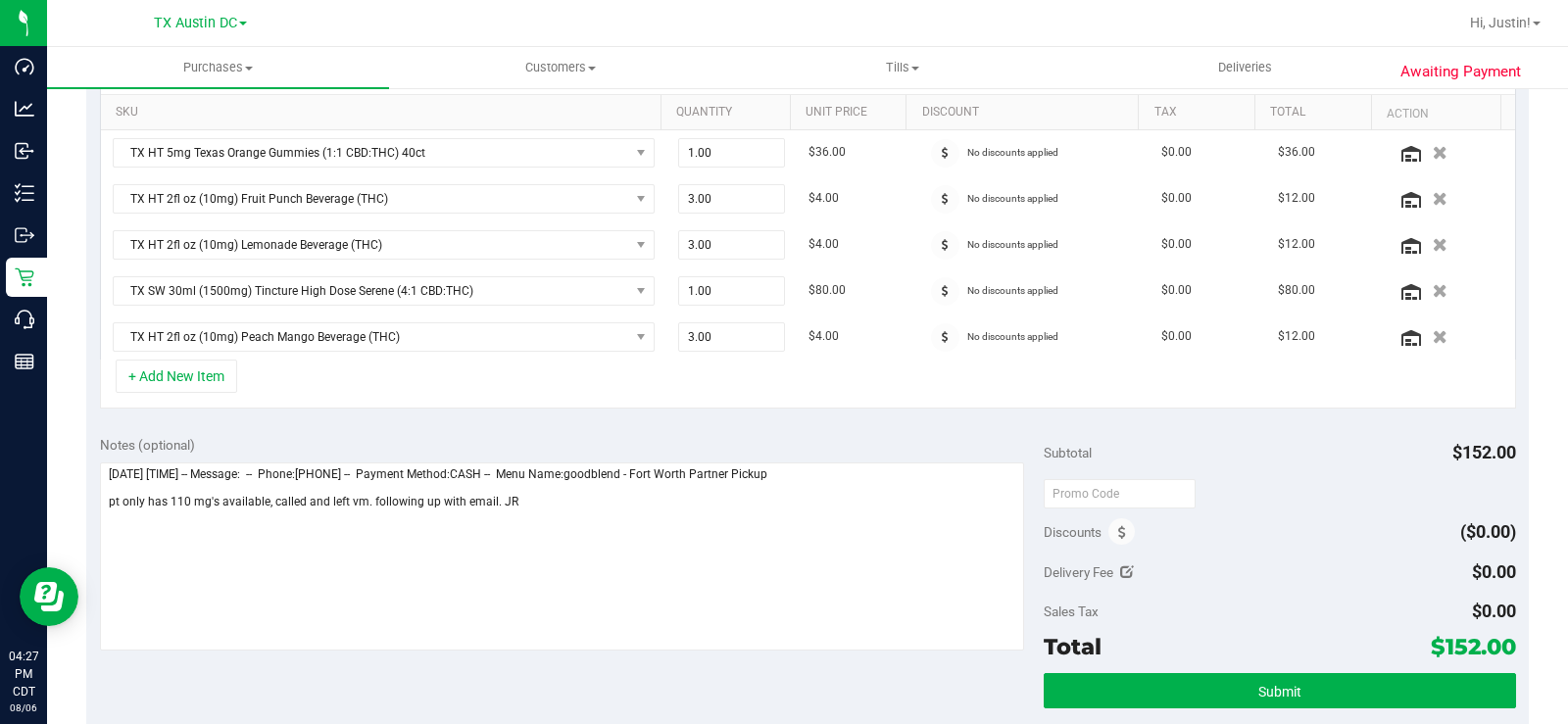 scroll, scrollTop: 0, scrollLeft: 0, axis: both 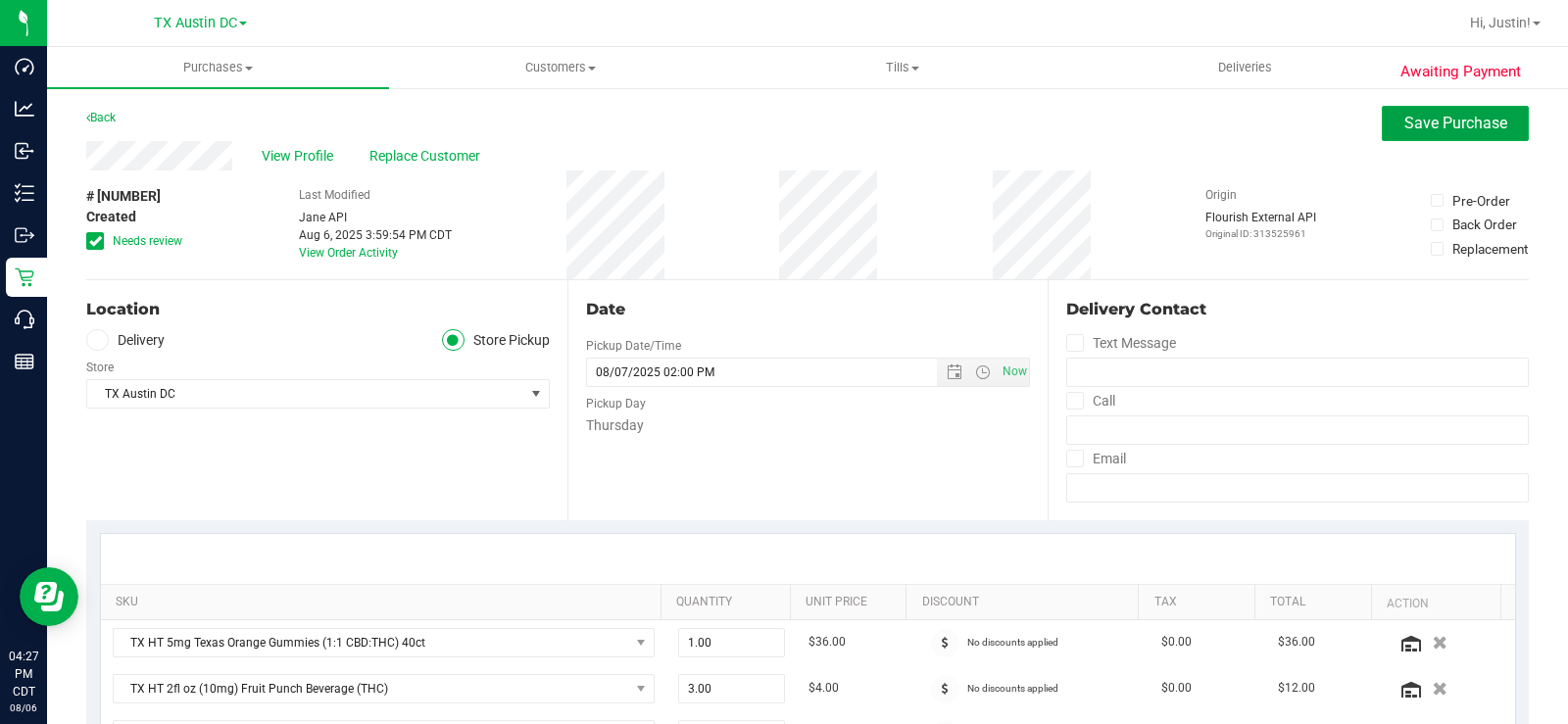 click on "Save Purchase" at bounding box center [1455, 122] 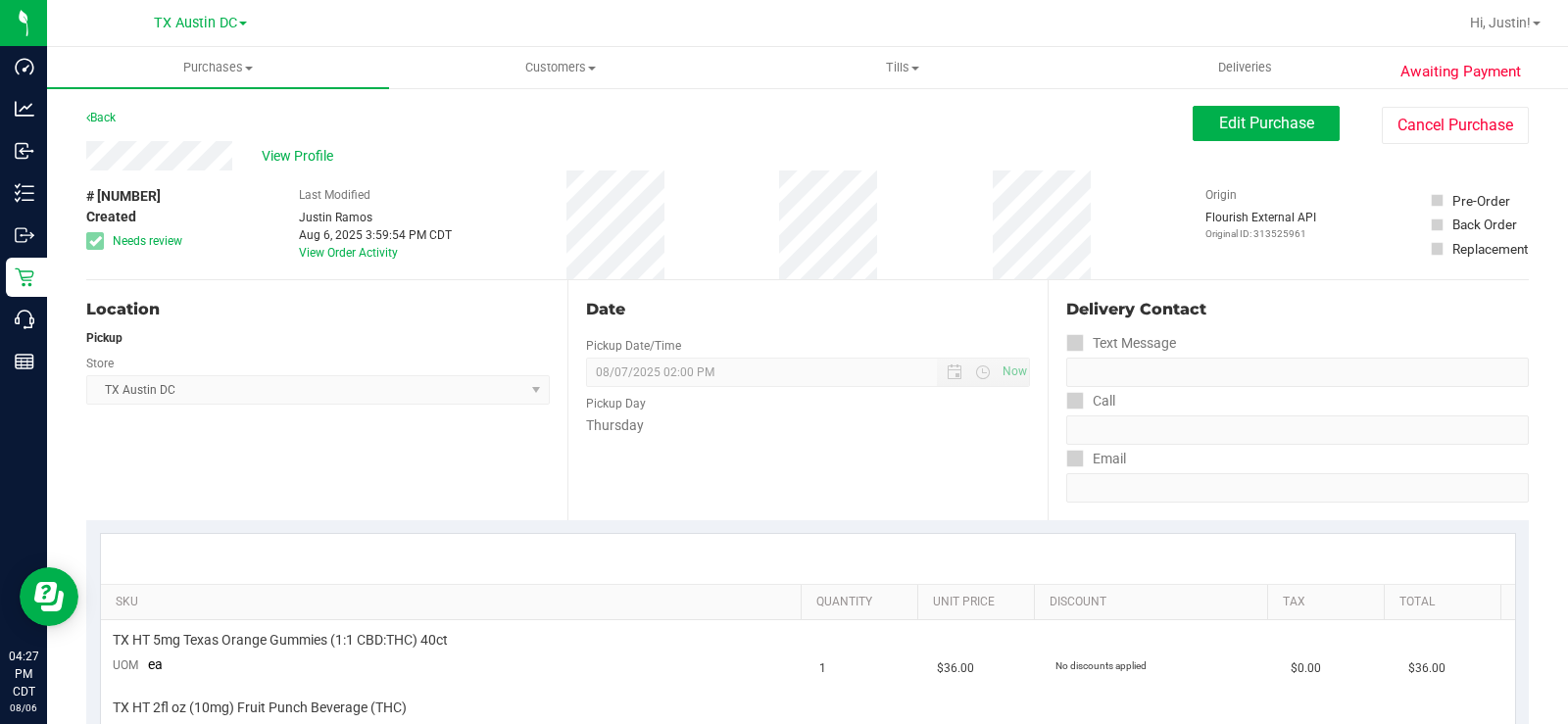 click on "View Profile" at bounding box center [301, 156] 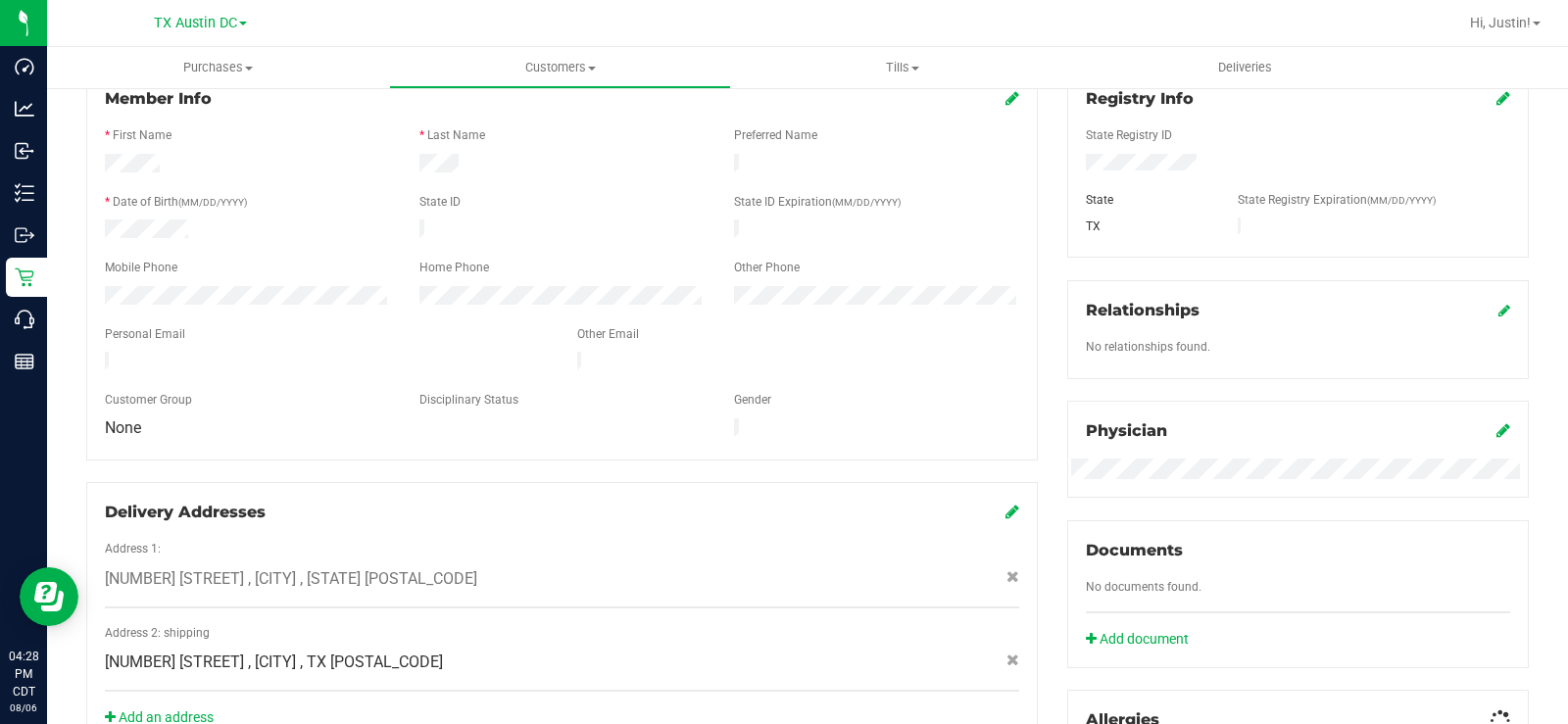 scroll, scrollTop: 294, scrollLeft: 0, axis: vertical 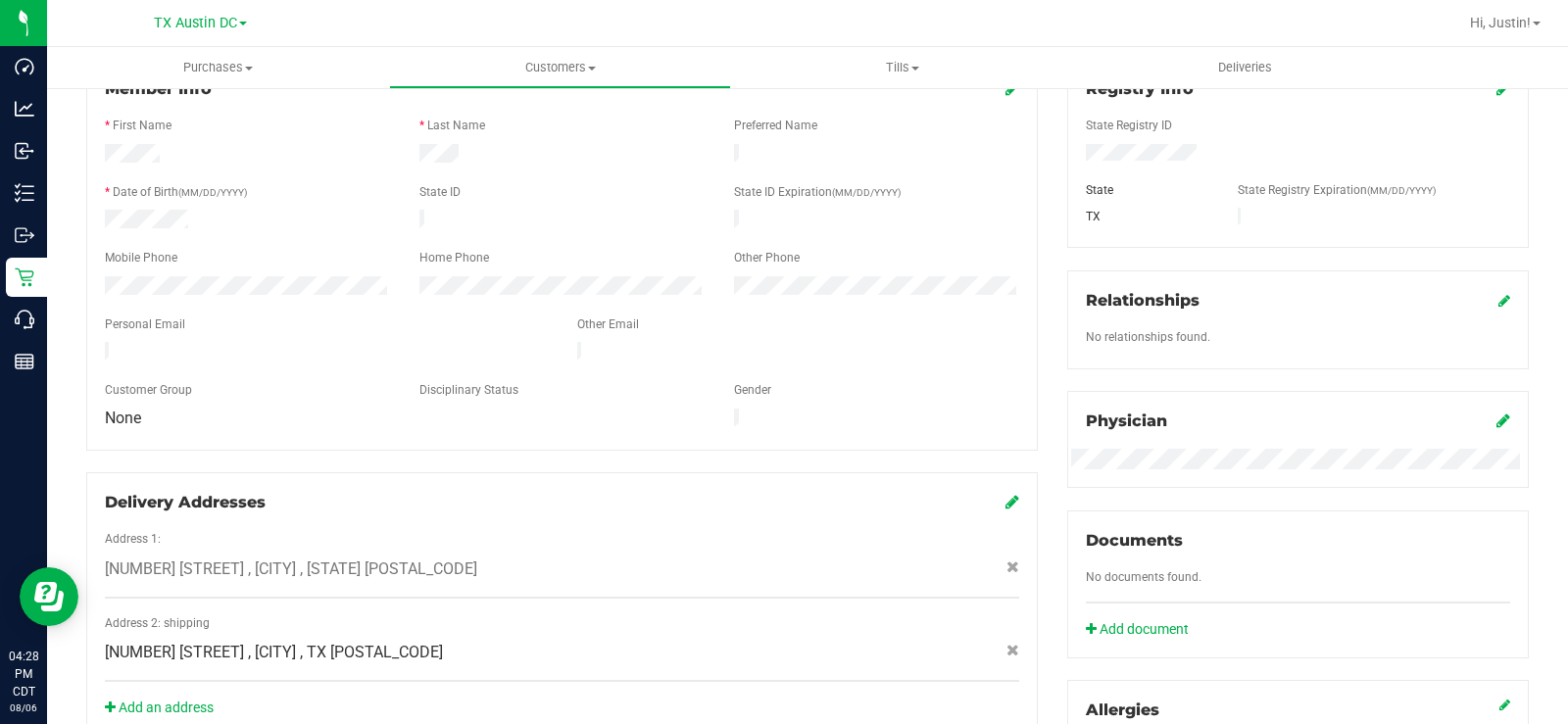 drag, startPoint x: 262, startPoint y: 350, endPoint x: 82, endPoint y: 347, distance: 180.025 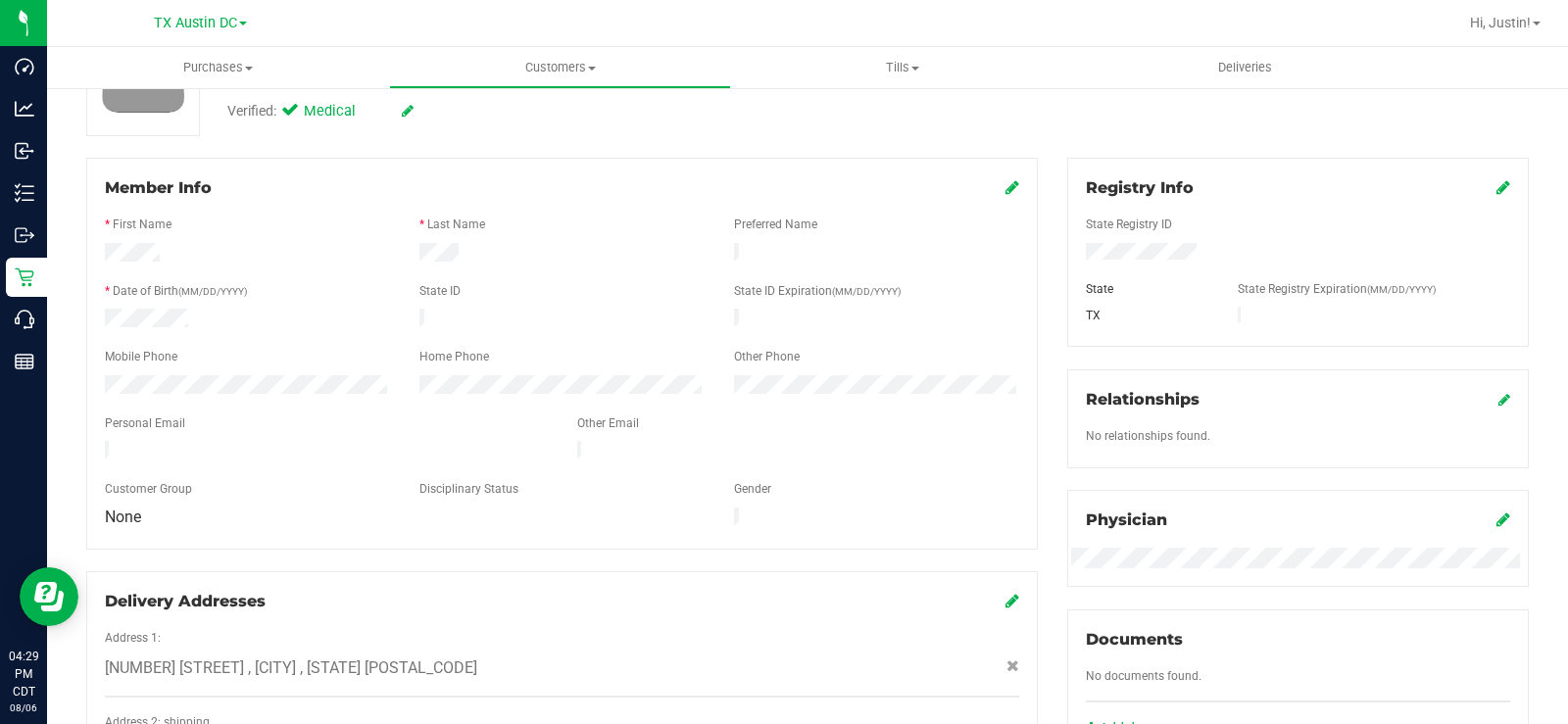 scroll, scrollTop: 0, scrollLeft: 0, axis: both 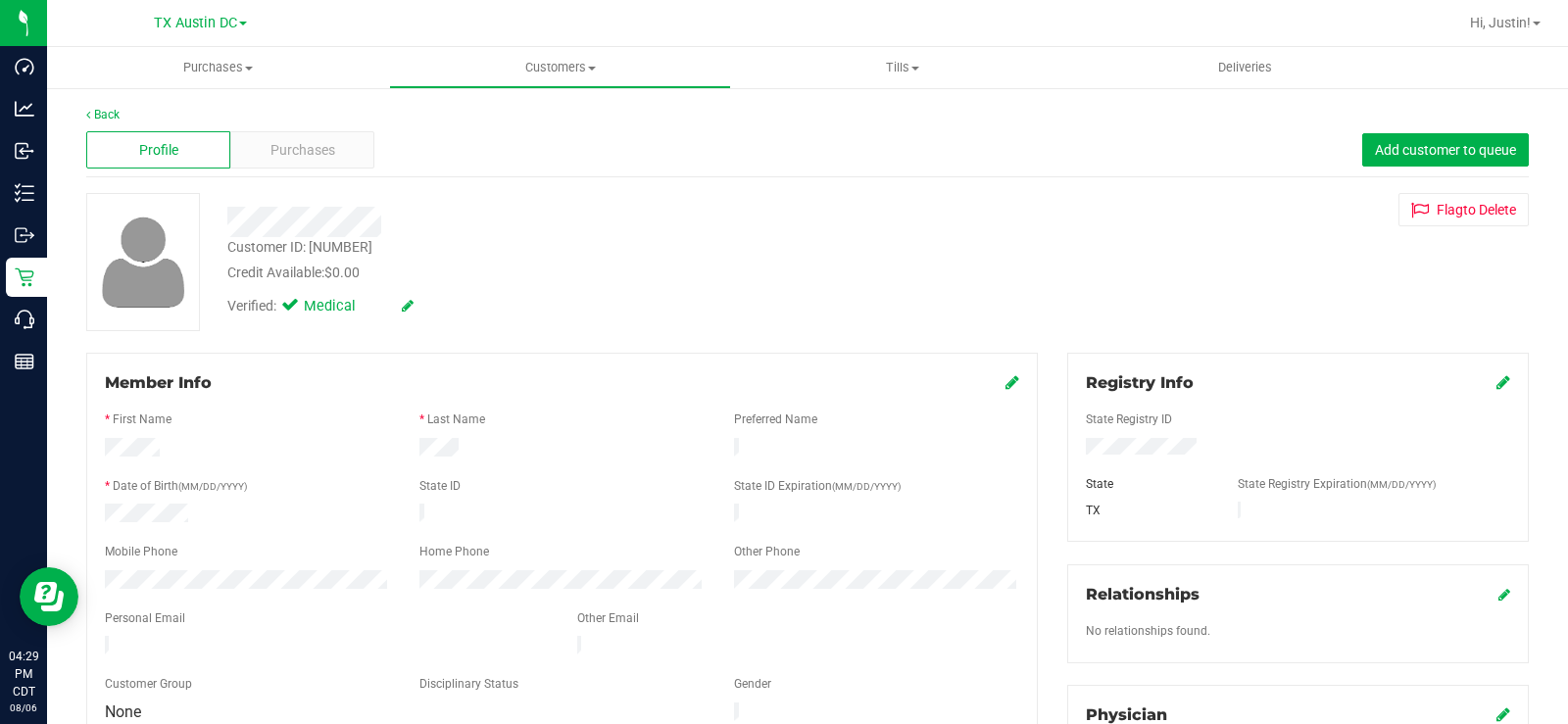 click on "Purchases" at bounding box center [303, 150] 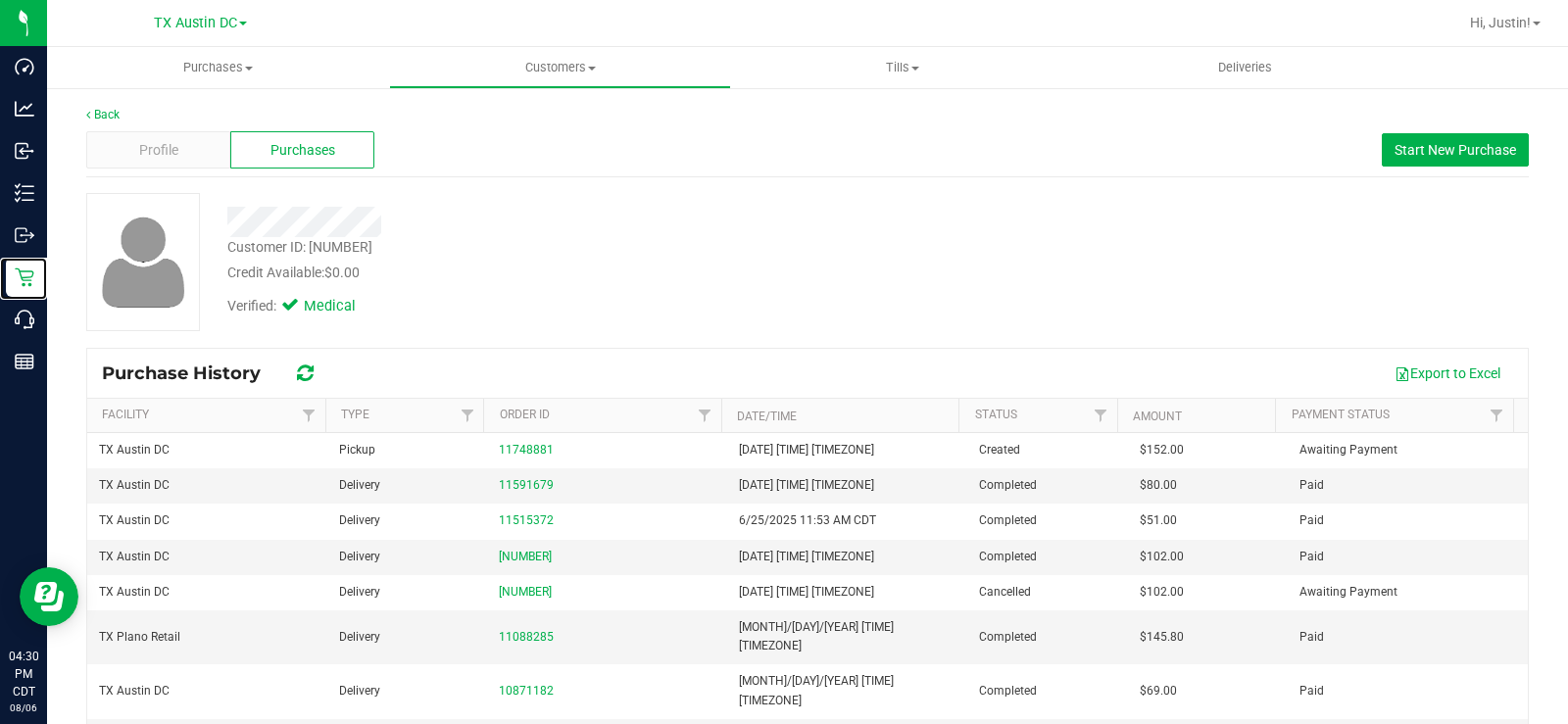 click 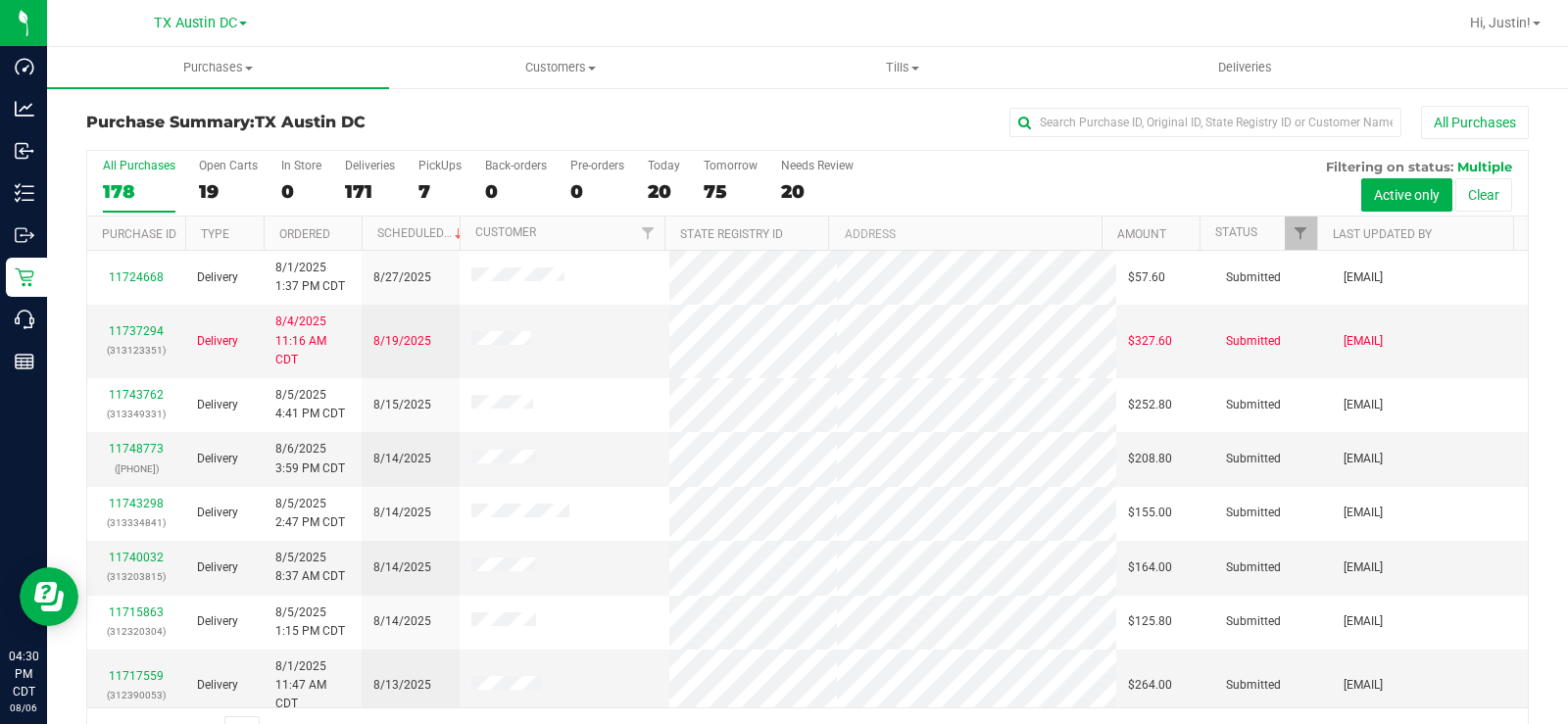 click on "19" at bounding box center (228, 191) 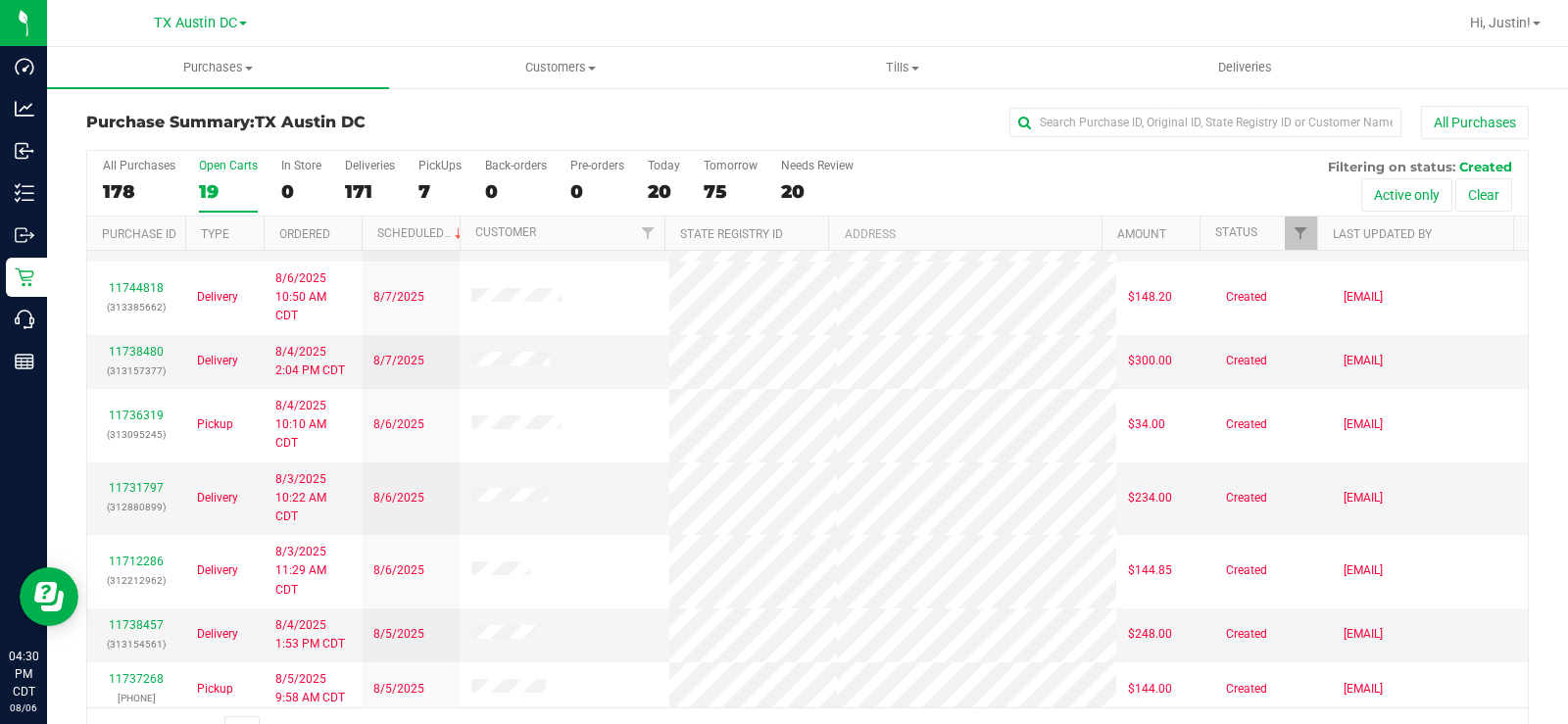 scroll, scrollTop: 744, scrollLeft: 0, axis: vertical 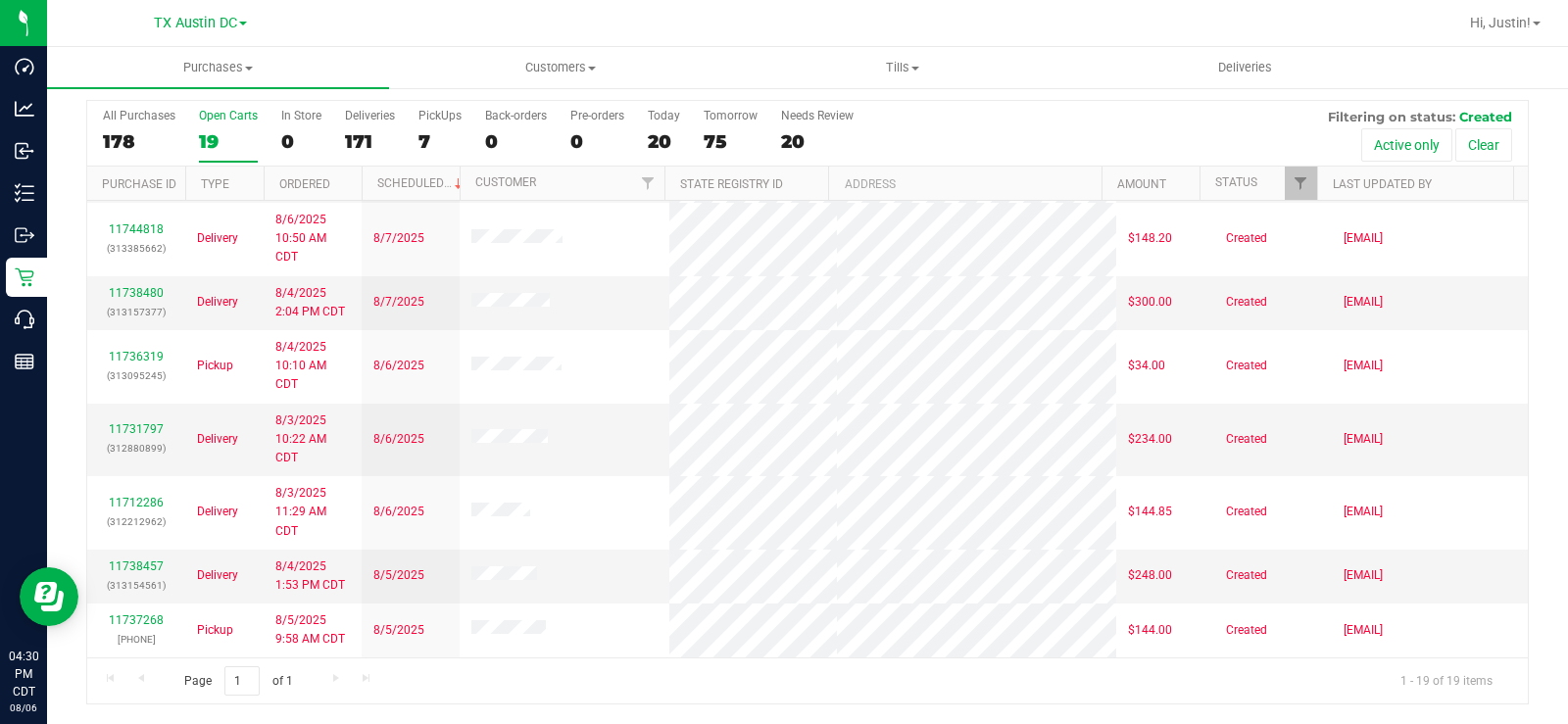 click on "19" at bounding box center [228, 141] 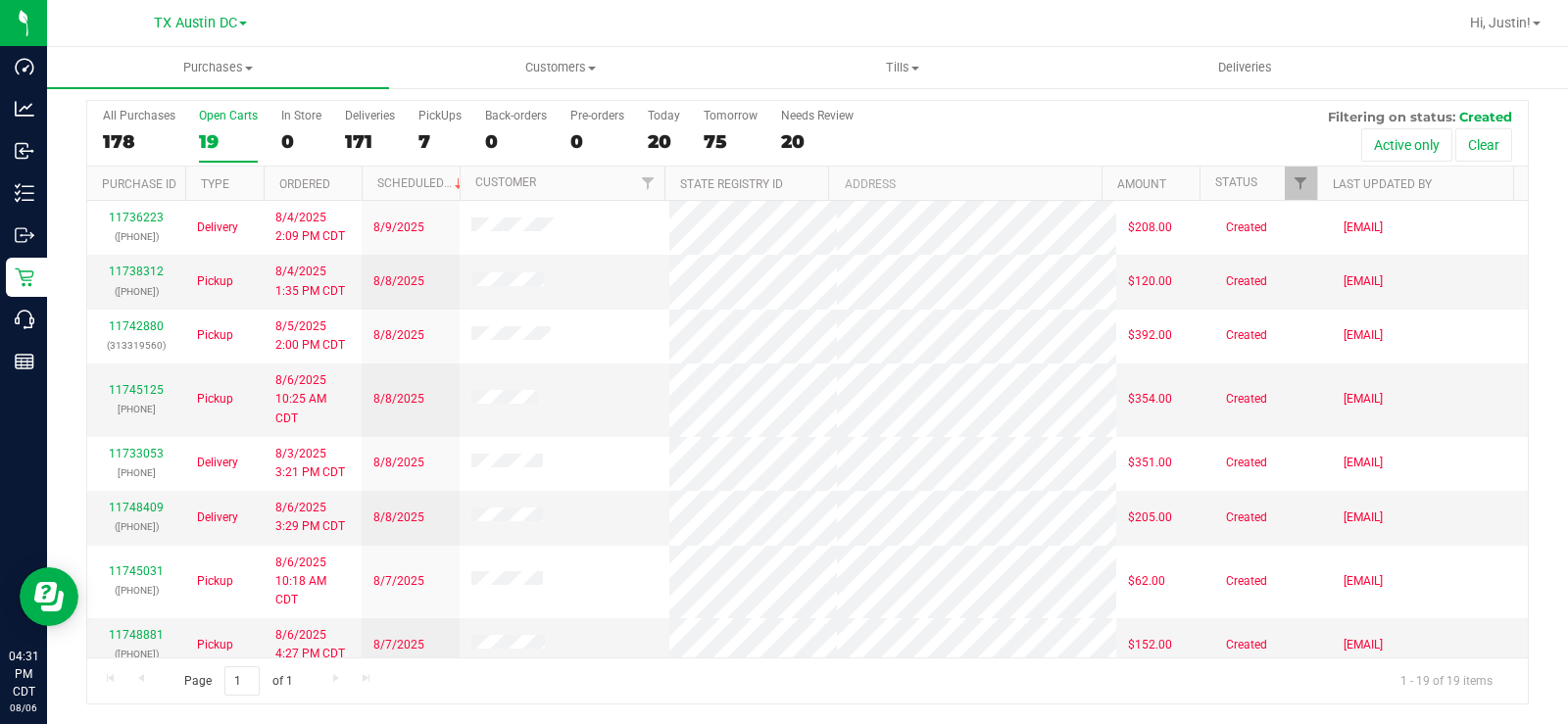 click on "19" at bounding box center (228, 141) 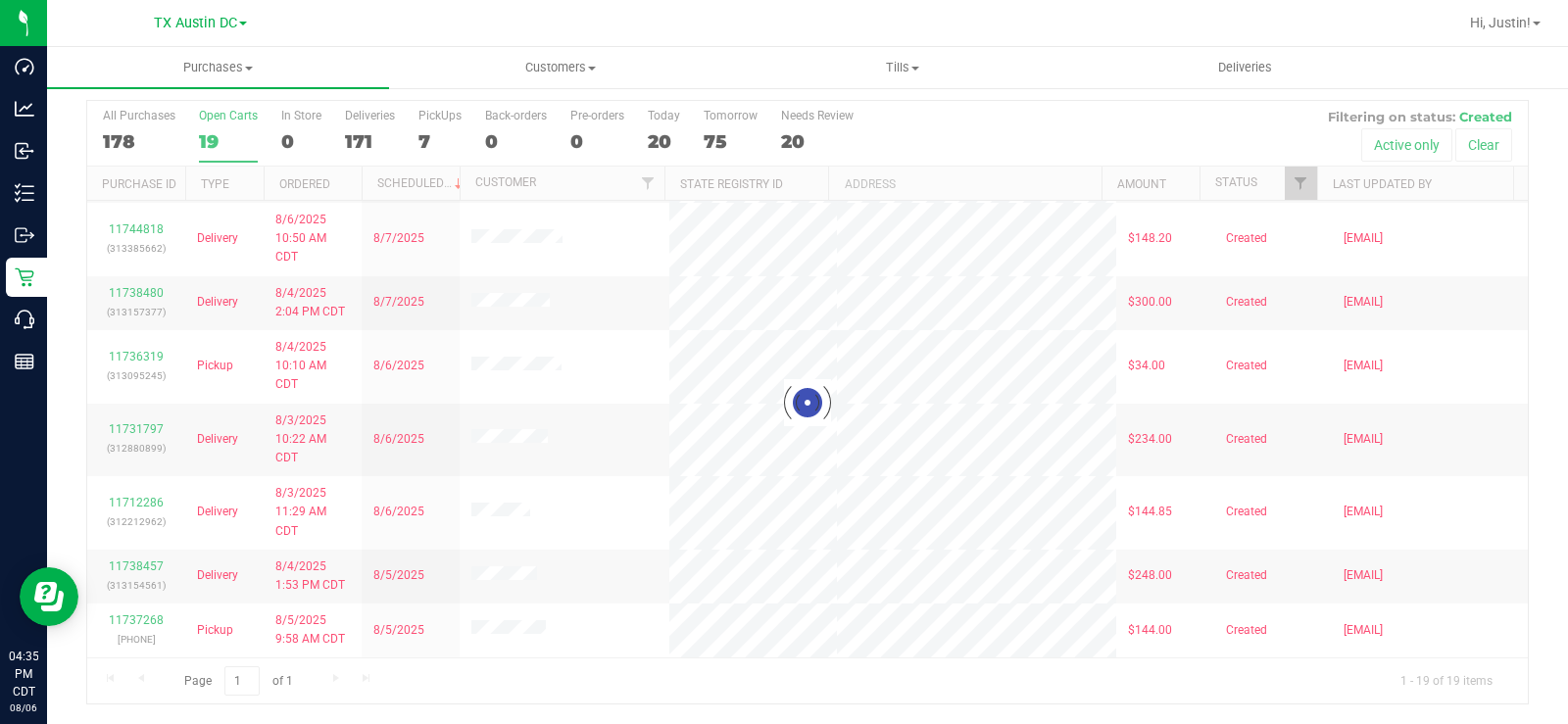 scroll, scrollTop: 0, scrollLeft: 0, axis: both 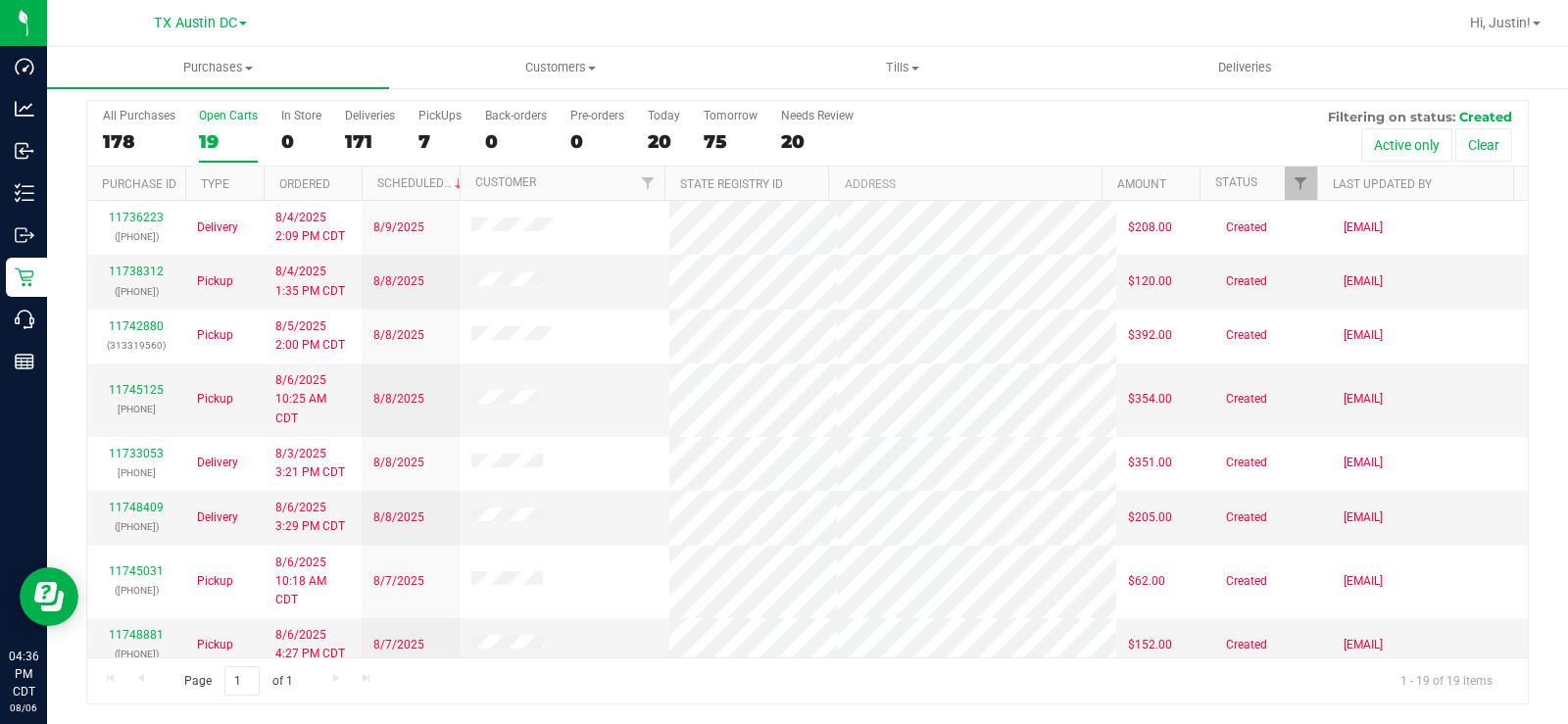 click on "Open Carts" at bounding box center [228, 116] 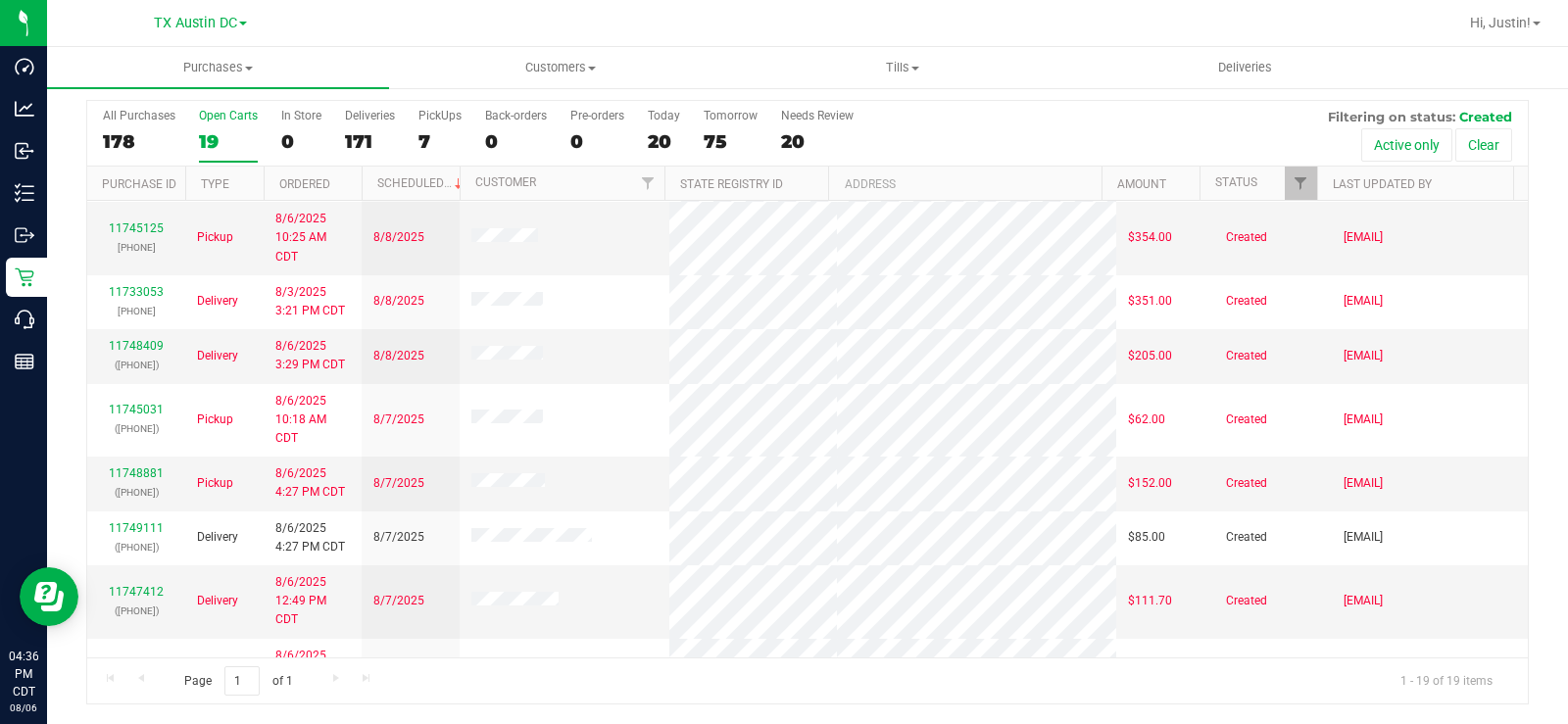 scroll, scrollTop: 196, scrollLeft: 0, axis: vertical 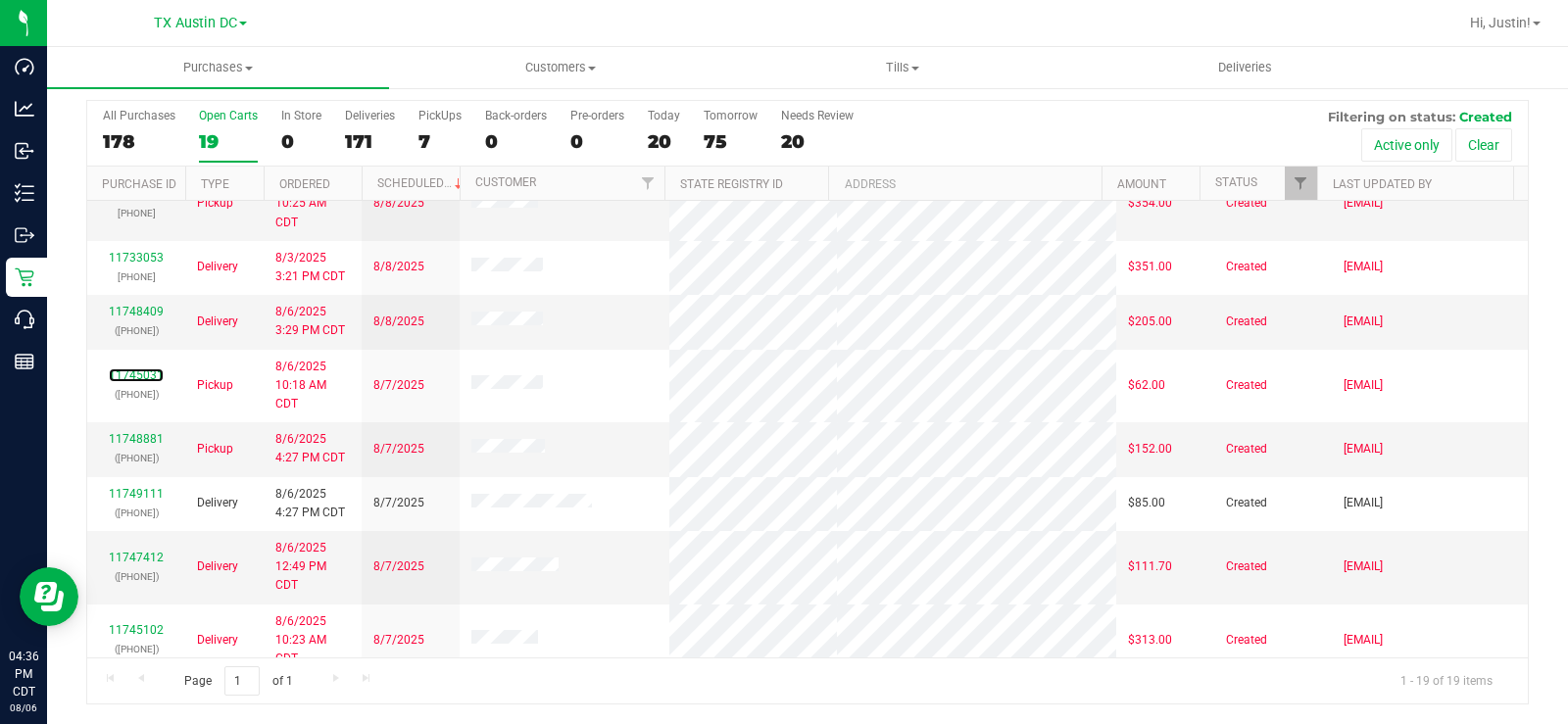 click on "11745031" at bounding box center [136, 375] 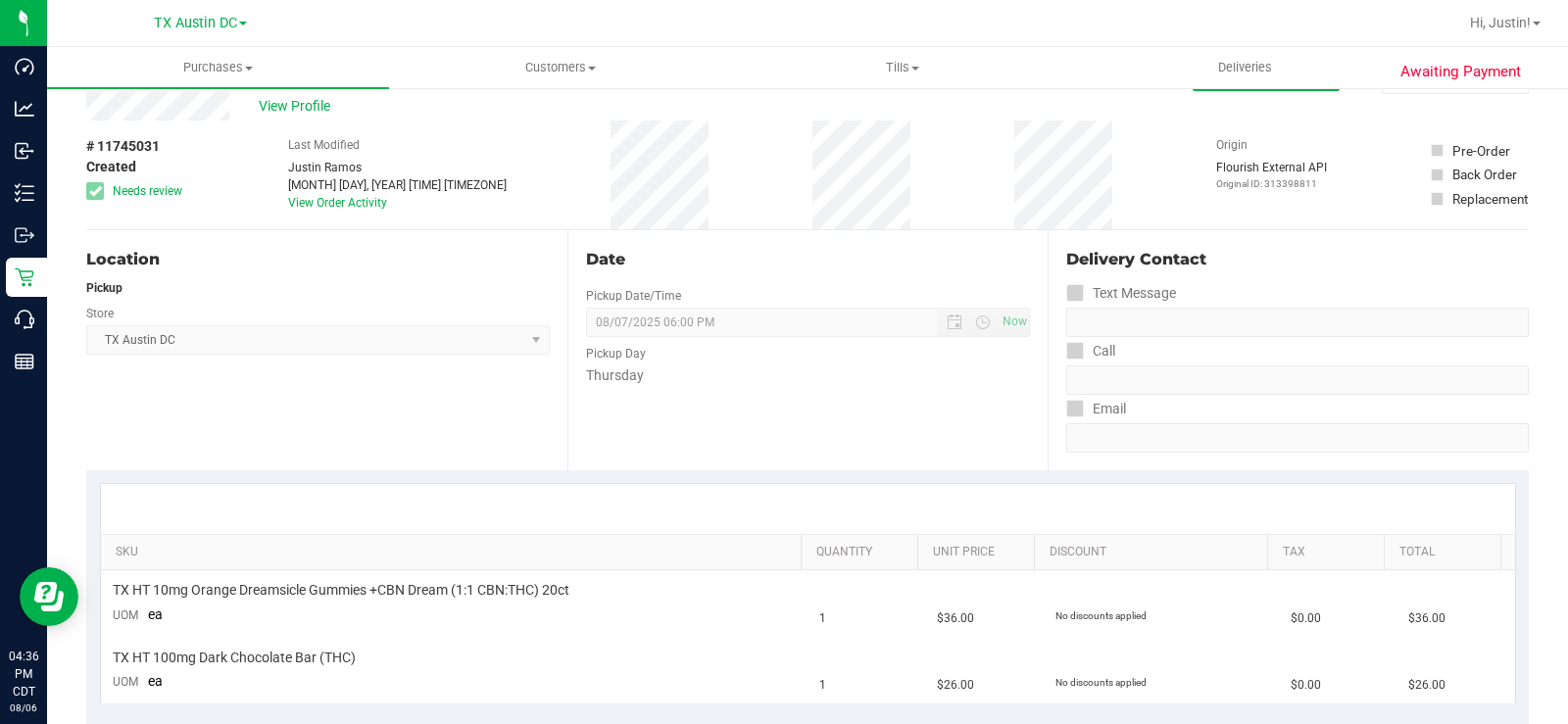 scroll, scrollTop: 0, scrollLeft: 0, axis: both 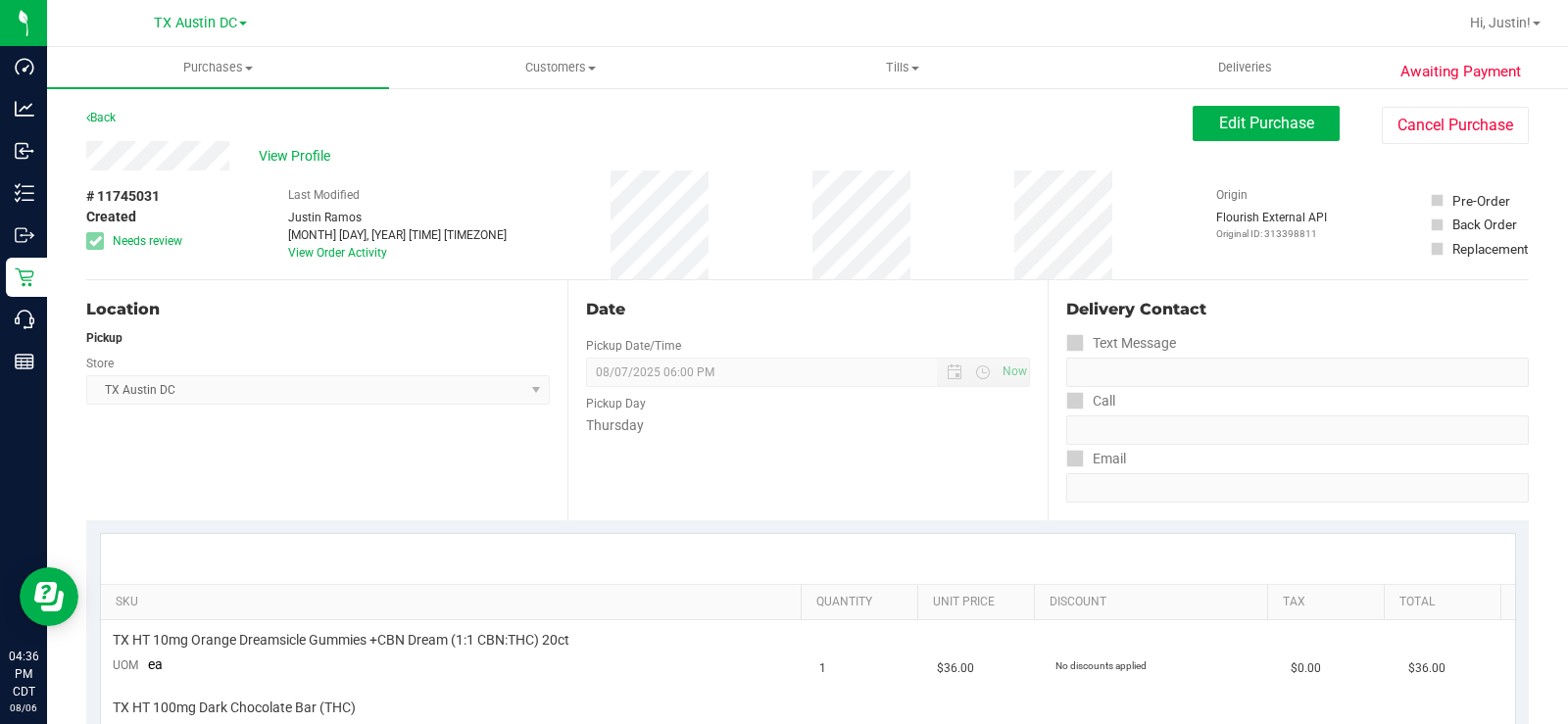 click on "View Profile" at bounding box center [298, 156] 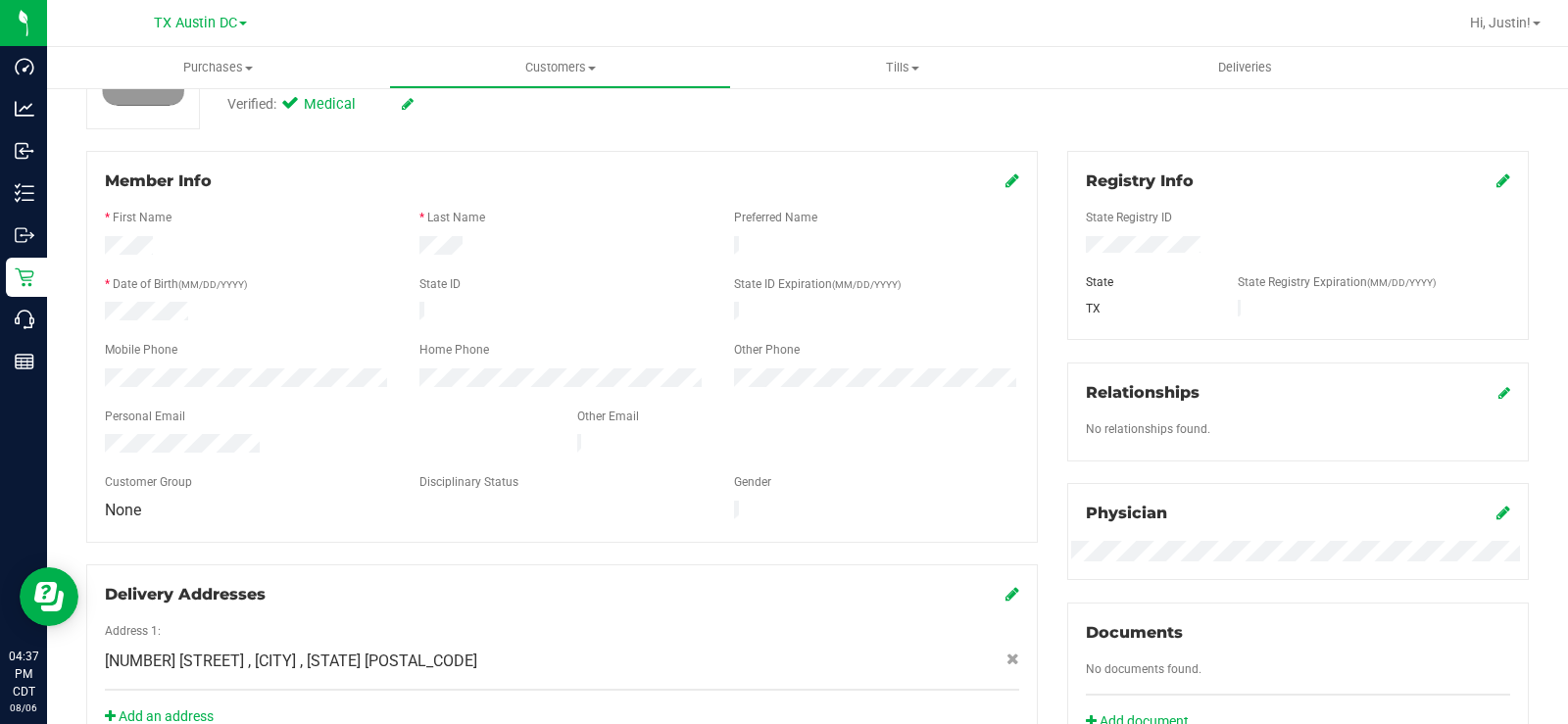 scroll, scrollTop: 0, scrollLeft: 0, axis: both 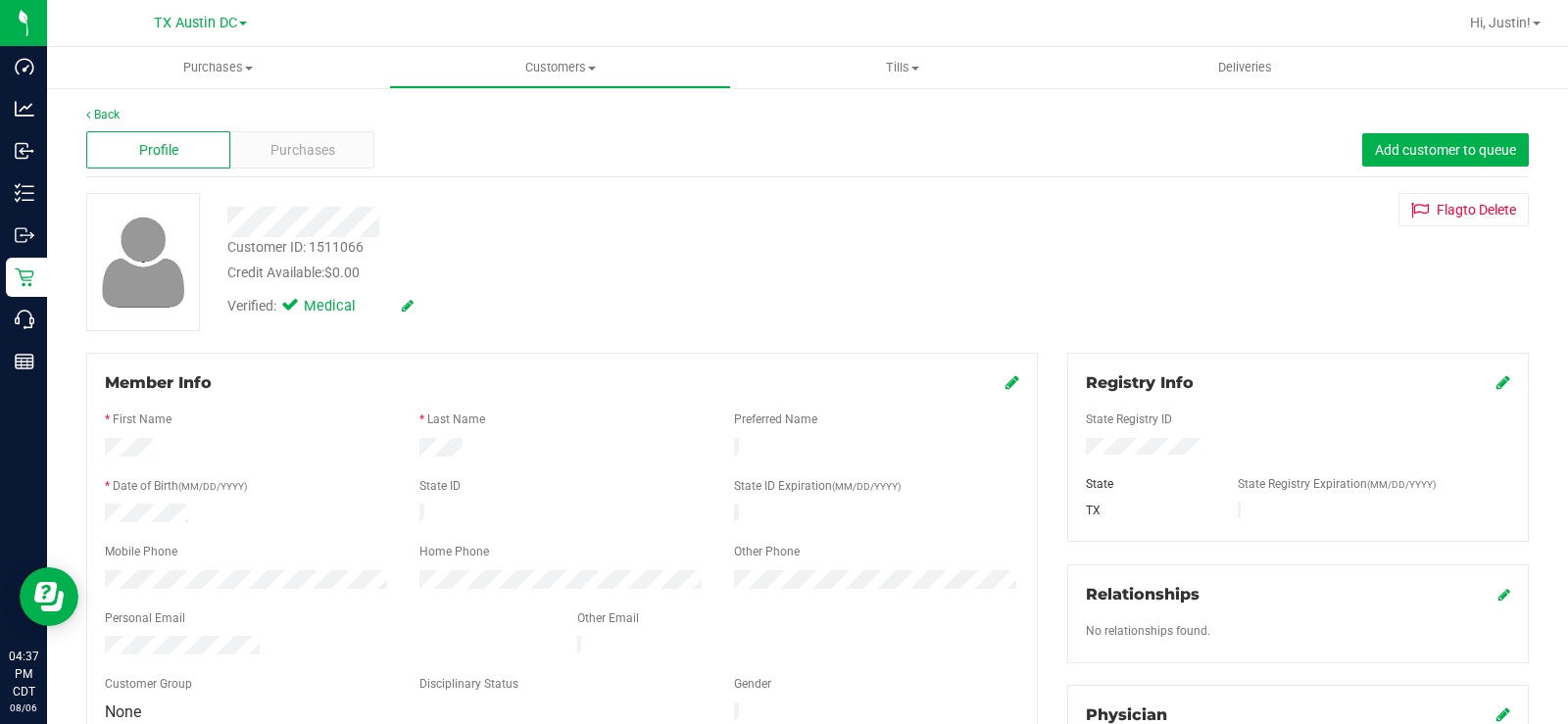 click on "Purchases" at bounding box center (303, 150) 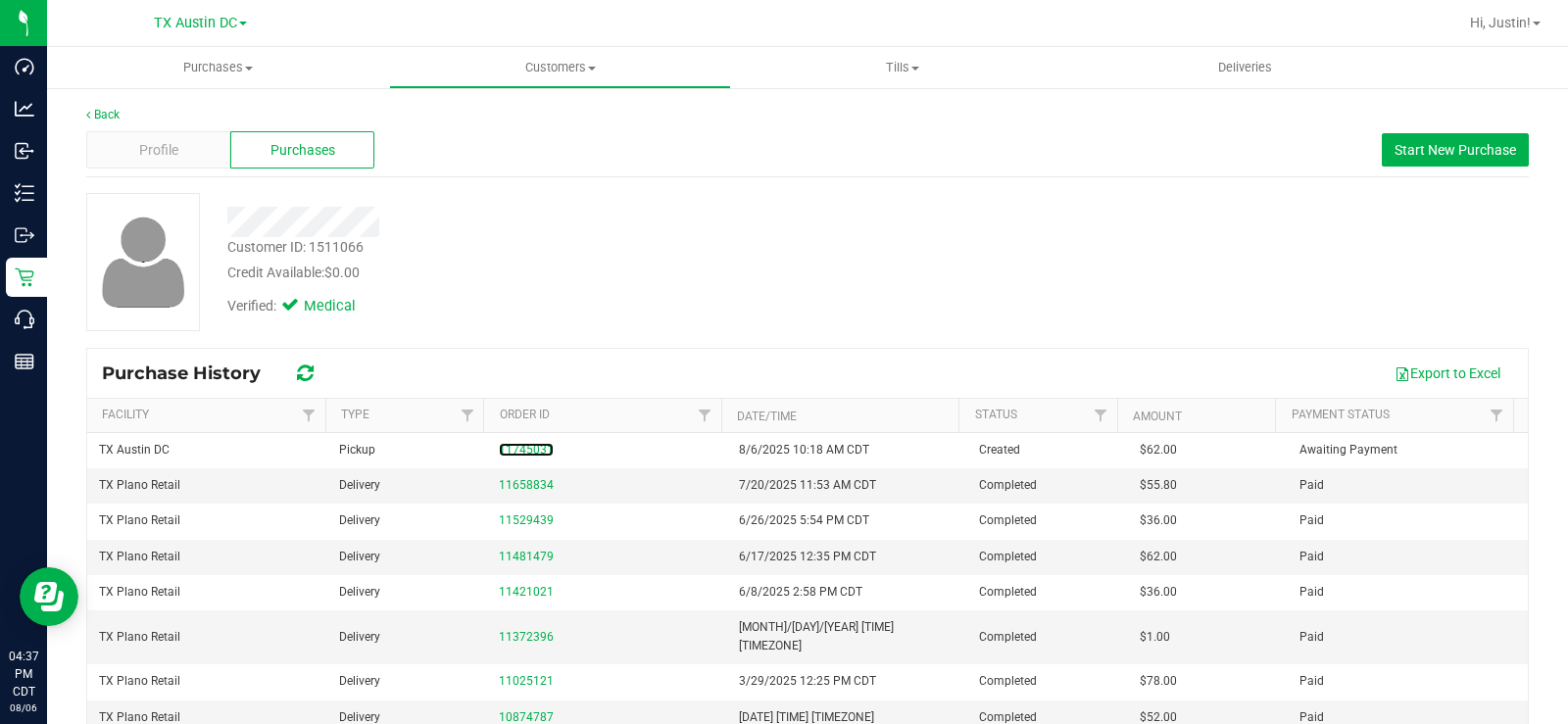 click on "11745031" at bounding box center [526, 450] 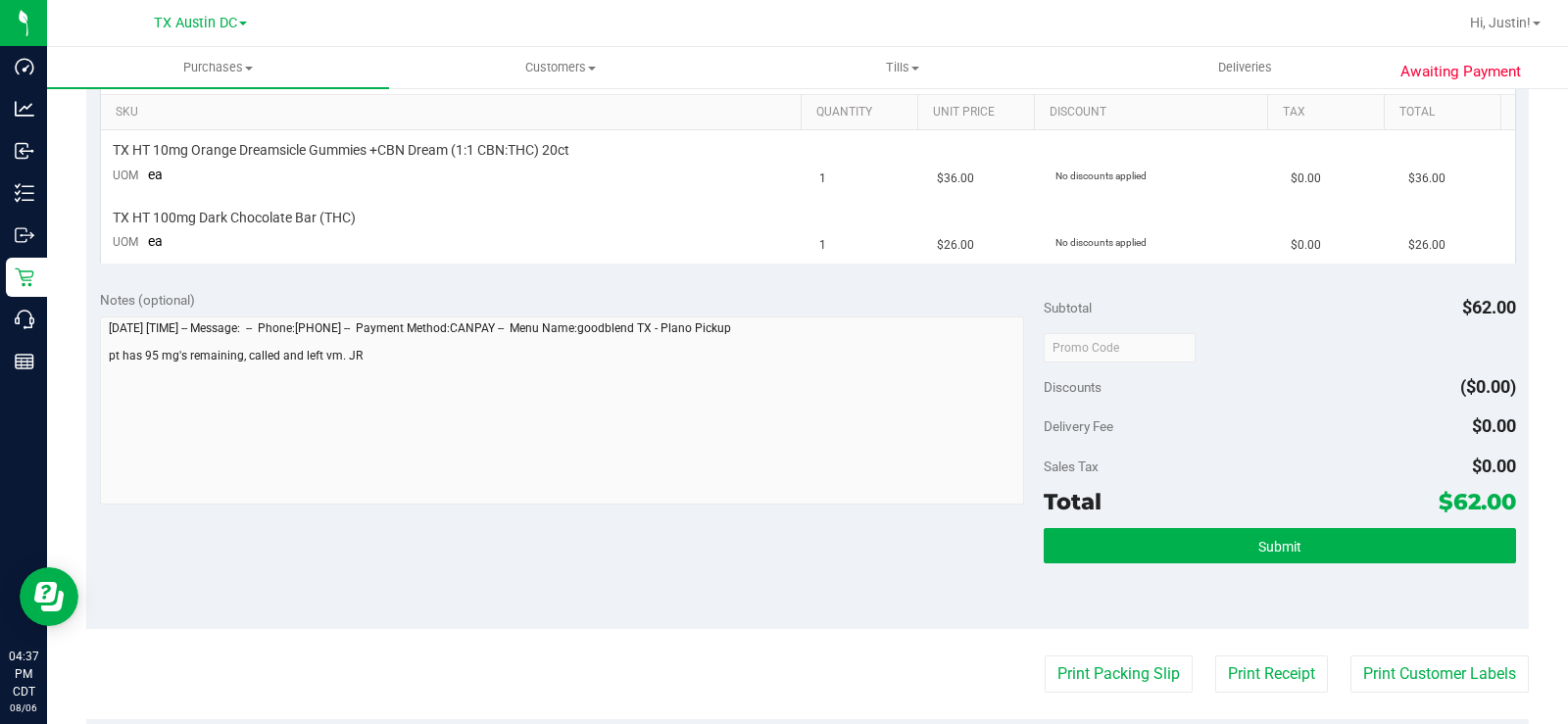 scroll, scrollTop: 0, scrollLeft: 0, axis: both 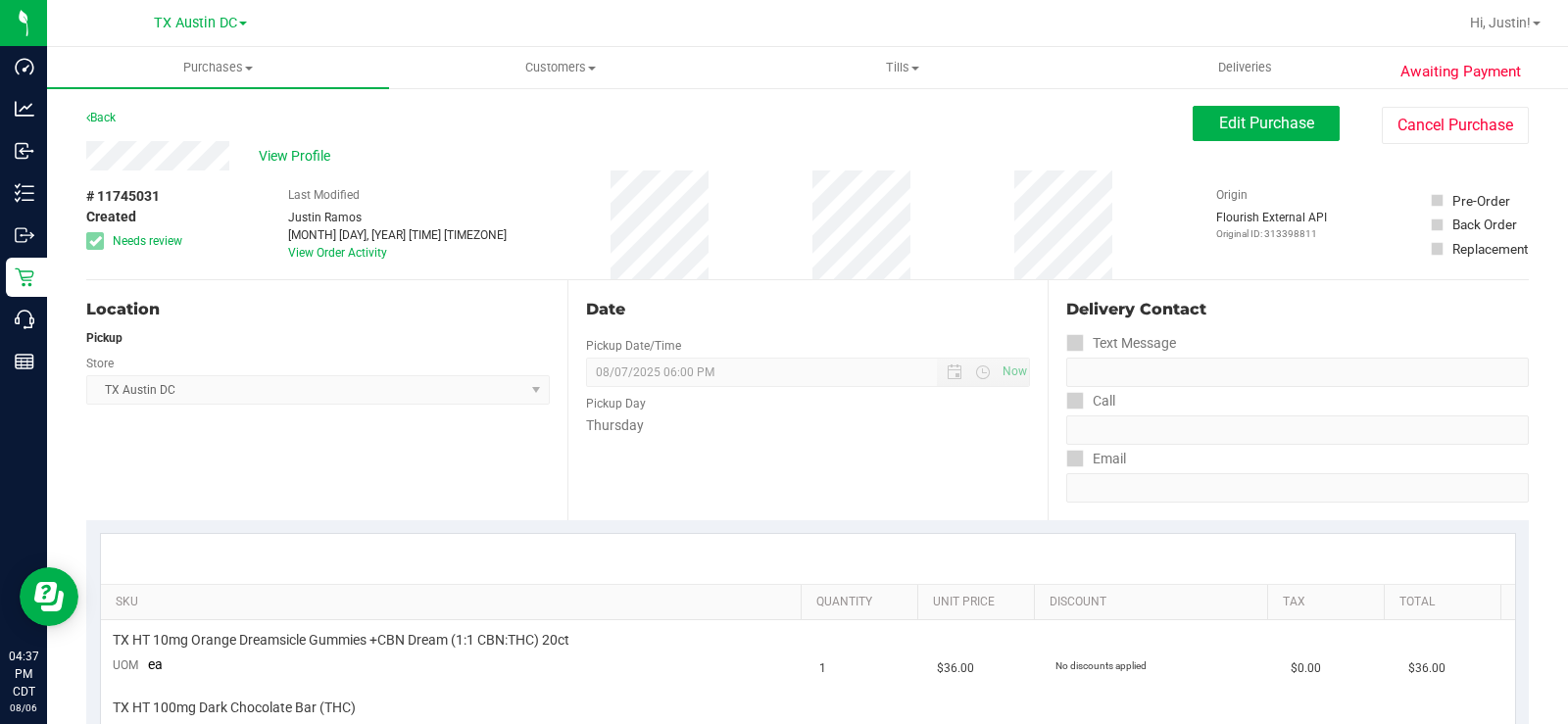 click on "View Profile" at bounding box center (298, 156) 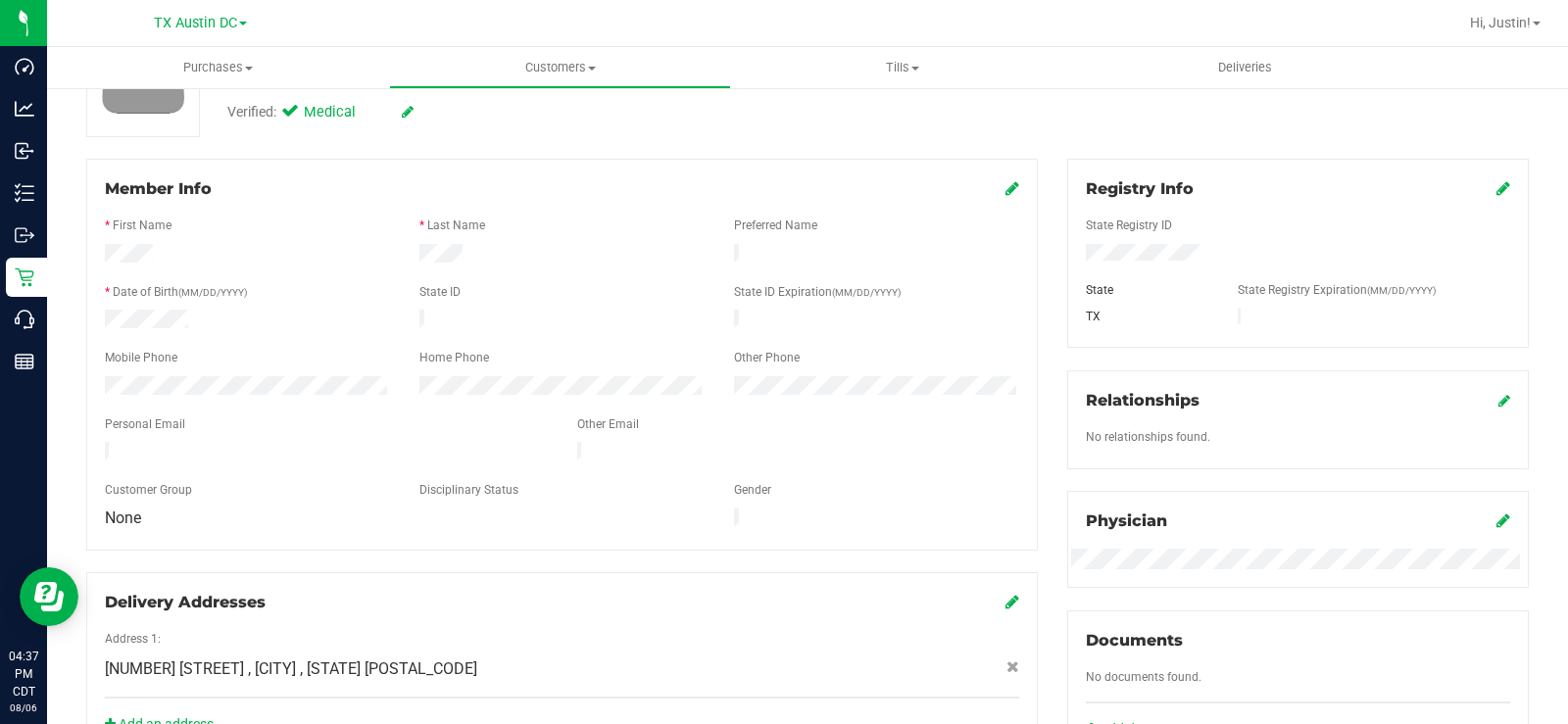 scroll, scrollTop: 196, scrollLeft: 0, axis: vertical 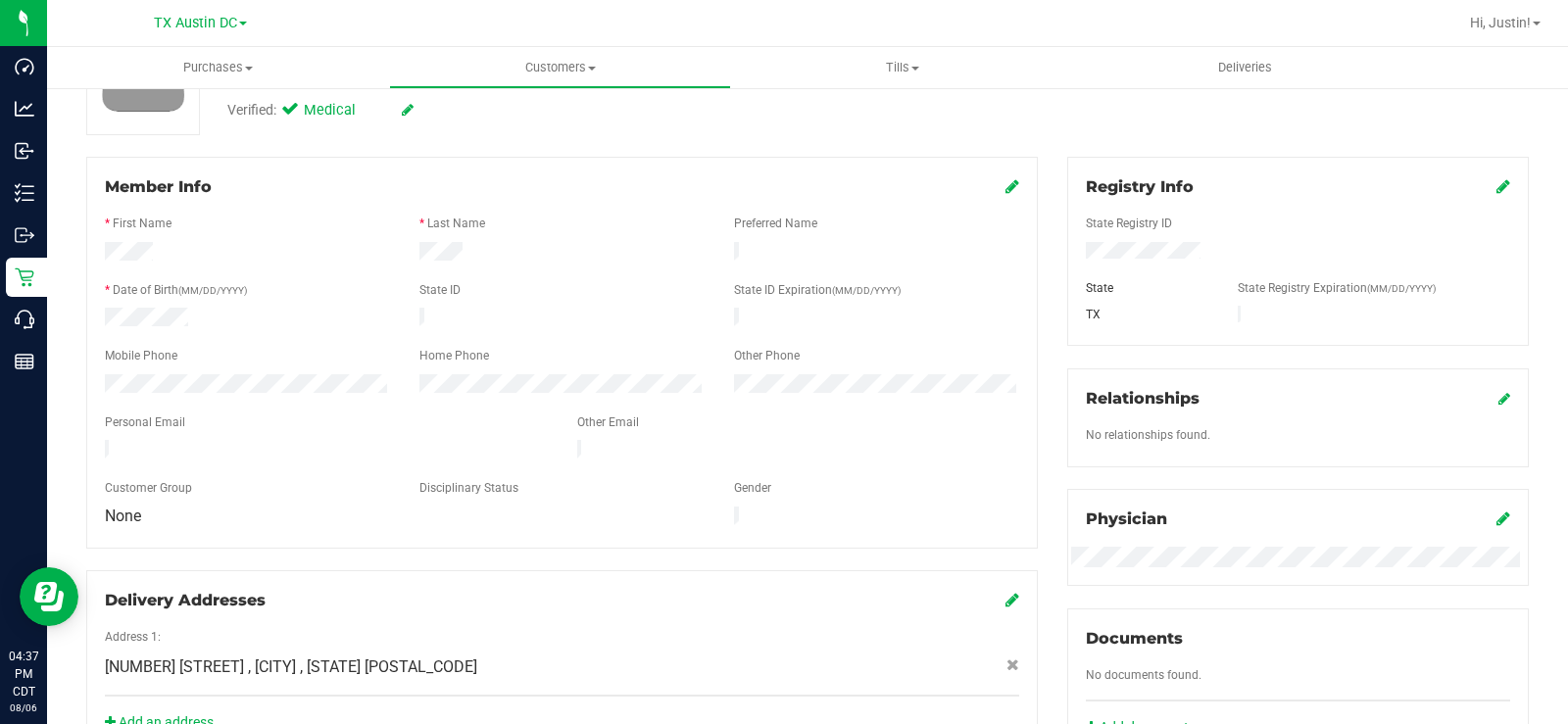 drag, startPoint x: 264, startPoint y: 437, endPoint x: 80, endPoint y: 439, distance: 184.0109 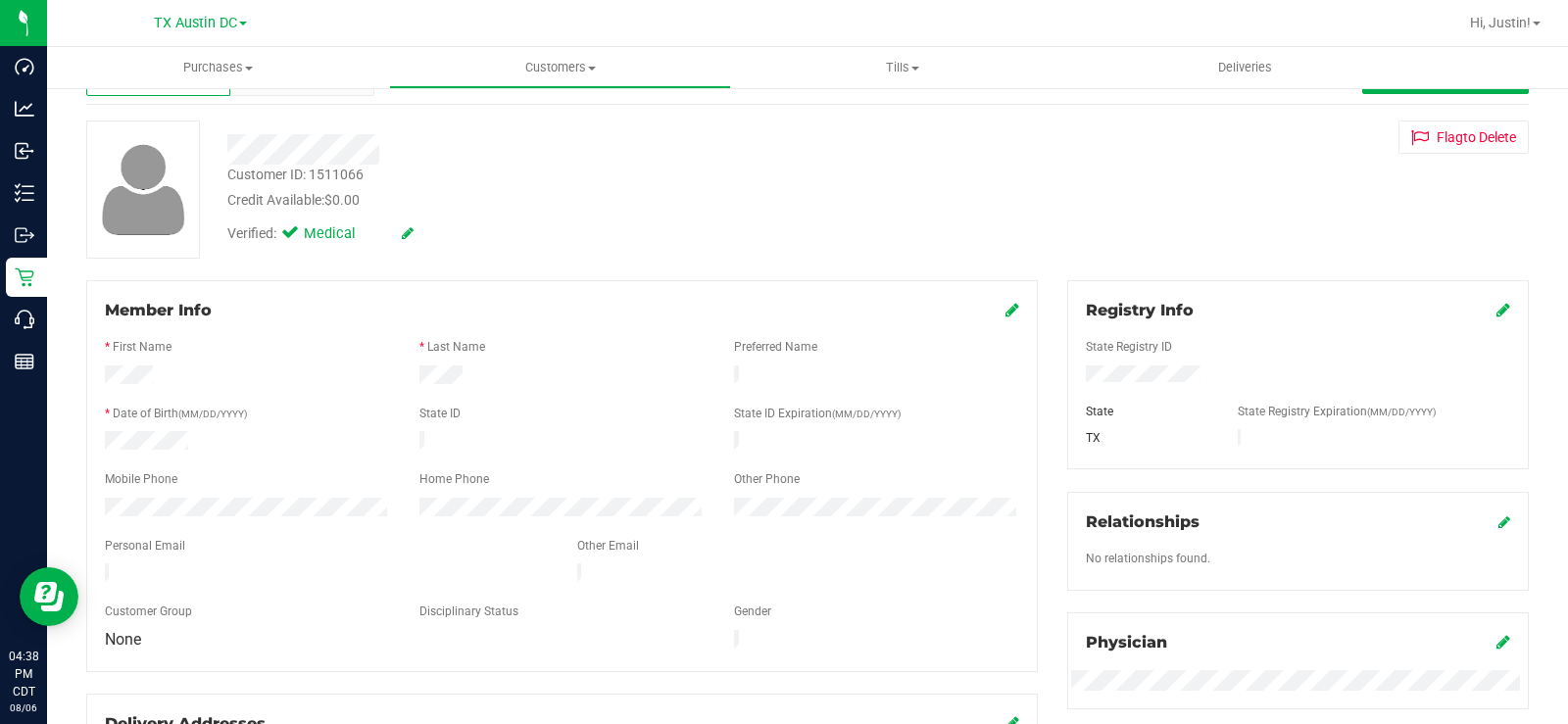 scroll, scrollTop: 0, scrollLeft: 0, axis: both 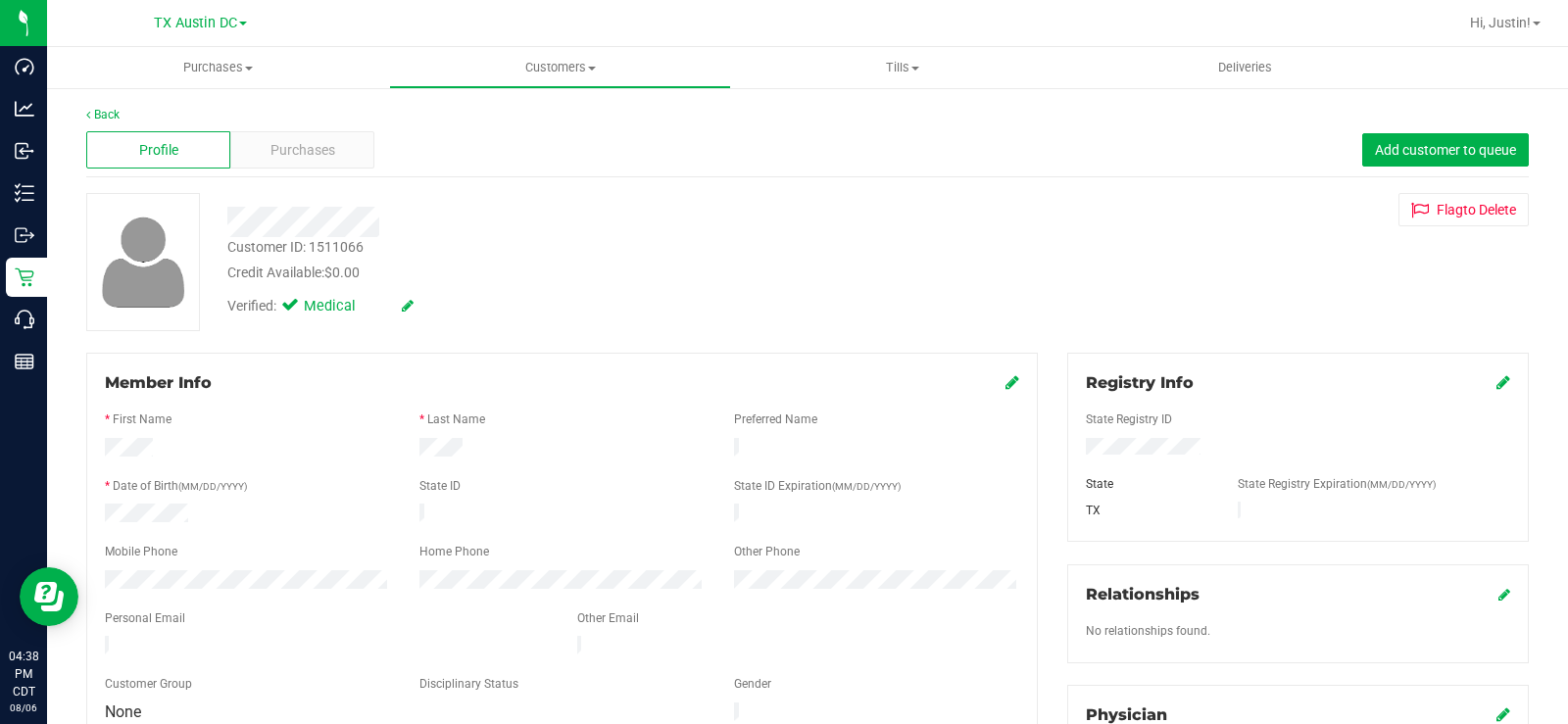 click on "Purchases" at bounding box center [303, 150] 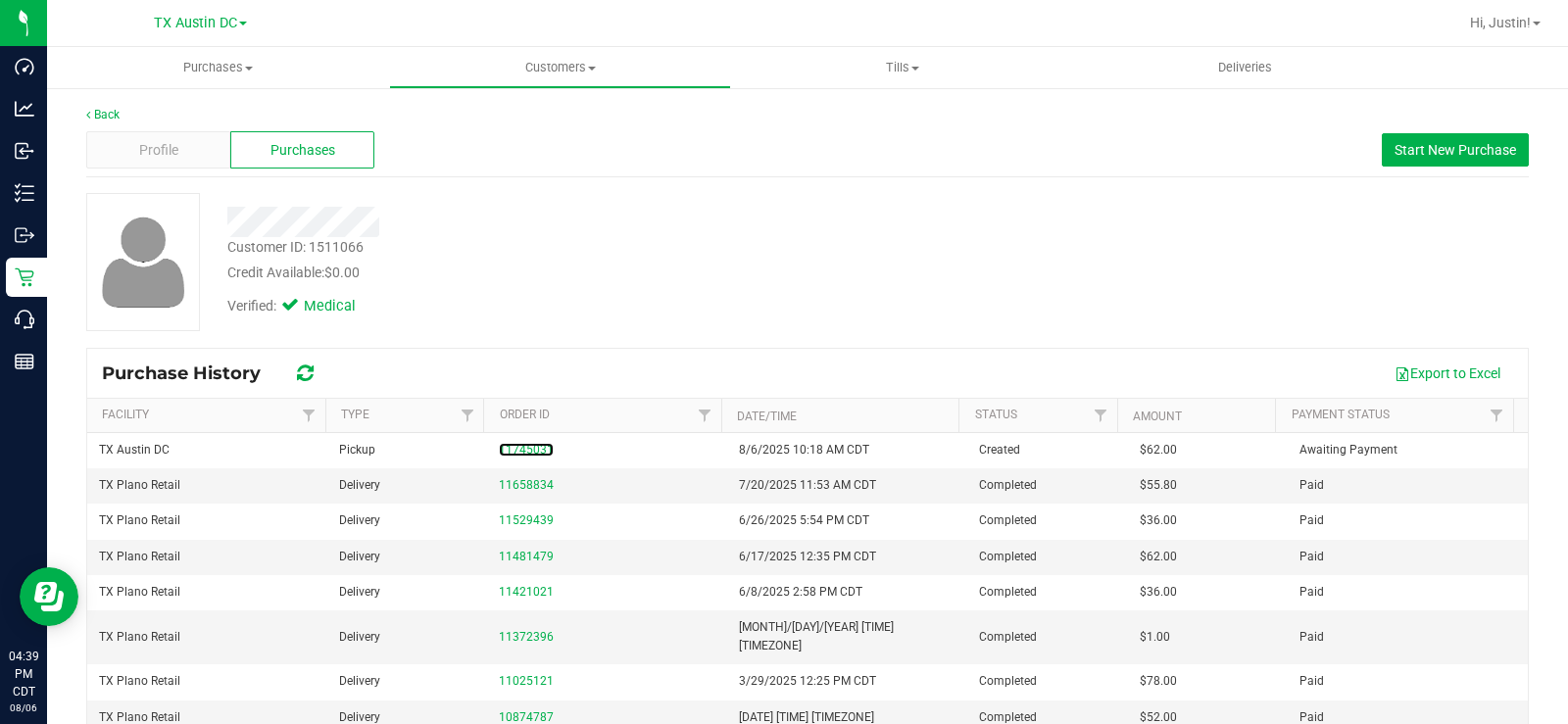 click on "11745031" at bounding box center (526, 450) 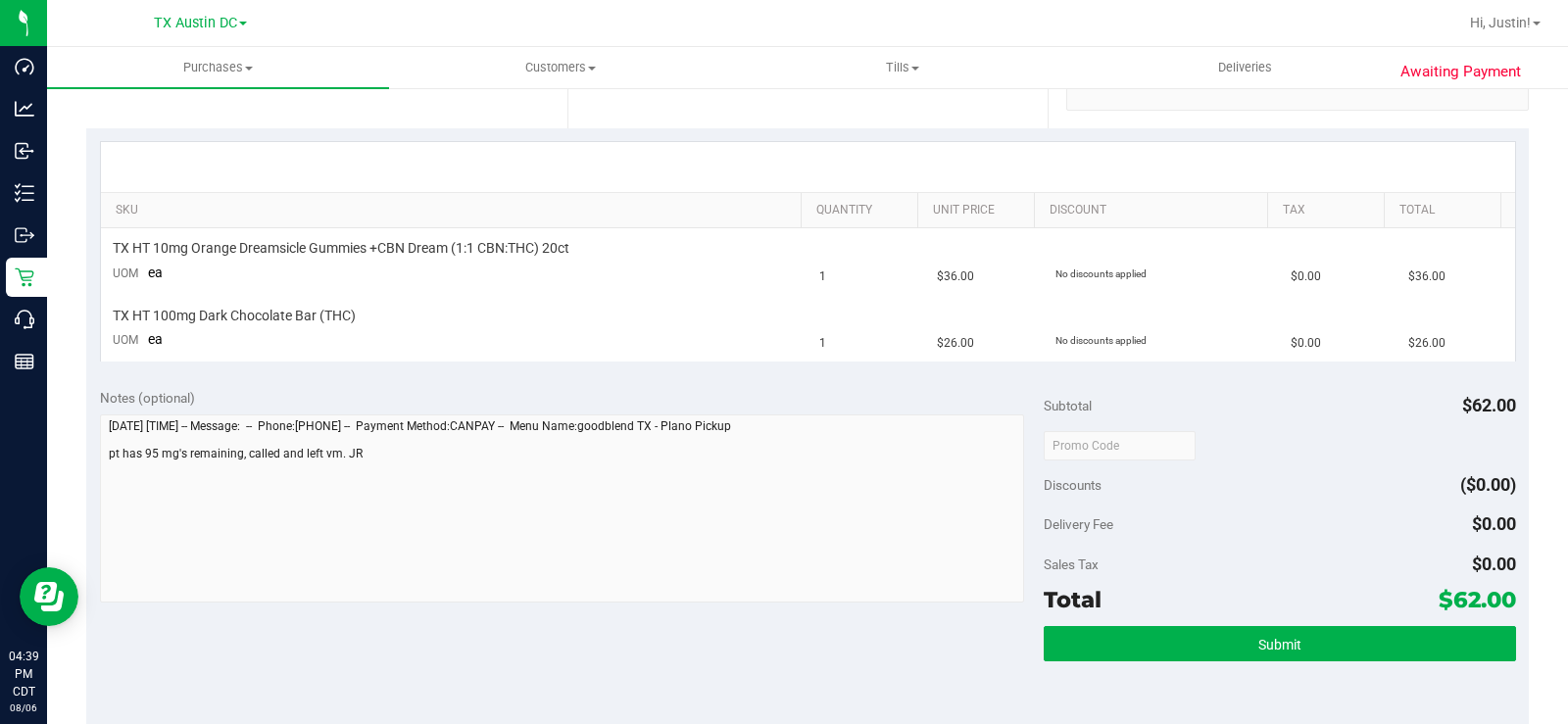 scroll, scrollTop: 0, scrollLeft: 0, axis: both 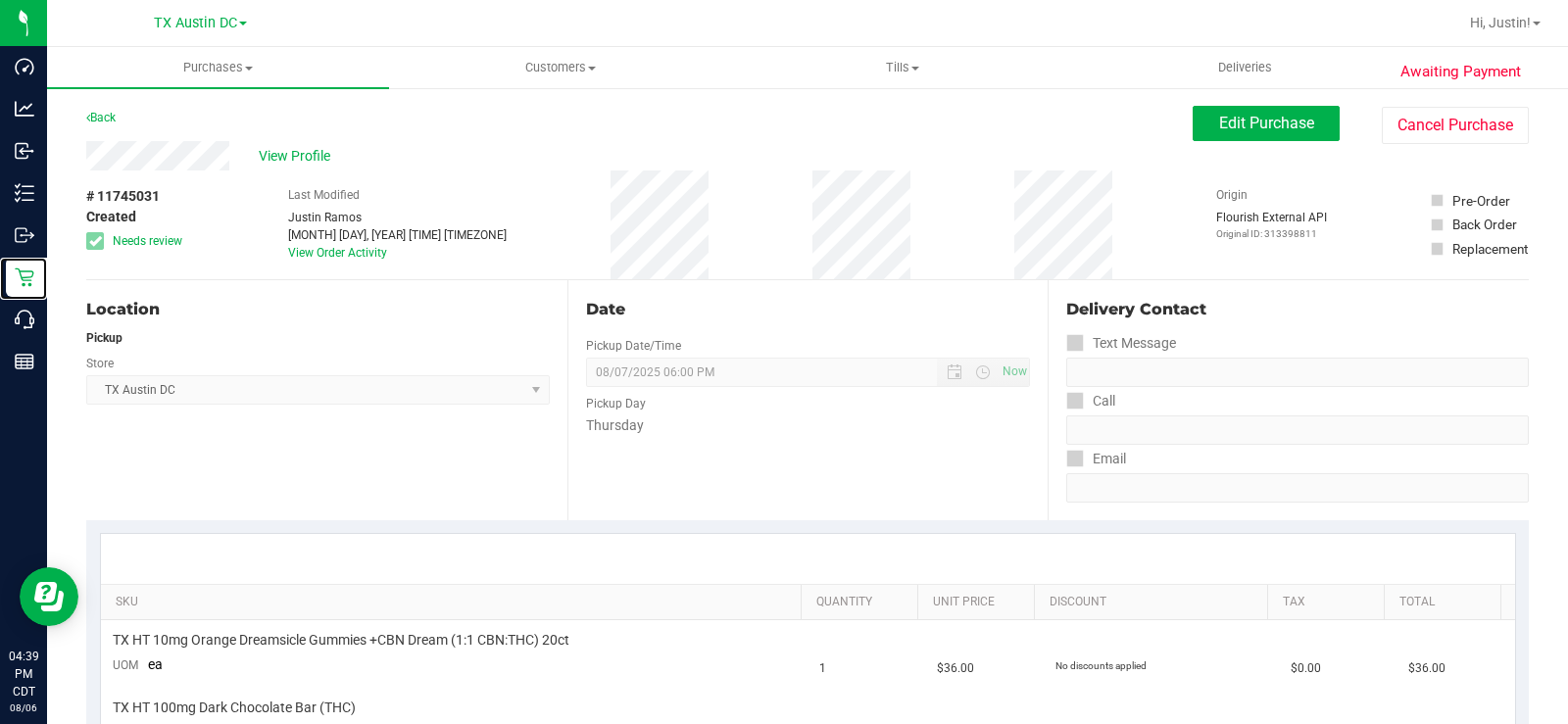 click 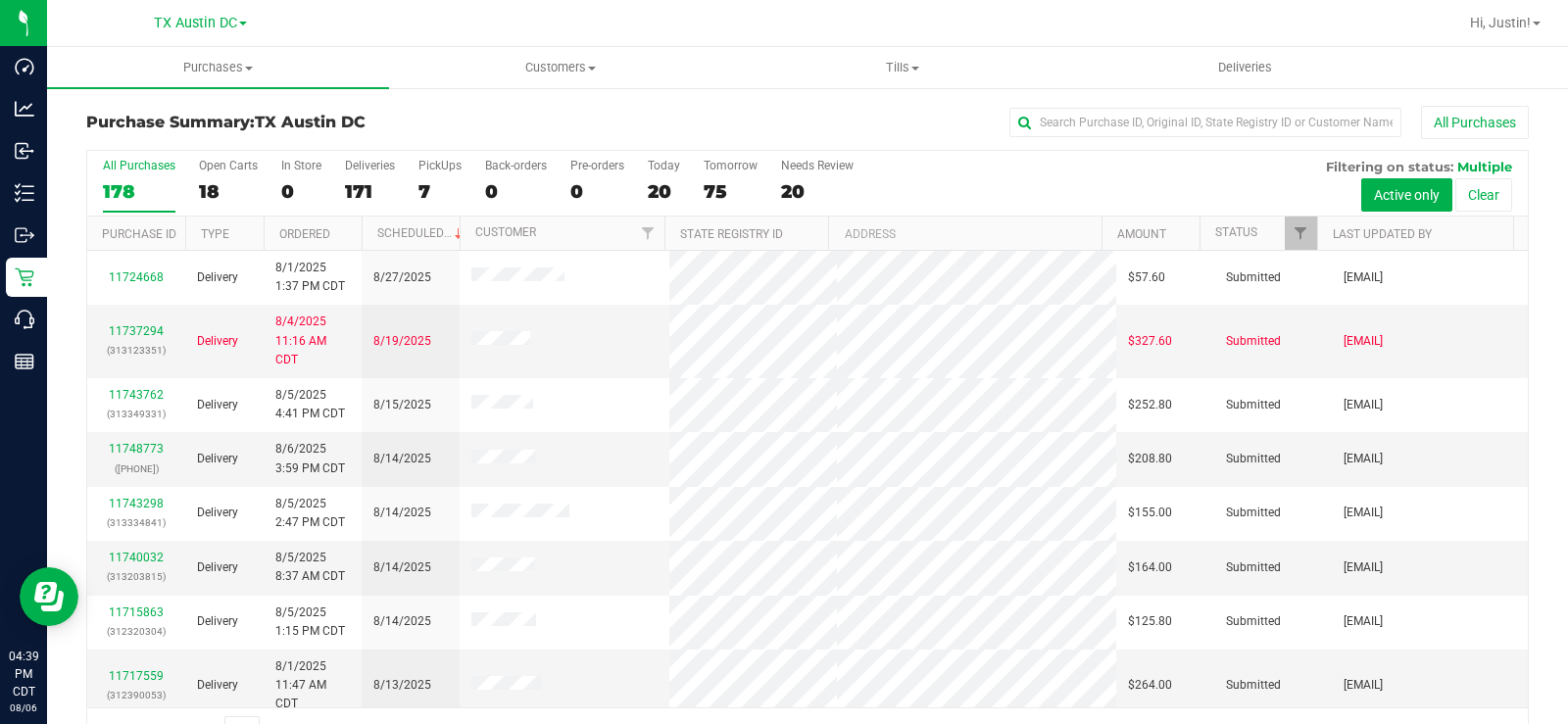 click on "18" at bounding box center [228, 191] 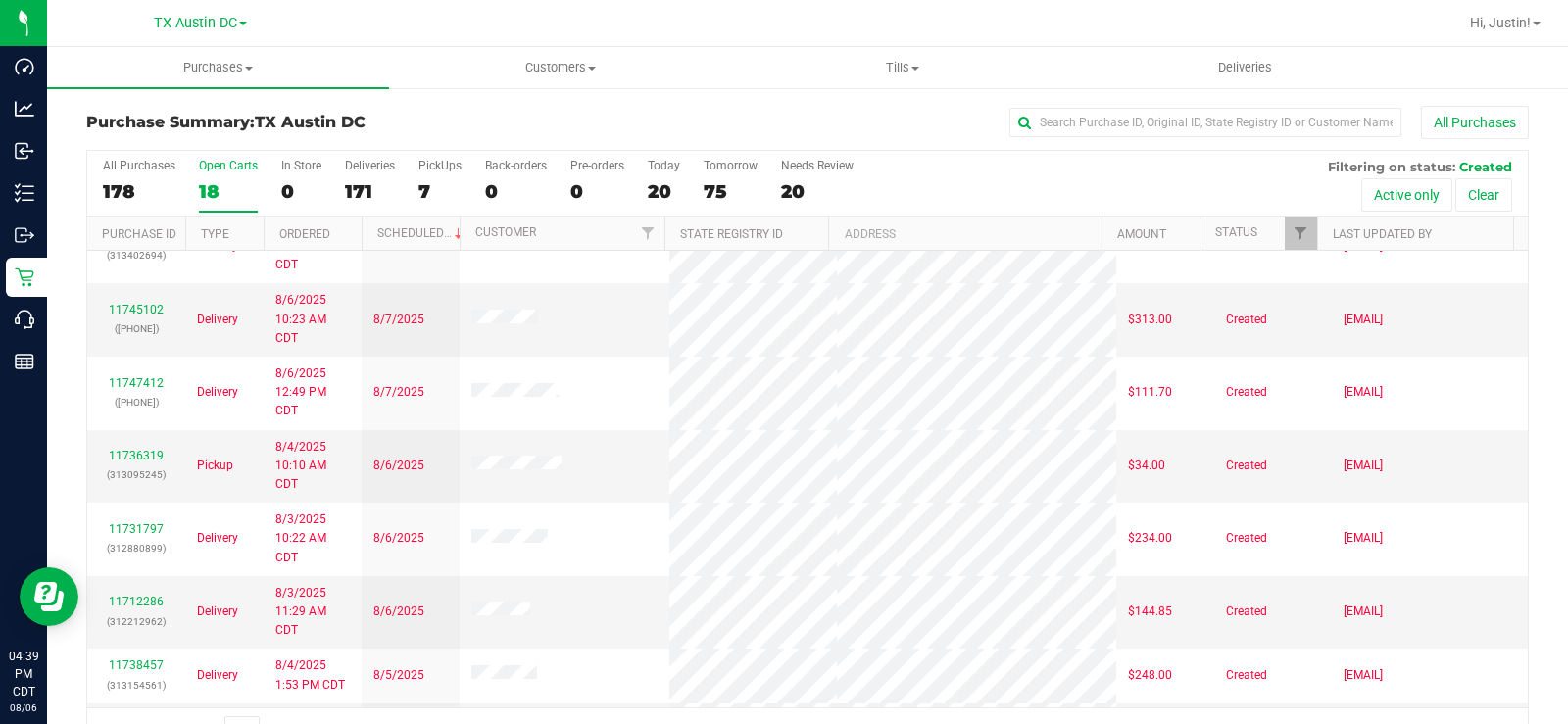 scroll, scrollTop: 689, scrollLeft: 0, axis: vertical 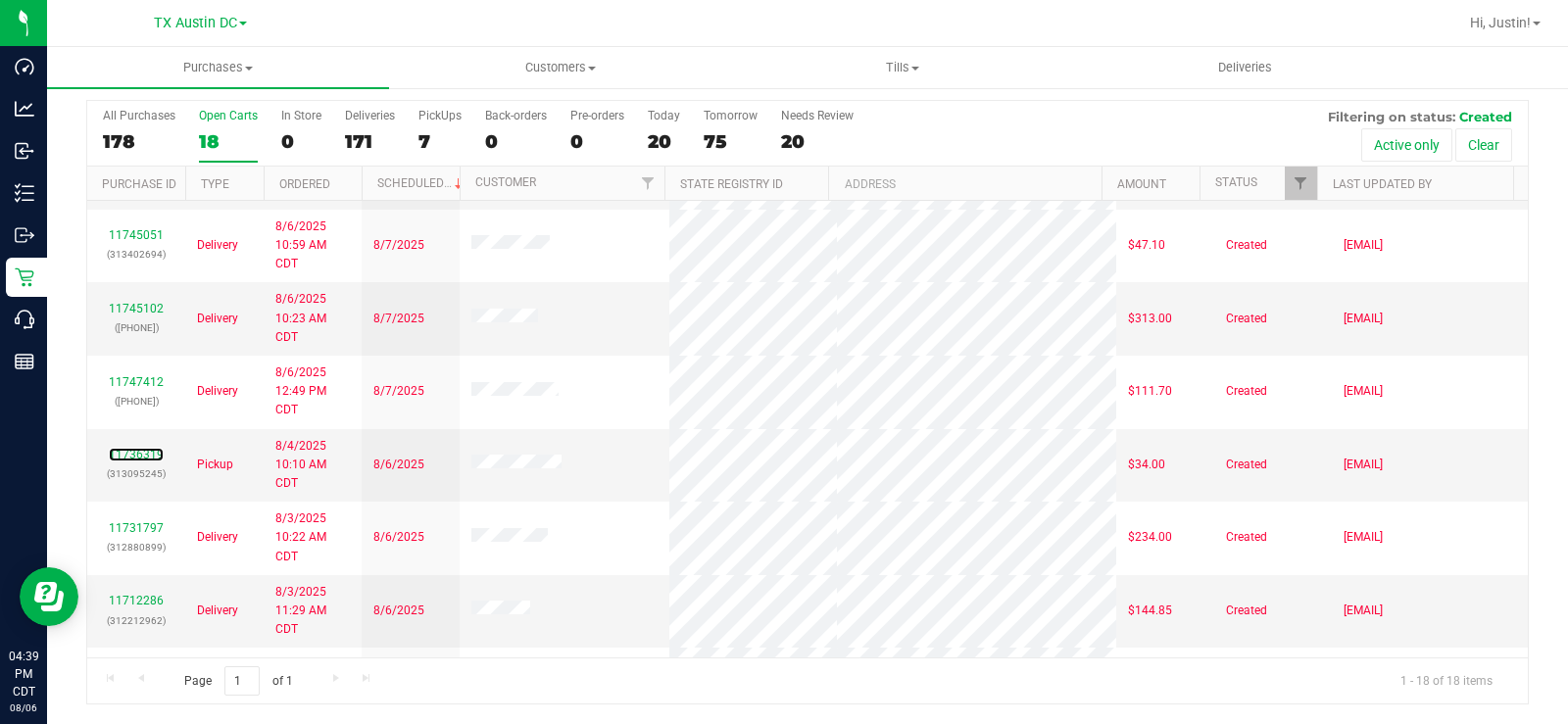 click on "11736319" at bounding box center [136, 455] 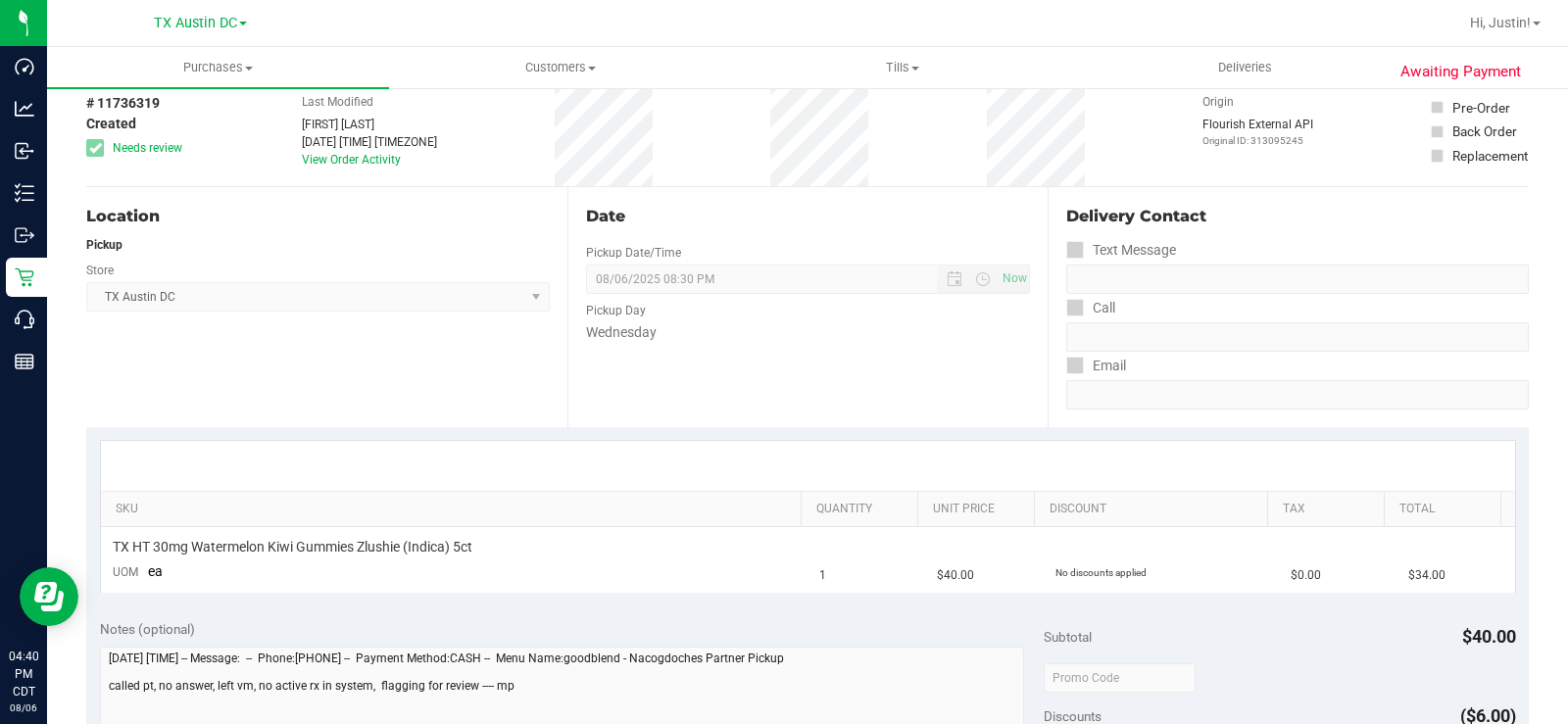 scroll, scrollTop: 0, scrollLeft: 0, axis: both 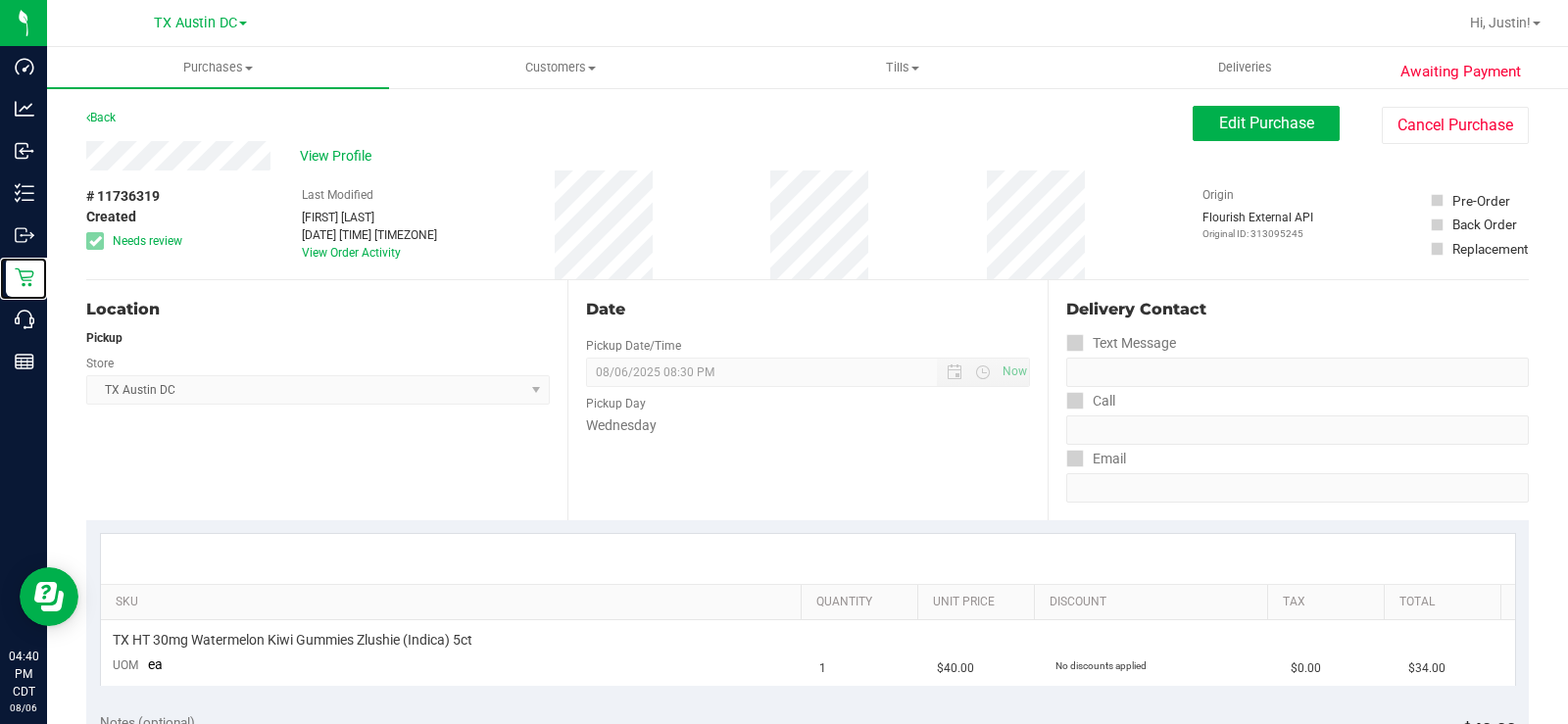 click on "Retail" at bounding box center (0, 0) 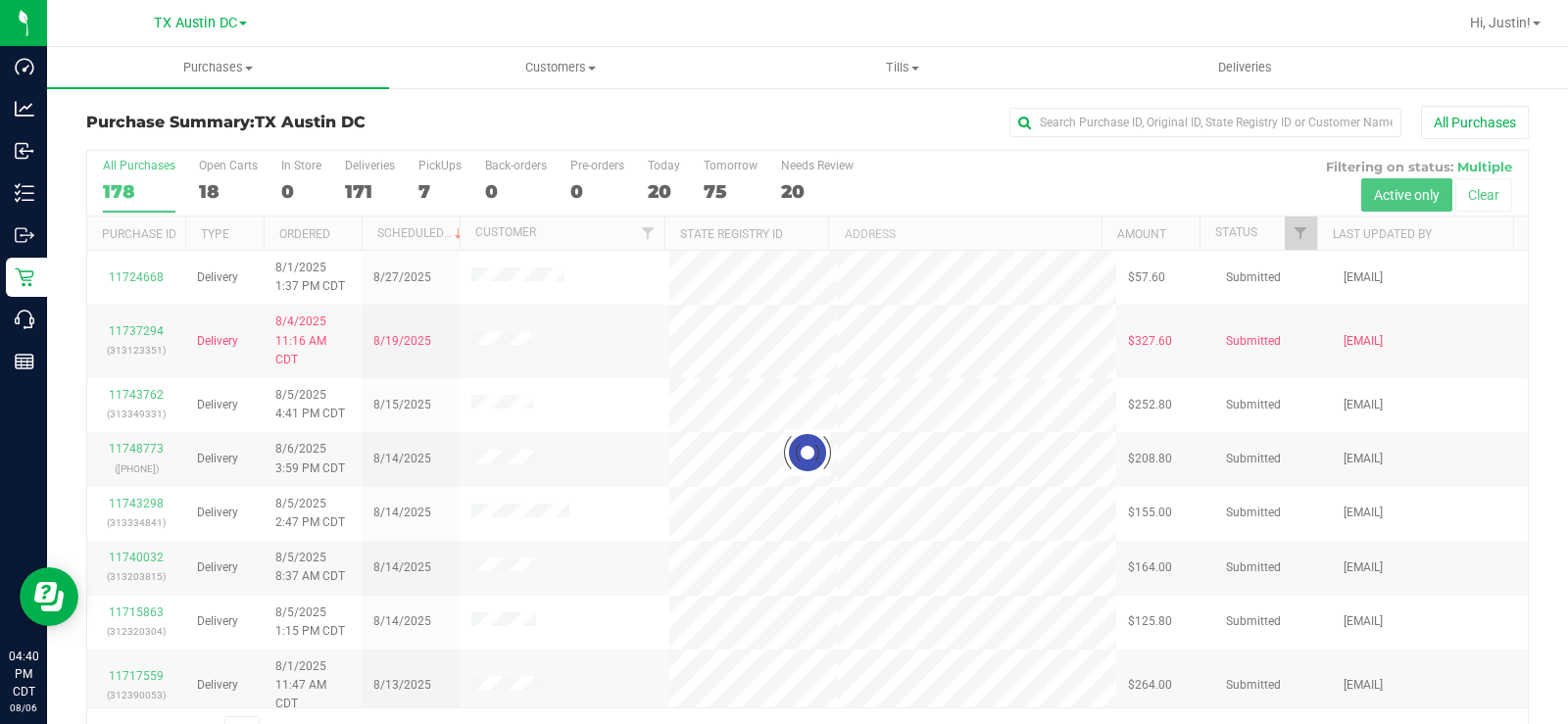 click at bounding box center (808, 453) 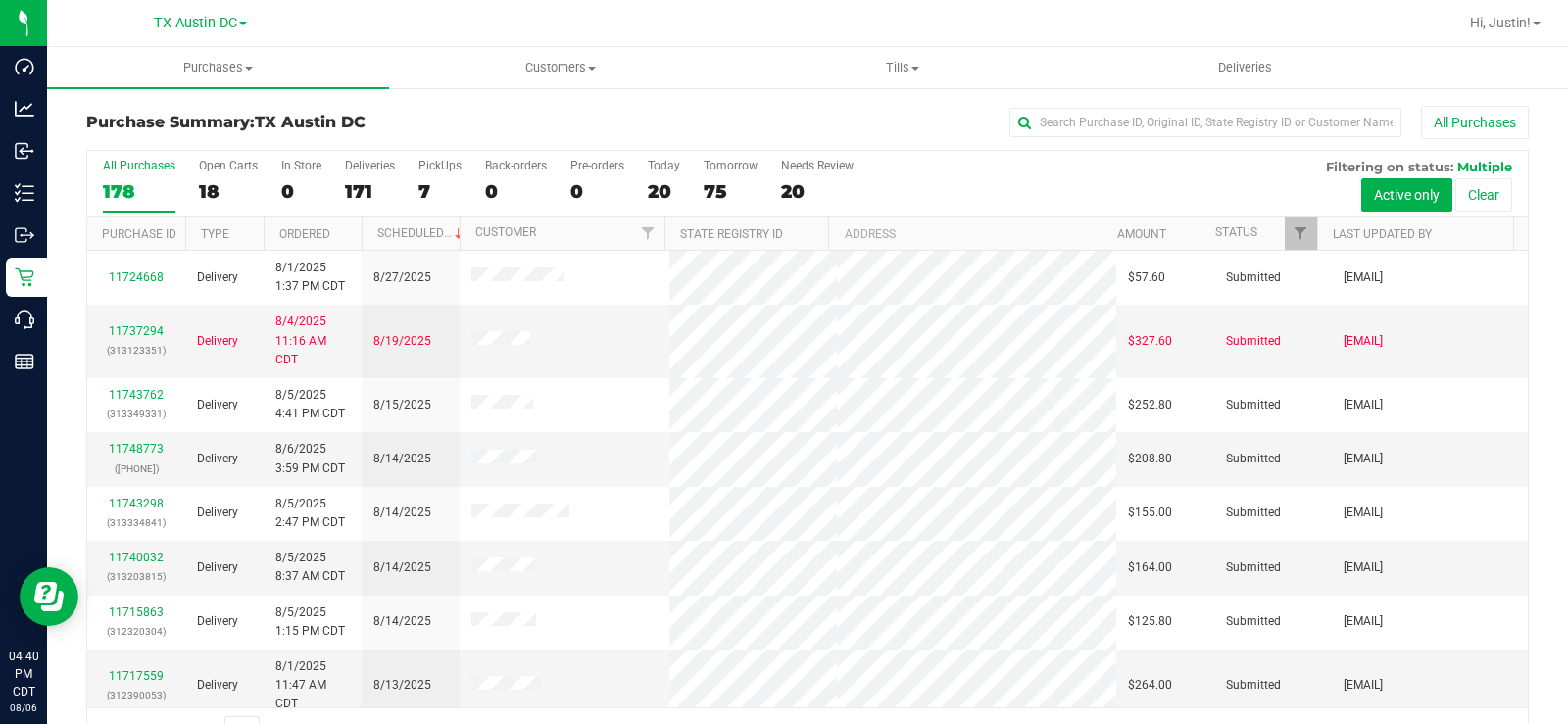 click on "18" at bounding box center (228, 191) 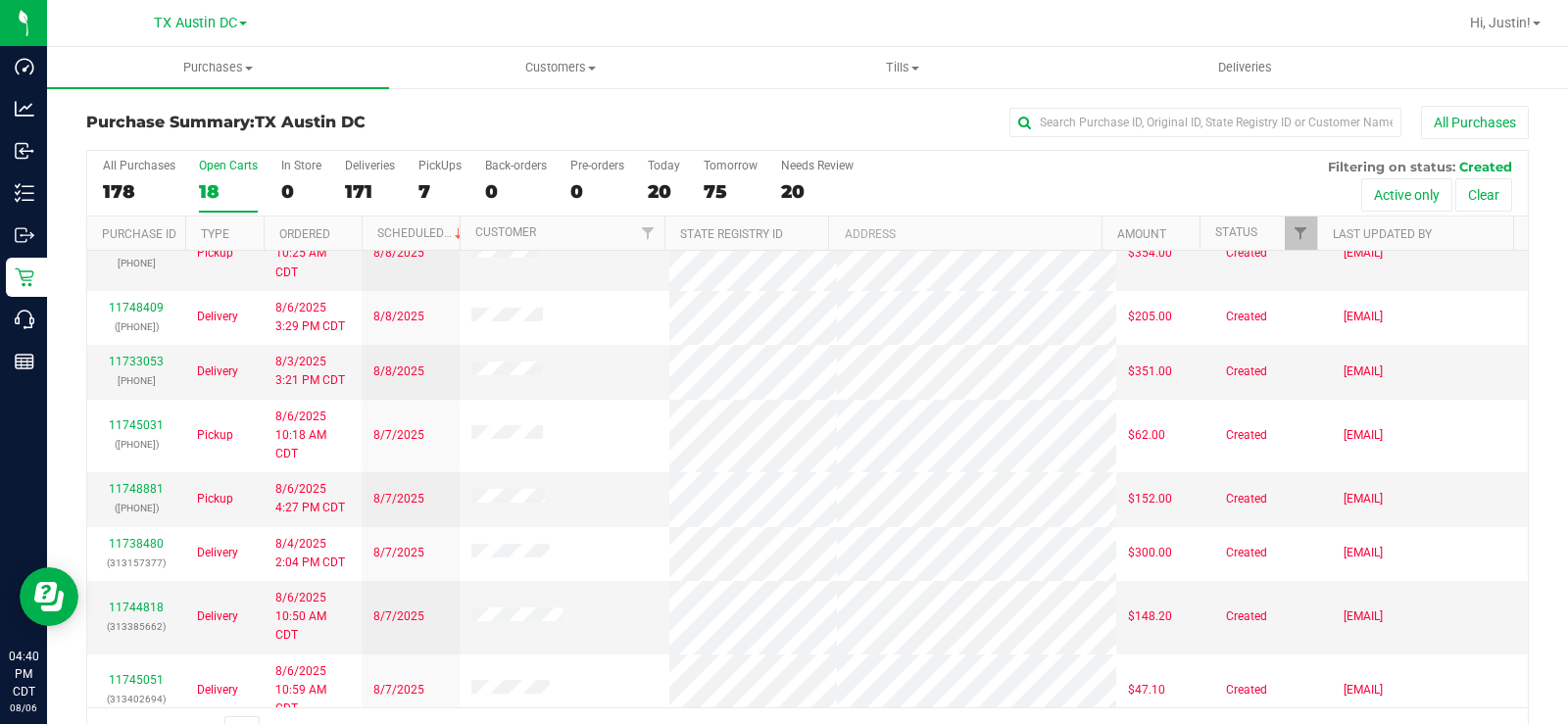 scroll, scrollTop: 294, scrollLeft: 0, axis: vertical 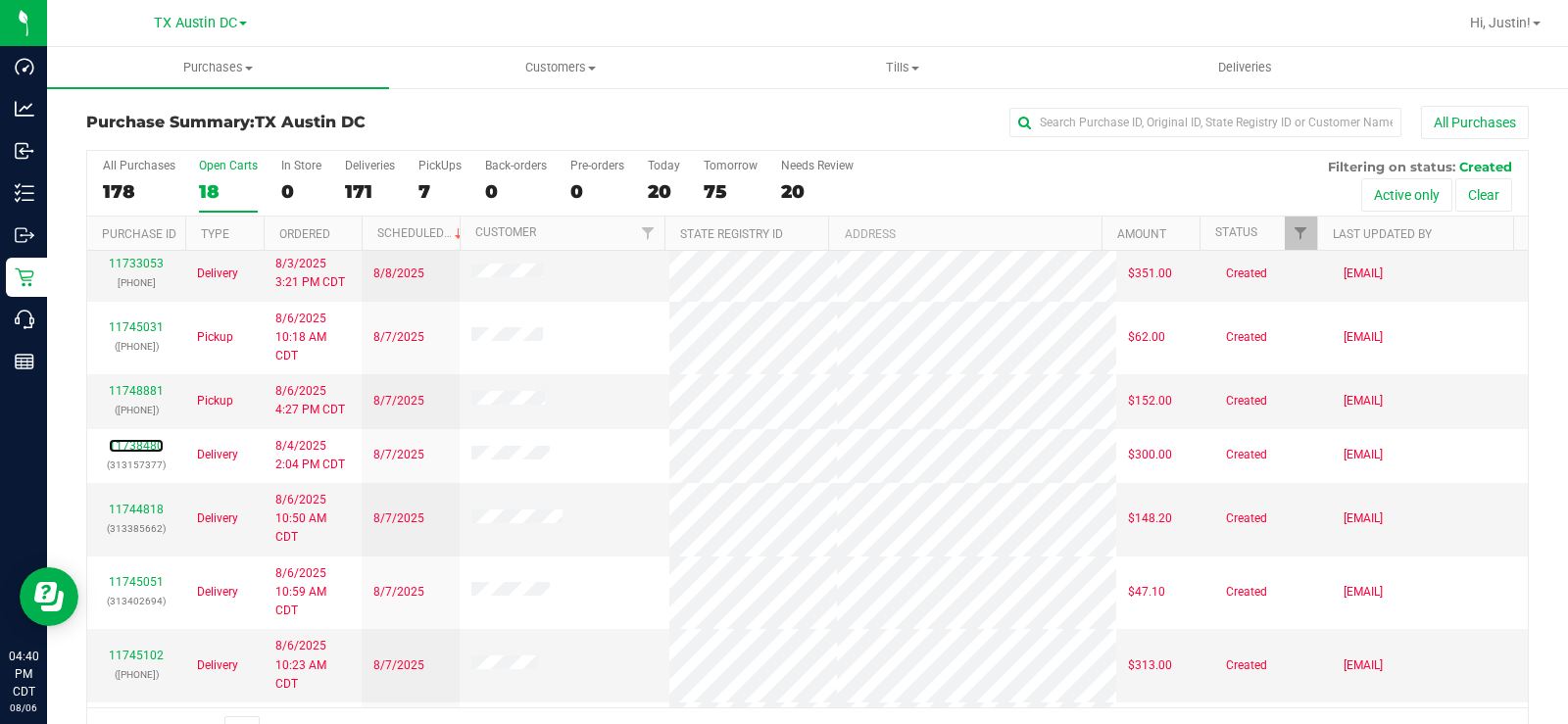 click on "11738480" at bounding box center [136, 446] 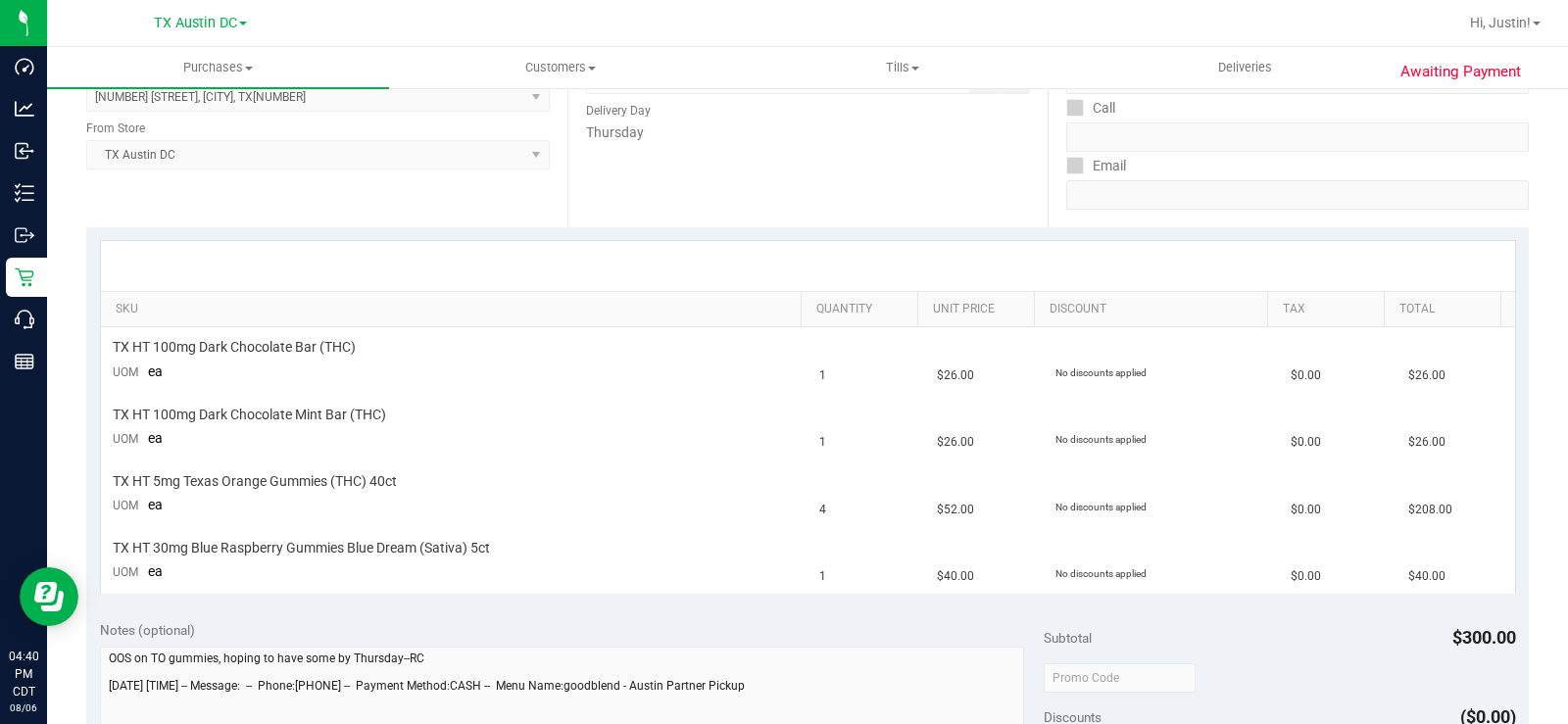 scroll, scrollTop: 0, scrollLeft: 0, axis: both 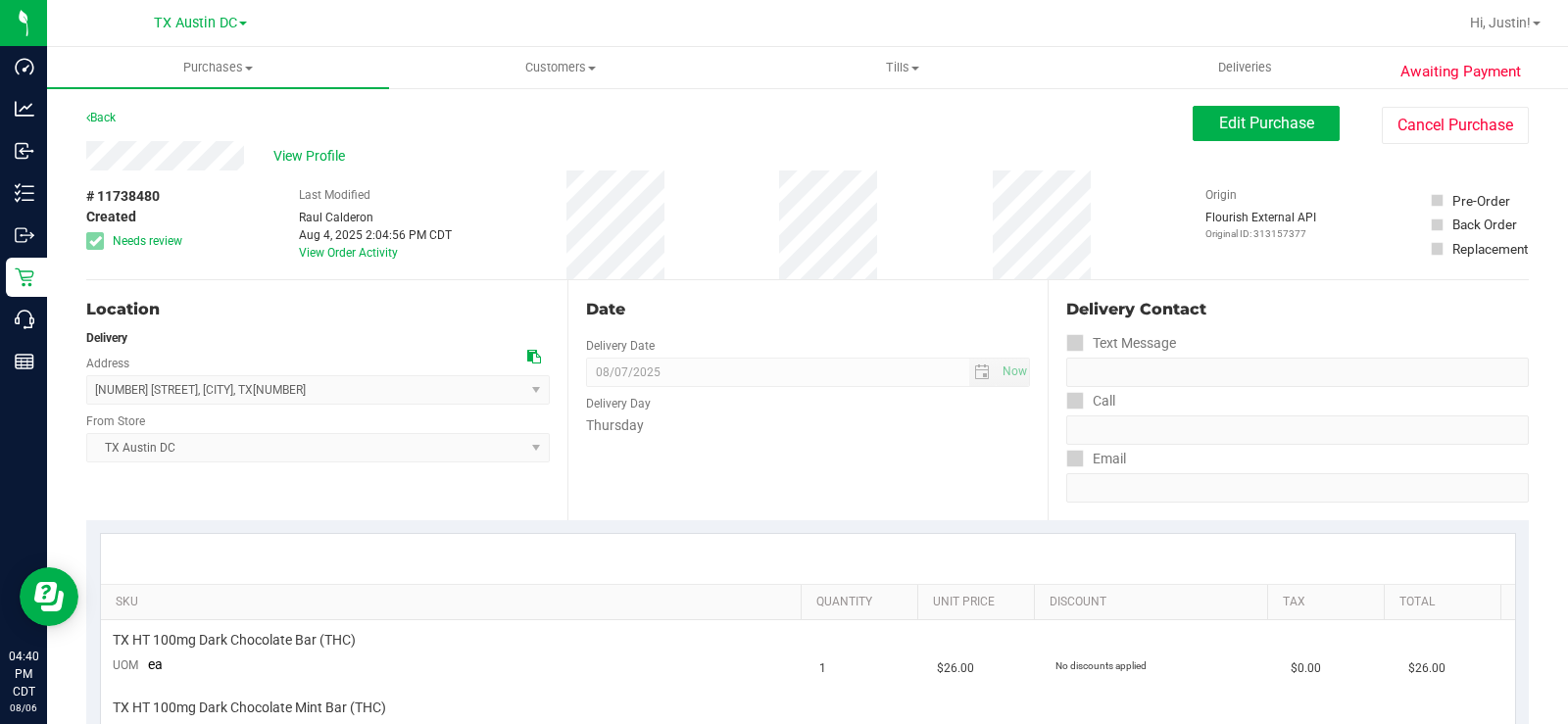 click at bounding box center (95, 241) 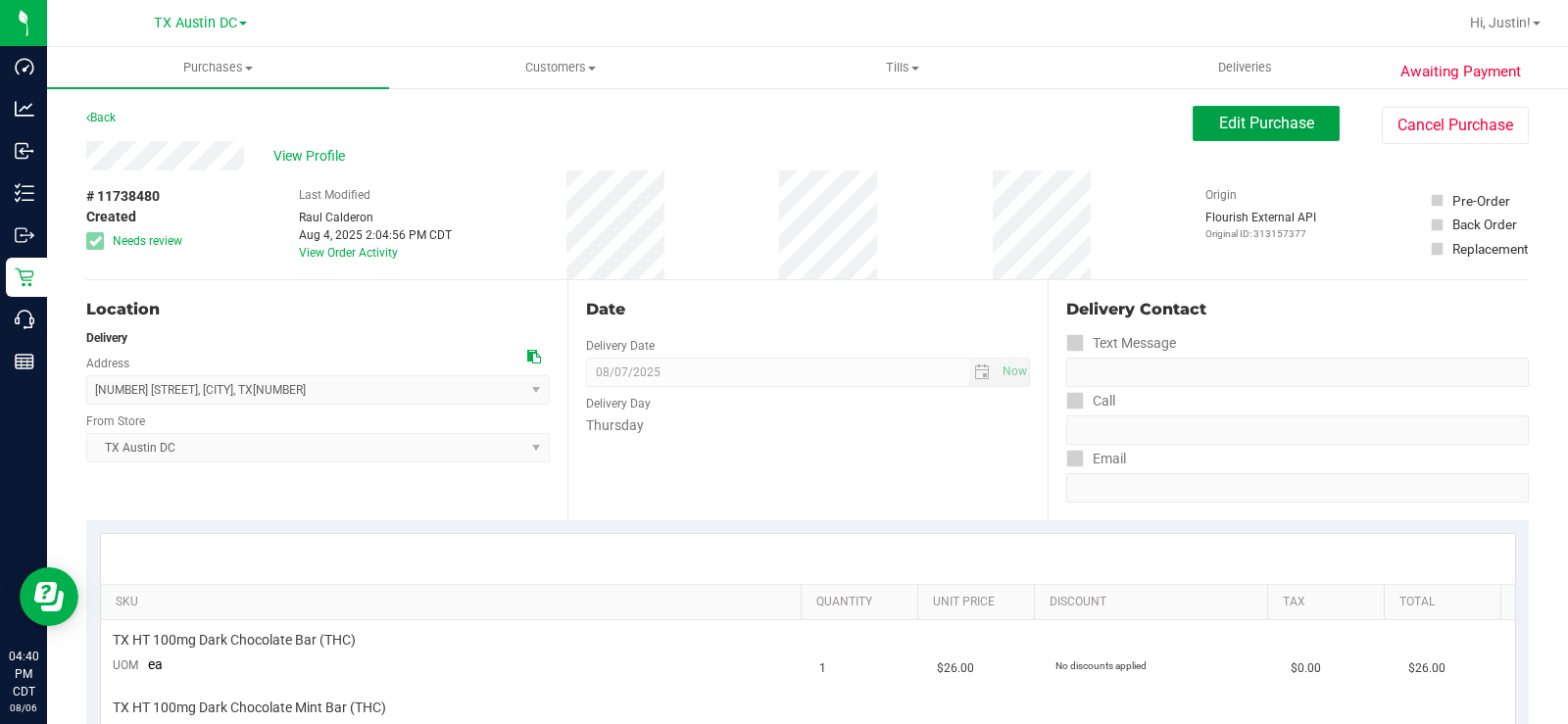 click on "Edit Purchase" at bounding box center [1266, 122] 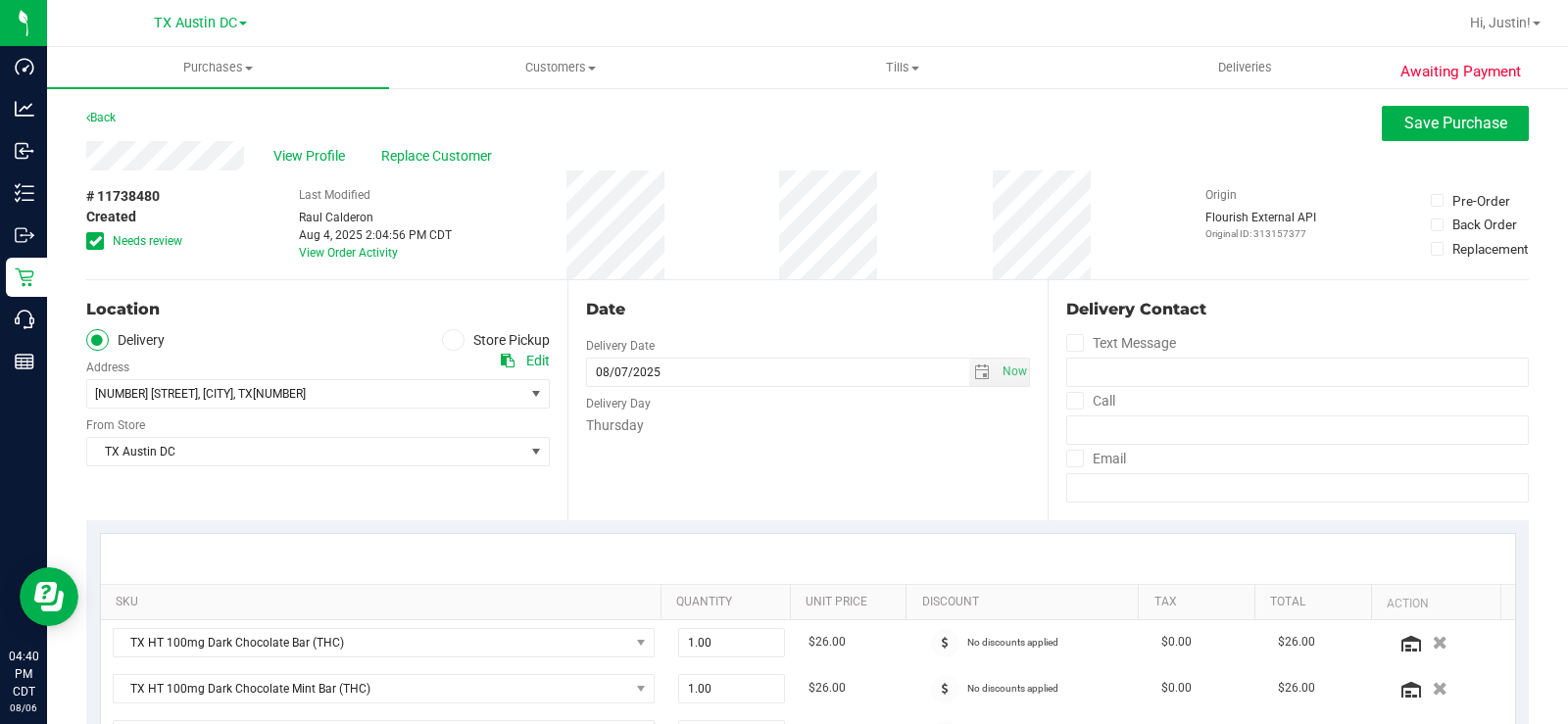 click at bounding box center [95, 241] 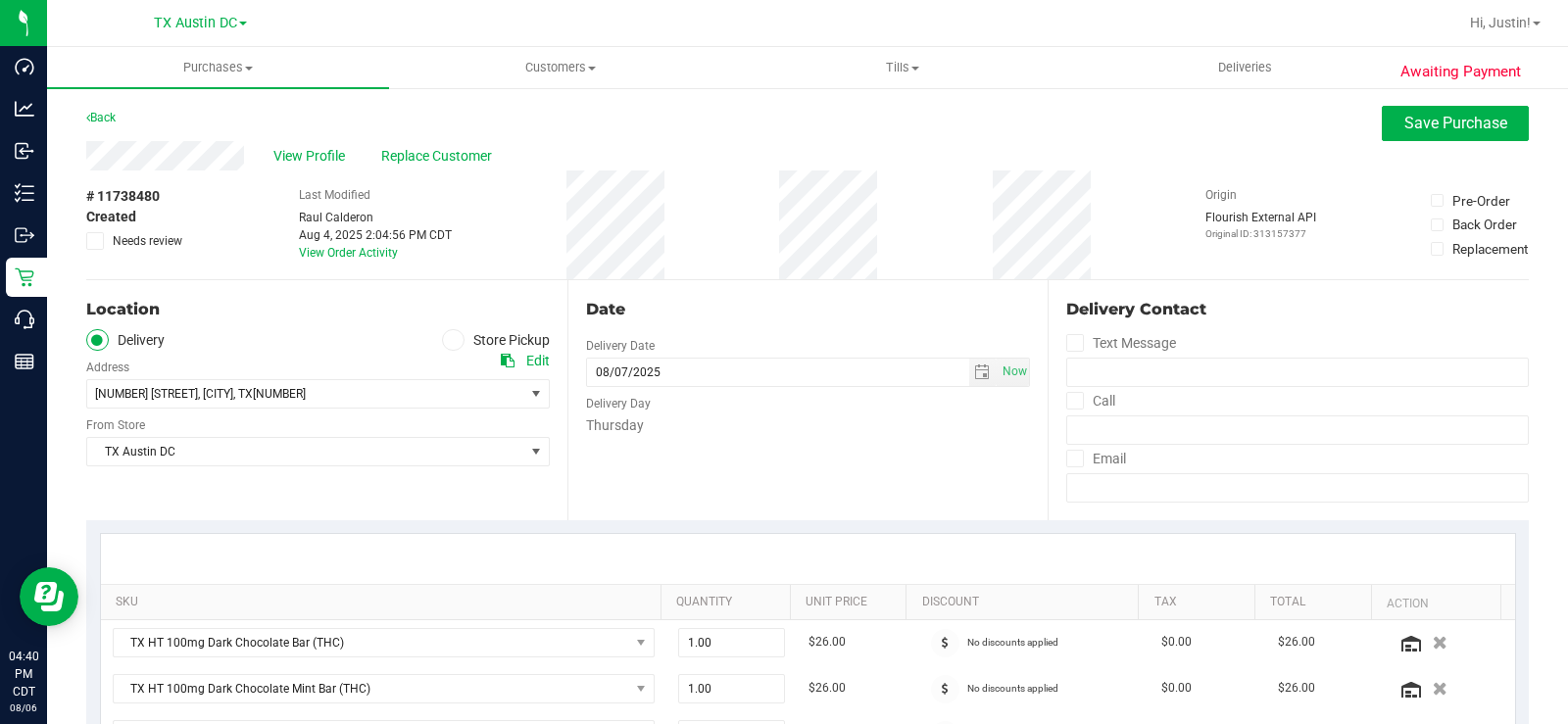 click on "Location" at bounding box center [318, 310] 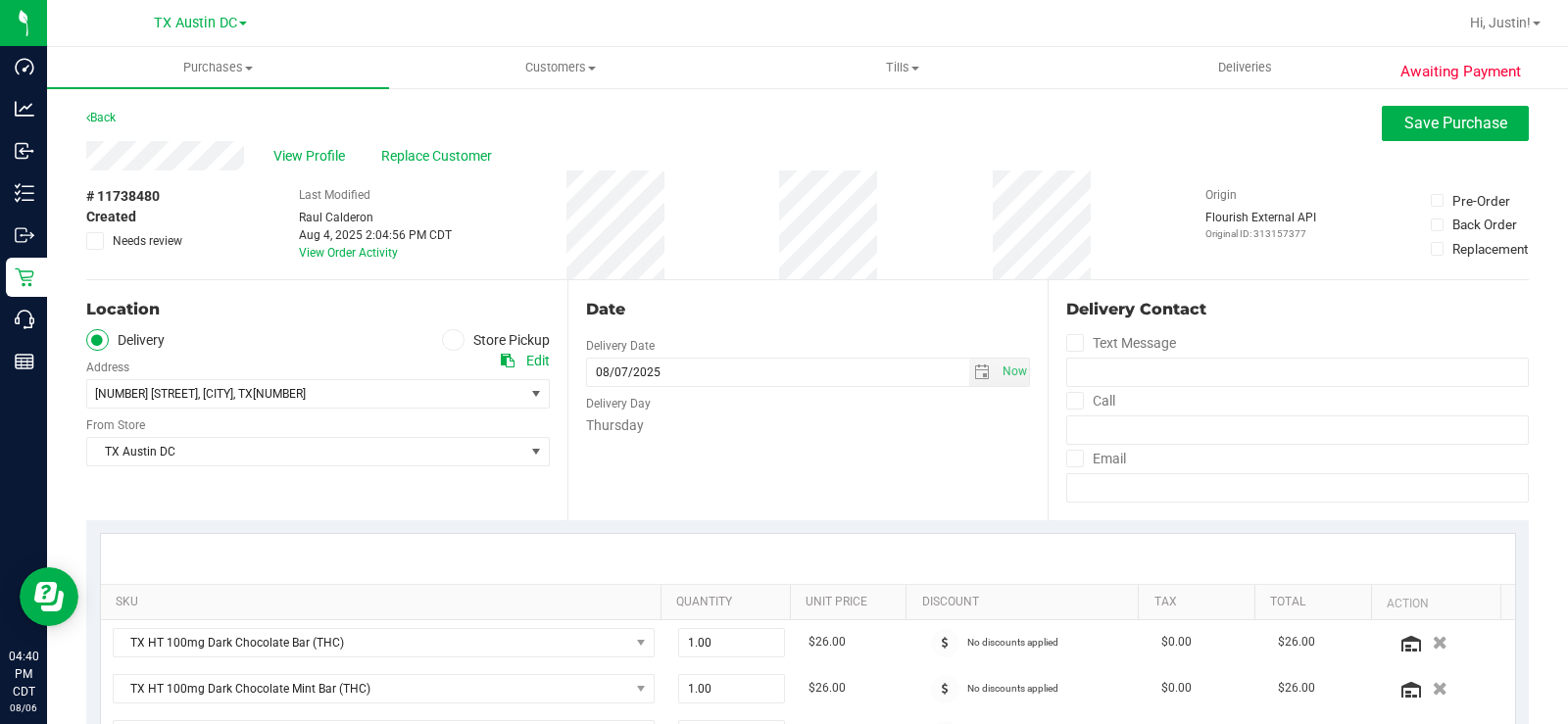 click on "Location
Delivery
Store Pickup
Address
Edit
[NUMBER] [STREET]
, [CITY]
, [STATE]
[POSTAL_CODE]
Select address [NUMBER] [STREET]
From Store
[STATE] [CITY] DC Select Store Bonita Springs WC Boynton Beach WC Bradenton WC Brandon WC Brooksville WC Call Center Clermont WC Crestview WC Deerfield Beach WC Deltona WC Ft Walton Beach WC Ft. Lauderdale WC Ft. Myers WC" at bounding box center [326, 400] 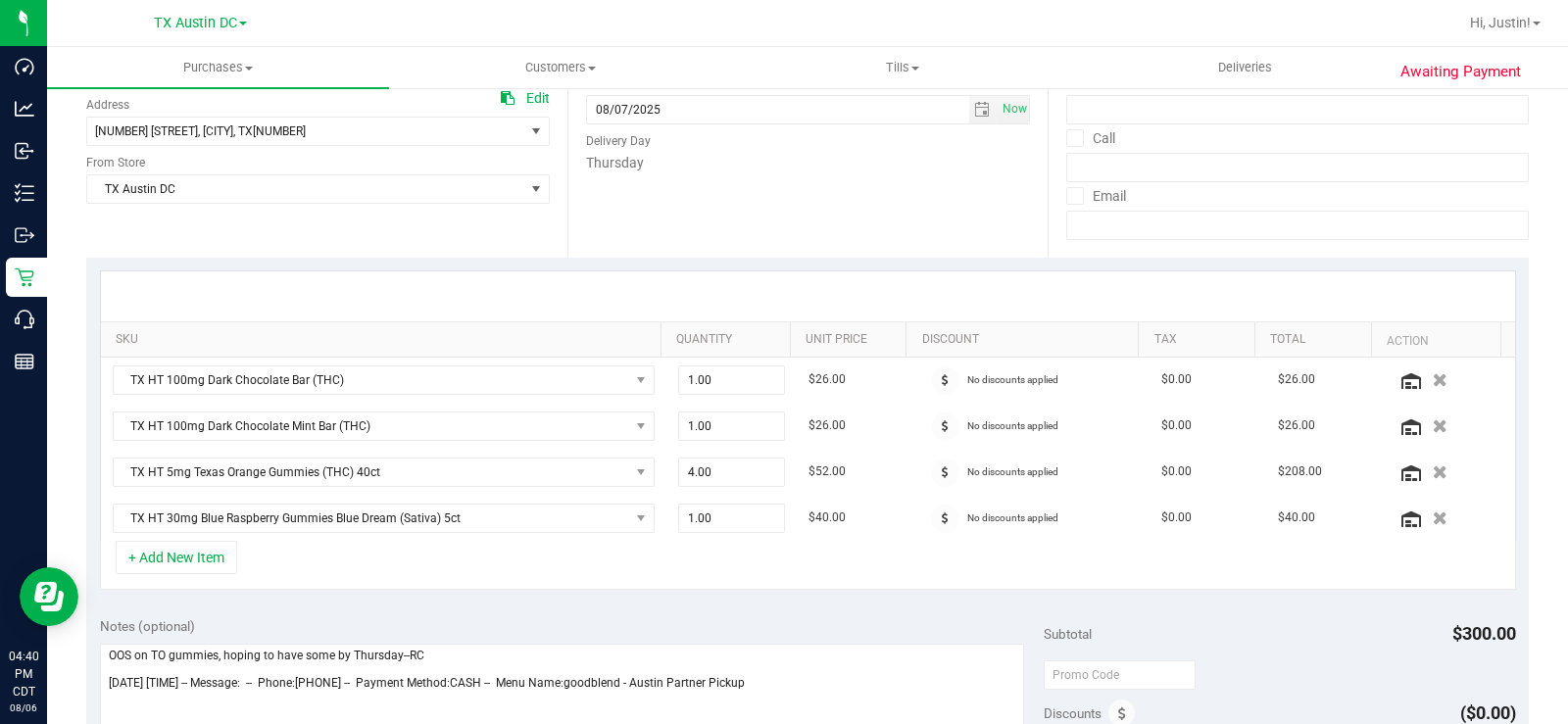 scroll, scrollTop: 490, scrollLeft: 0, axis: vertical 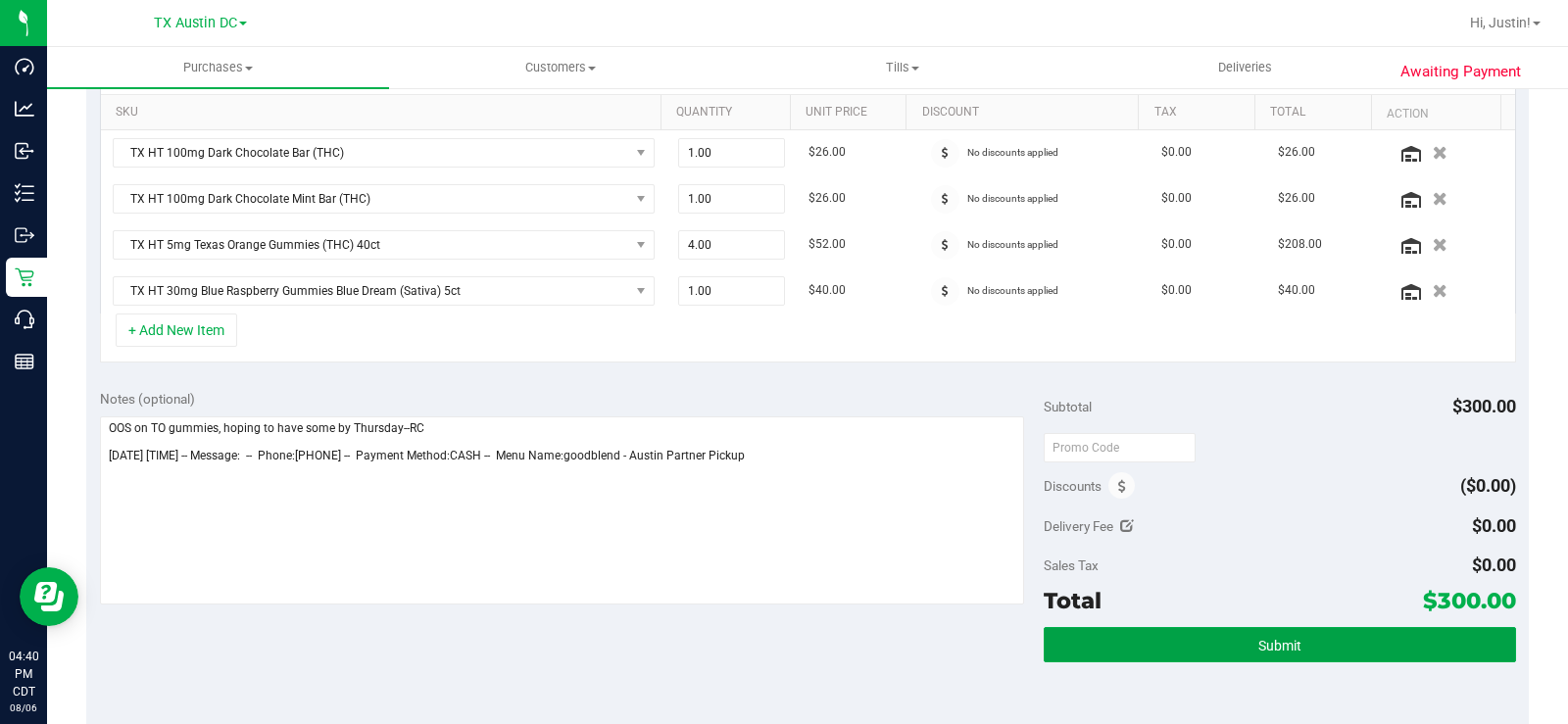 click on "Submit" at bounding box center (1280, 645) 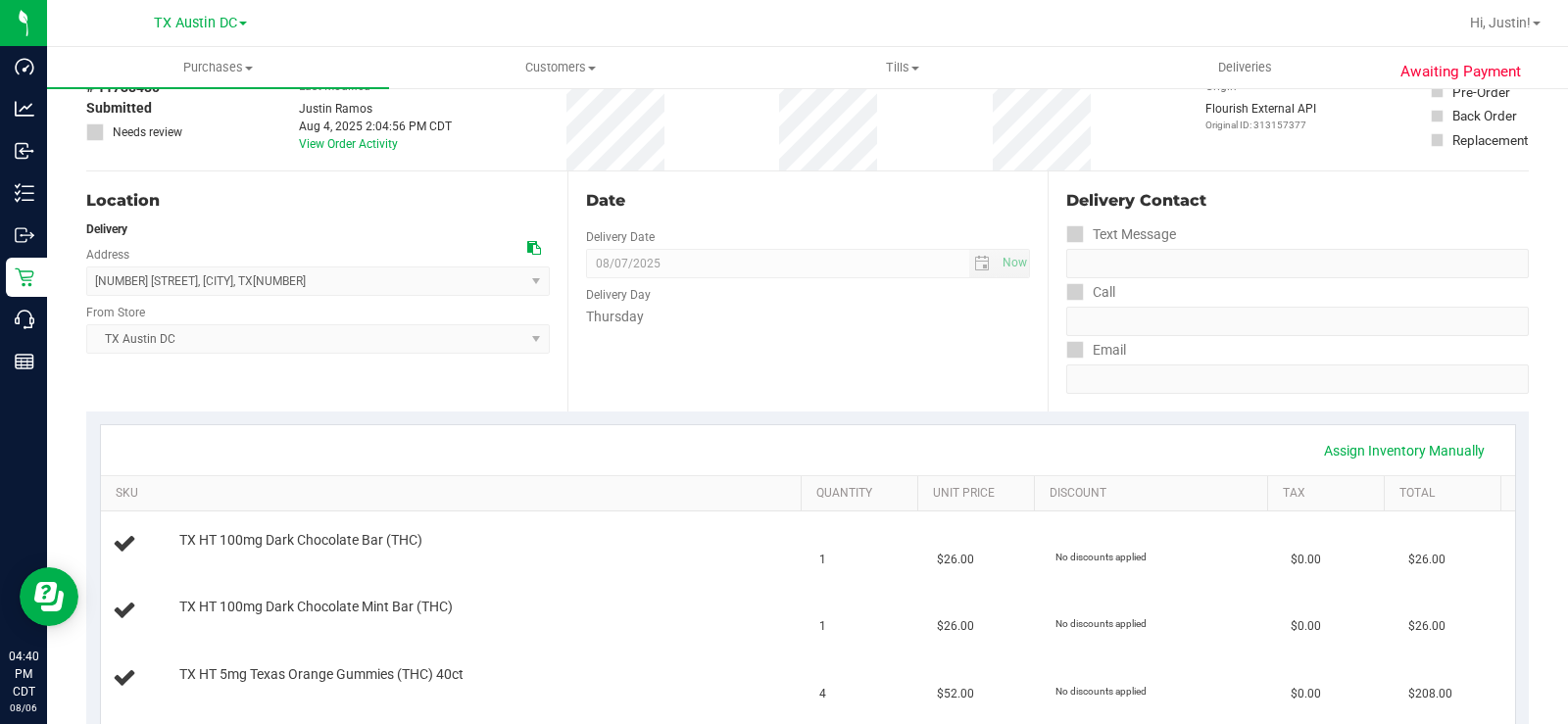 scroll, scrollTop: 0, scrollLeft: 0, axis: both 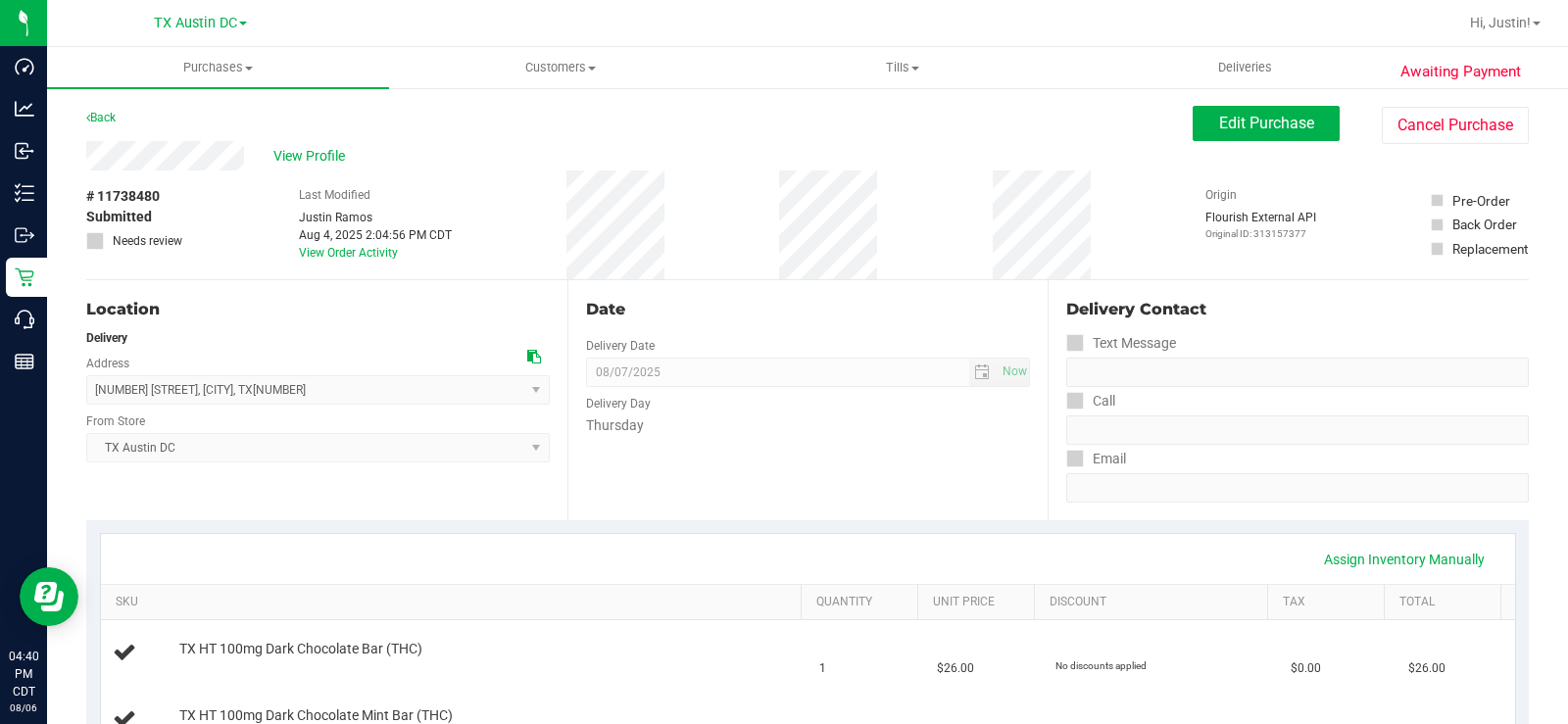 click on "View Profile" at bounding box center [639, 156] 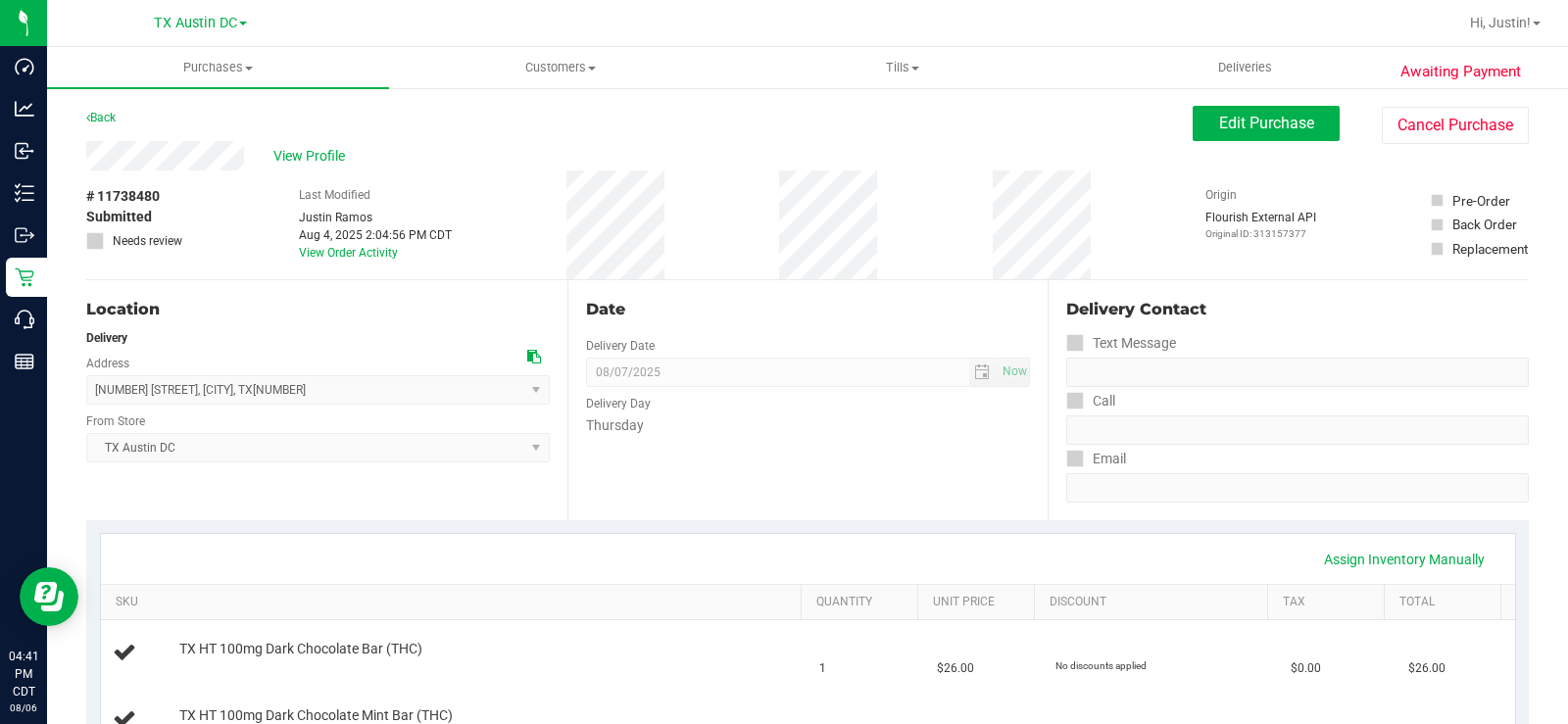 click on "Date
Delivery Date
08/07/2025
Now
08/07/2025 07:00 AM
Now
Delivery Day
Thursday" at bounding box center (808, 400) 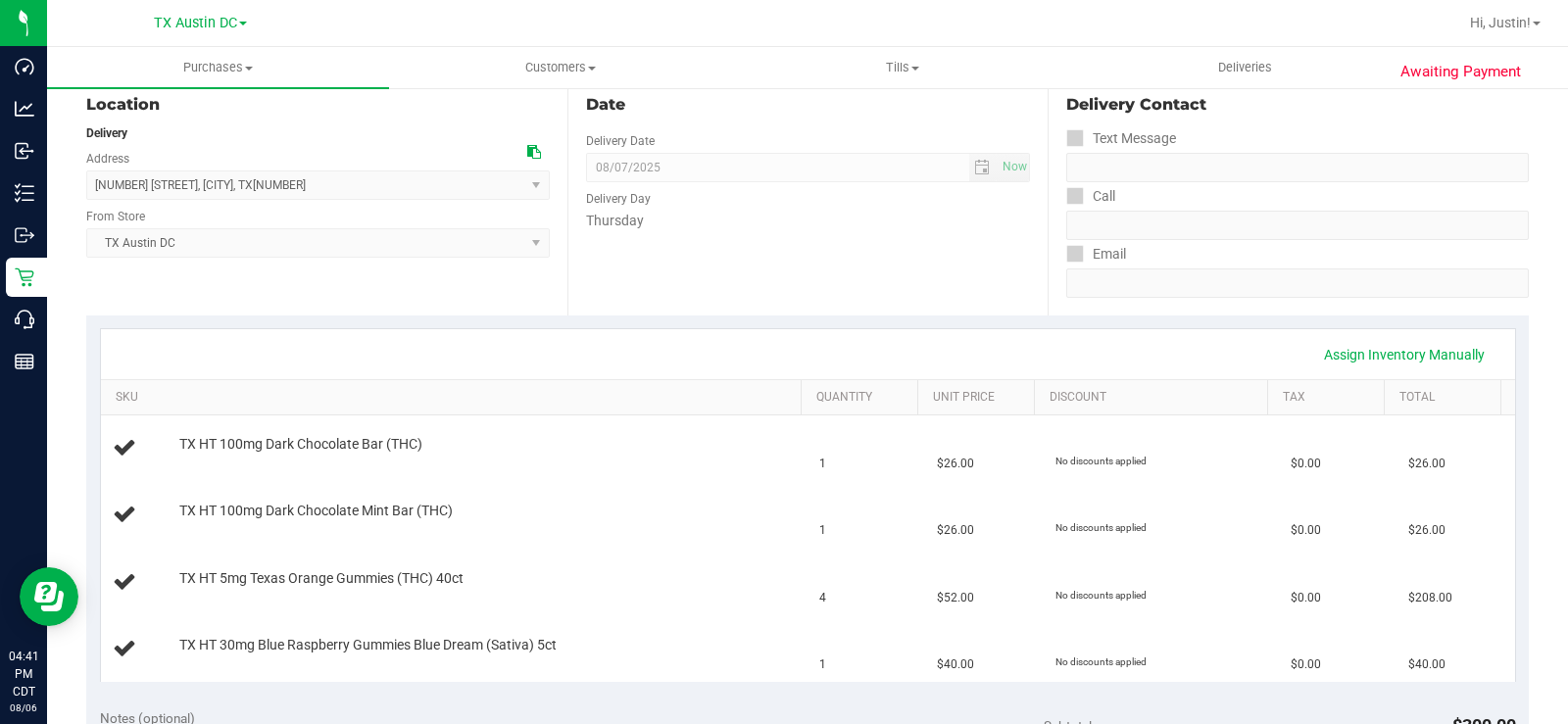 scroll, scrollTop: 0, scrollLeft: 0, axis: both 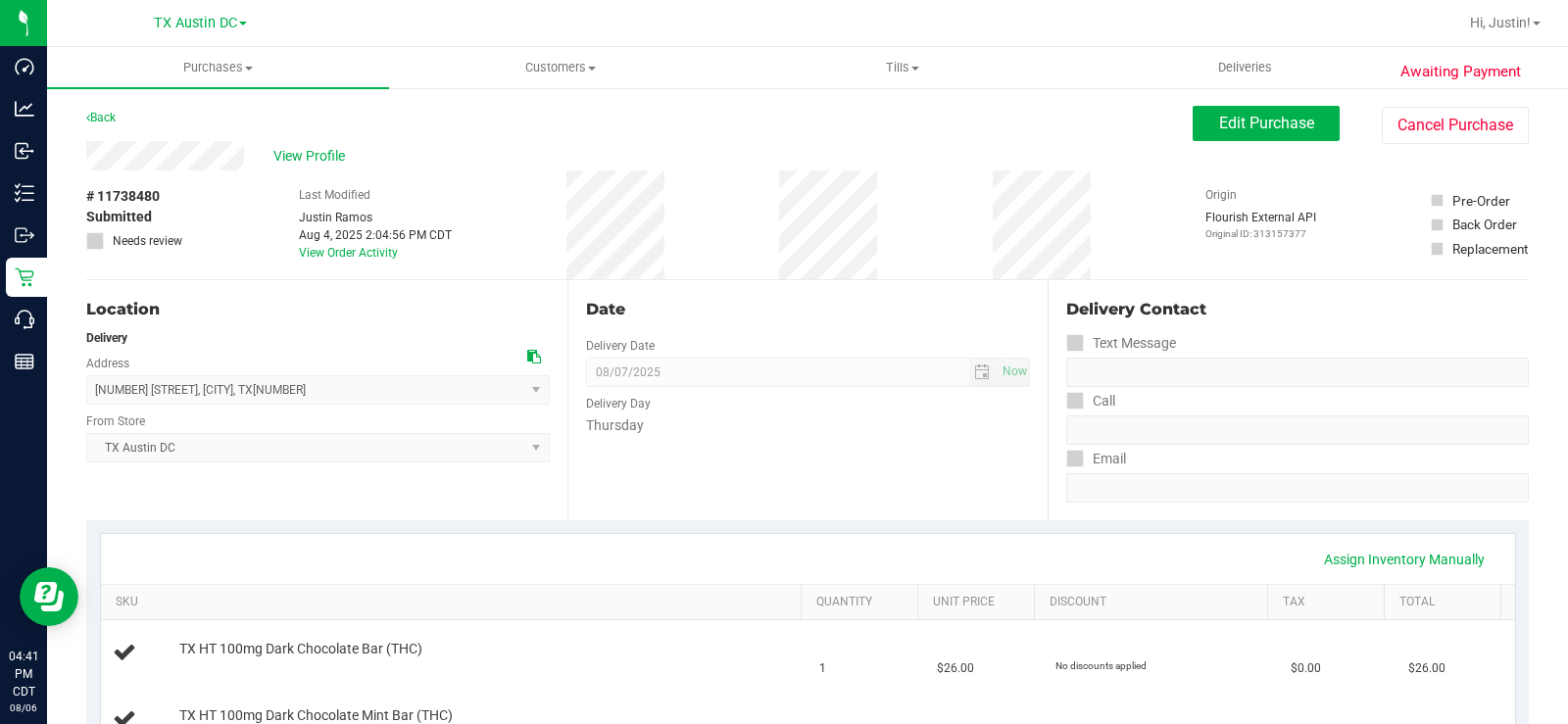 click on "View Profile" at bounding box center (313, 156) 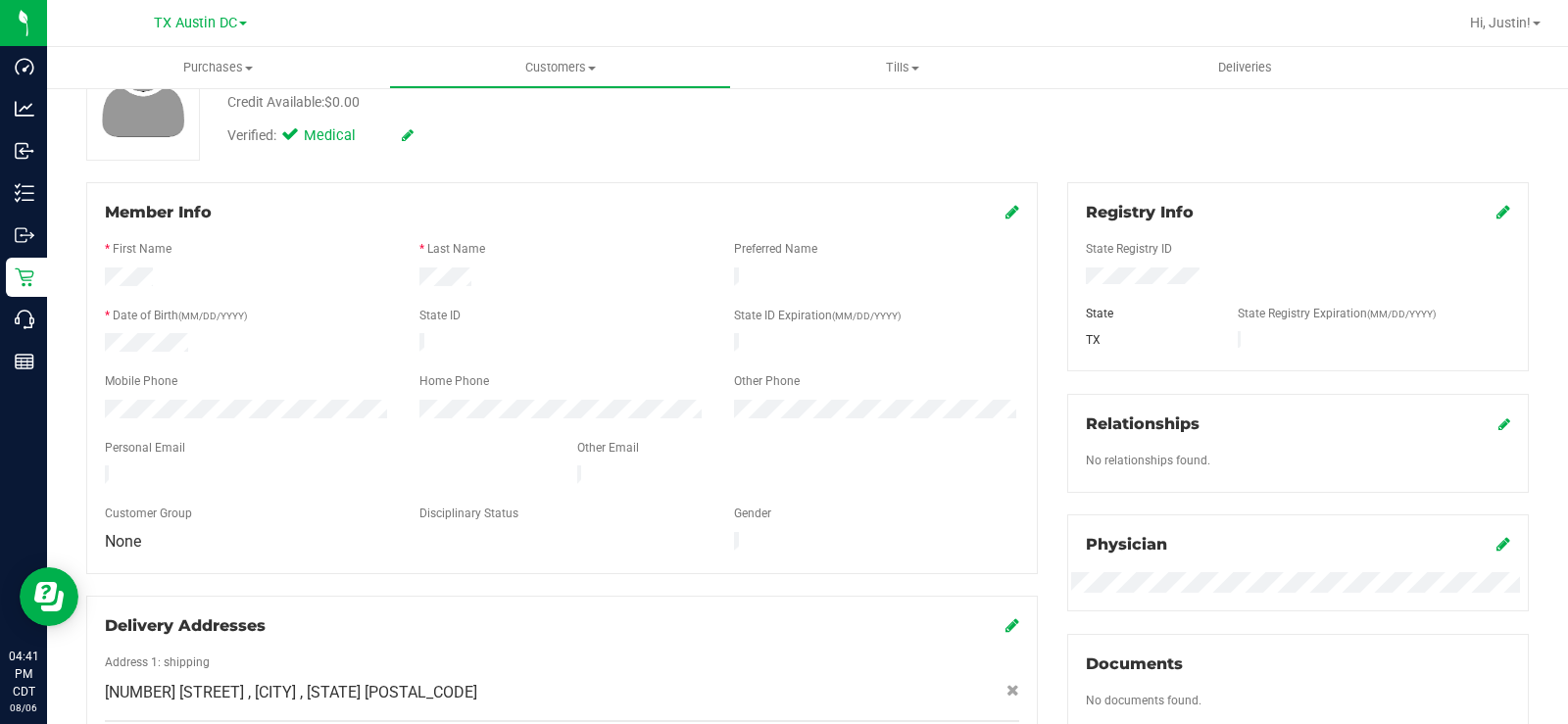 scroll, scrollTop: 196, scrollLeft: 0, axis: vertical 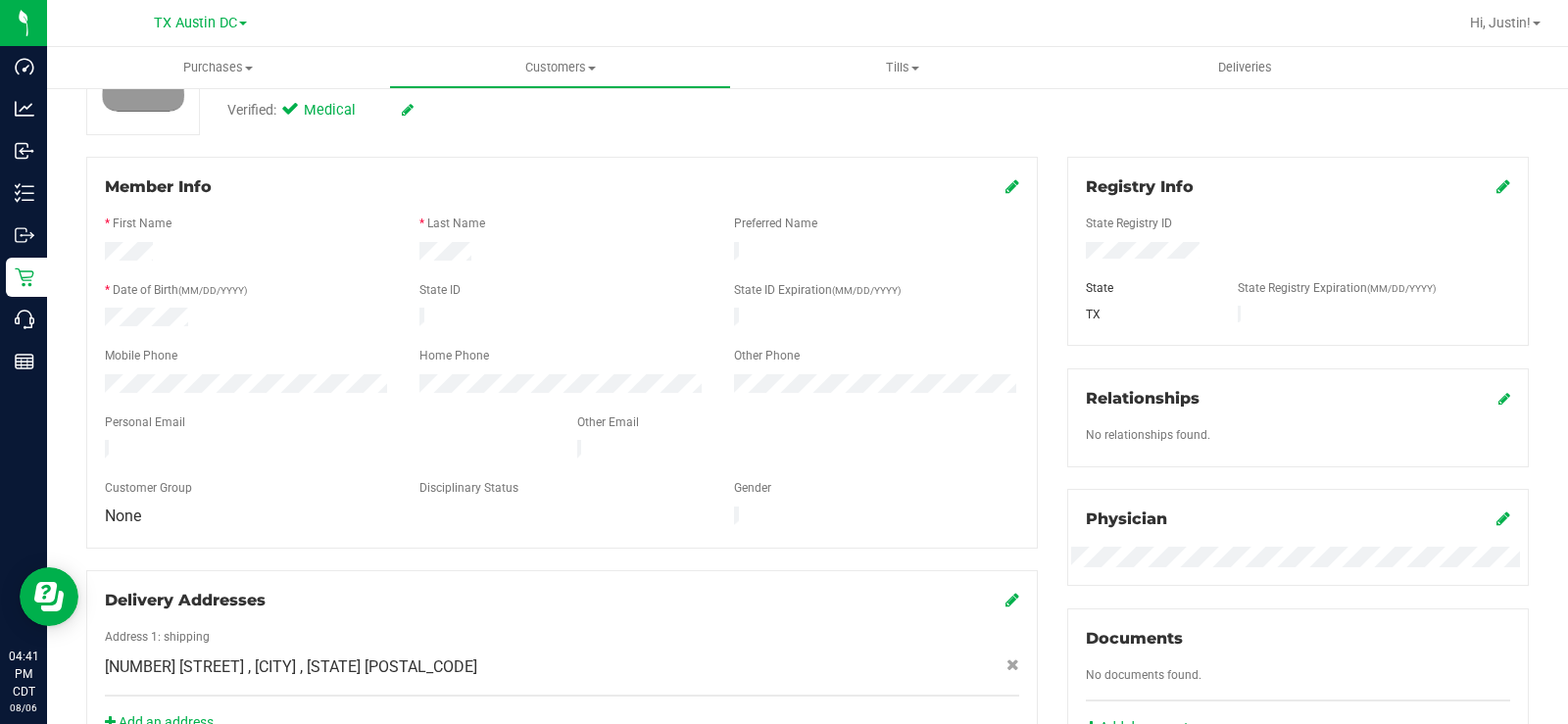 drag, startPoint x: 280, startPoint y: 450, endPoint x: 99, endPoint y: 430, distance: 182.10162 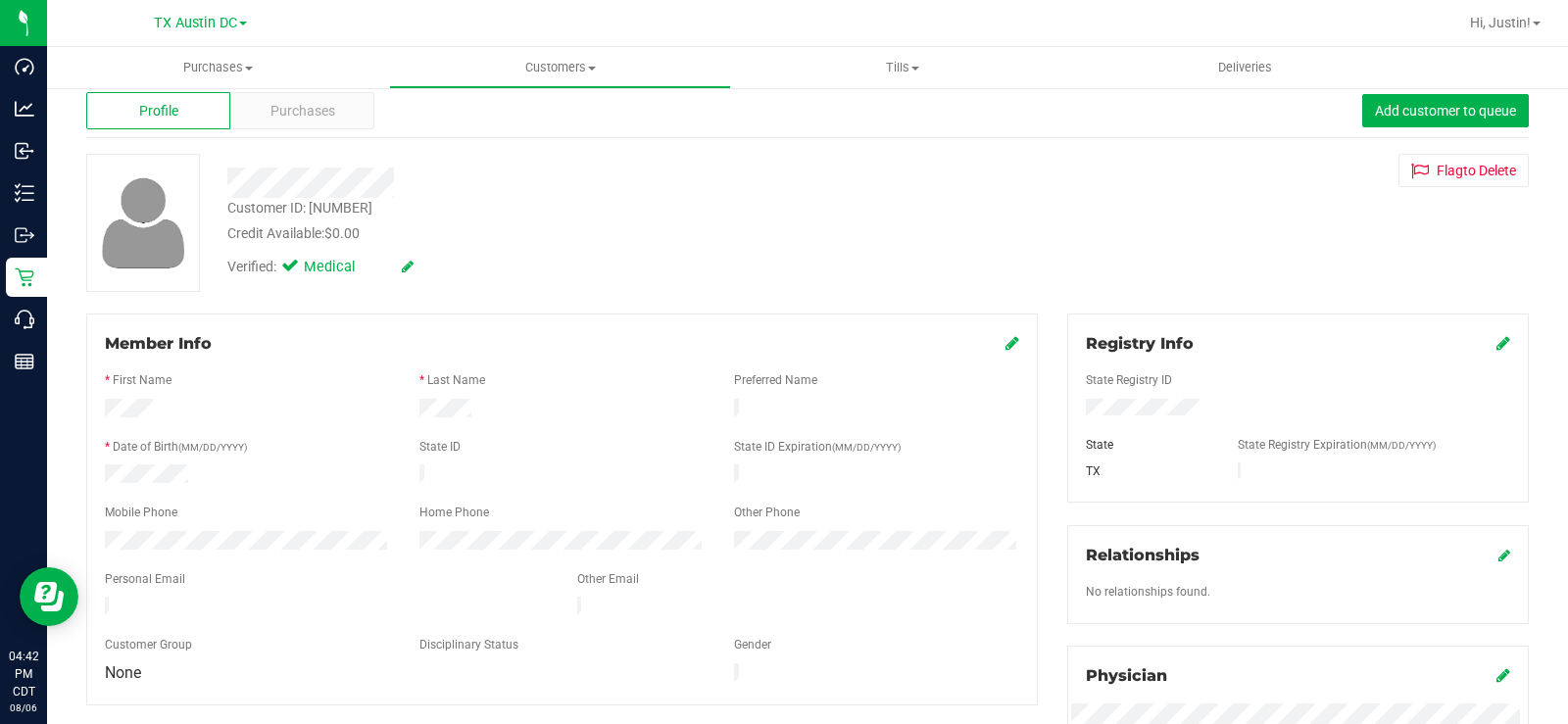 scroll, scrollTop: 0, scrollLeft: 0, axis: both 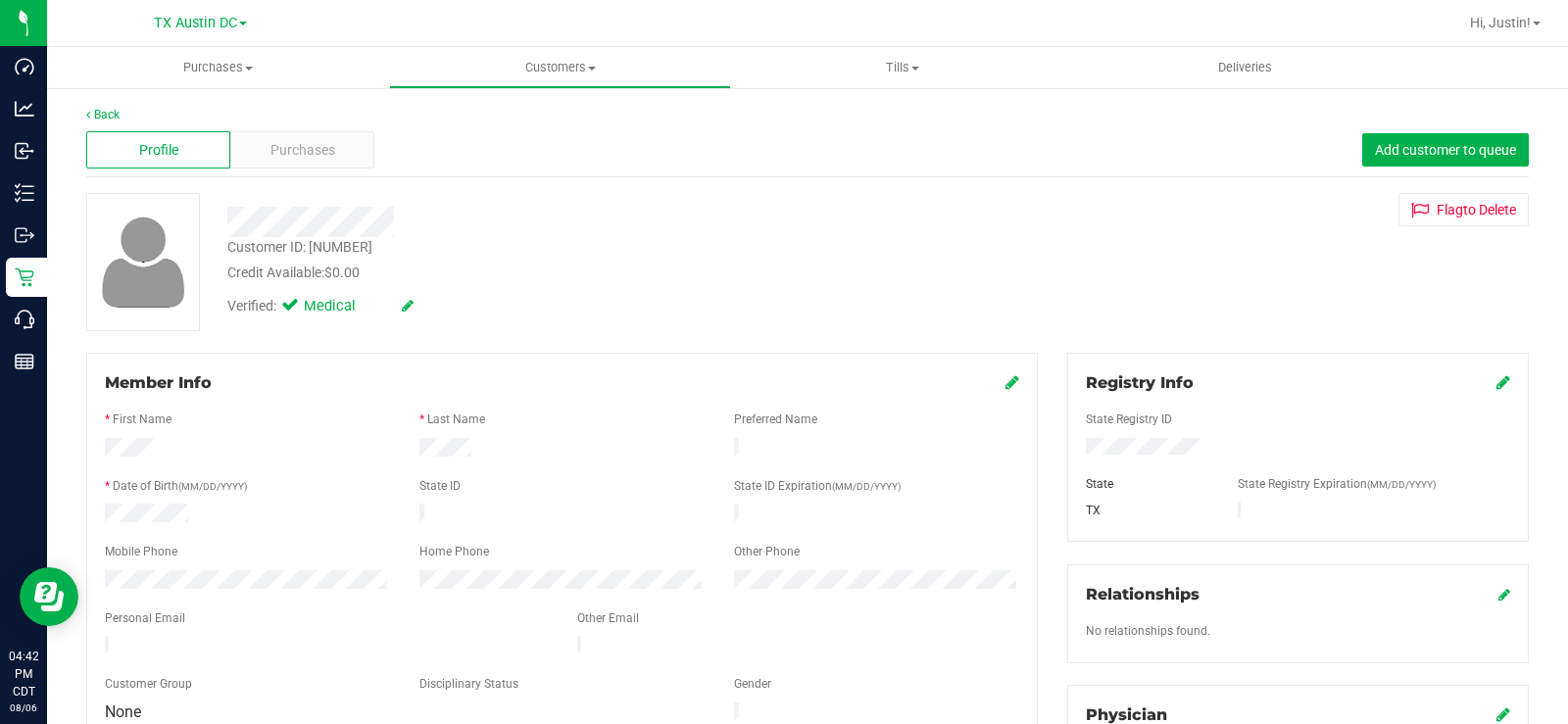 click on "Profile
Purchases
Add customer to queue" at bounding box center (808, 150) 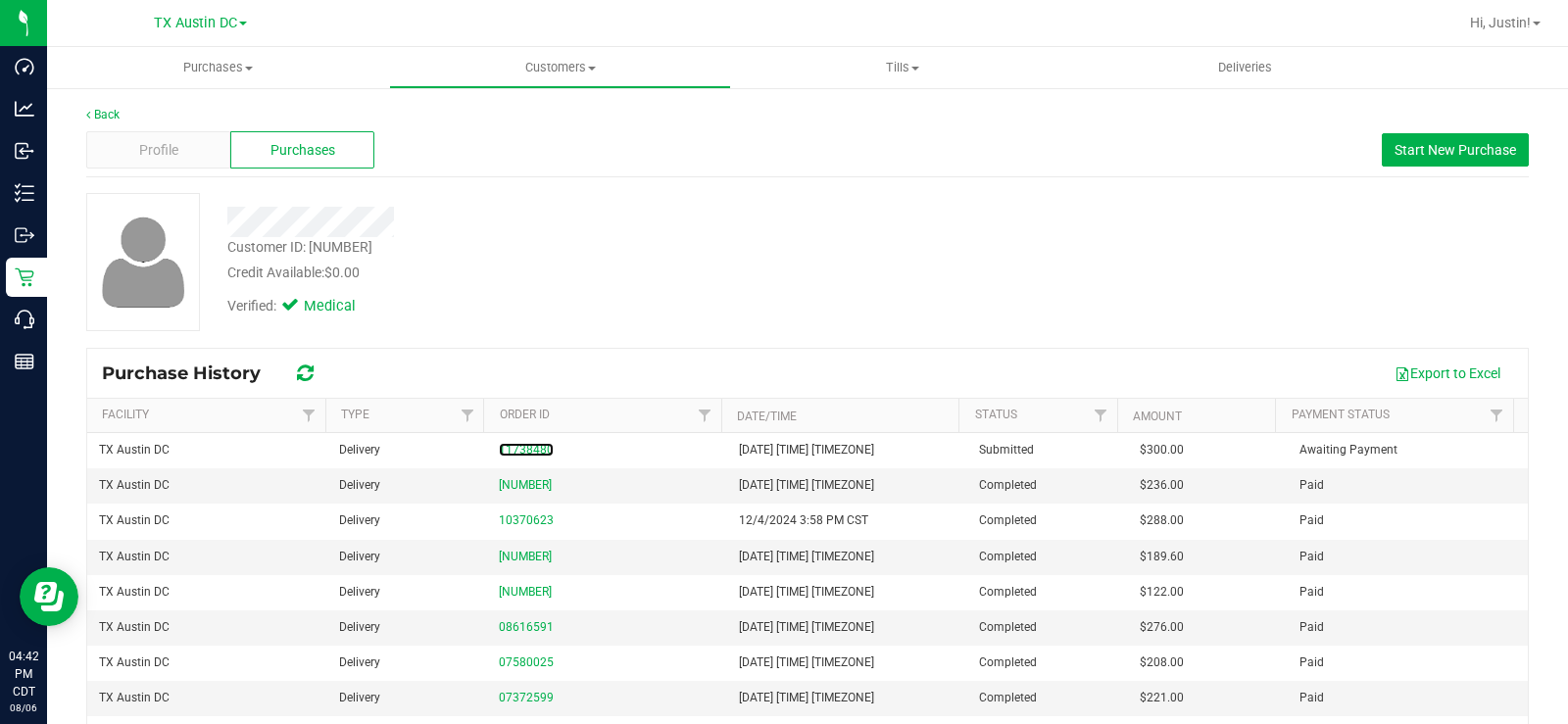 click on "11738480" at bounding box center [526, 450] 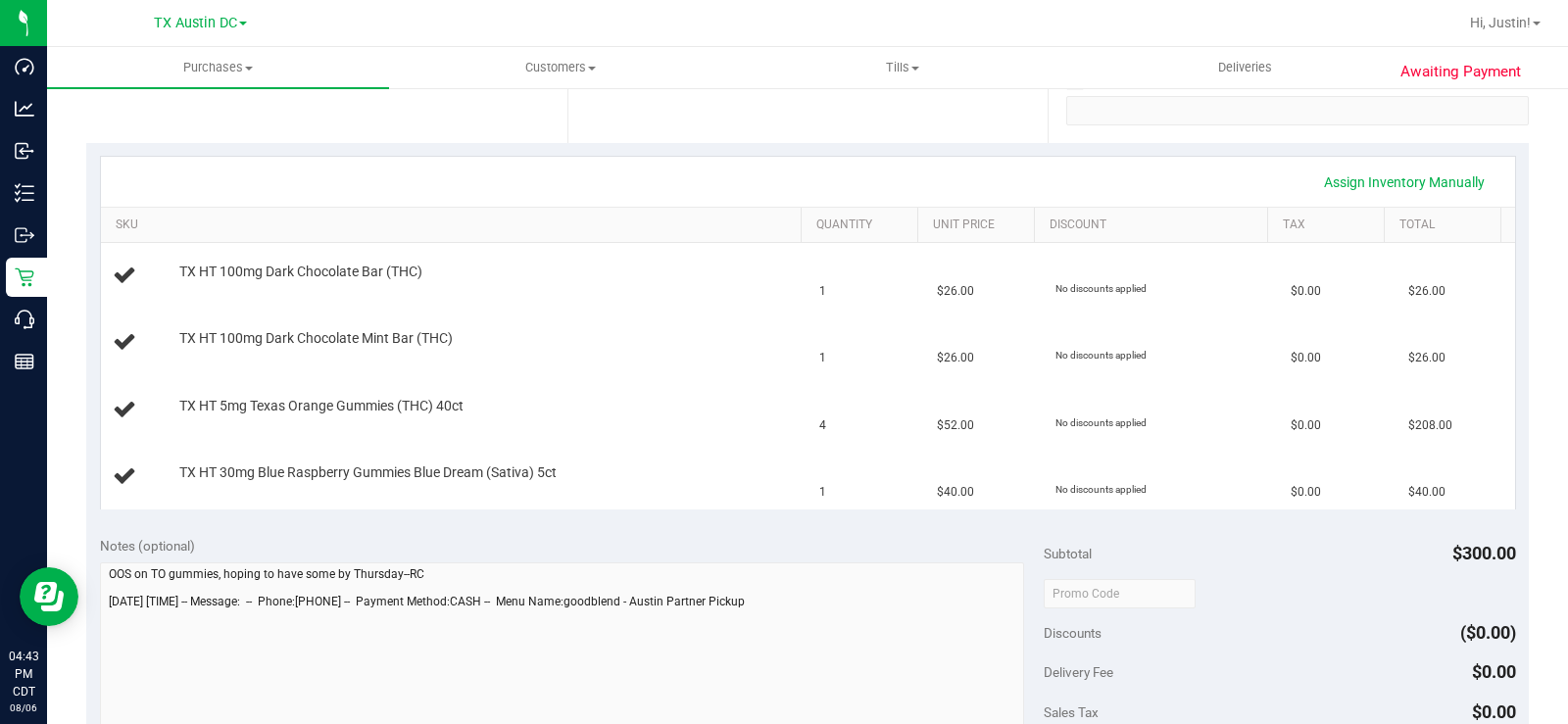 scroll, scrollTop: 0, scrollLeft: 0, axis: both 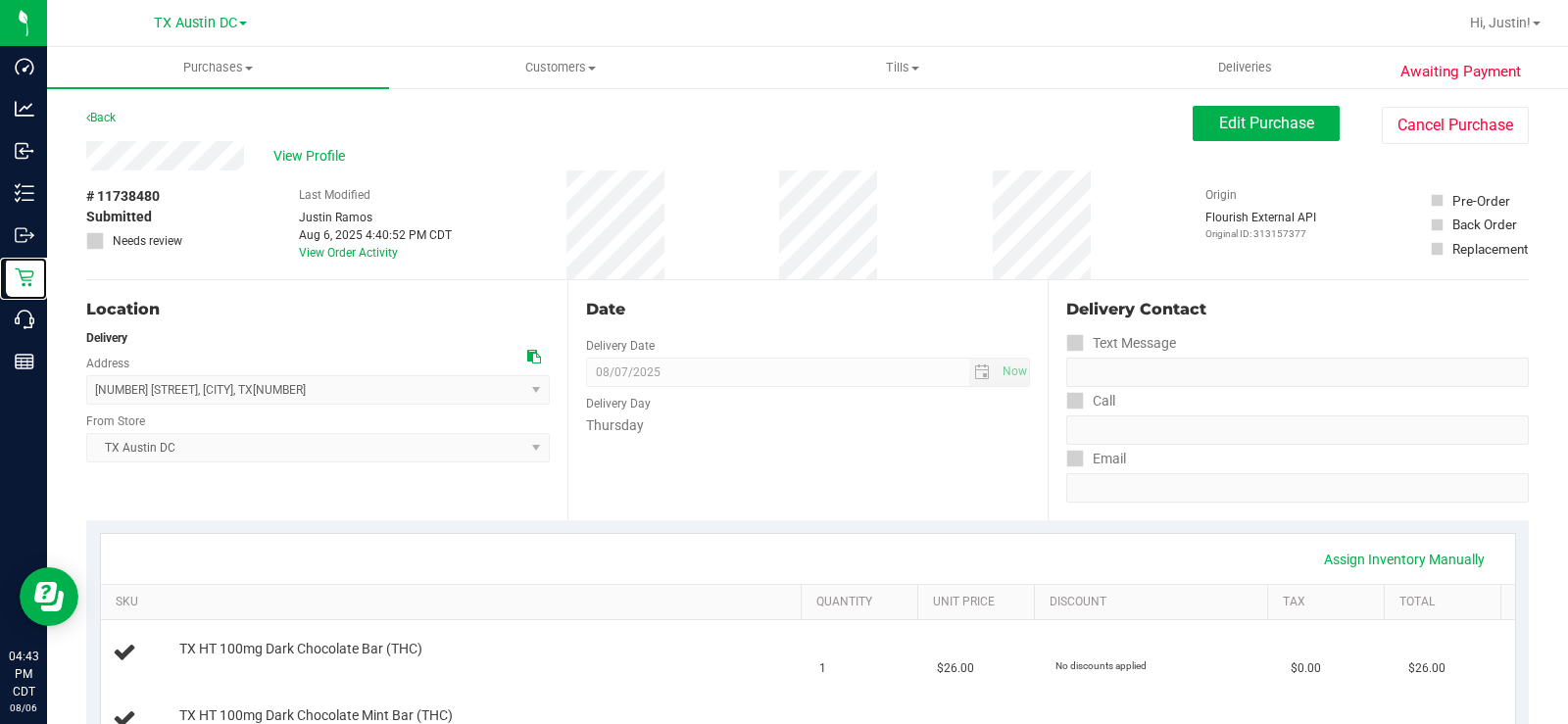 click on "Retail" at bounding box center (0, 0) 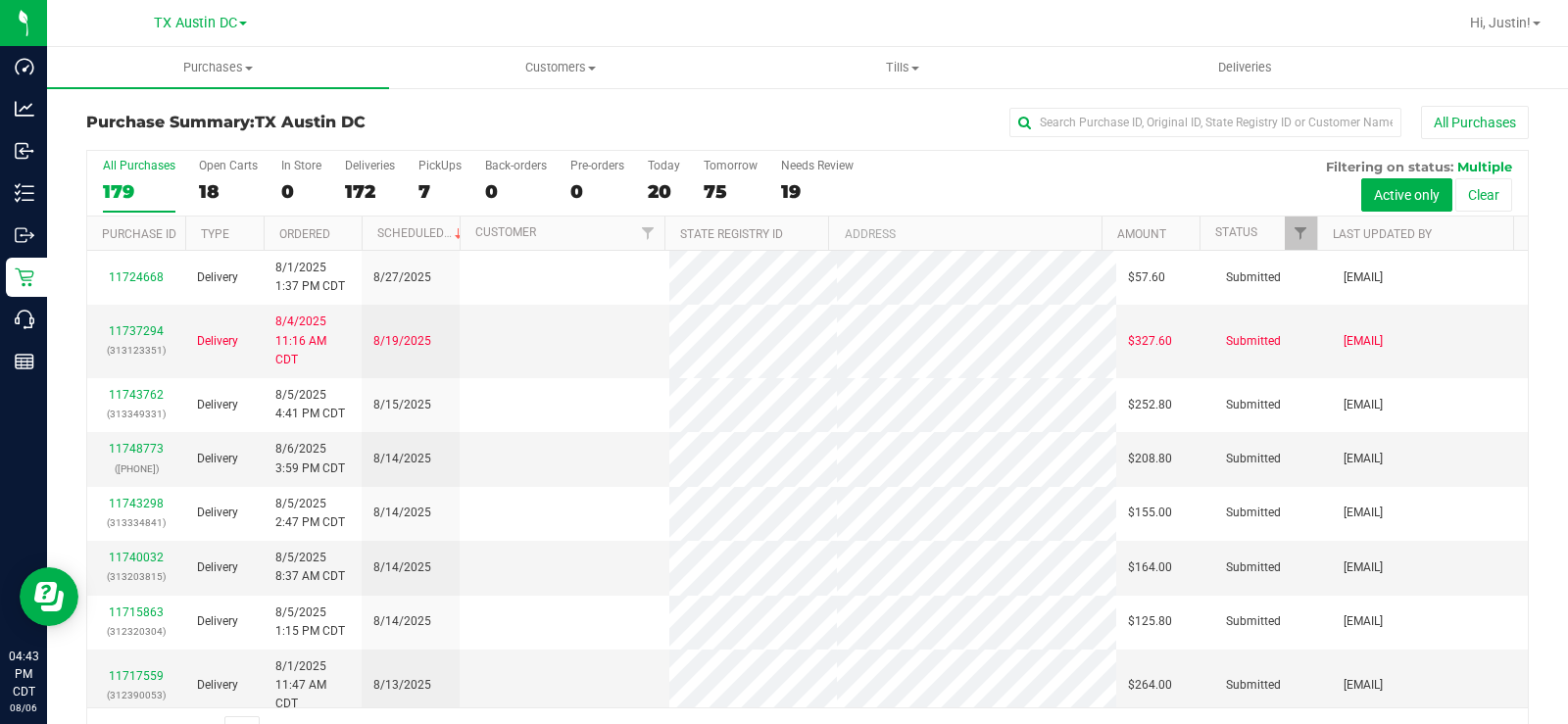 click on "18" at bounding box center [228, 191] 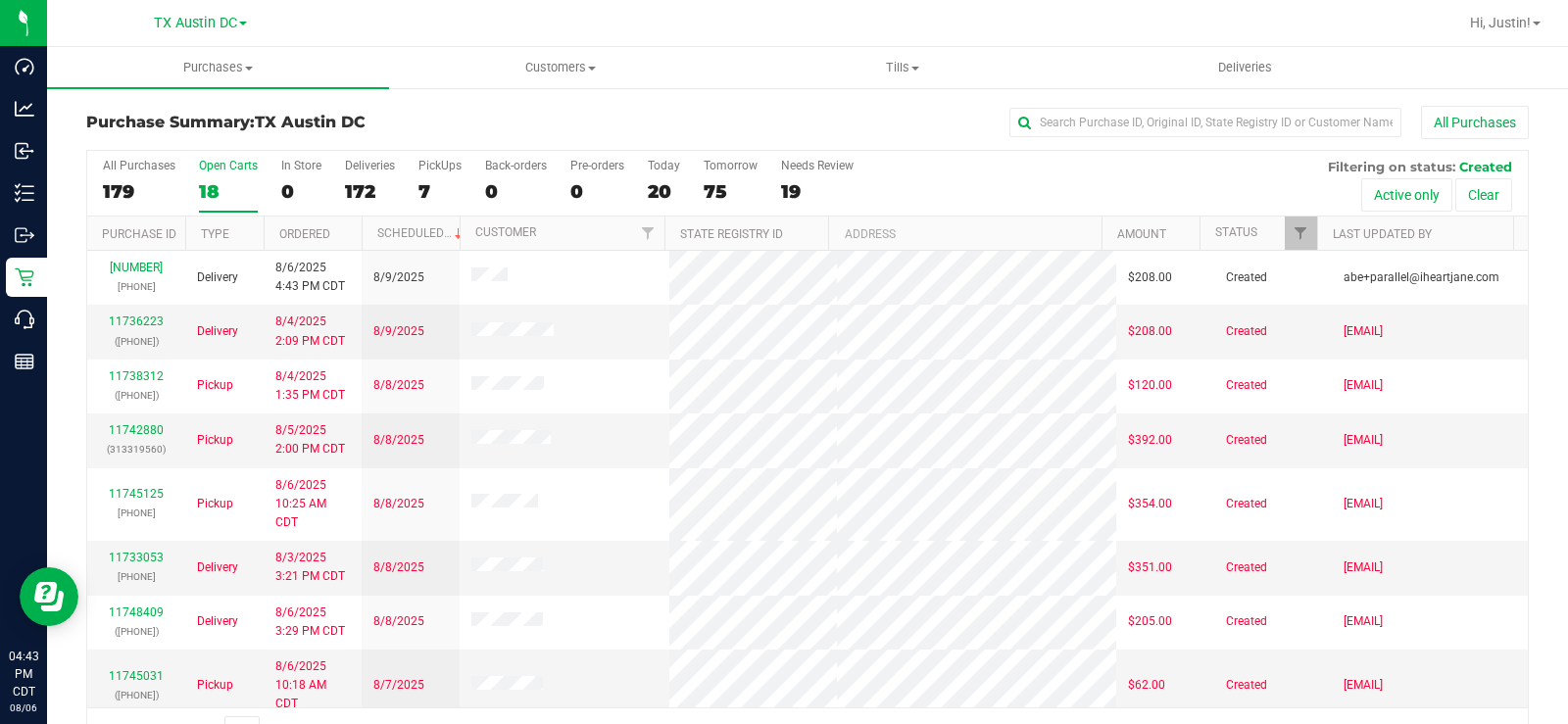 click on "18" at bounding box center [228, 191] 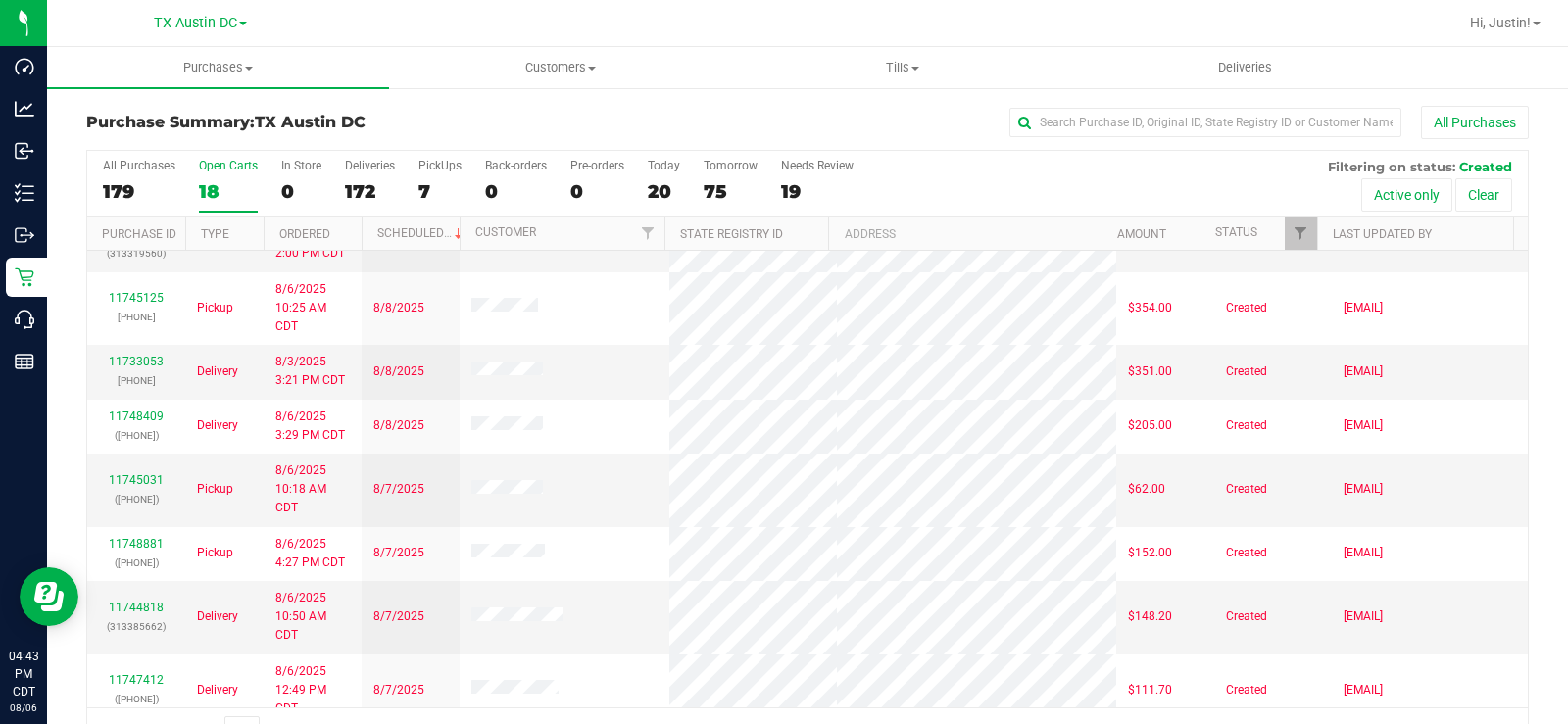 scroll, scrollTop: 294, scrollLeft: 0, axis: vertical 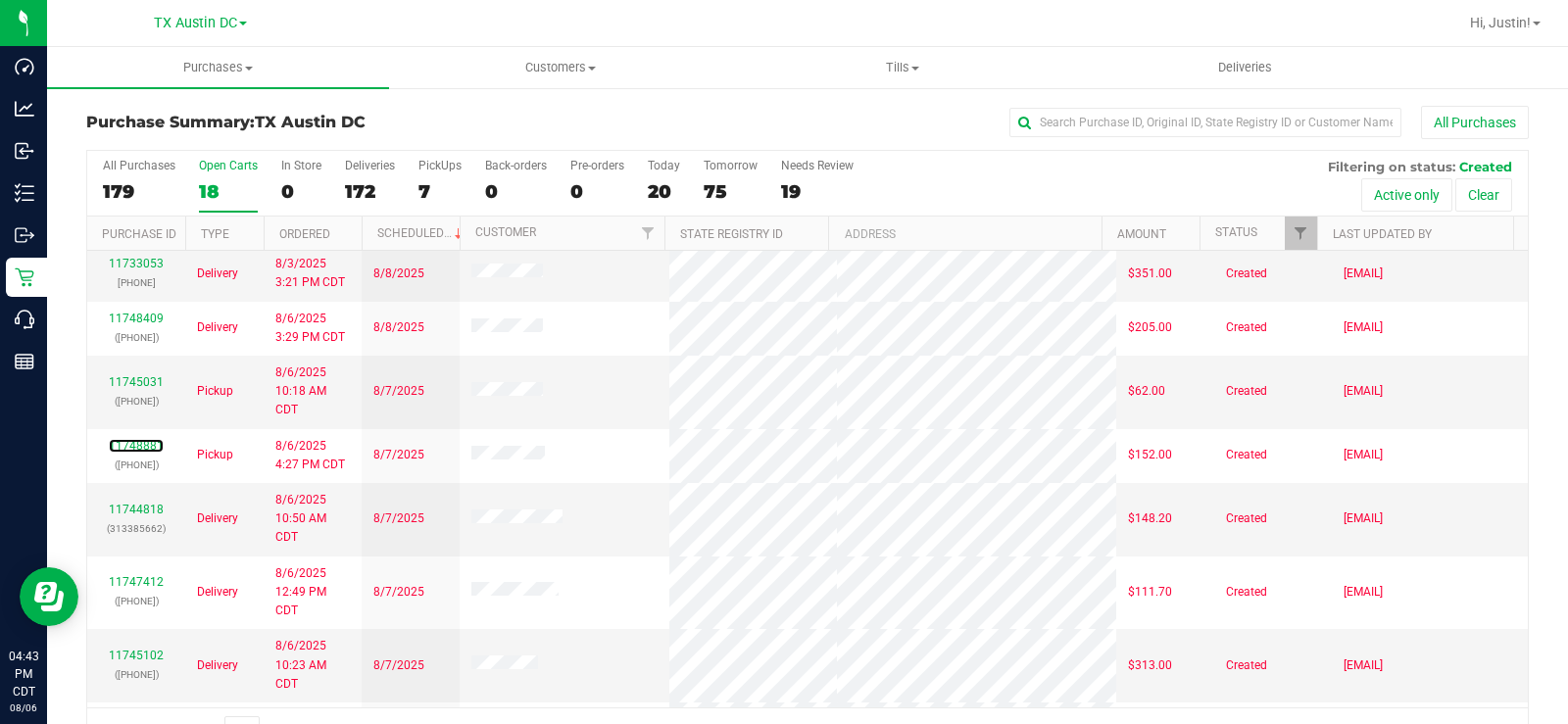 click on "11748881" at bounding box center [136, 446] 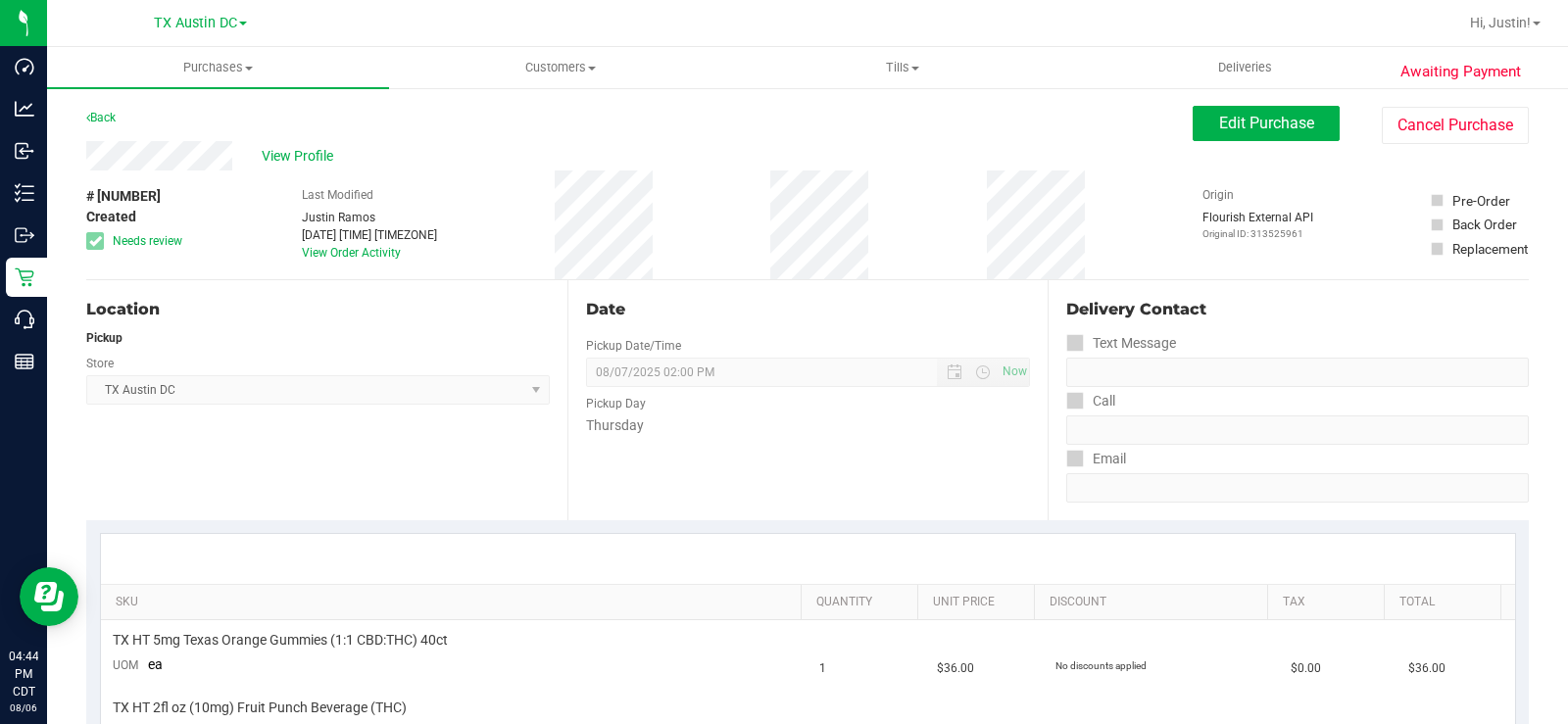 scroll, scrollTop: 490, scrollLeft: 0, axis: vertical 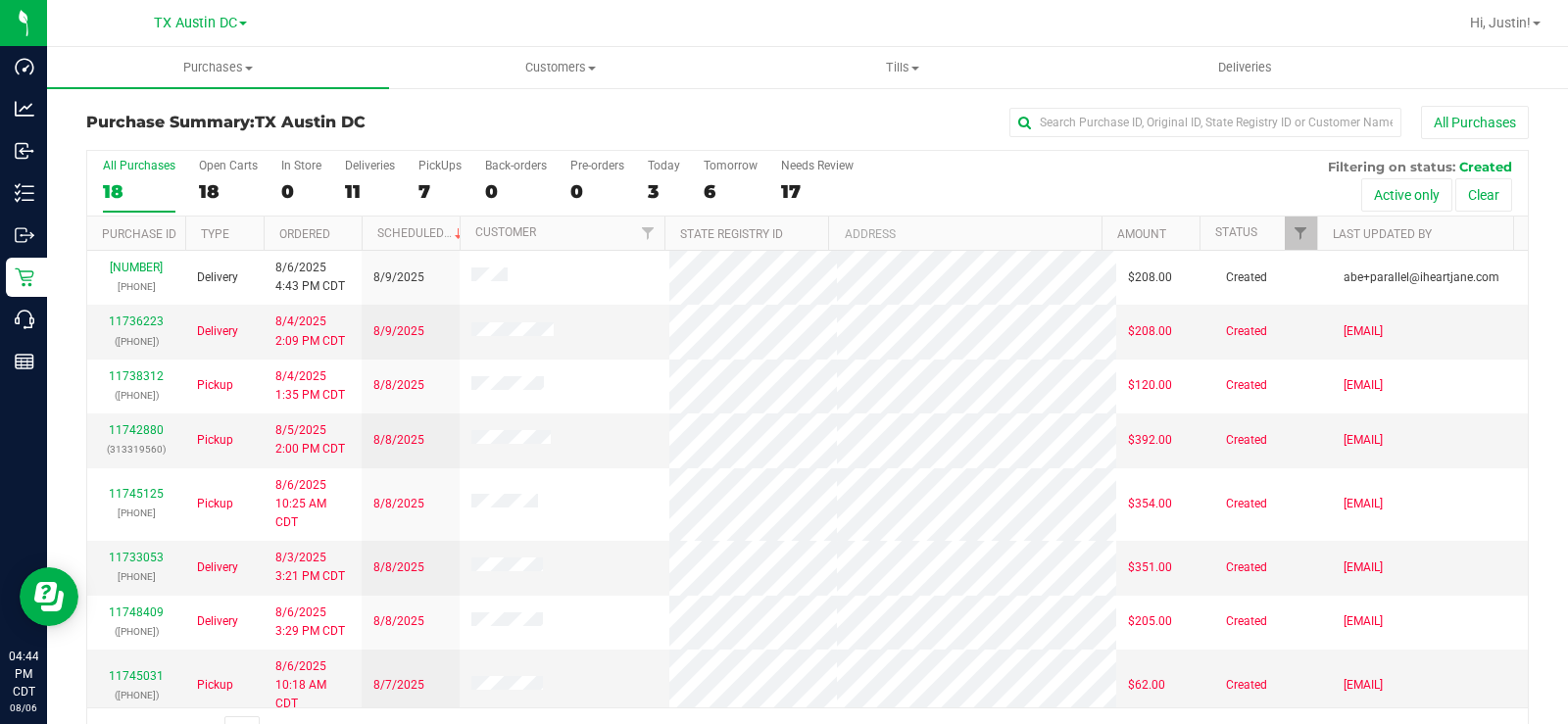 click on "18" at bounding box center (228, 191) 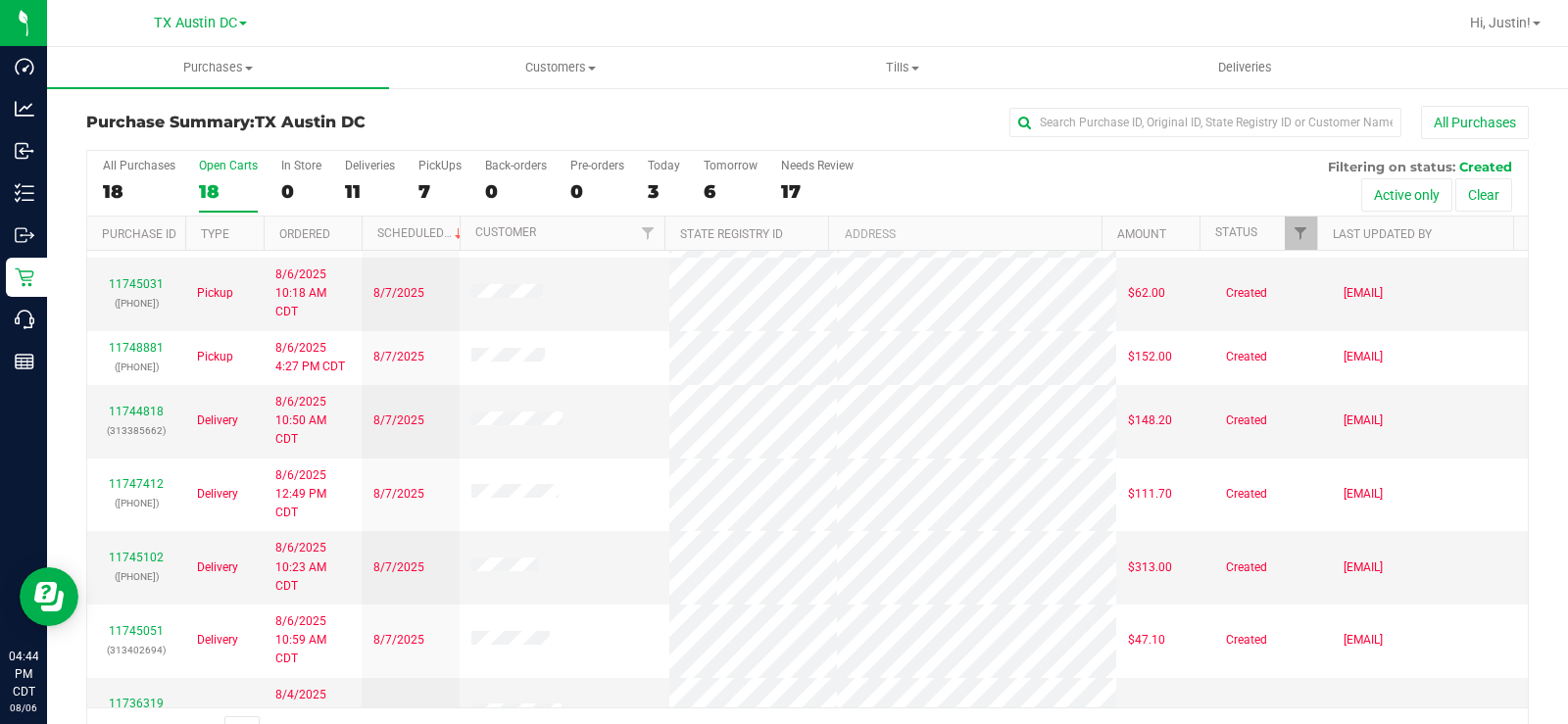 scroll, scrollTop: 490, scrollLeft: 0, axis: vertical 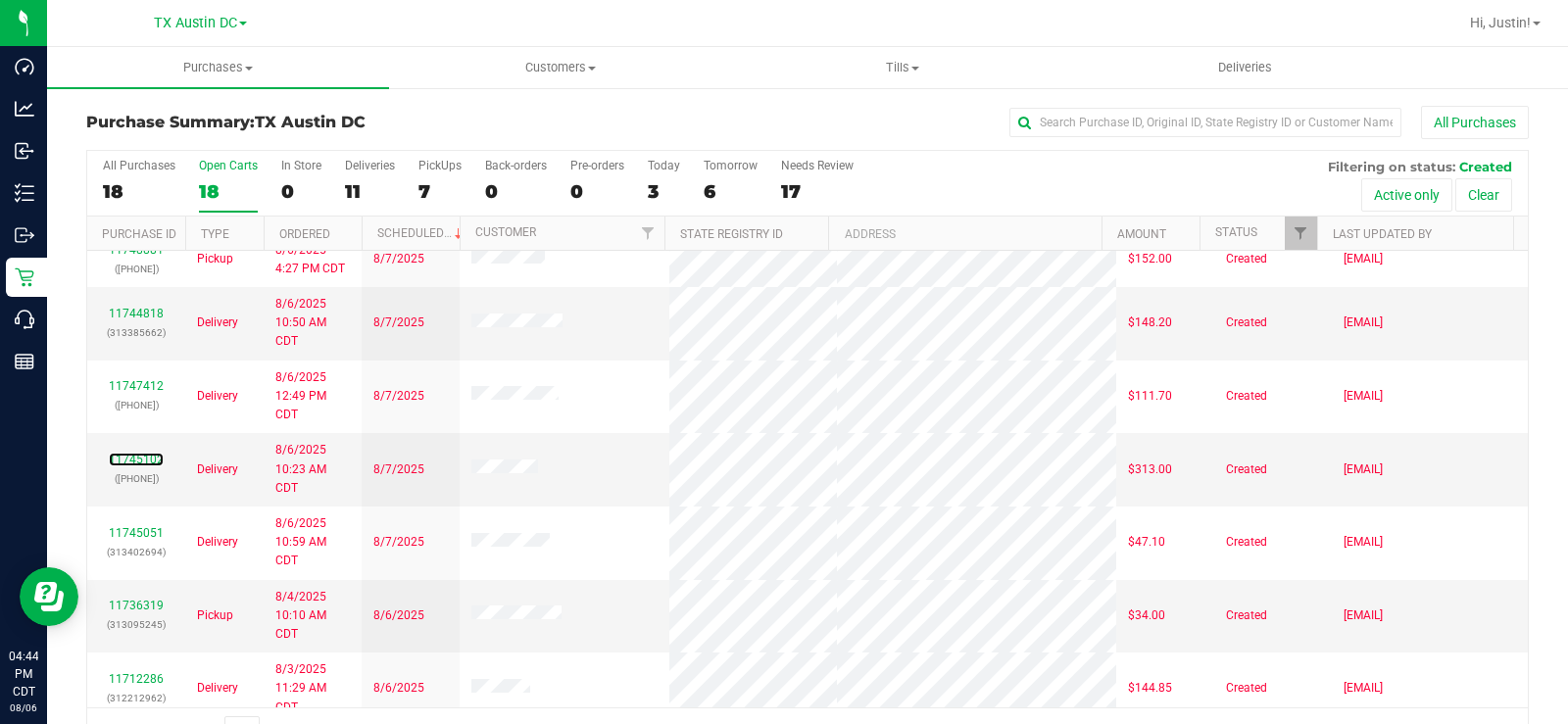 click on "11745102" at bounding box center [136, 459] 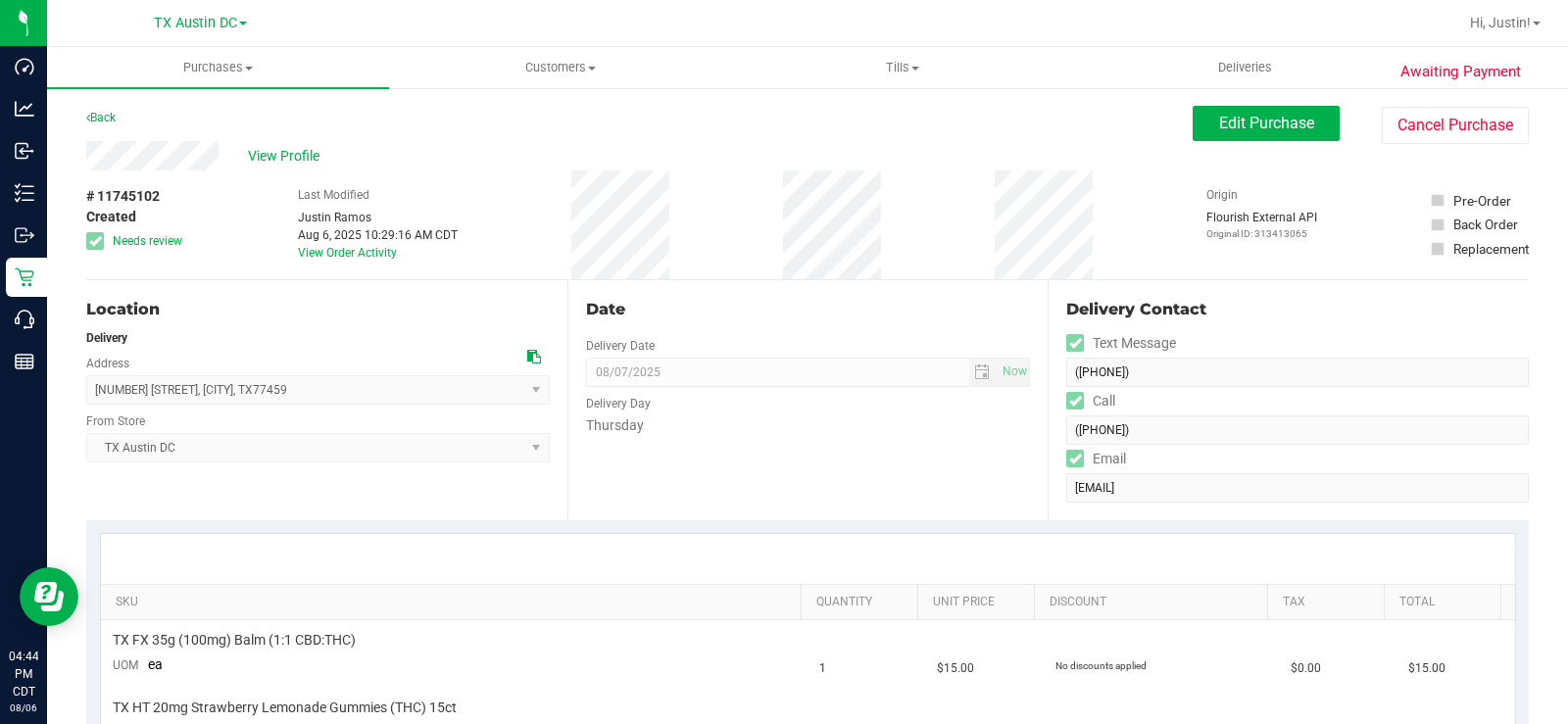 click on "View Profile" at bounding box center [287, 156] 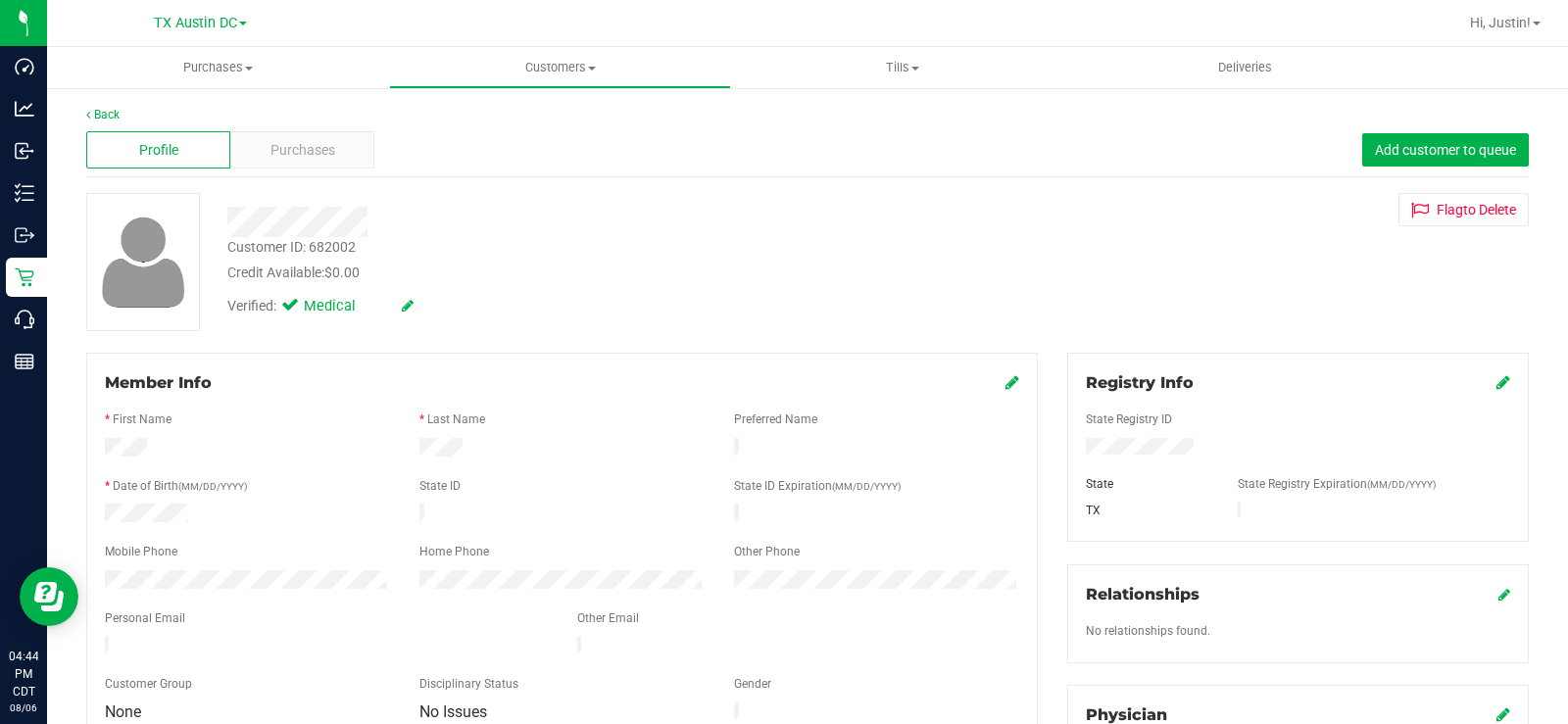 click on "Purchases" at bounding box center (302, 150) 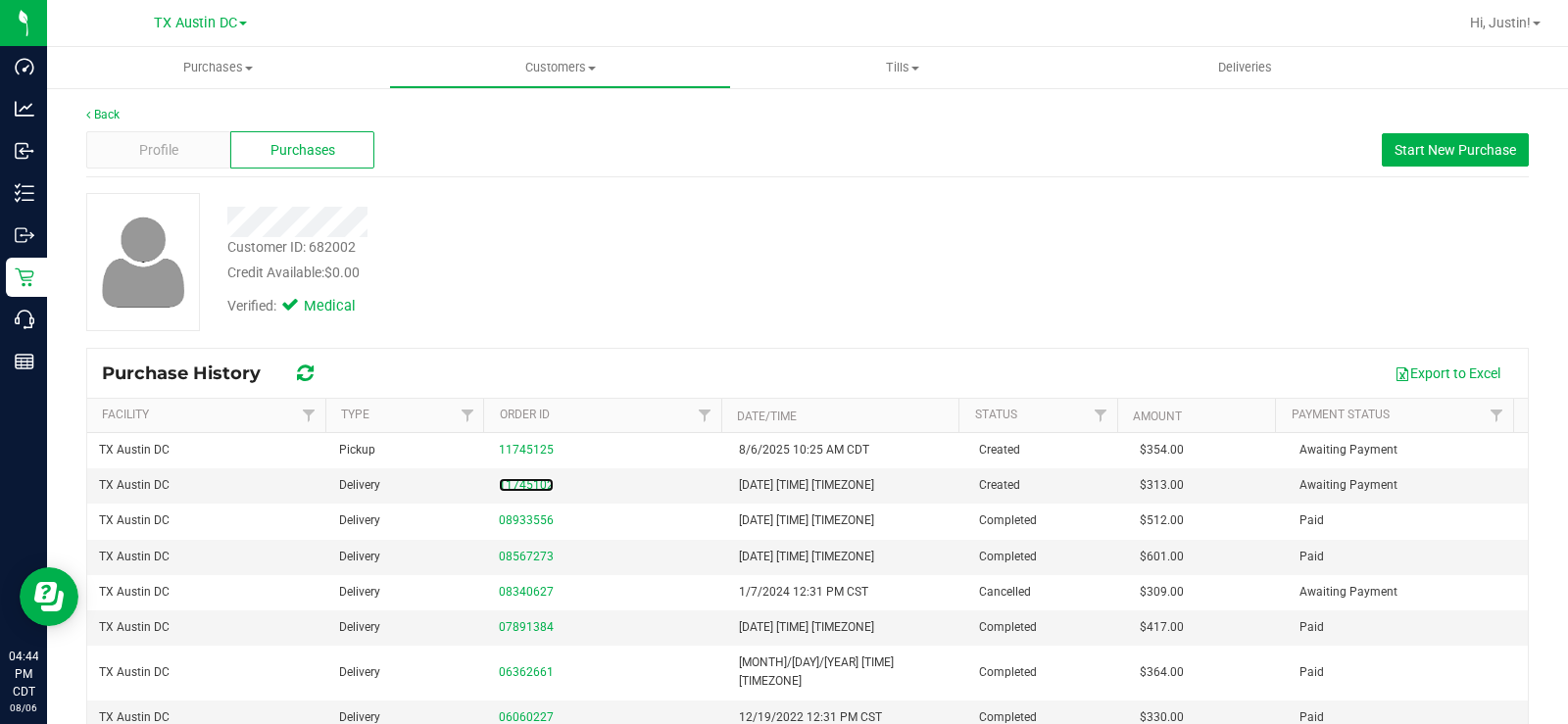 click on "11745102" at bounding box center [526, 485] 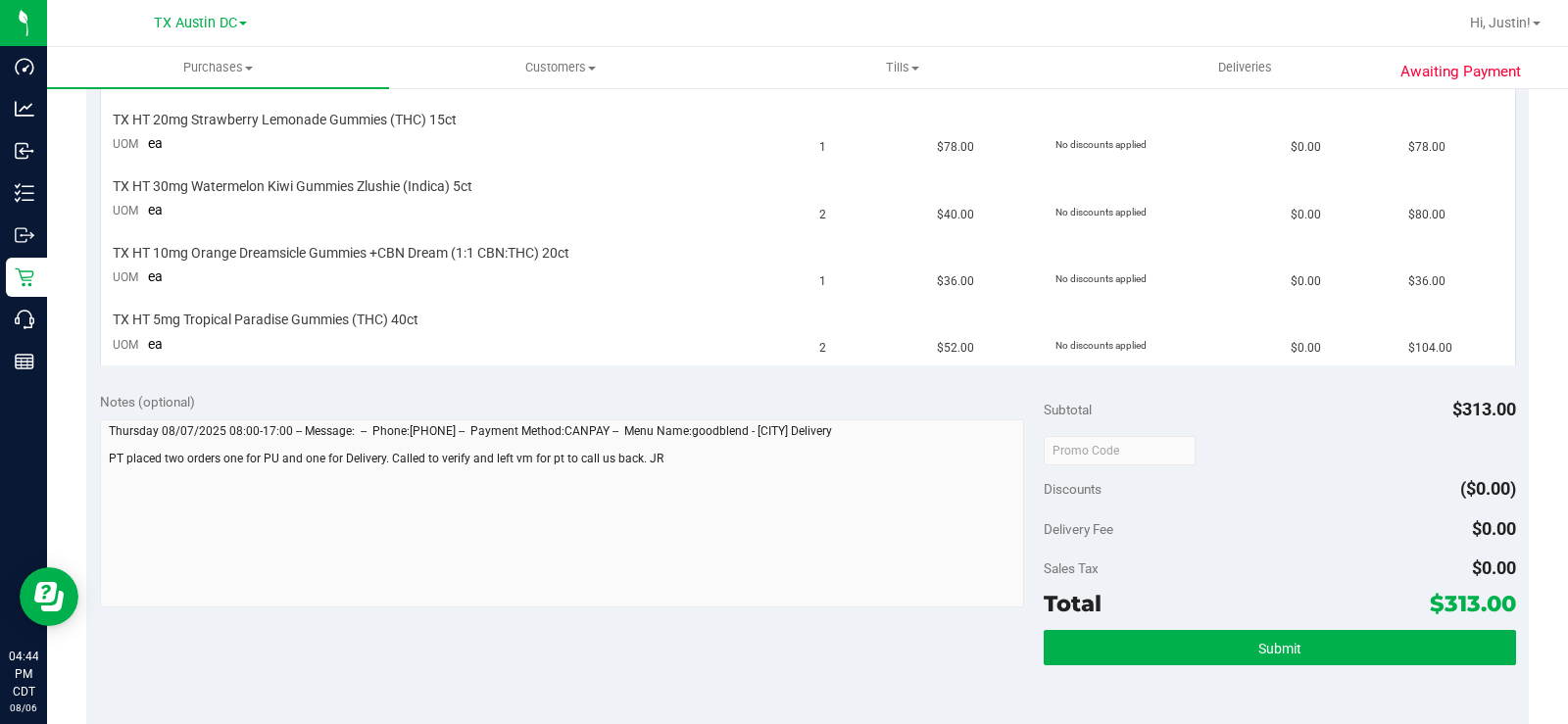 scroll, scrollTop: 0, scrollLeft: 0, axis: both 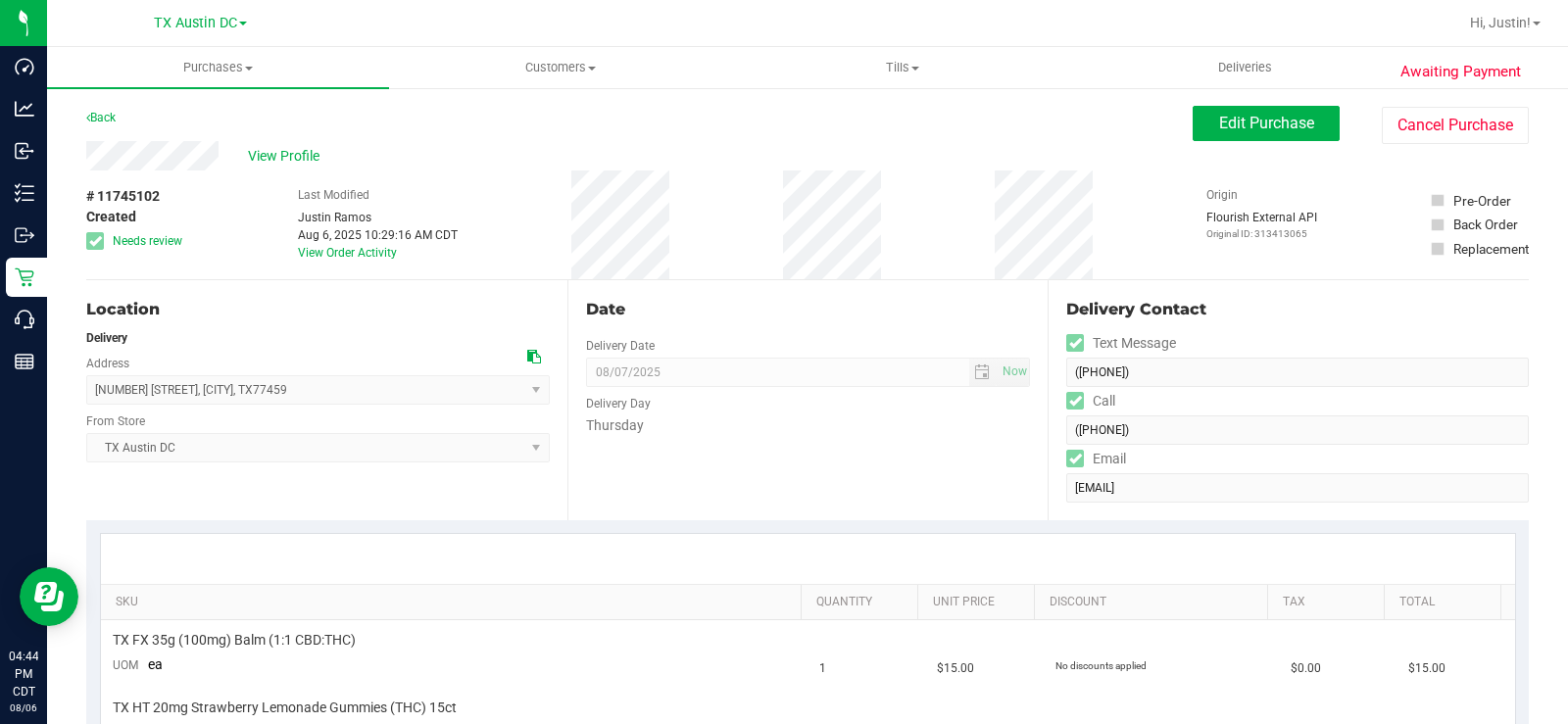click on "View Profile" at bounding box center [287, 156] 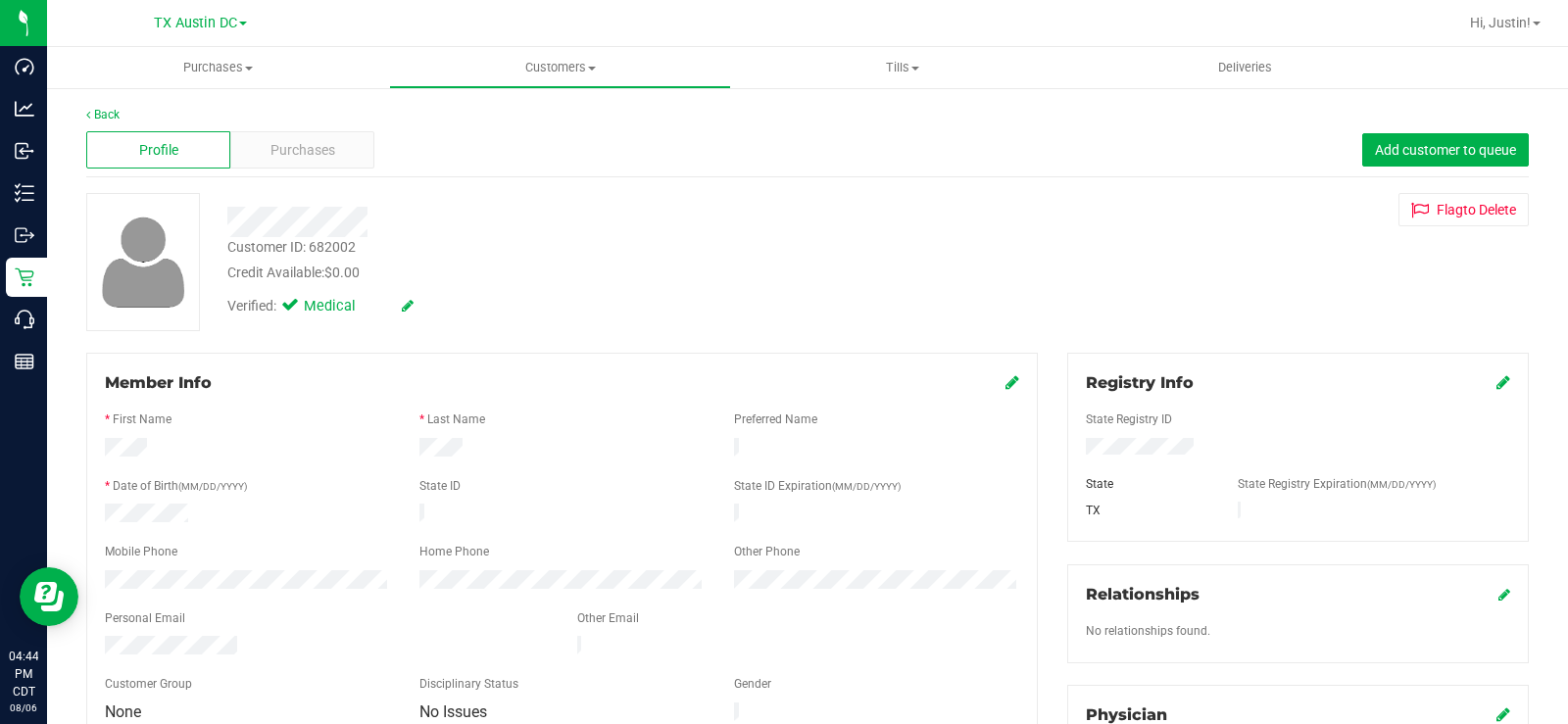 click on "Purchases" at bounding box center [303, 150] 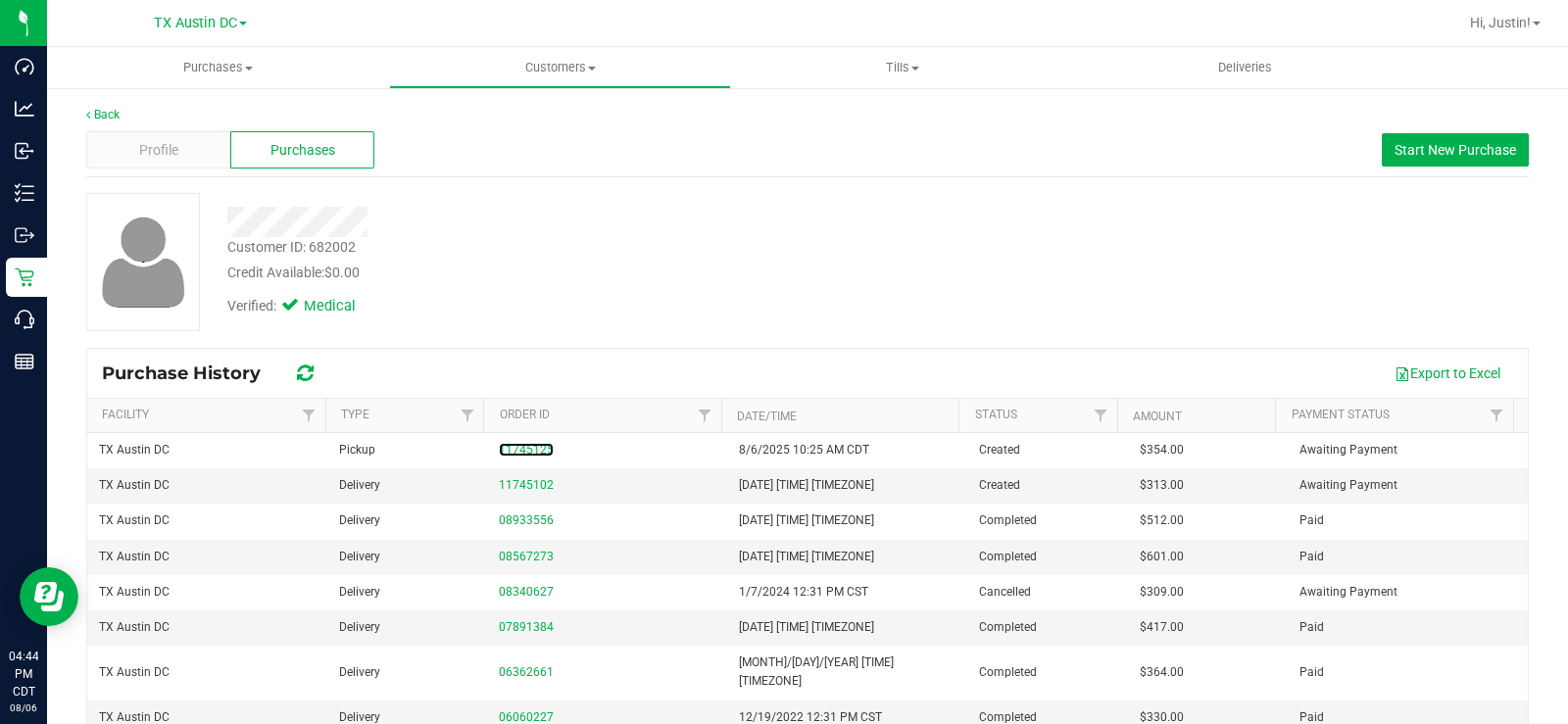 click on "11745125" at bounding box center [526, 450] 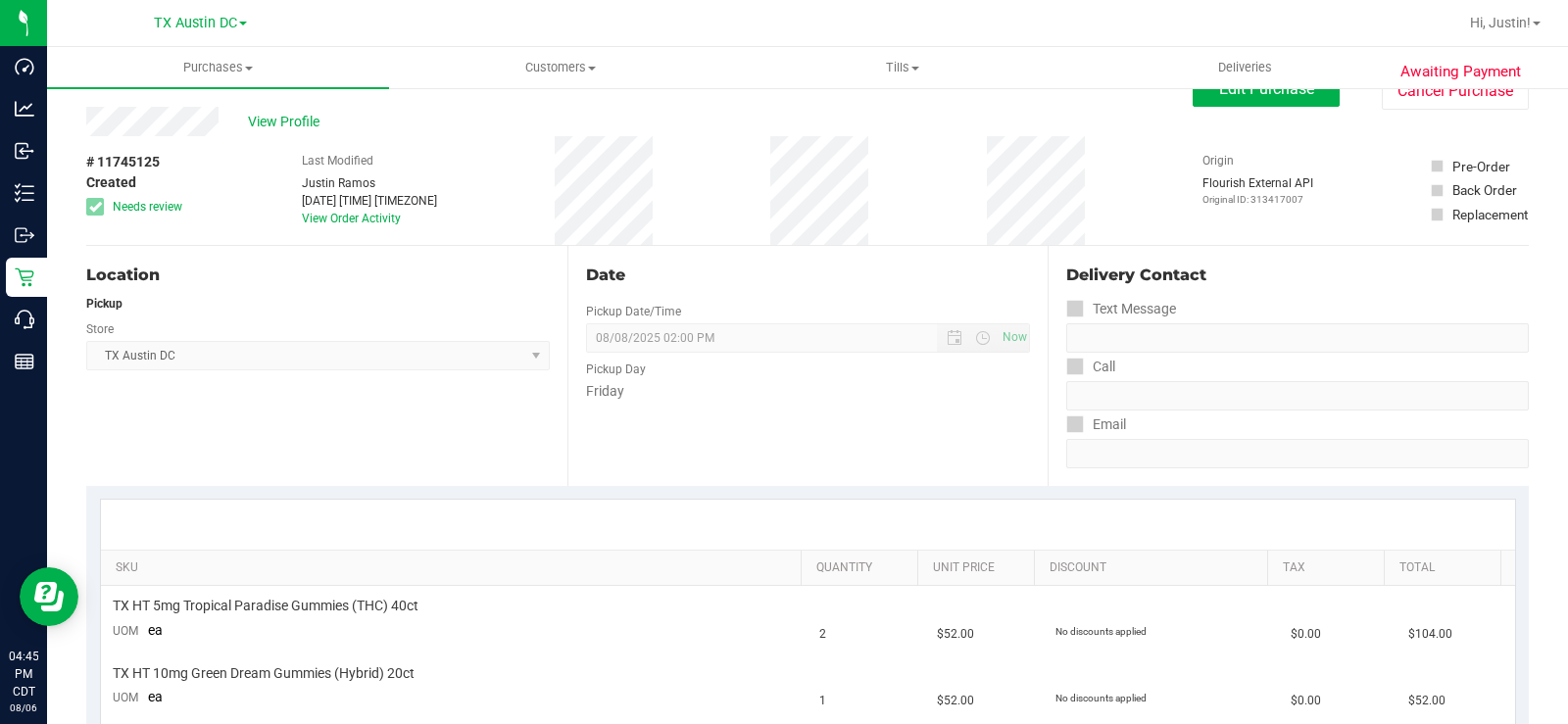 scroll, scrollTop: 0, scrollLeft: 0, axis: both 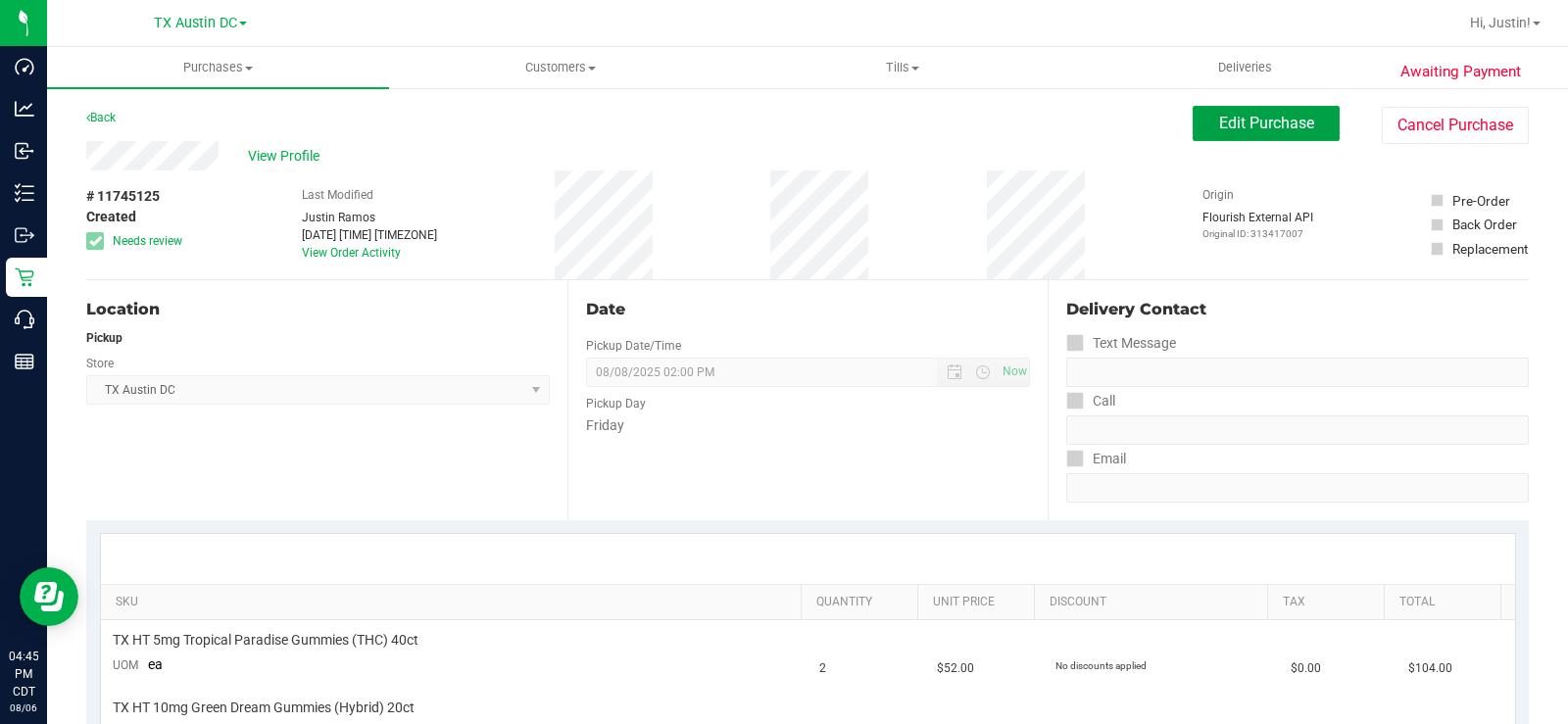click on "Edit Purchase" at bounding box center (1266, 122) 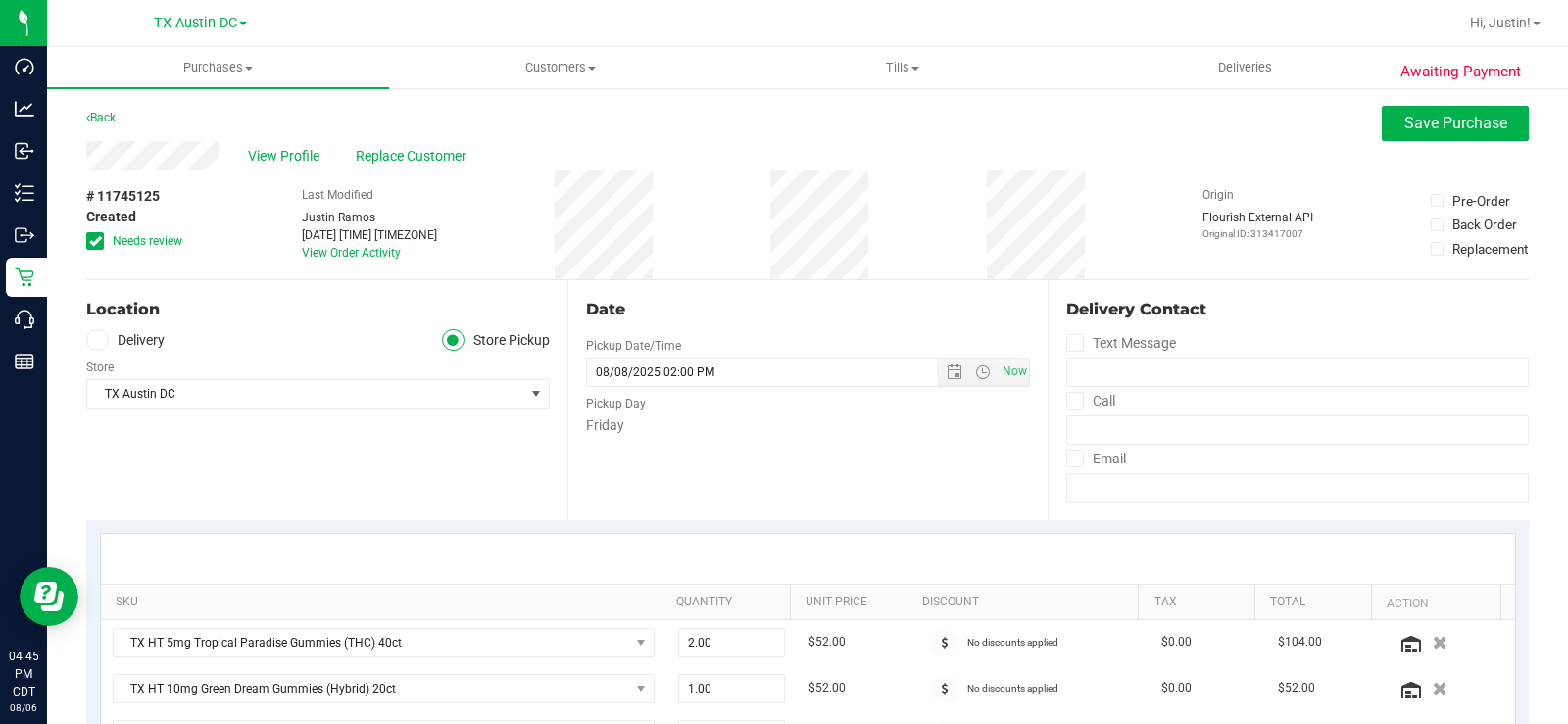 click at bounding box center (95, 241) 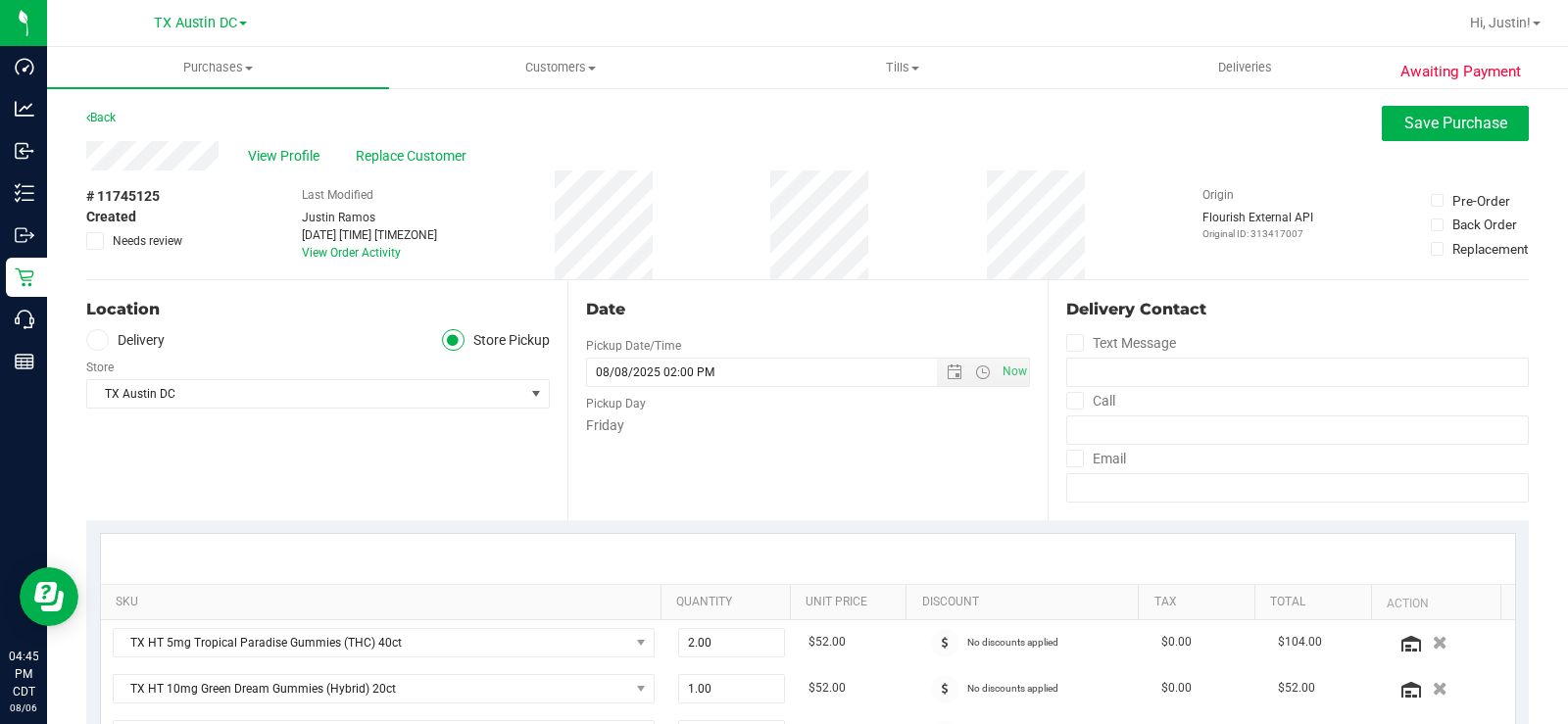 click at bounding box center (97, 340) 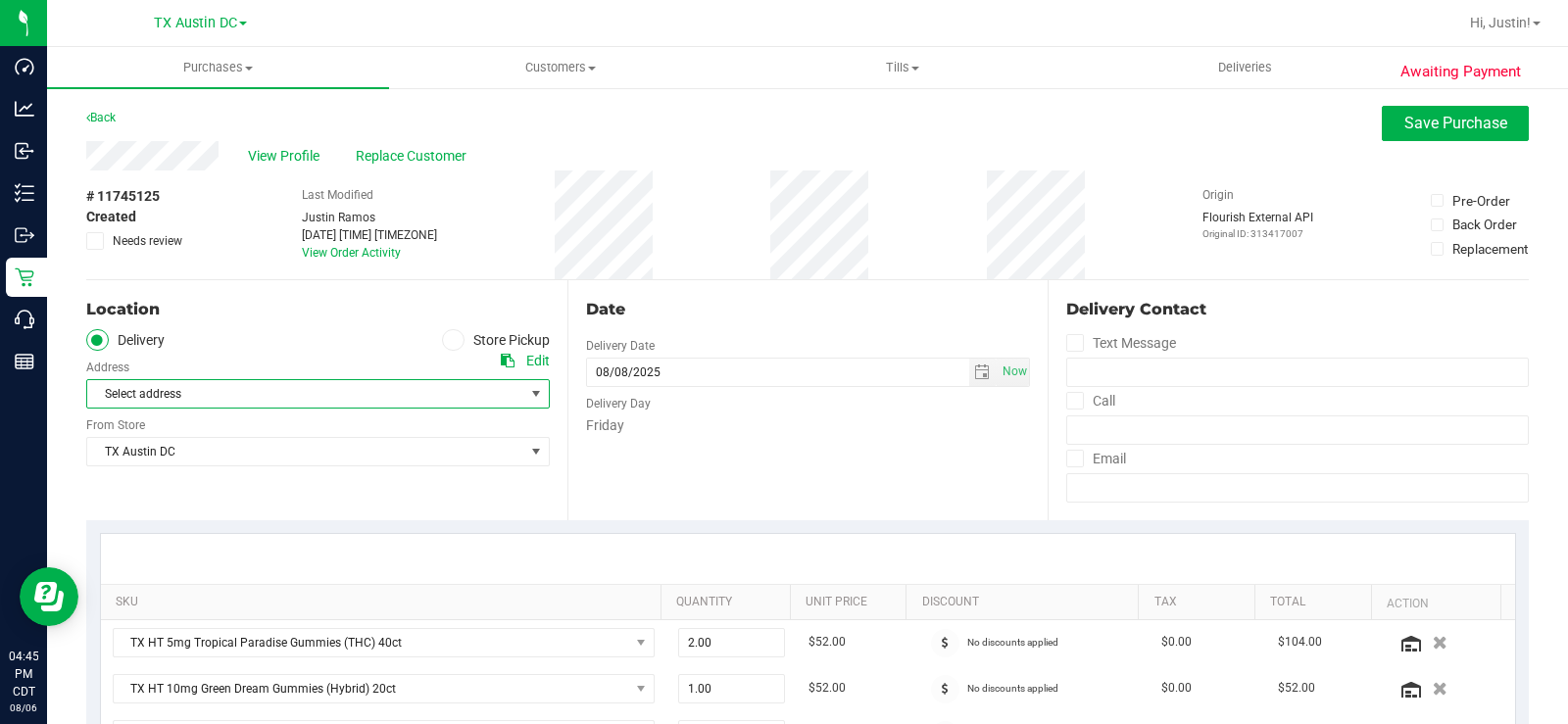 click on "Select address" at bounding box center [294, 394] 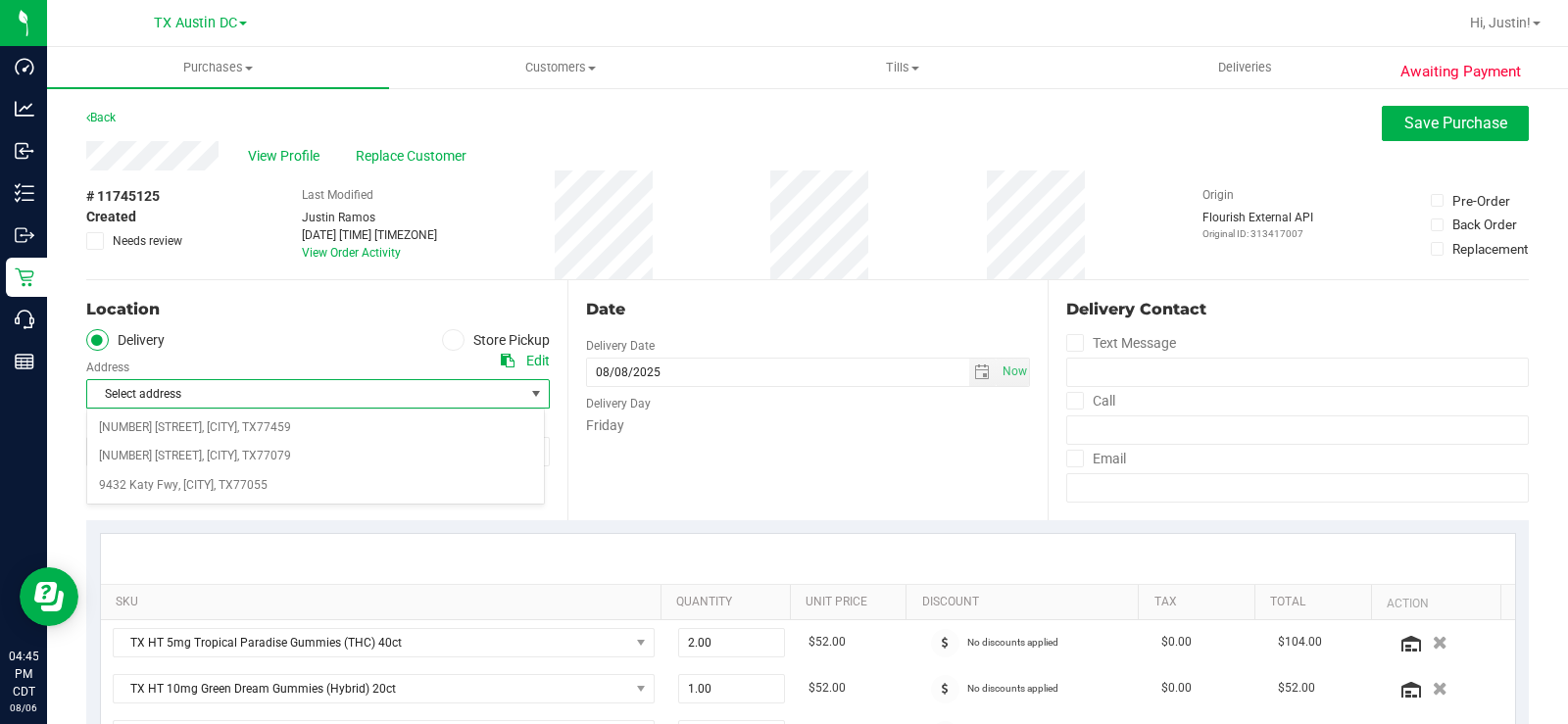 click on "Delivery
Store Pickup" at bounding box center (318, 340) 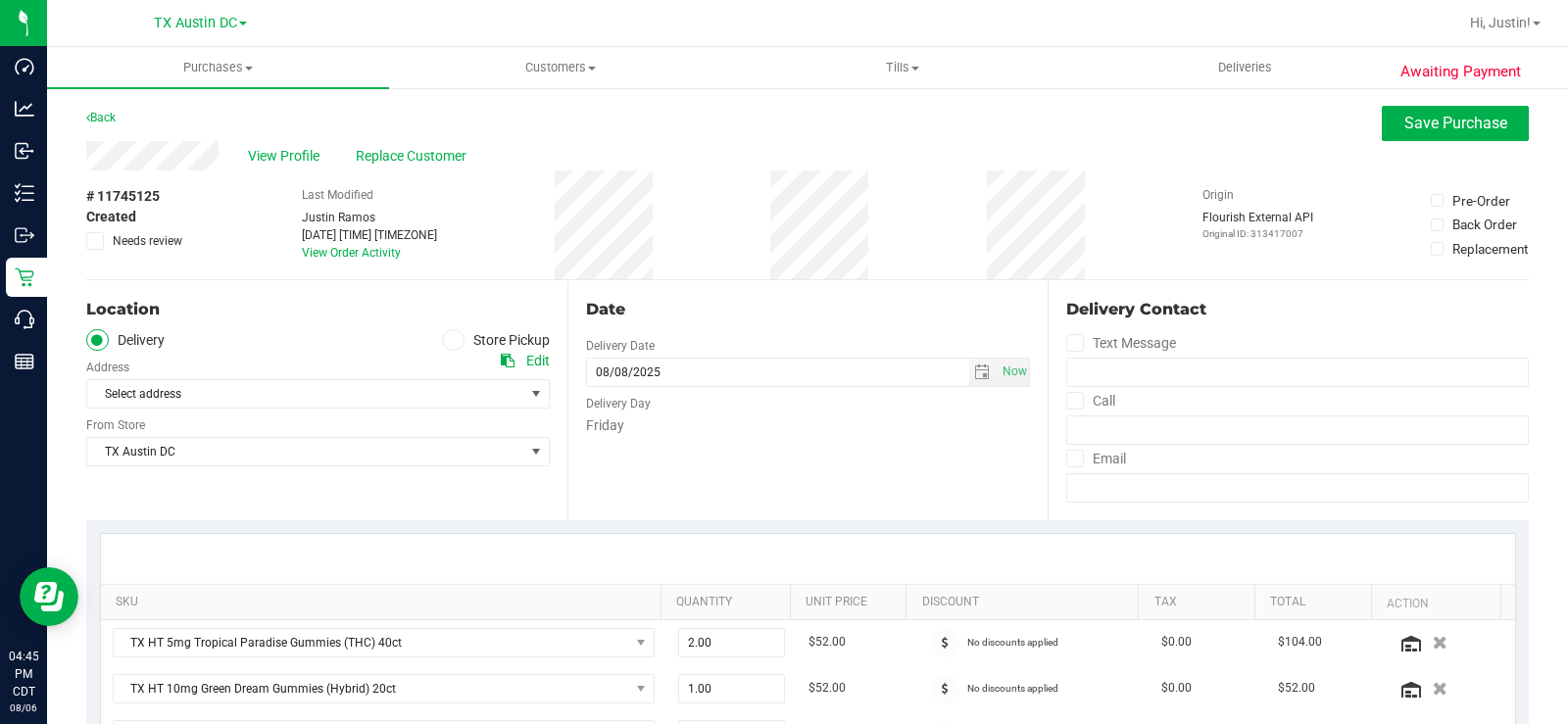 click on "Edit" at bounding box center (538, 361) 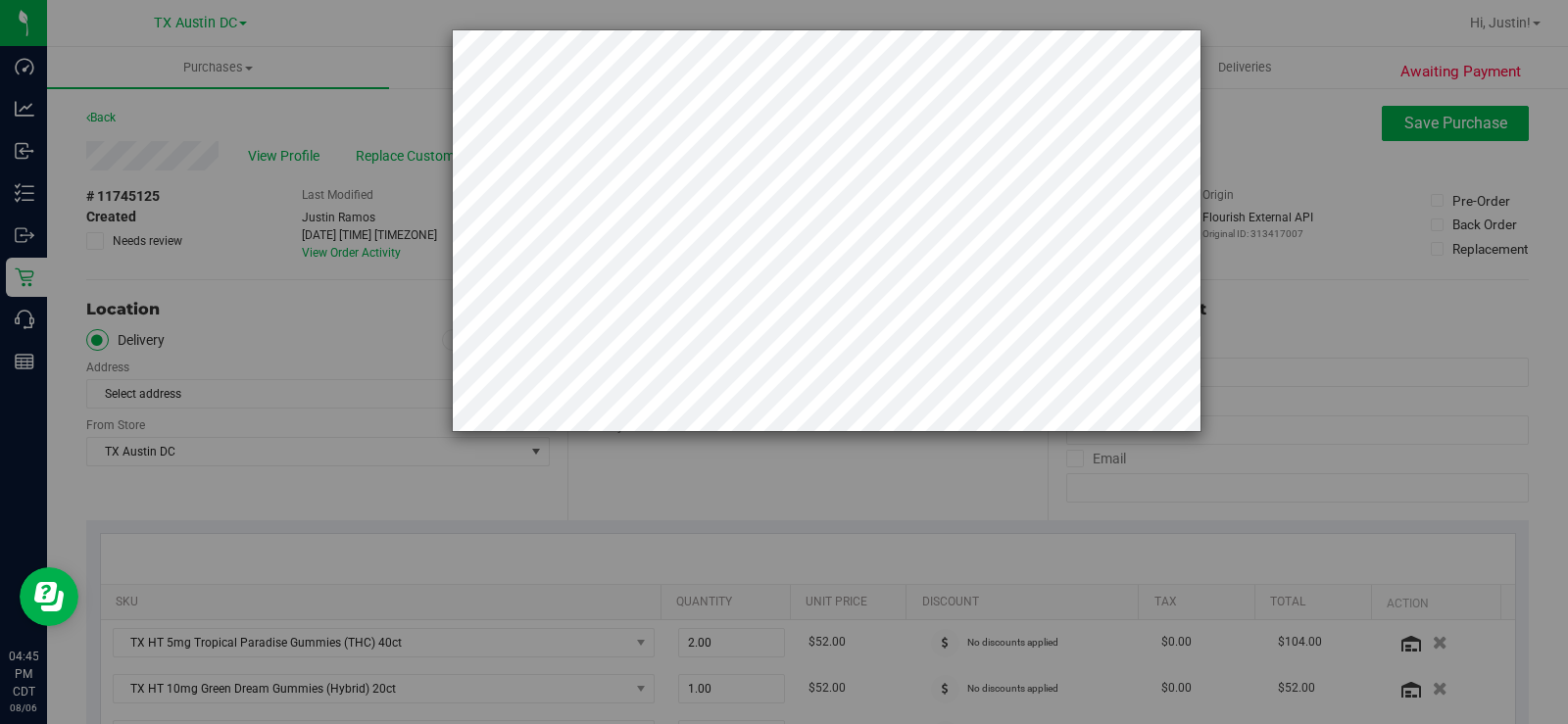 click at bounding box center (791, 230) 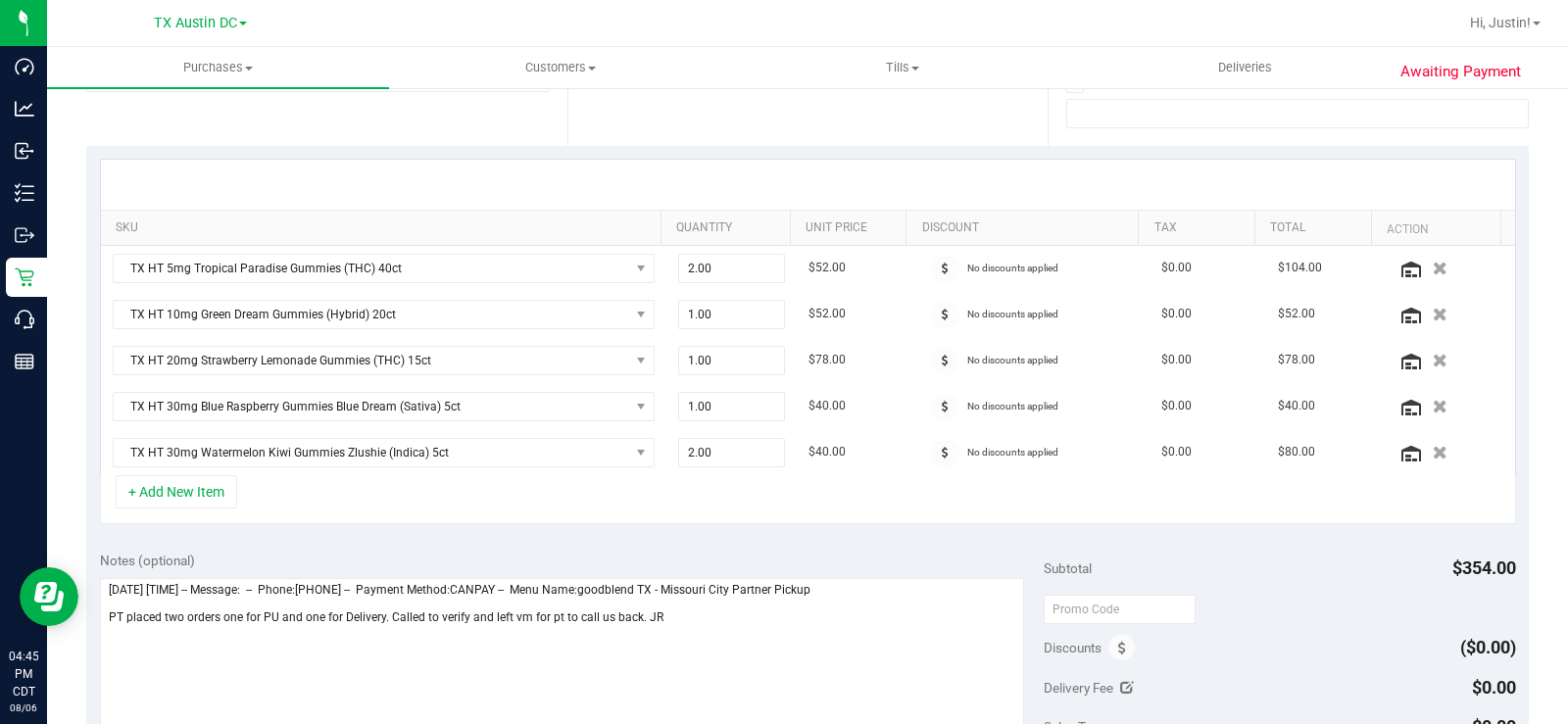 scroll, scrollTop: 588, scrollLeft: 0, axis: vertical 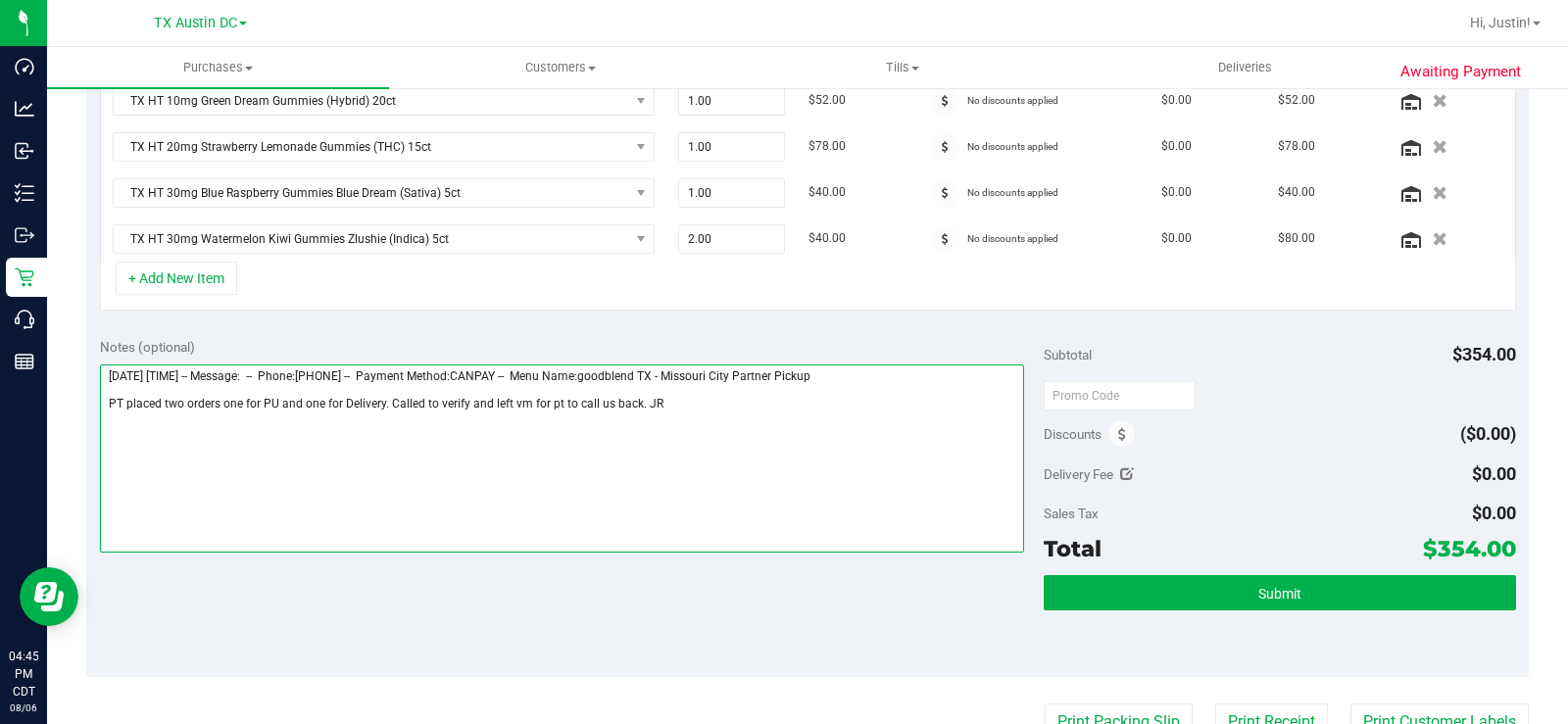 click at bounding box center (562, 459) 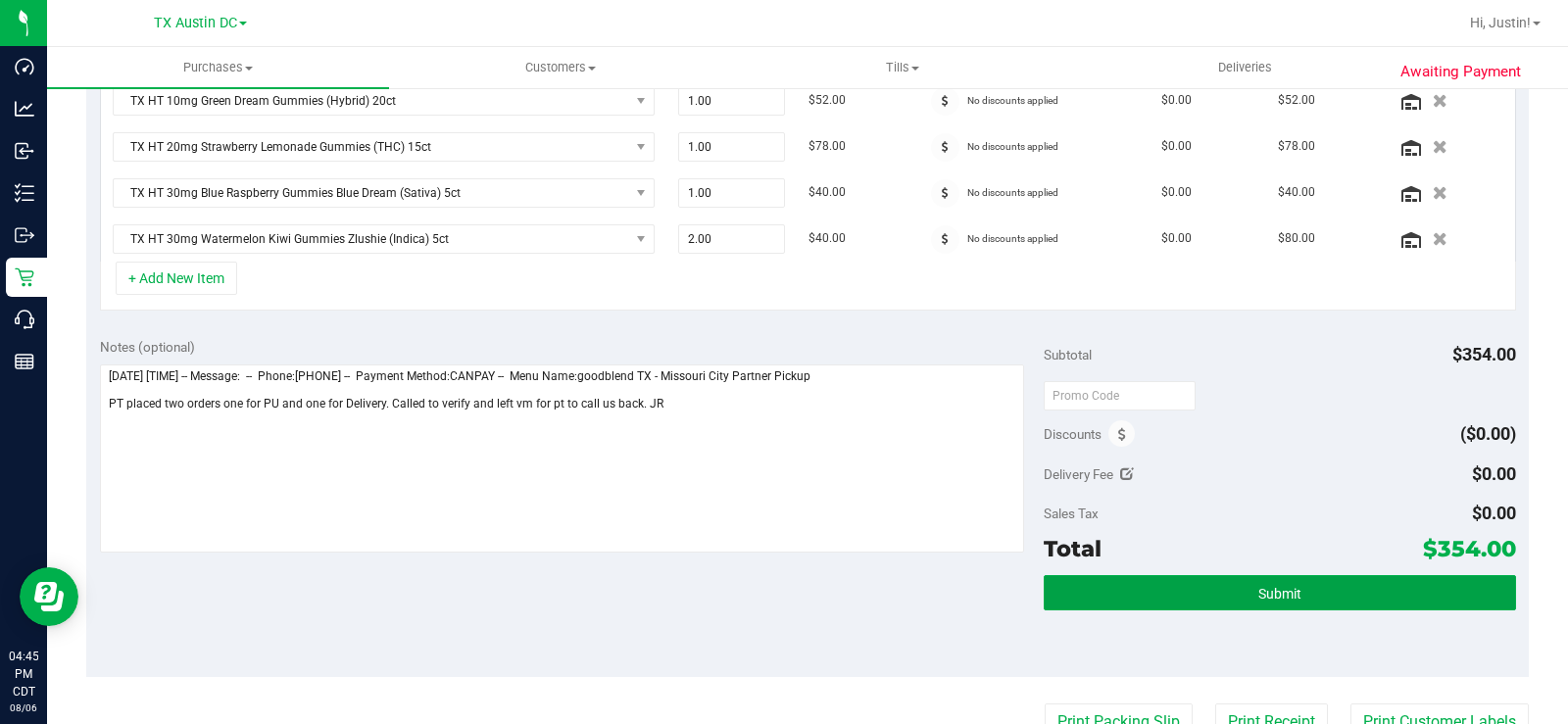 click on "Submit" at bounding box center [1280, 593] 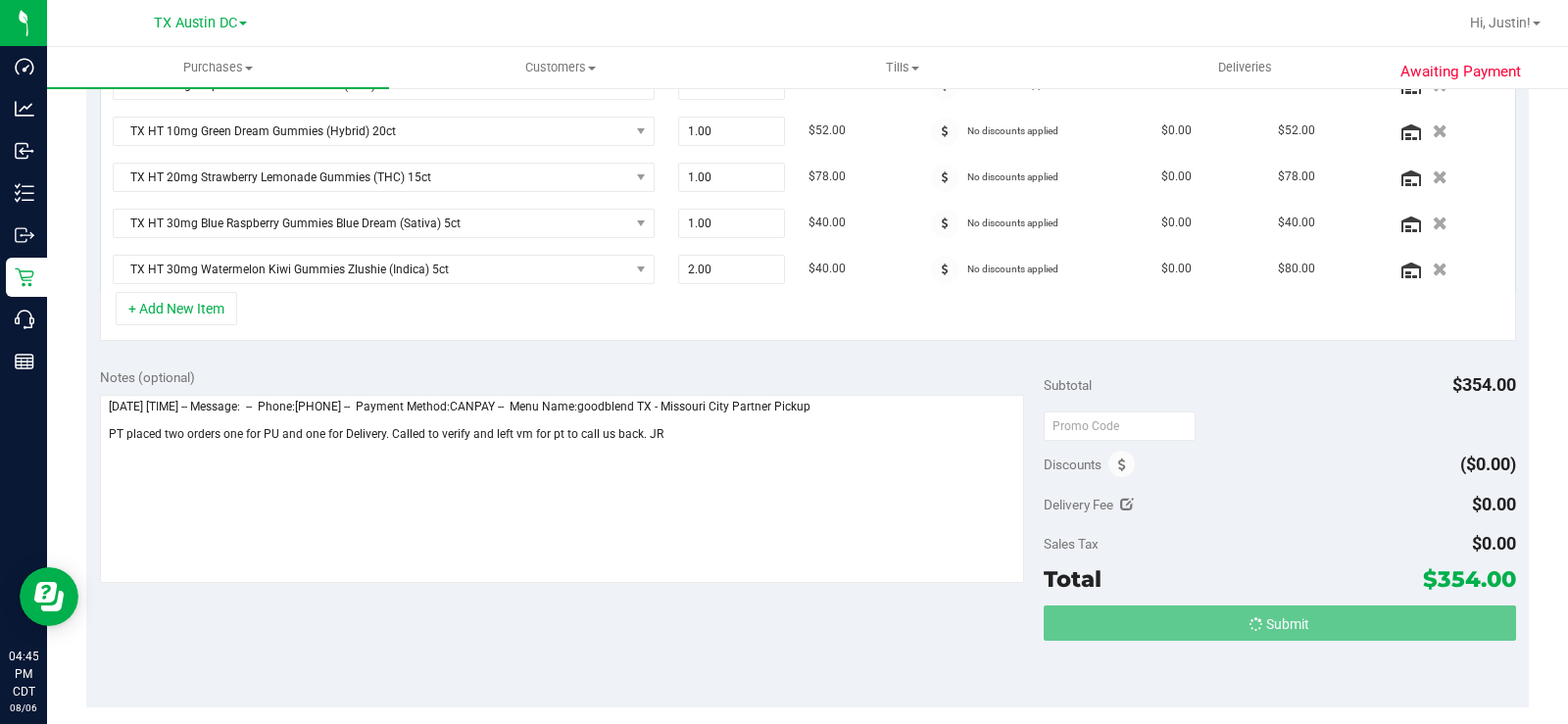 scroll, scrollTop: 0, scrollLeft: 0, axis: both 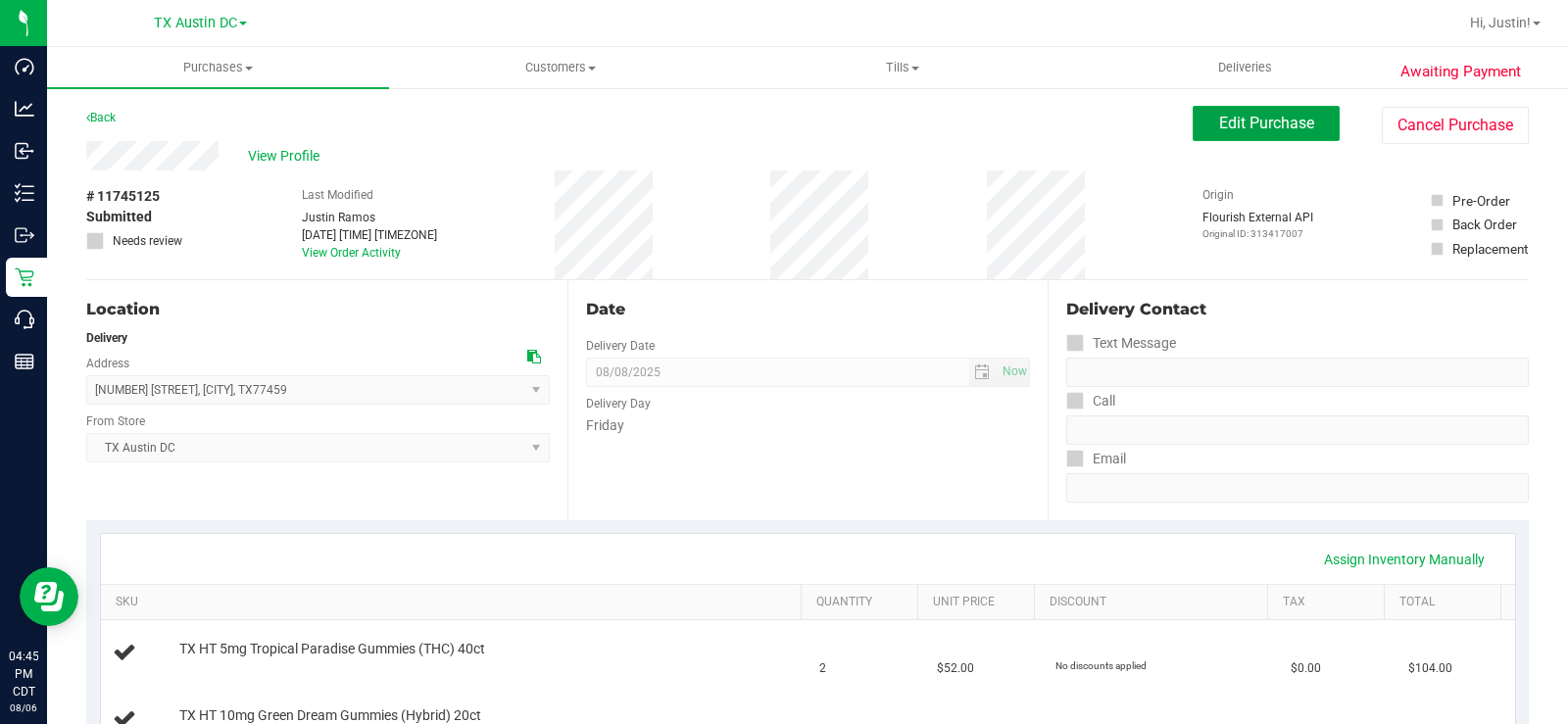click on "Edit Purchase" at bounding box center (1266, 123) 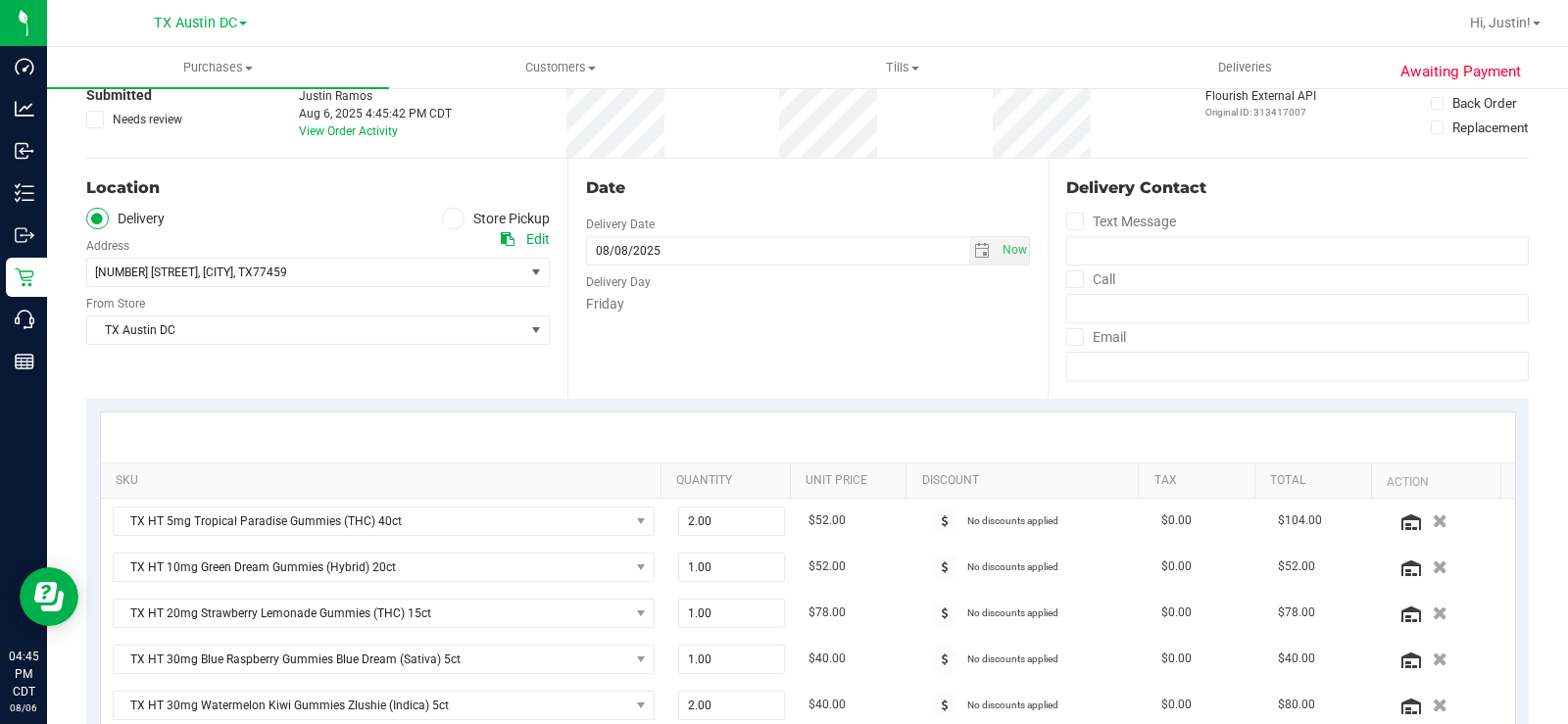 scroll, scrollTop: 392, scrollLeft: 0, axis: vertical 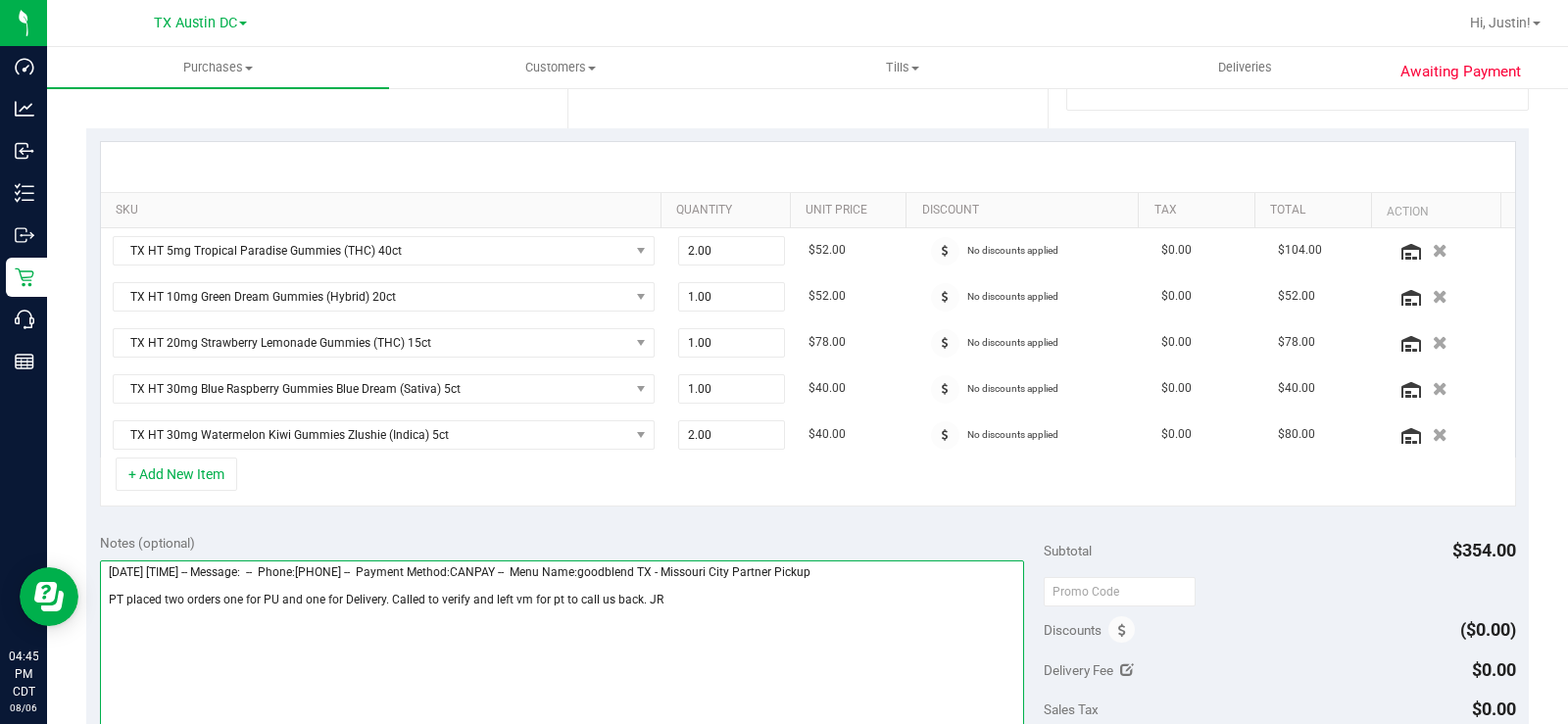 click at bounding box center (562, 654) 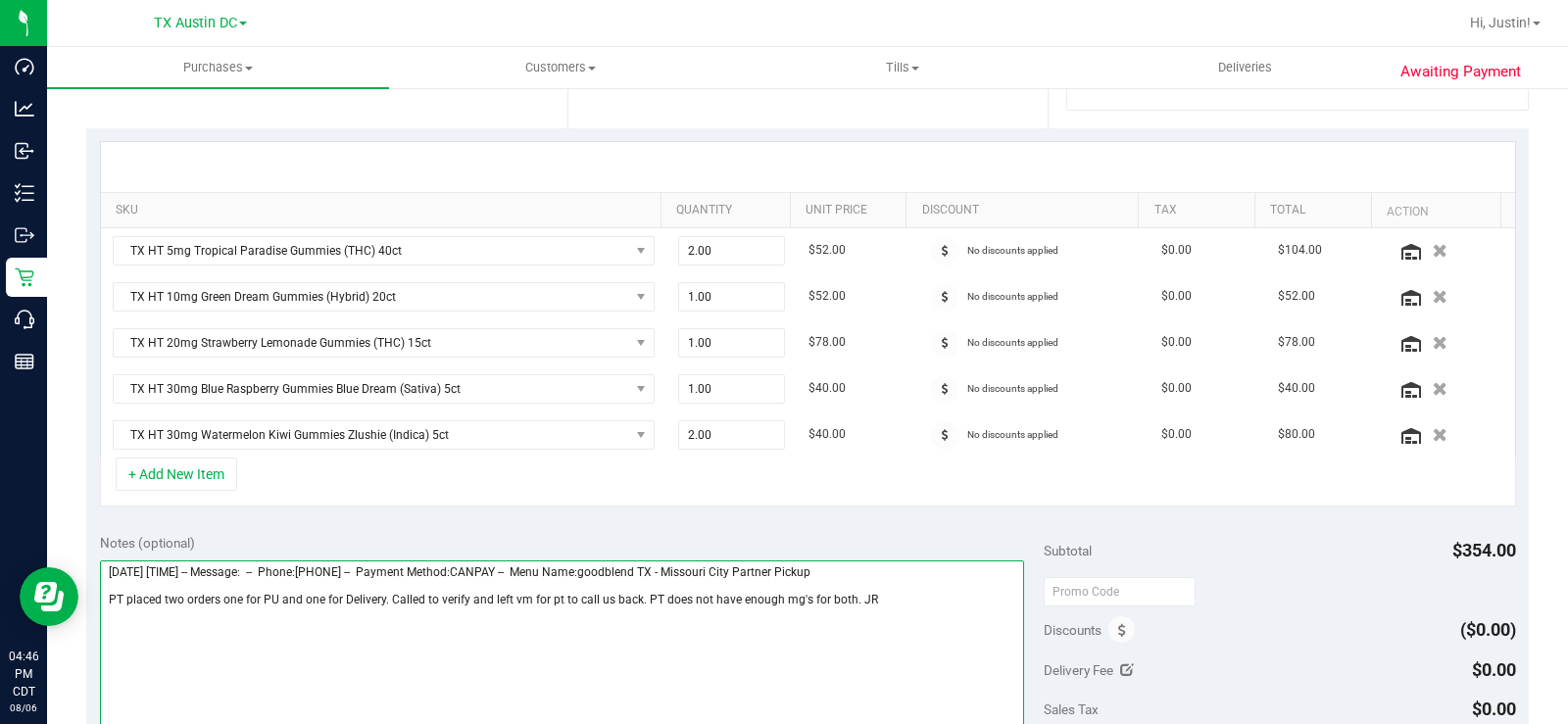 click at bounding box center [562, 654] 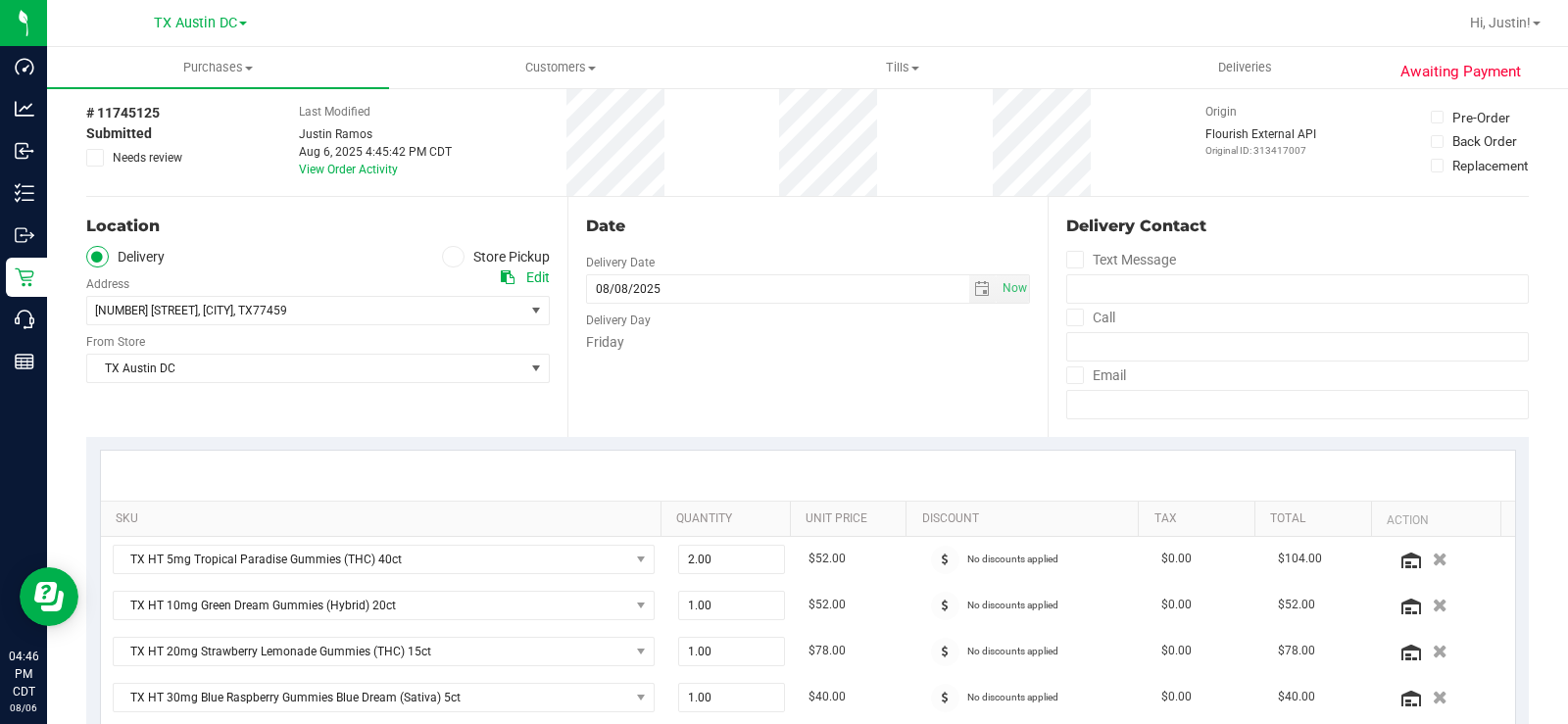 scroll, scrollTop: 0, scrollLeft: 0, axis: both 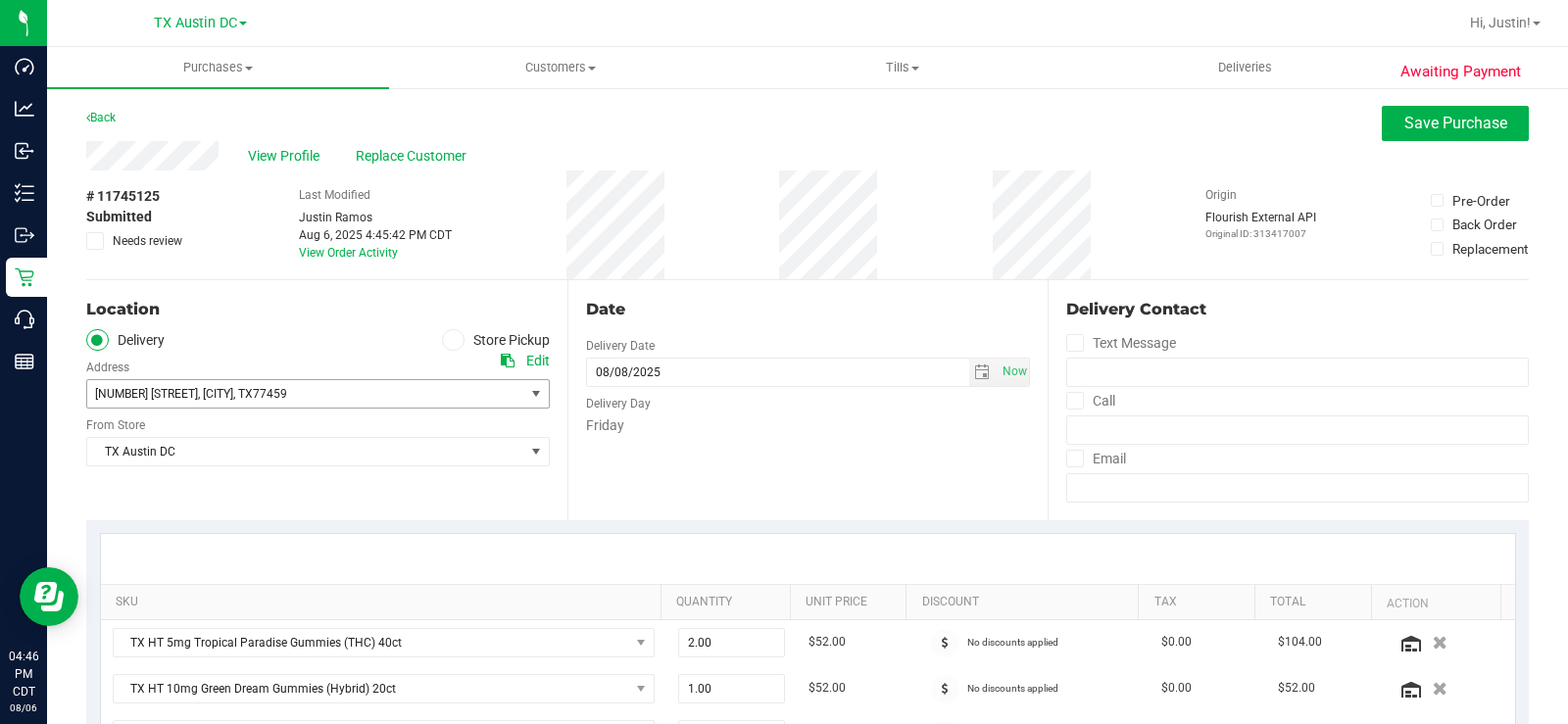type on "[DATE] [TIME] -- Message:  --  Phone:[PHONE] --  Payment Method:CANPAY --  Menu Name:goodblend TX - Missouri City Partner Pickup
PT placed two orders one for PU and one for Delivery. Called to verify and left vm for pt to call us back. PT does not have enough mg's for both. JR" 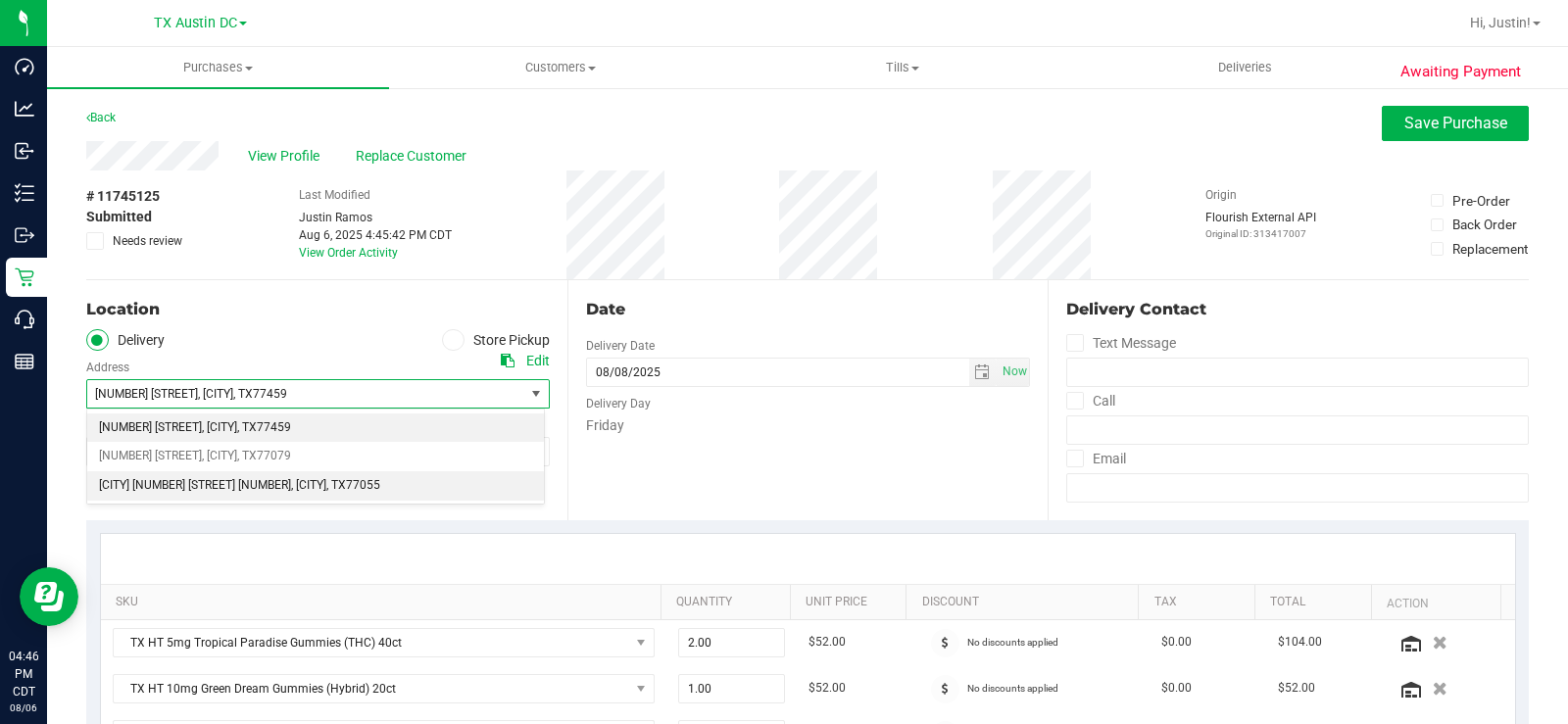 click on "[CITY] [NUMBER] [STREET] [NUMBER]" at bounding box center [195, 486] 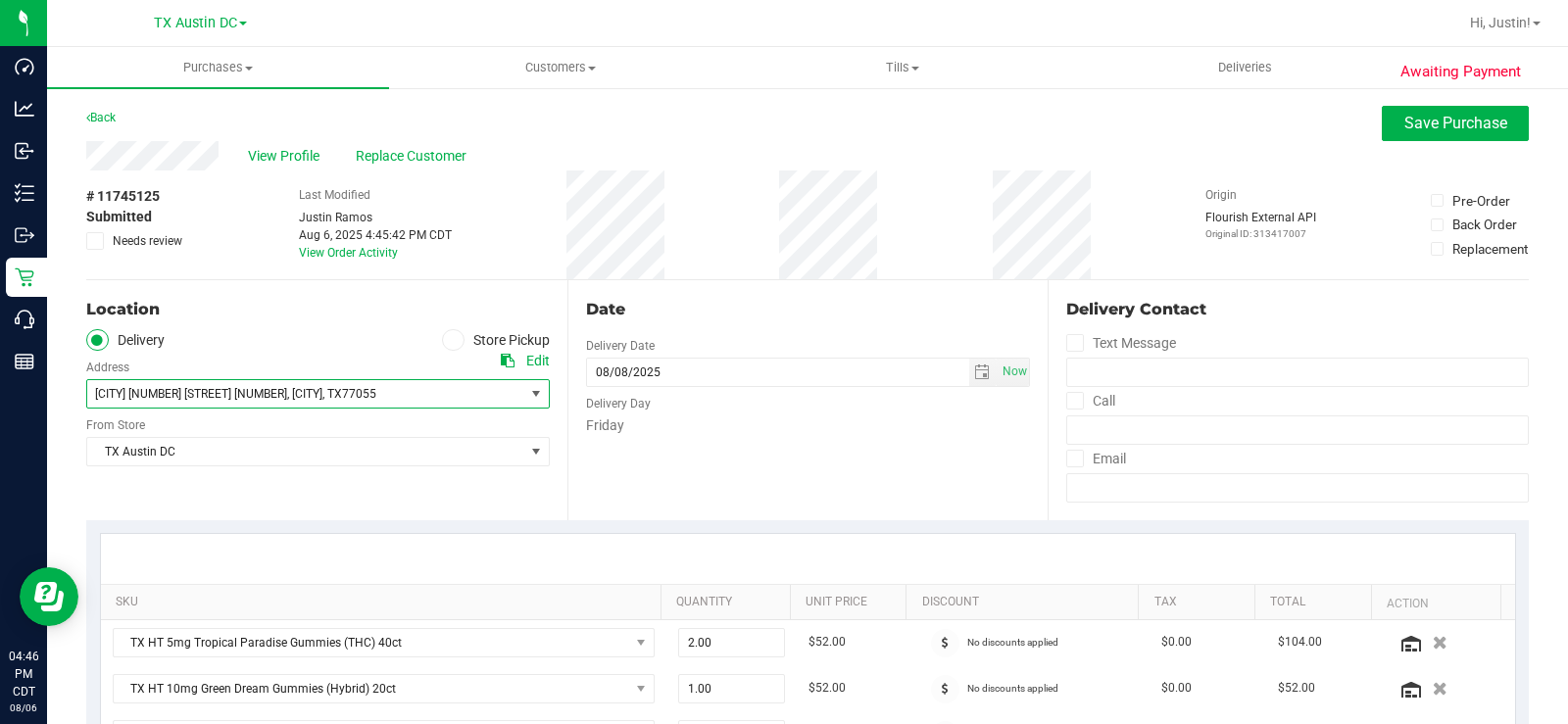 click on "Date
Delivery Date
08/08/2025
Now
08/08/2025 07:00 AM
Now
Delivery Day
Friday" at bounding box center (808, 400) 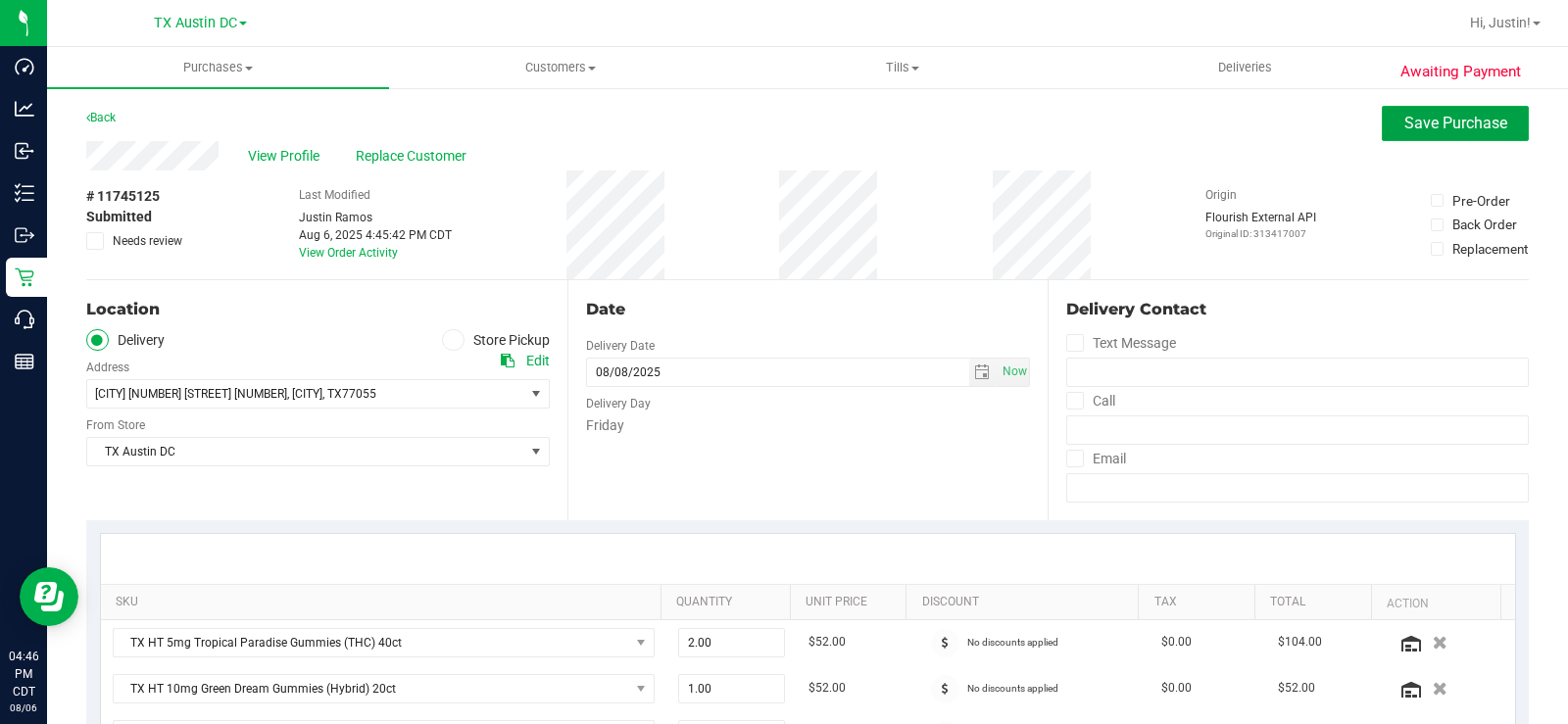 click on "Save Purchase" at bounding box center (1455, 122) 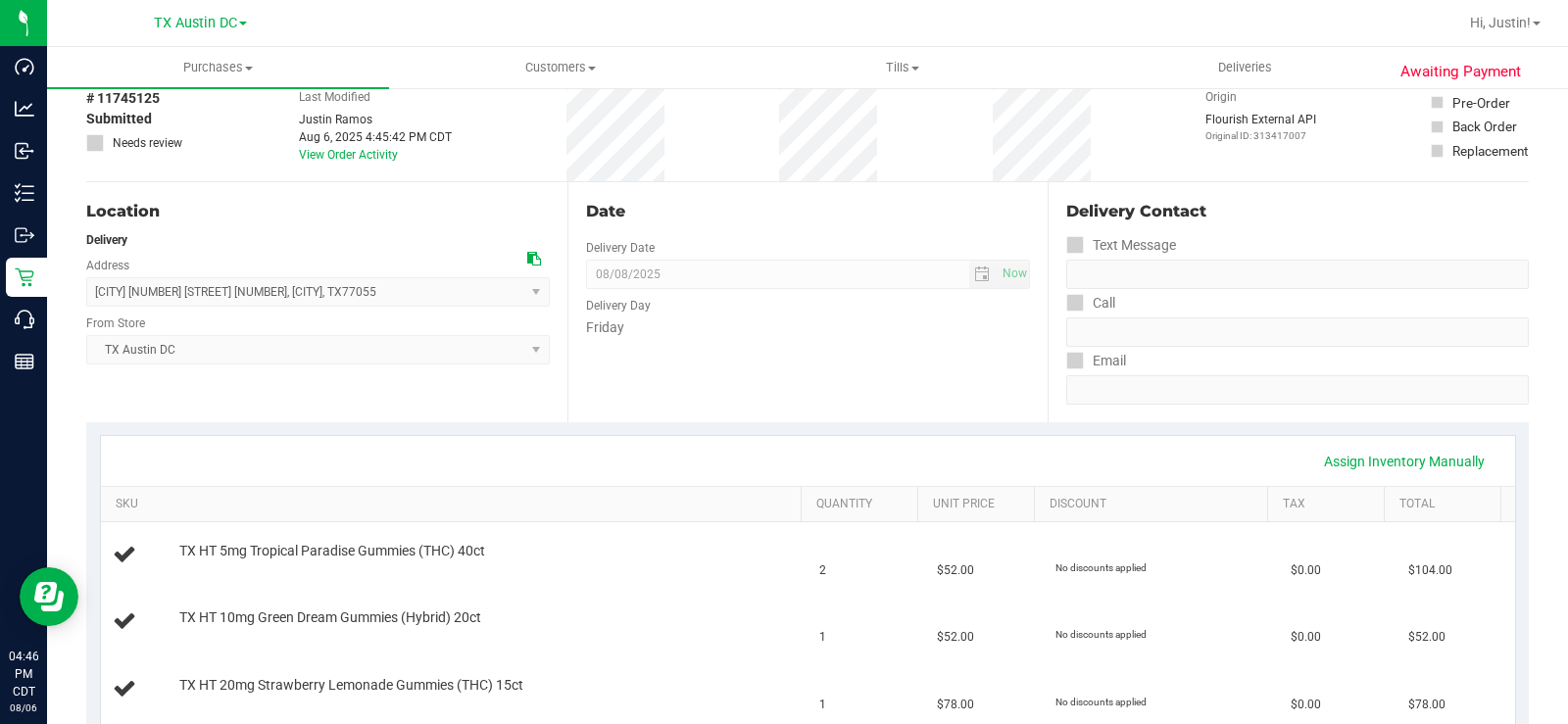 scroll, scrollTop: 0, scrollLeft: 0, axis: both 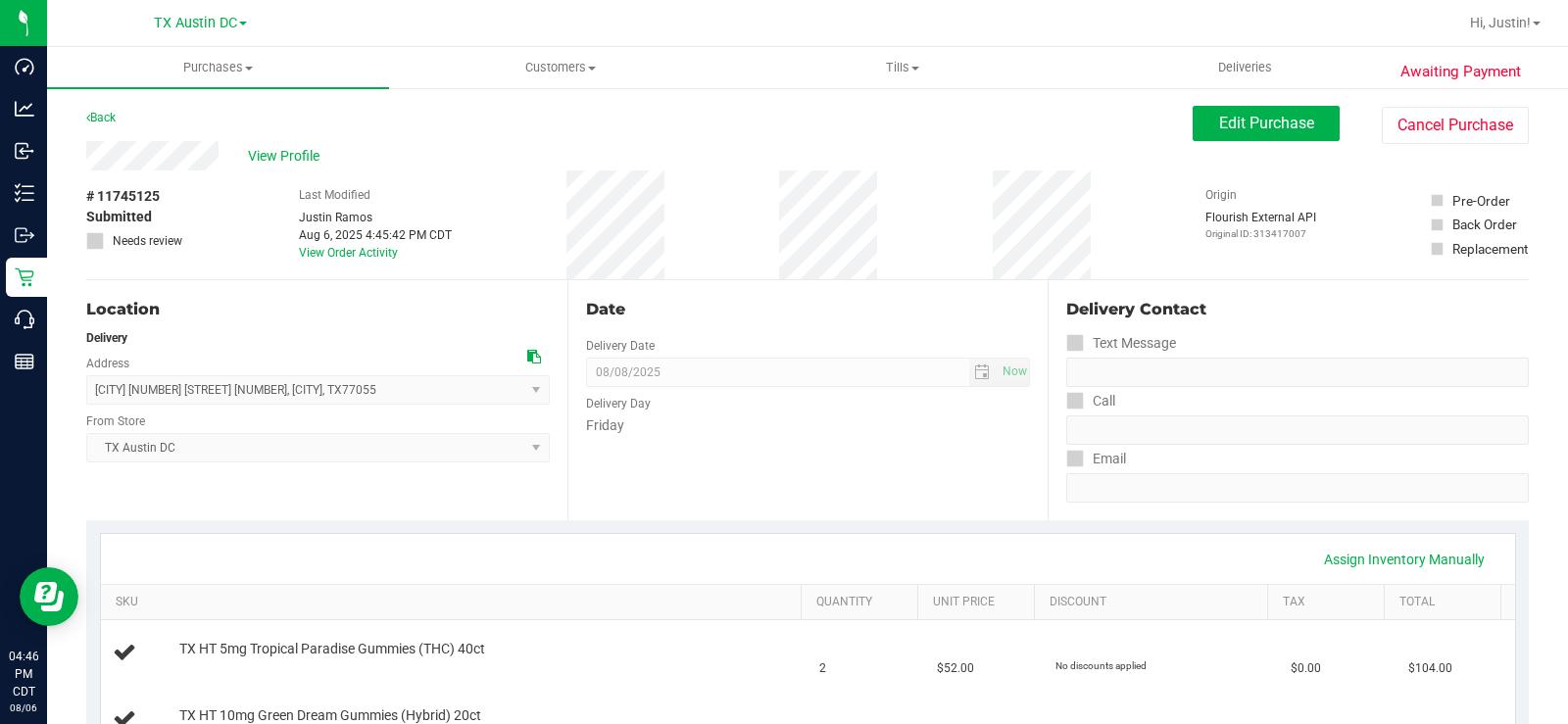 click on "View Profile" at bounding box center (287, 156) 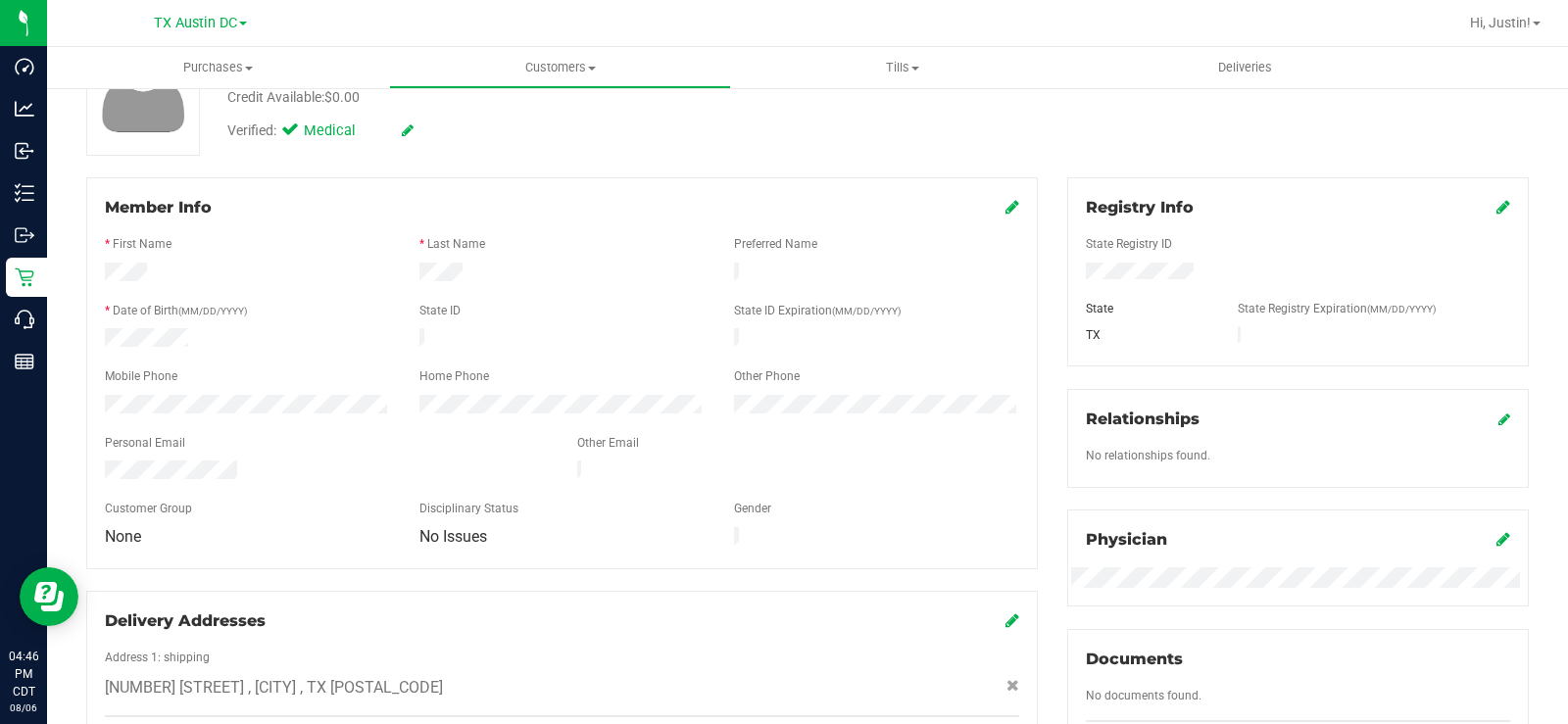 scroll, scrollTop: 196, scrollLeft: 0, axis: vertical 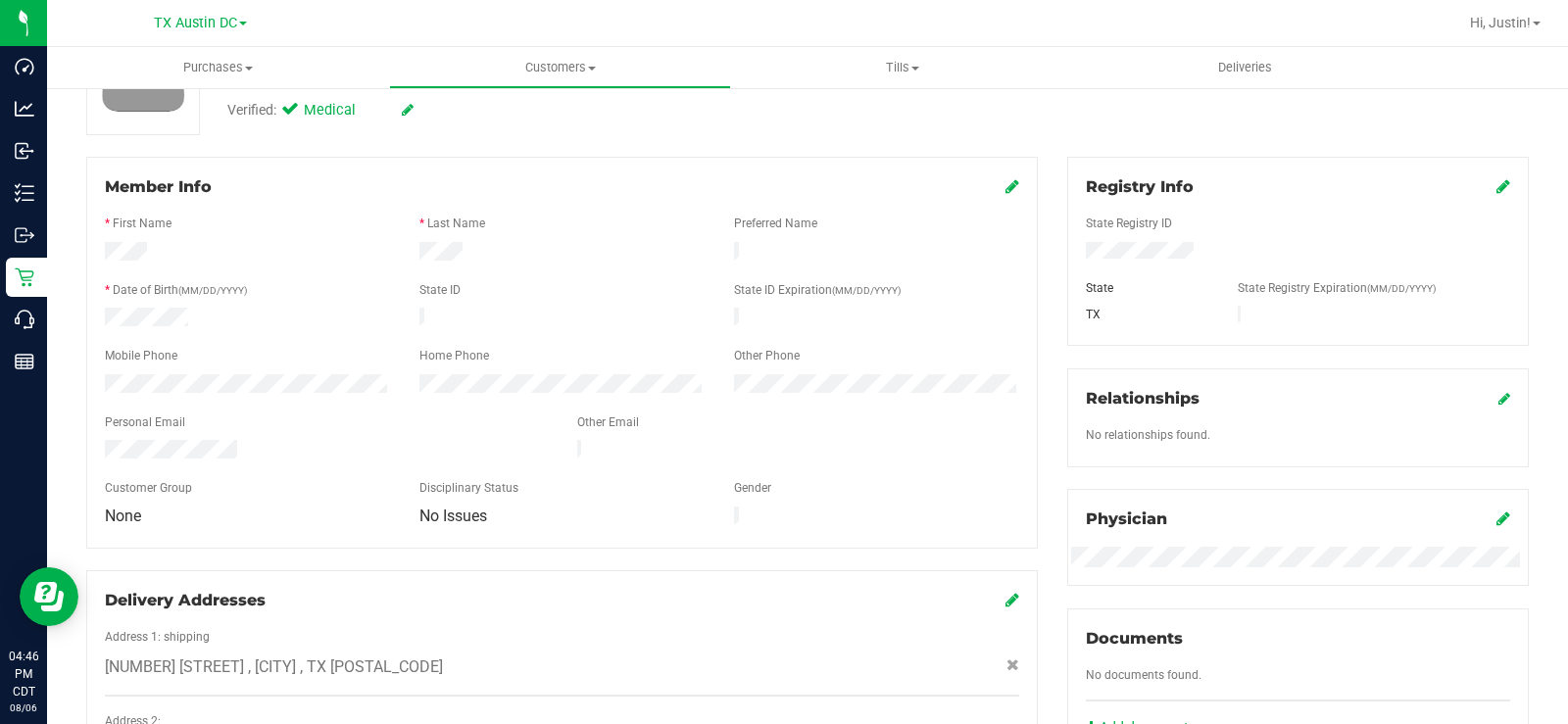 drag, startPoint x: 244, startPoint y: 434, endPoint x: 80, endPoint y: 438, distance: 164.0488 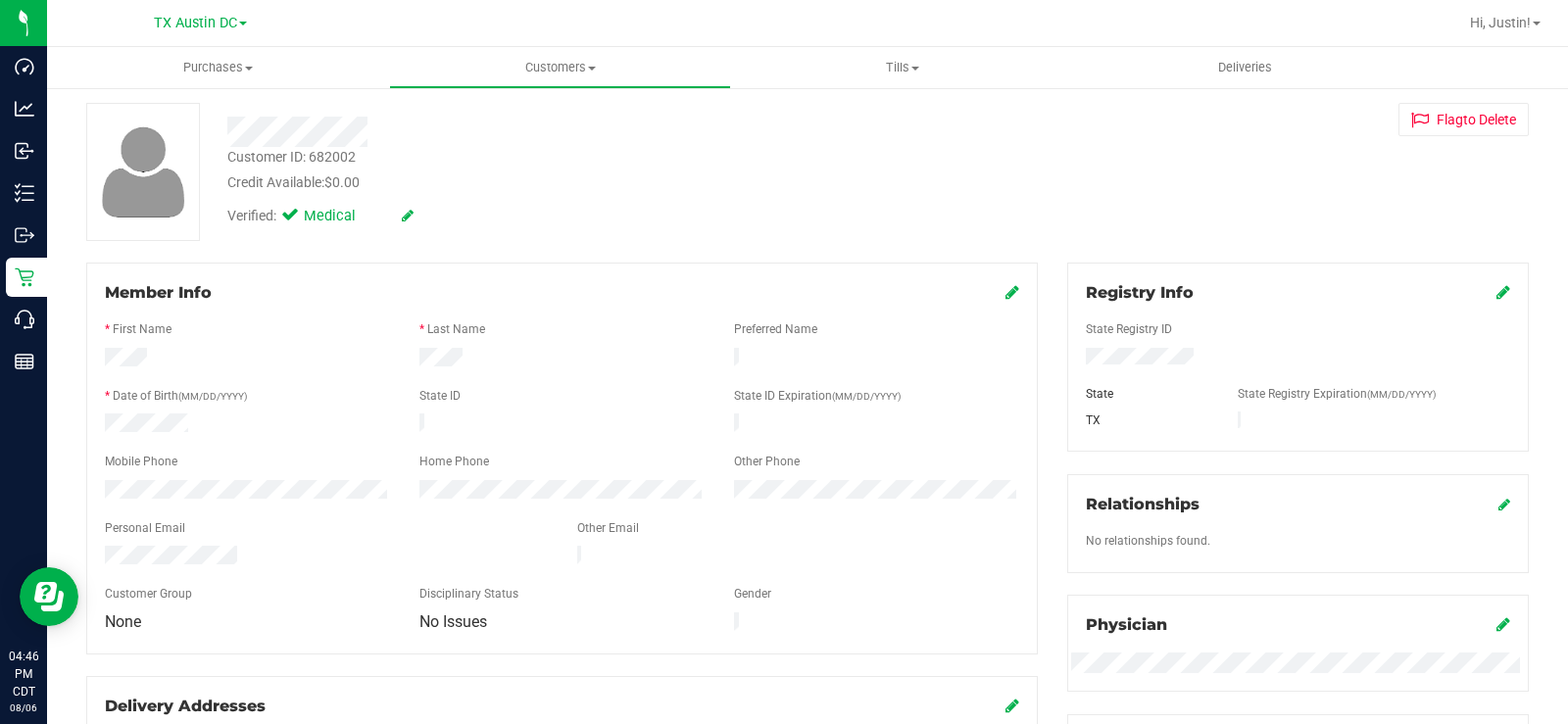 scroll, scrollTop: 0, scrollLeft: 0, axis: both 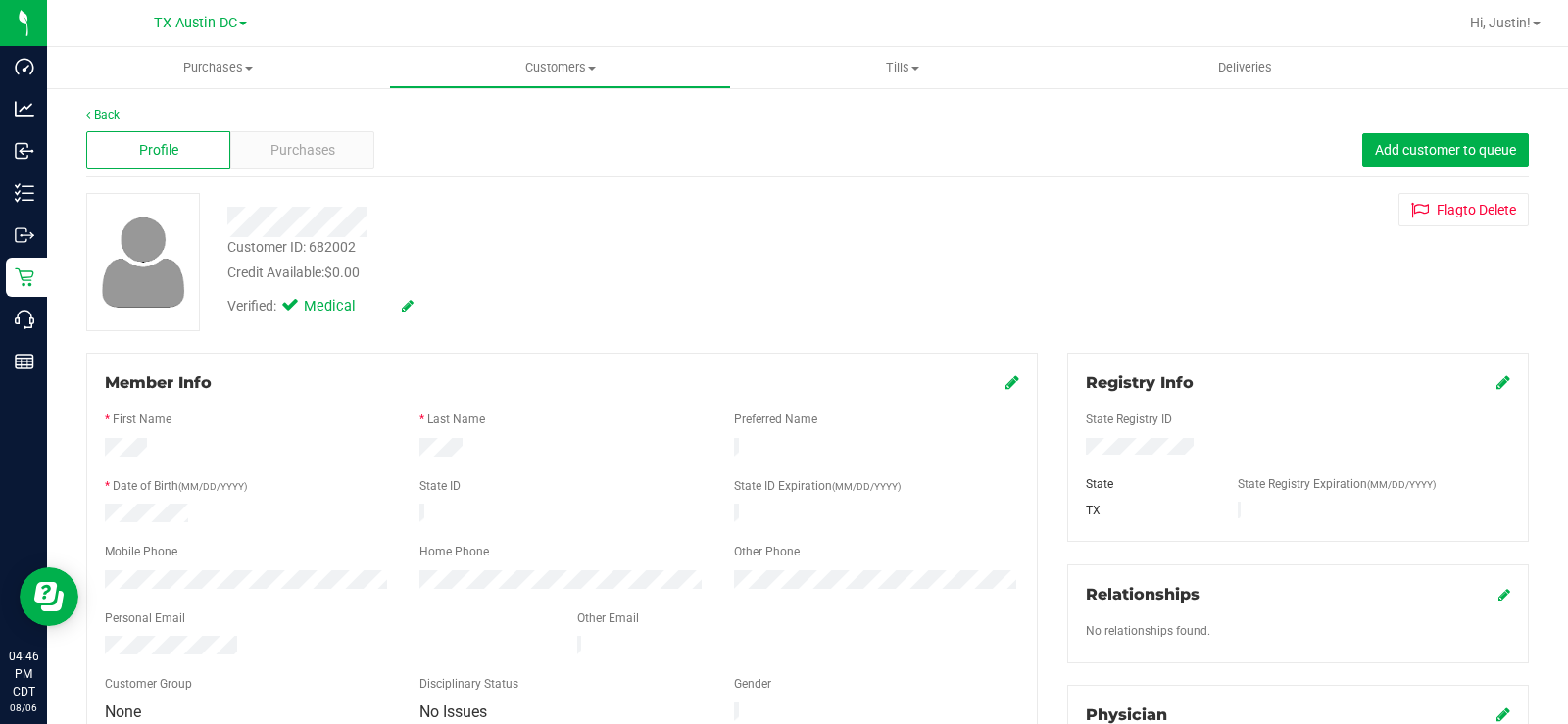 click on "Purchases" at bounding box center [303, 150] 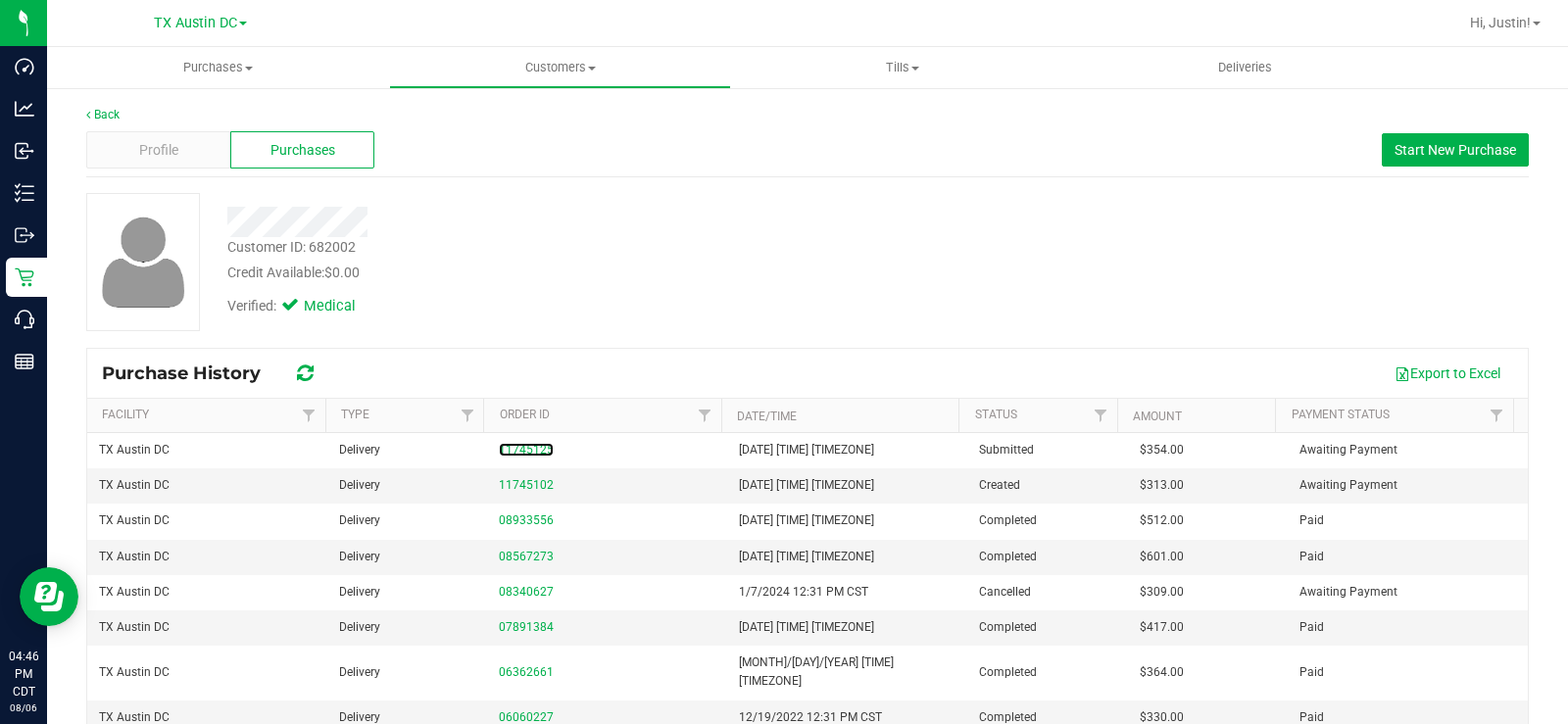 click on "11745125" at bounding box center [526, 450] 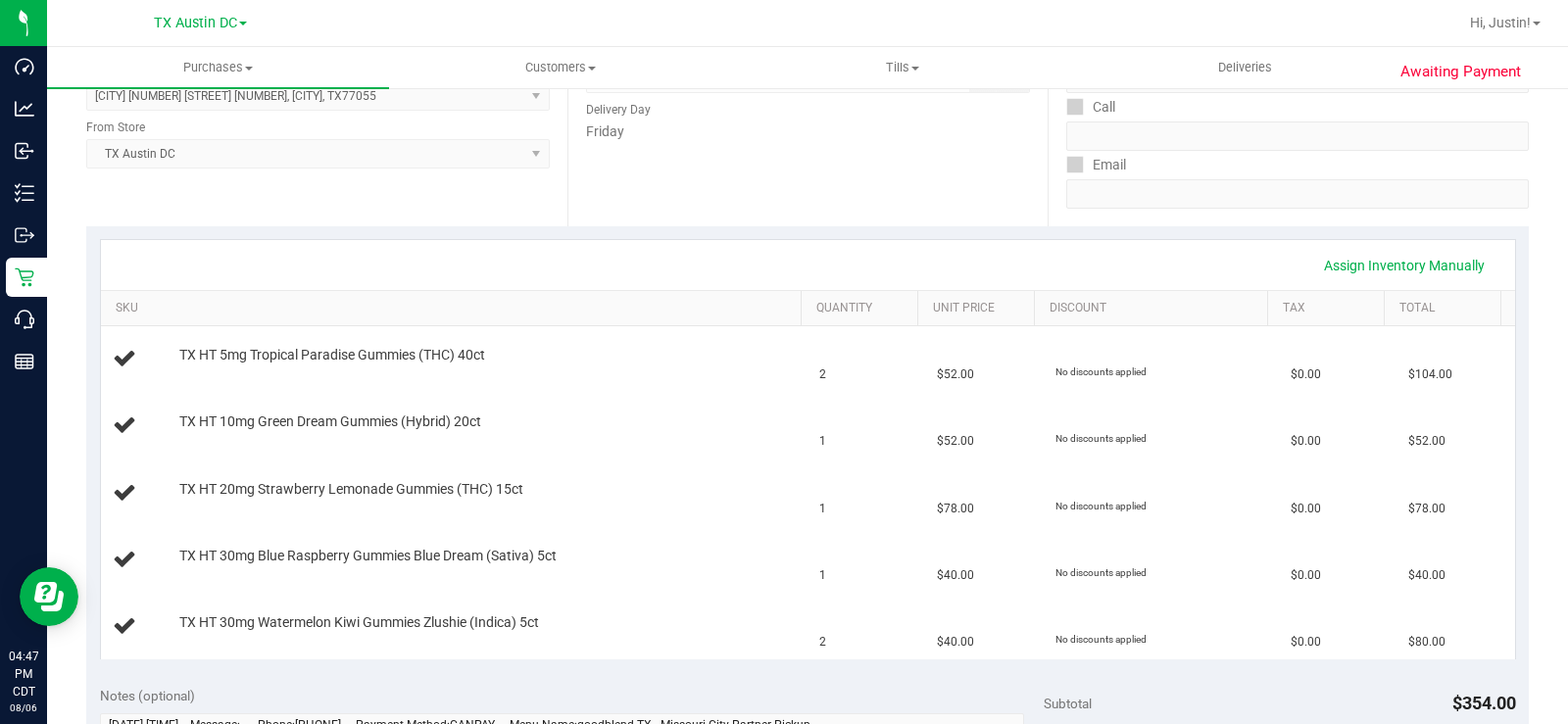 scroll, scrollTop: 0, scrollLeft: 0, axis: both 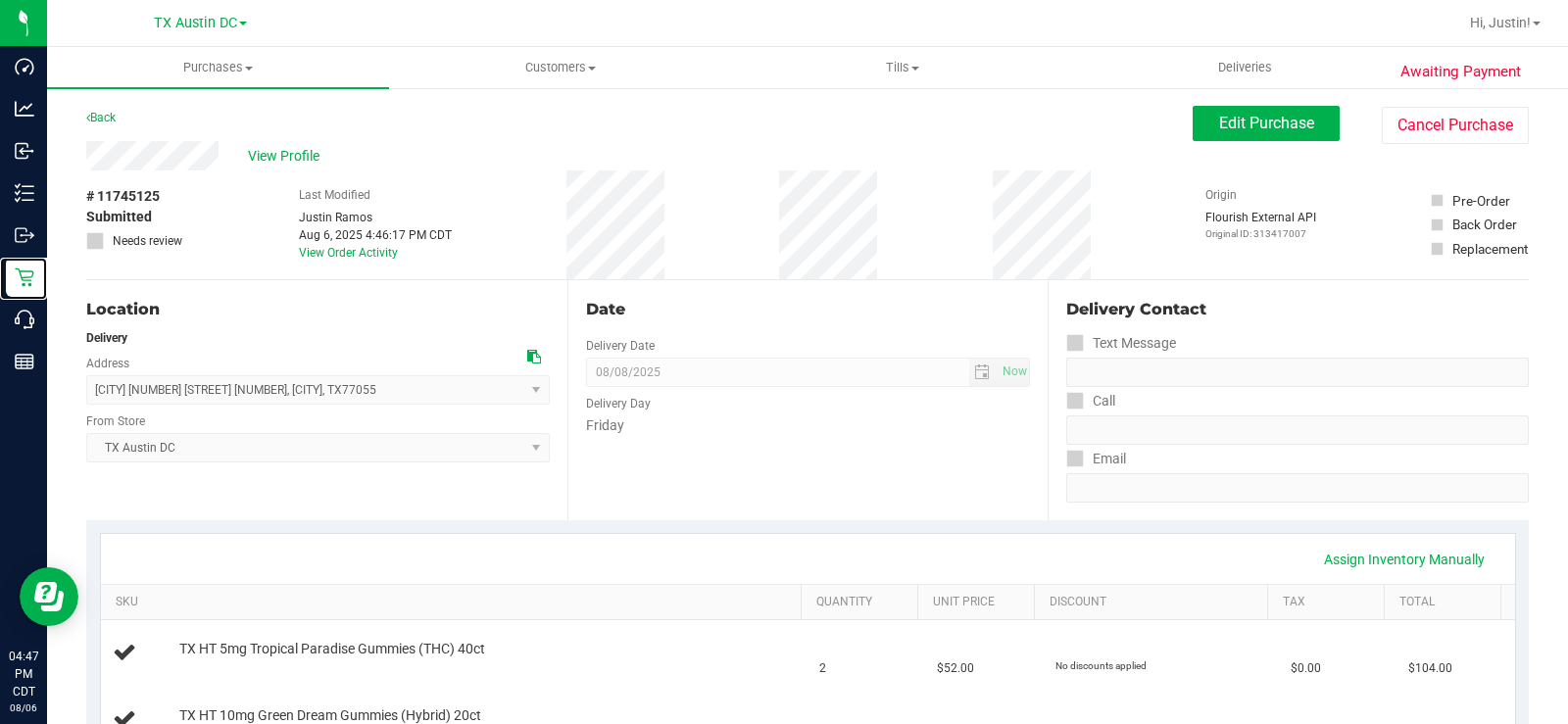 click on "Retail" at bounding box center (0, 0) 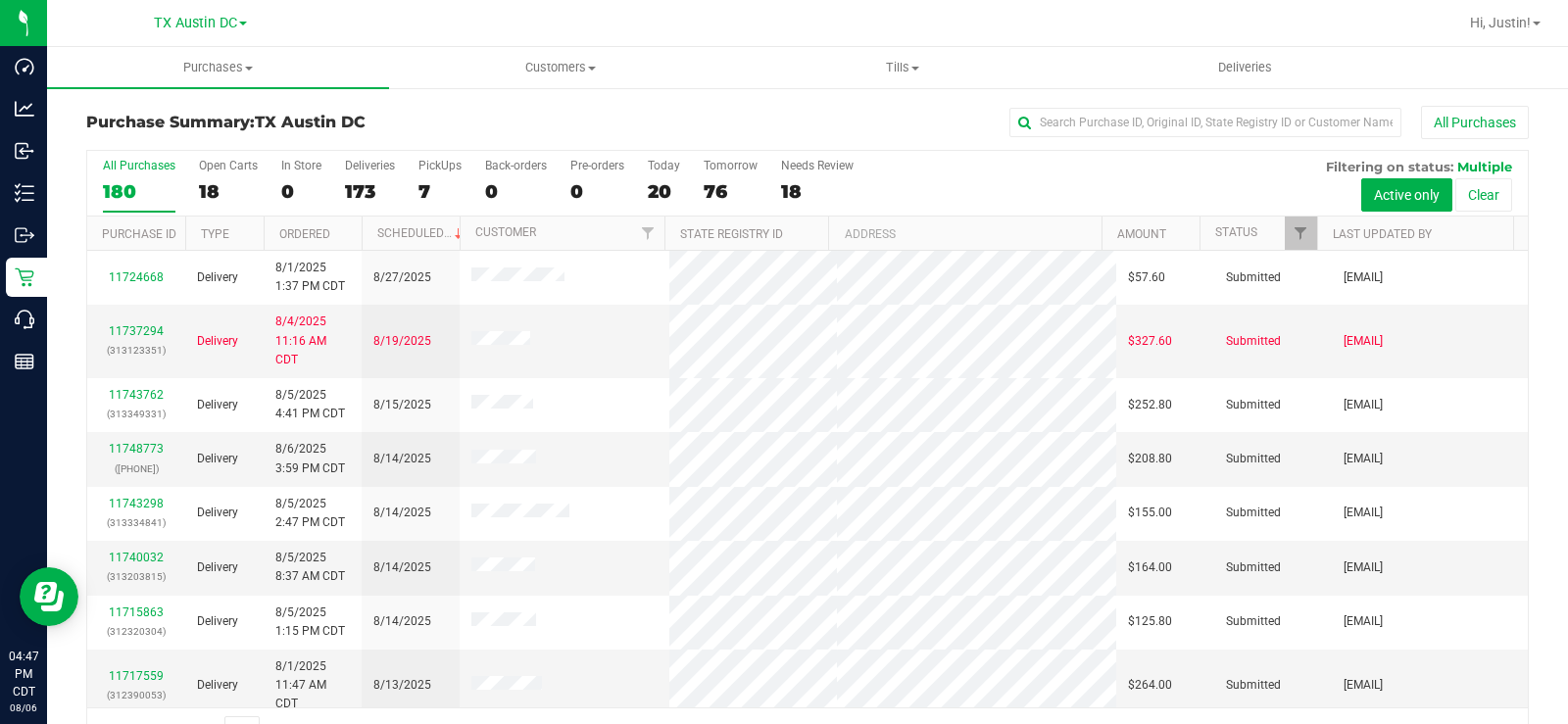 click on "18" at bounding box center [228, 191] 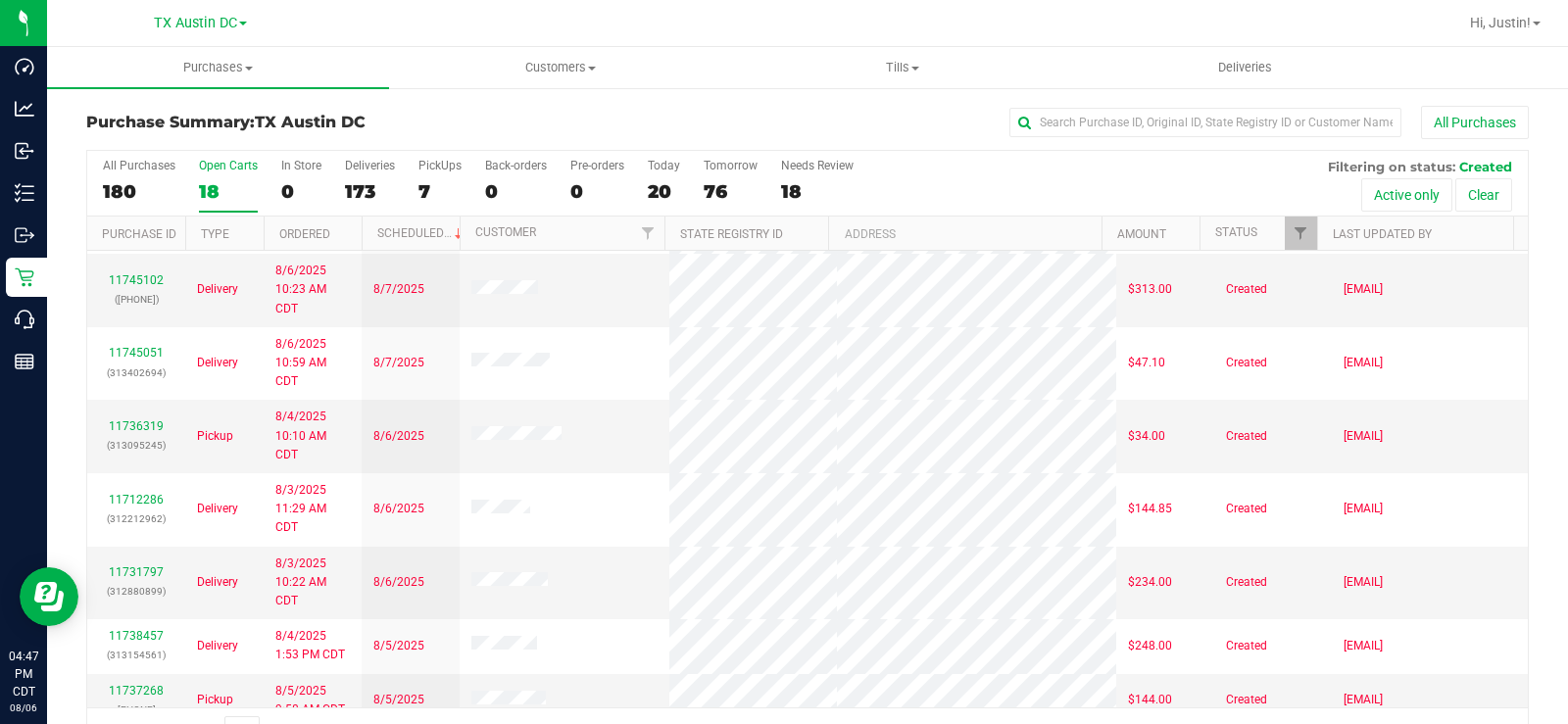 scroll, scrollTop: 670, scrollLeft: 0, axis: vertical 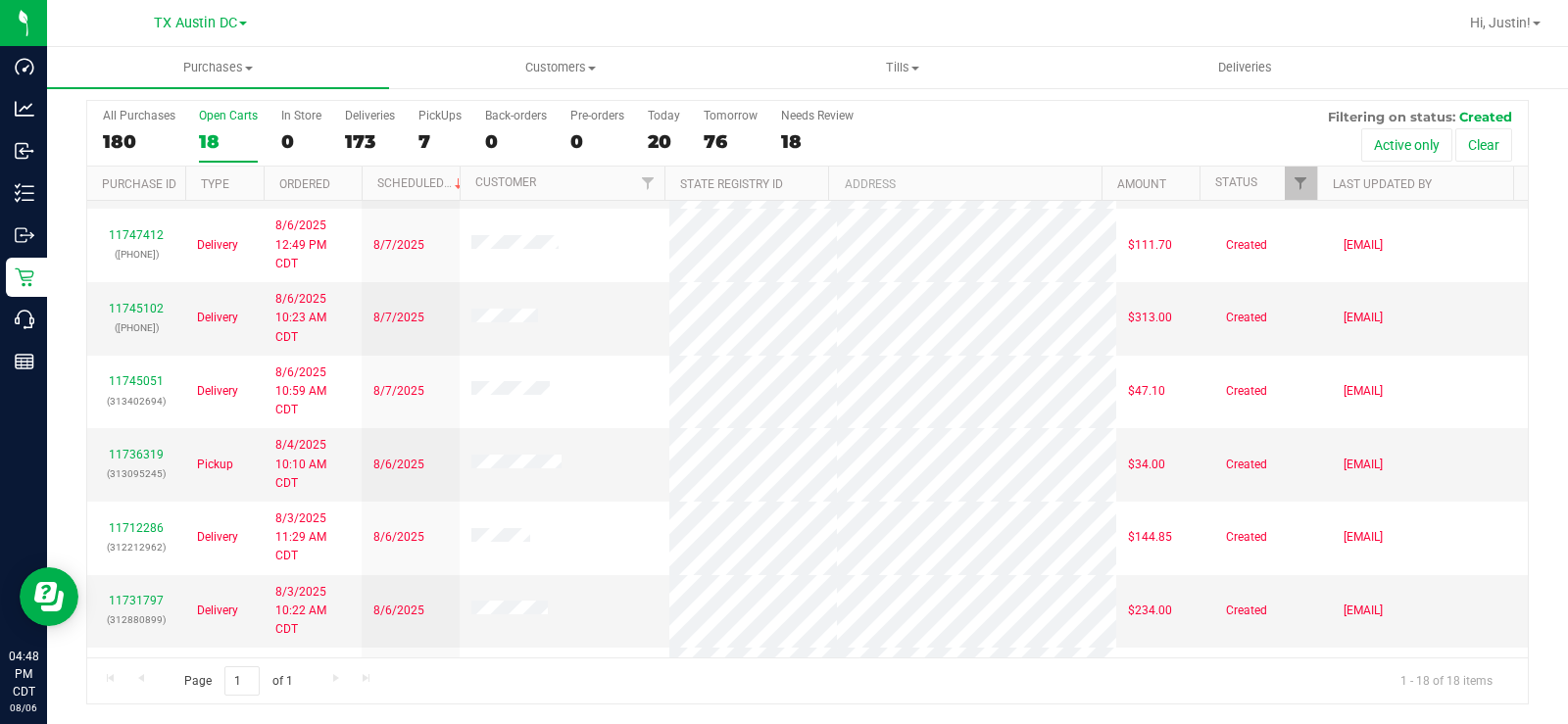 click on "Open Carts" at bounding box center [228, 116] 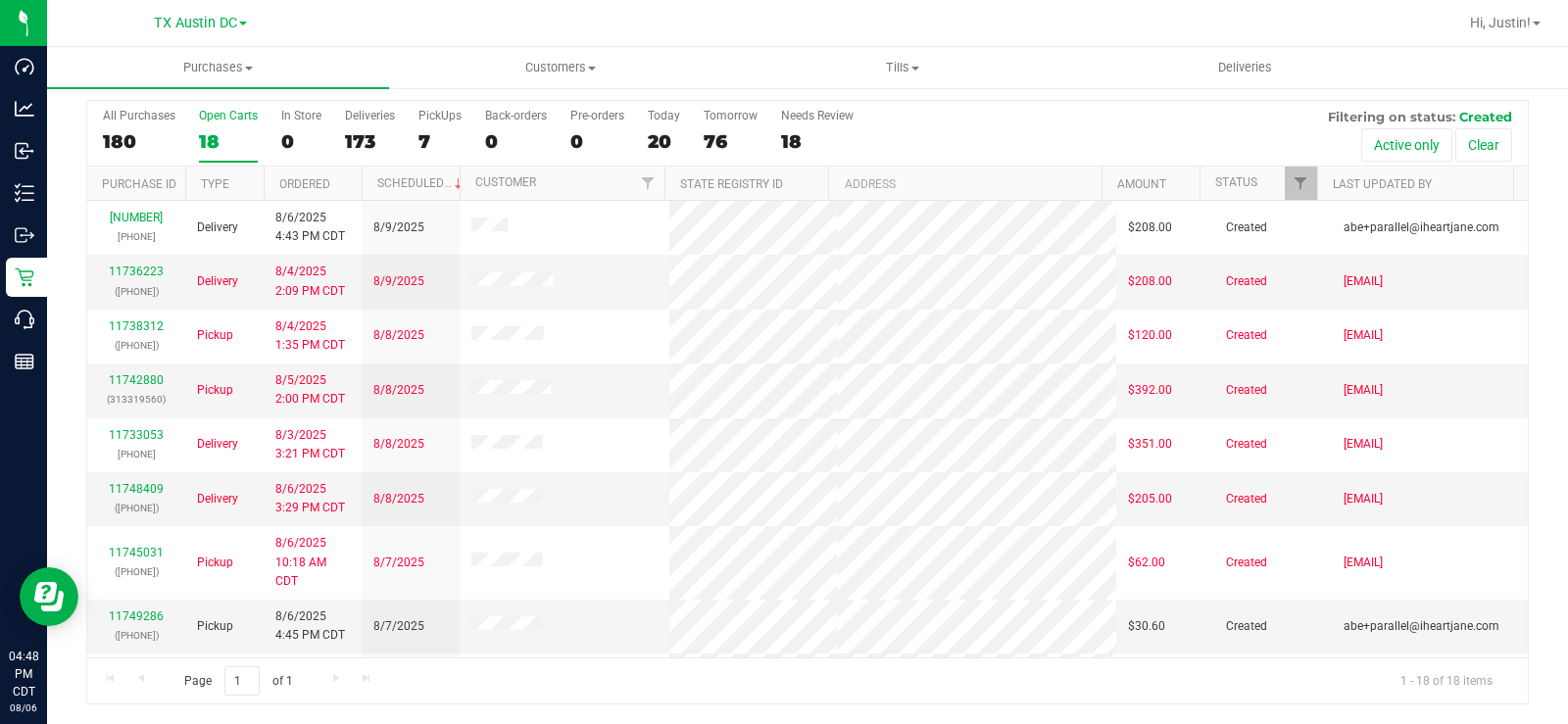scroll, scrollTop: 98, scrollLeft: 0, axis: vertical 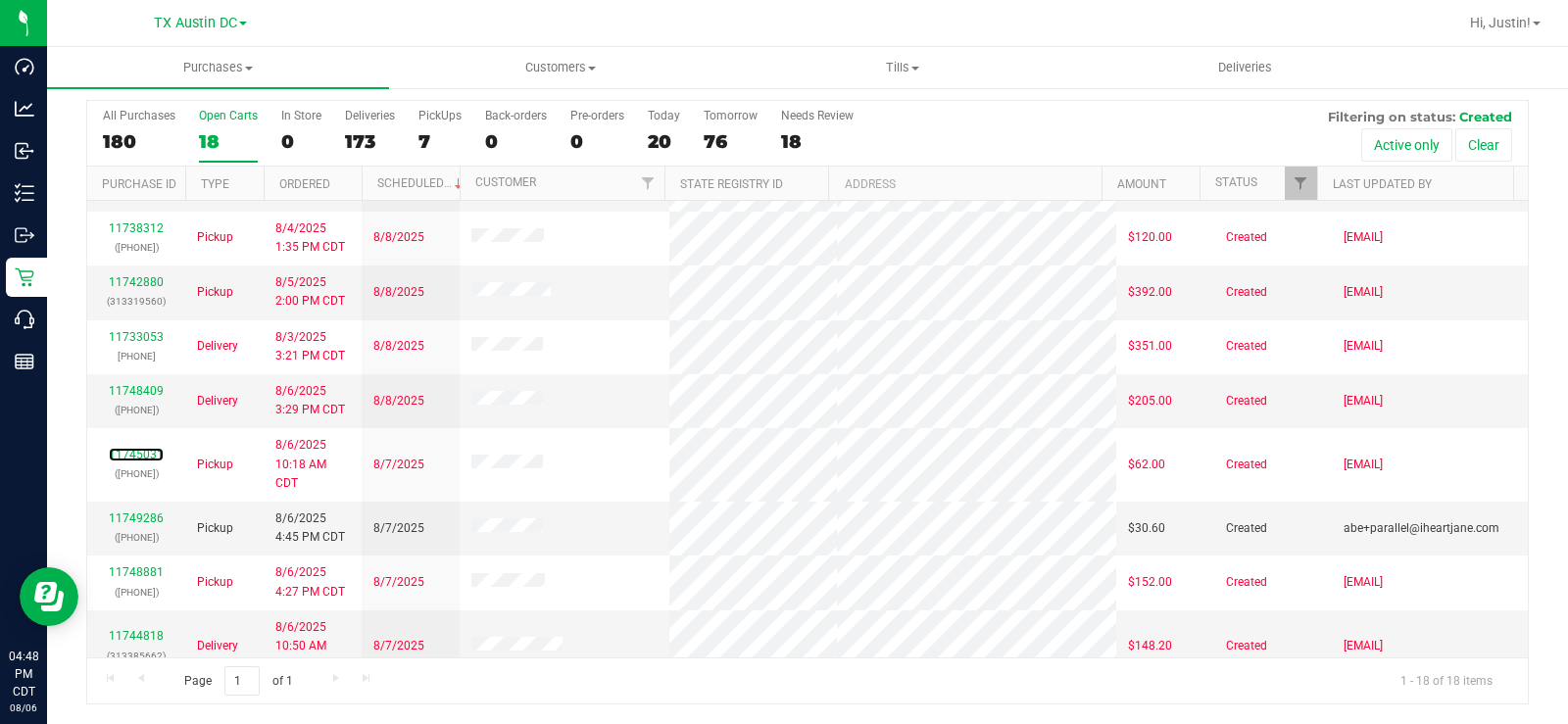 click on "11745031" at bounding box center [136, 455] 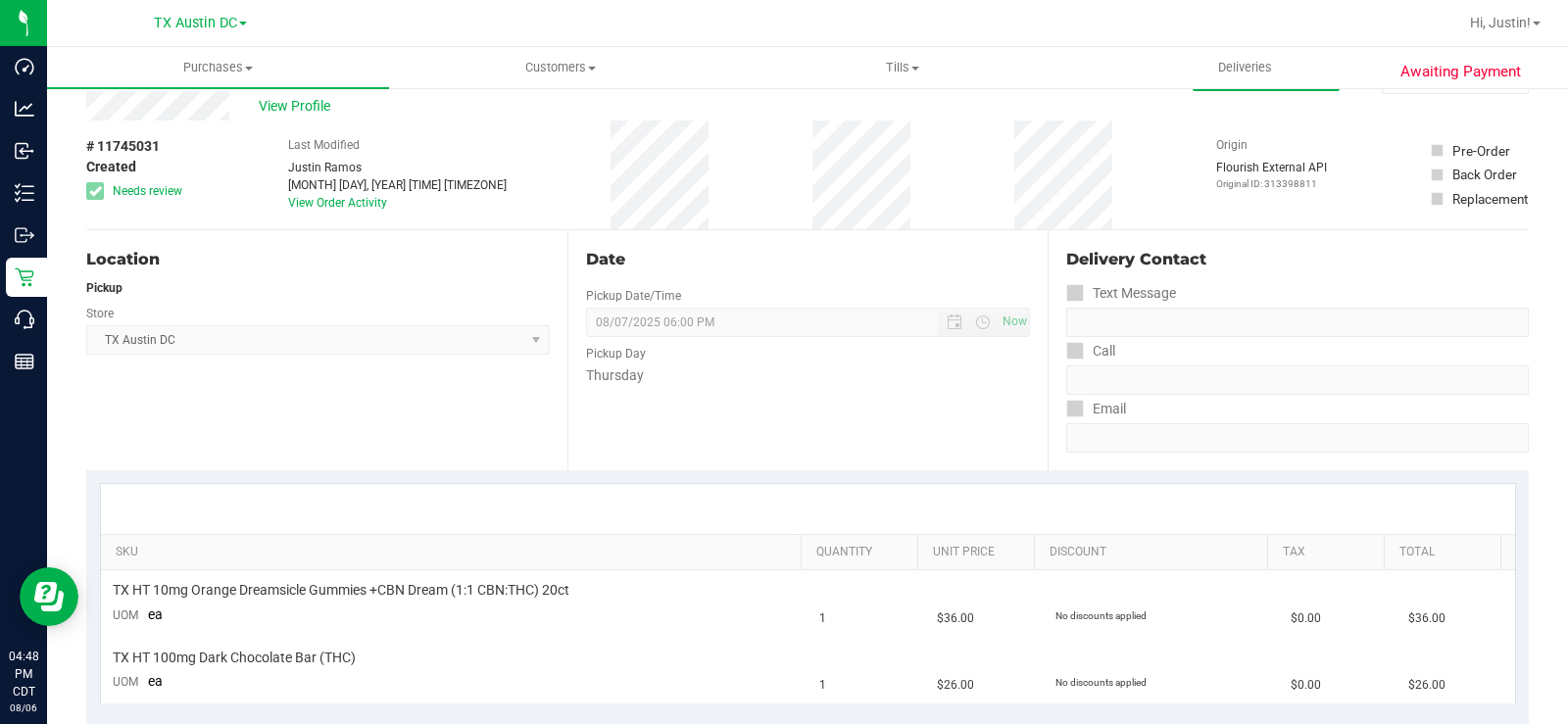 click on "Pickup" at bounding box center [318, 288] 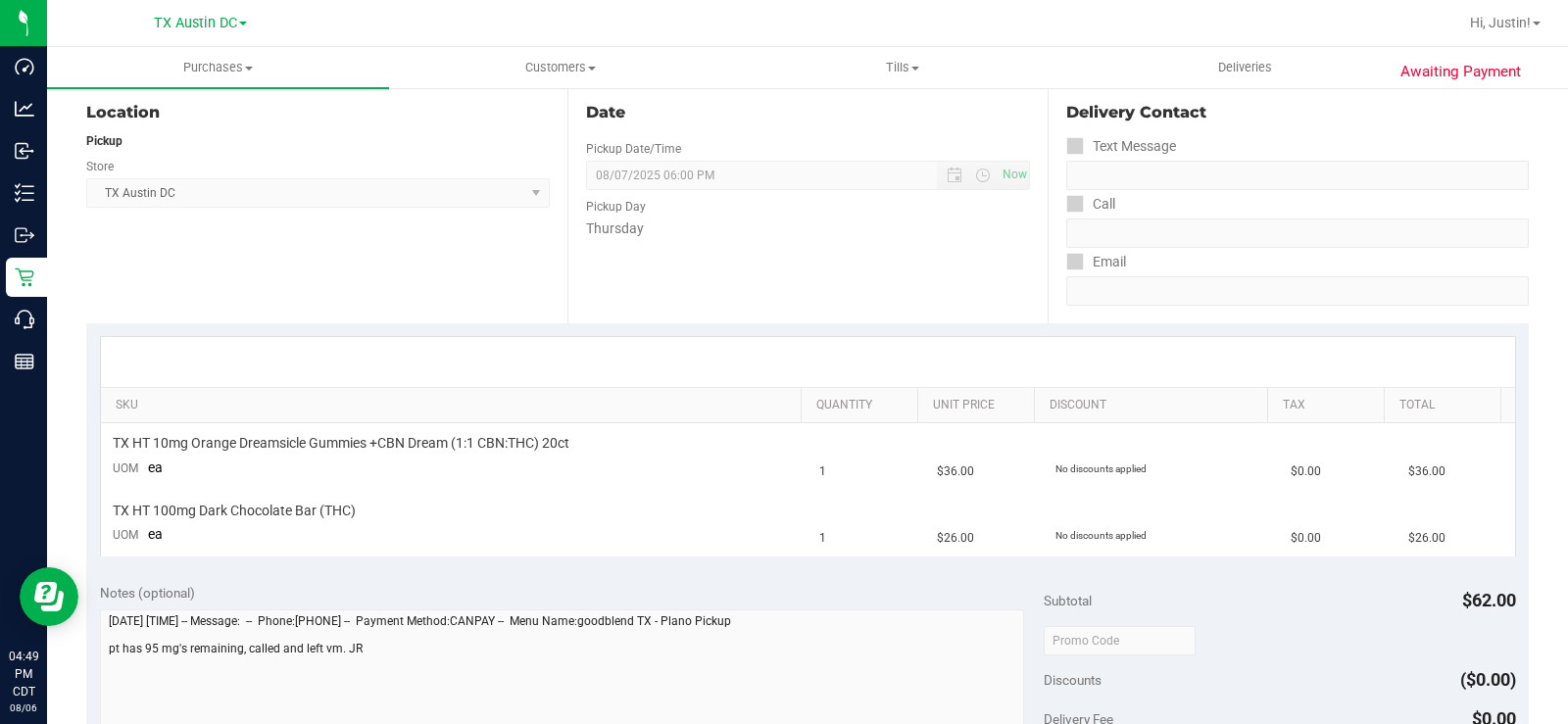 scroll, scrollTop: 0, scrollLeft: 0, axis: both 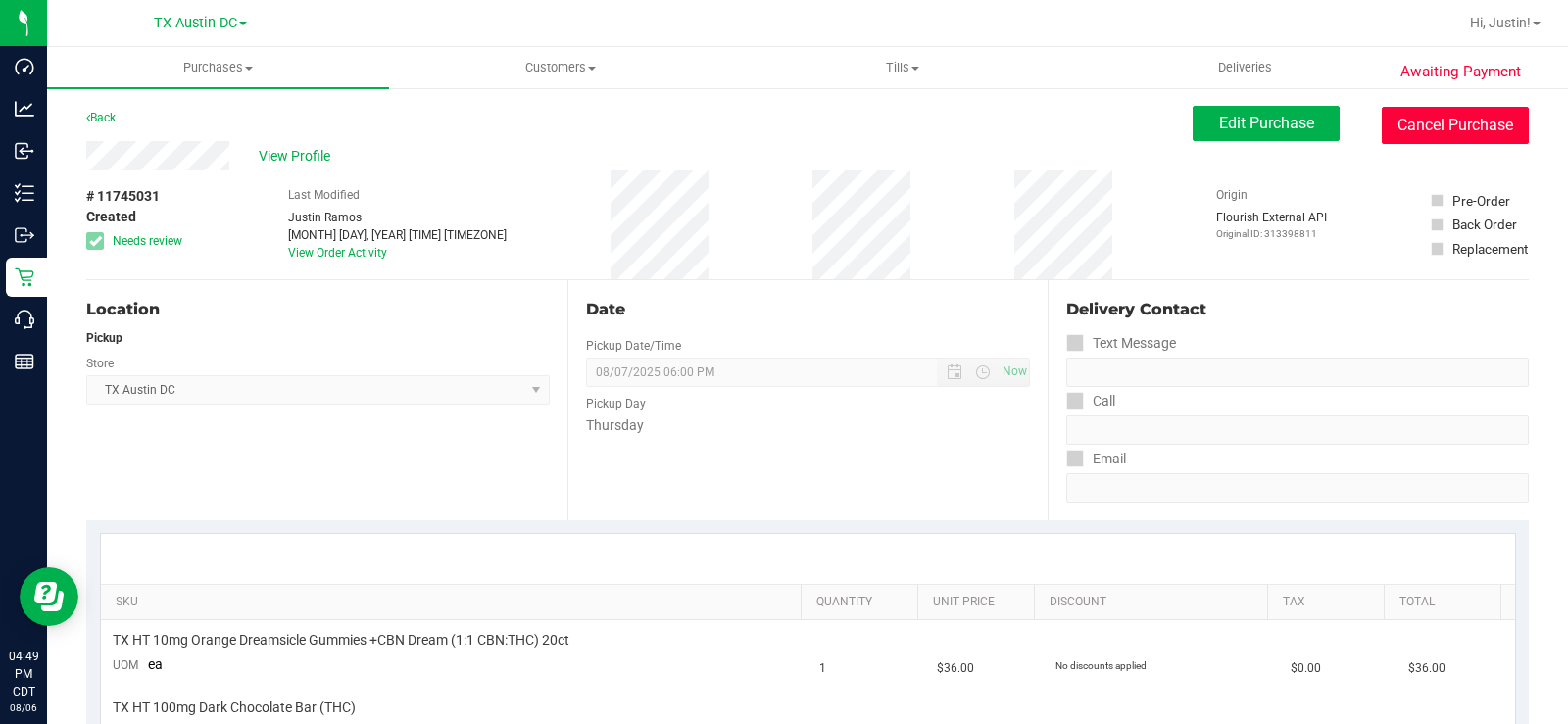 click on "Cancel Purchase" at bounding box center (1455, 125) 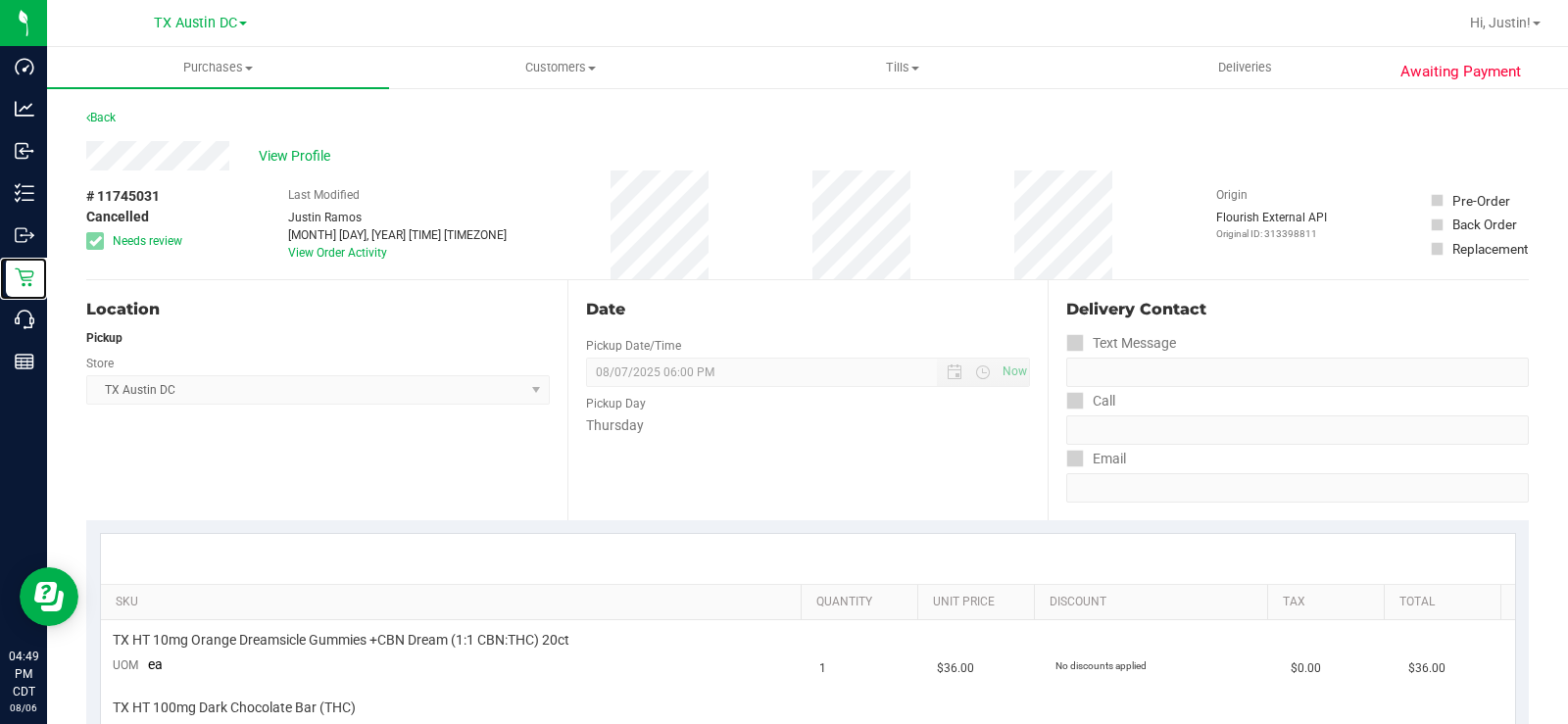 click on "Retail" at bounding box center [0, 0] 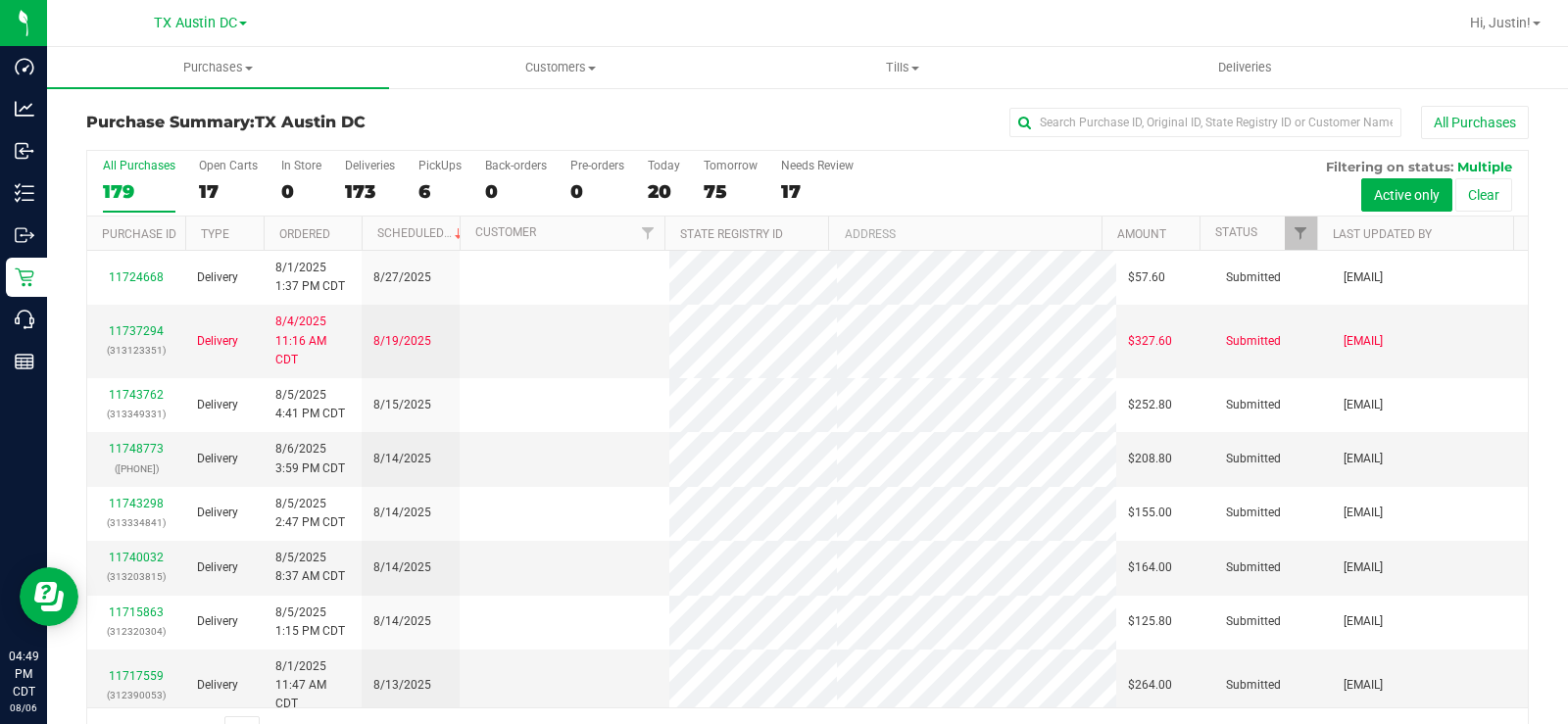 click on "Open Carts
17" at bounding box center [228, 185] 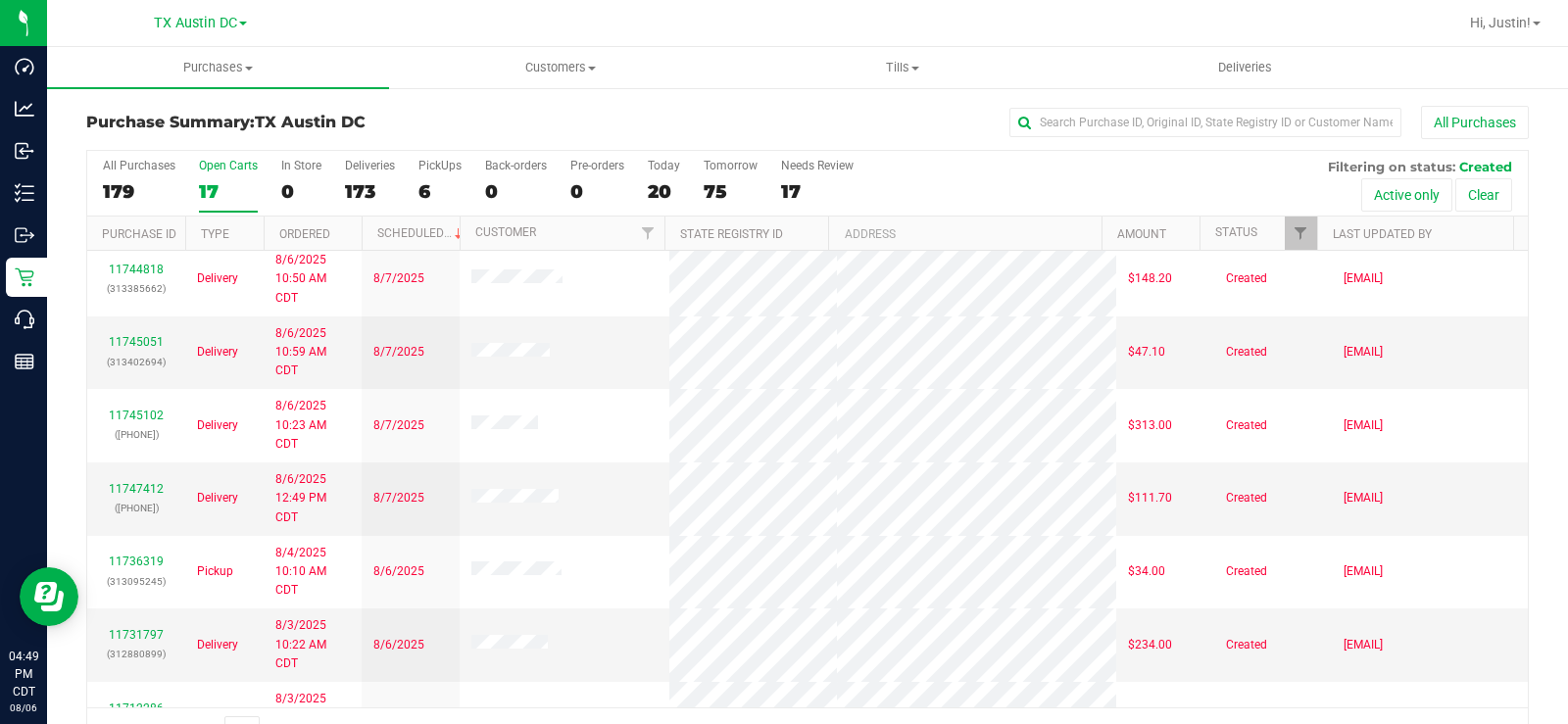 scroll, scrollTop: 490, scrollLeft: 0, axis: vertical 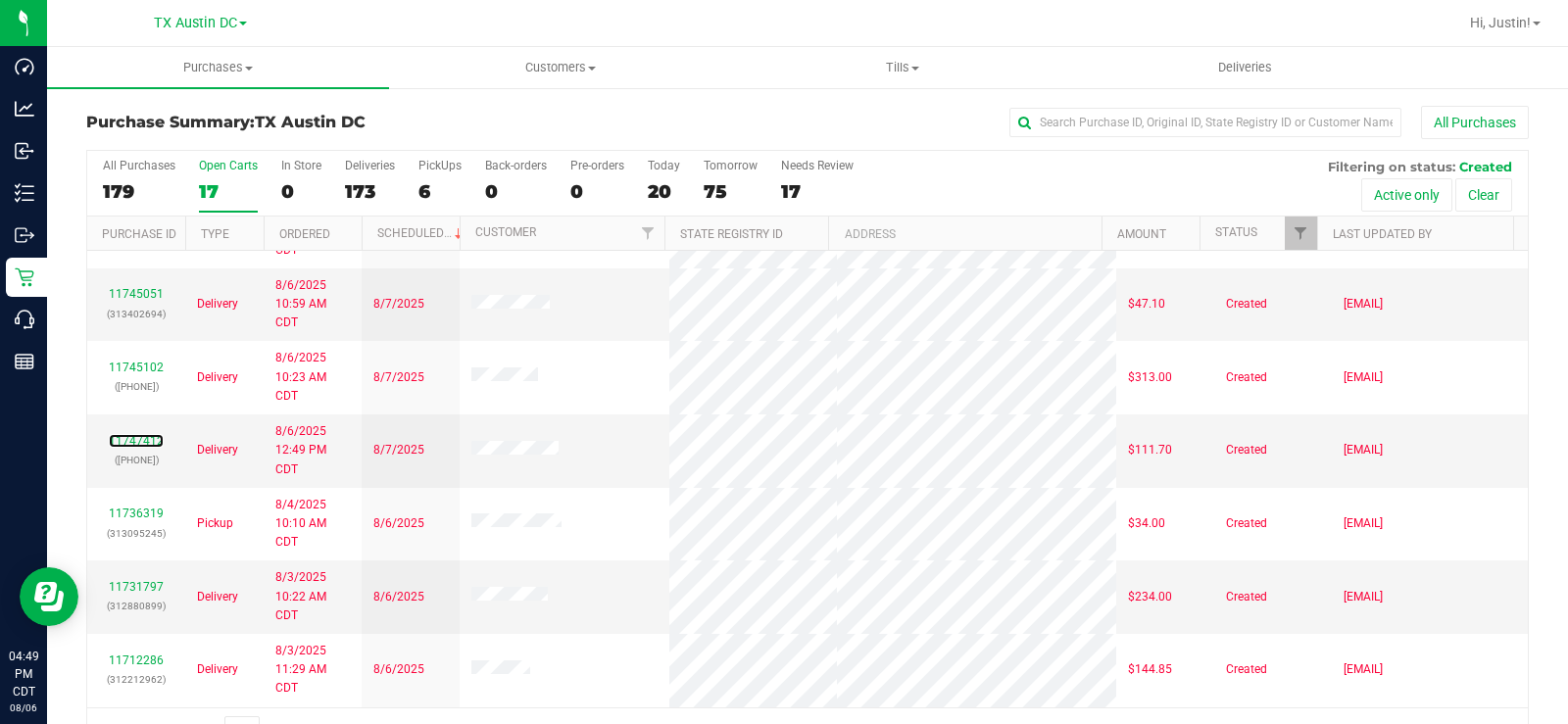 click on "11747412" at bounding box center (136, 441) 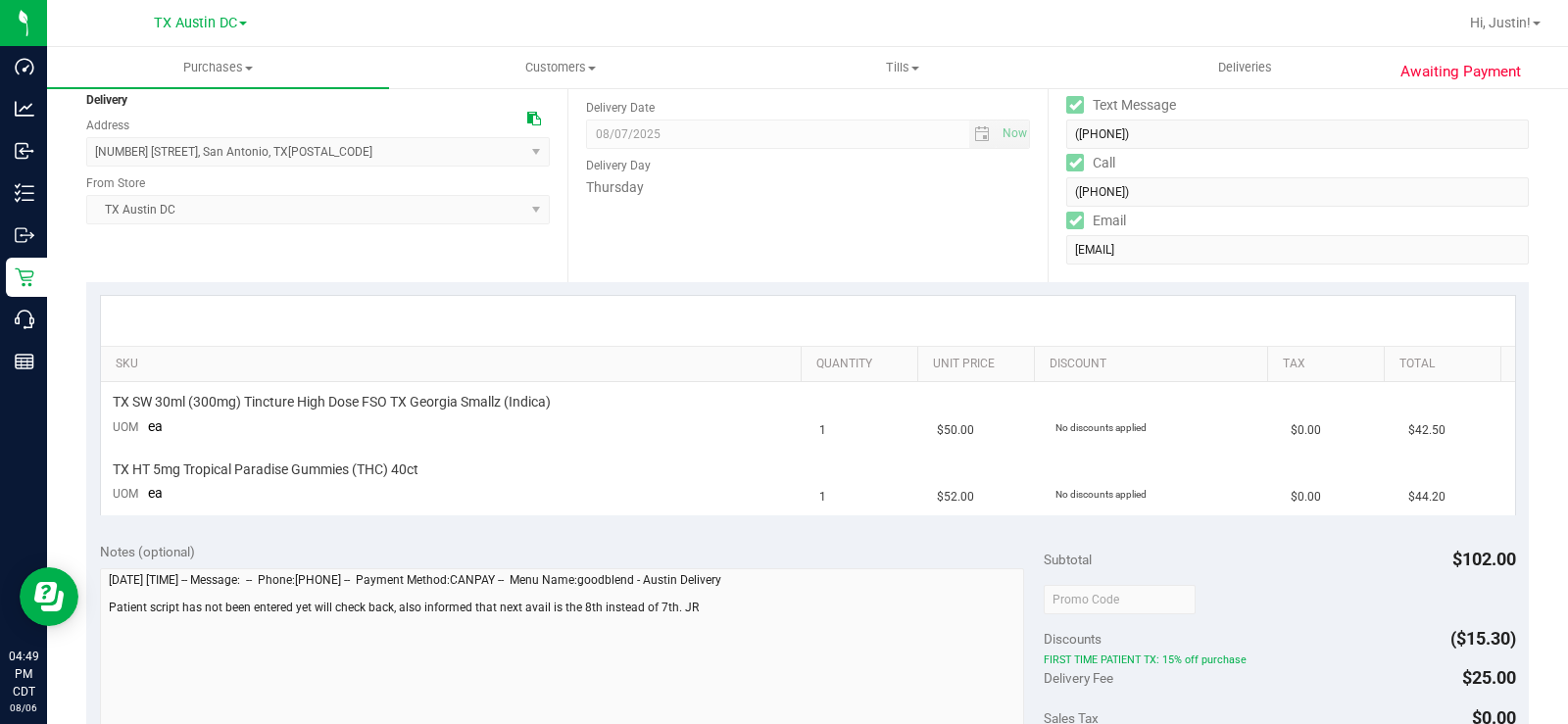 scroll, scrollTop: 0, scrollLeft: 0, axis: both 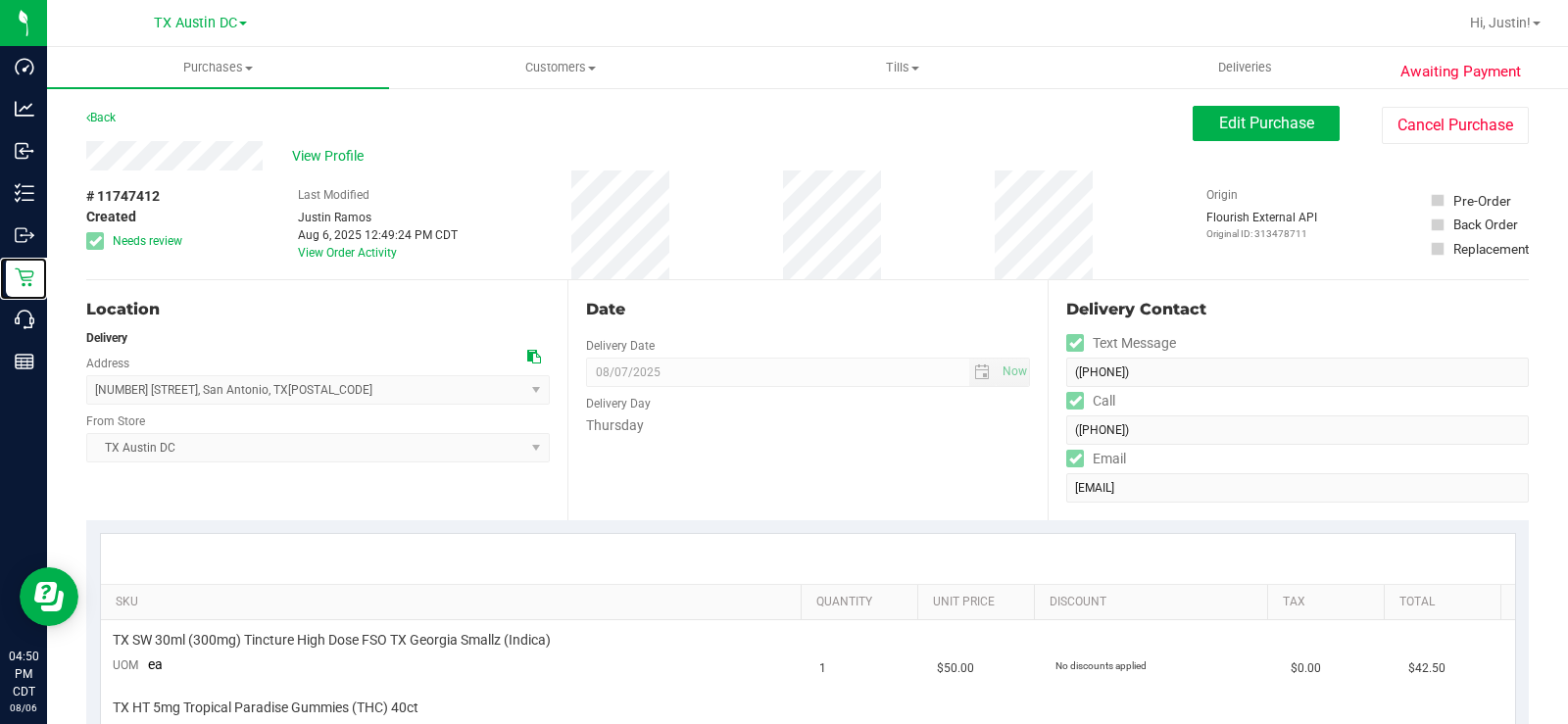 click on "Retail" at bounding box center (0, 0) 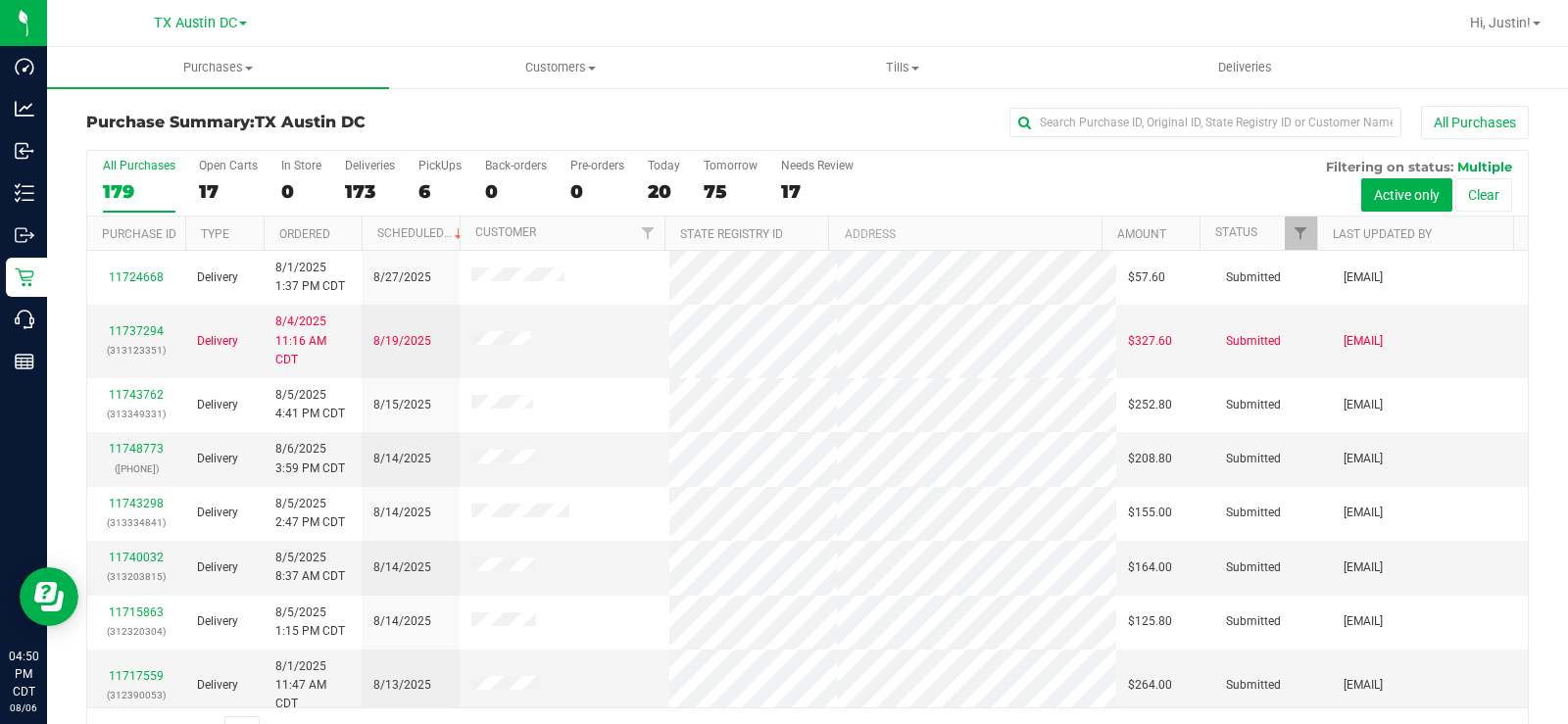 click on "17" at bounding box center [228, 191] 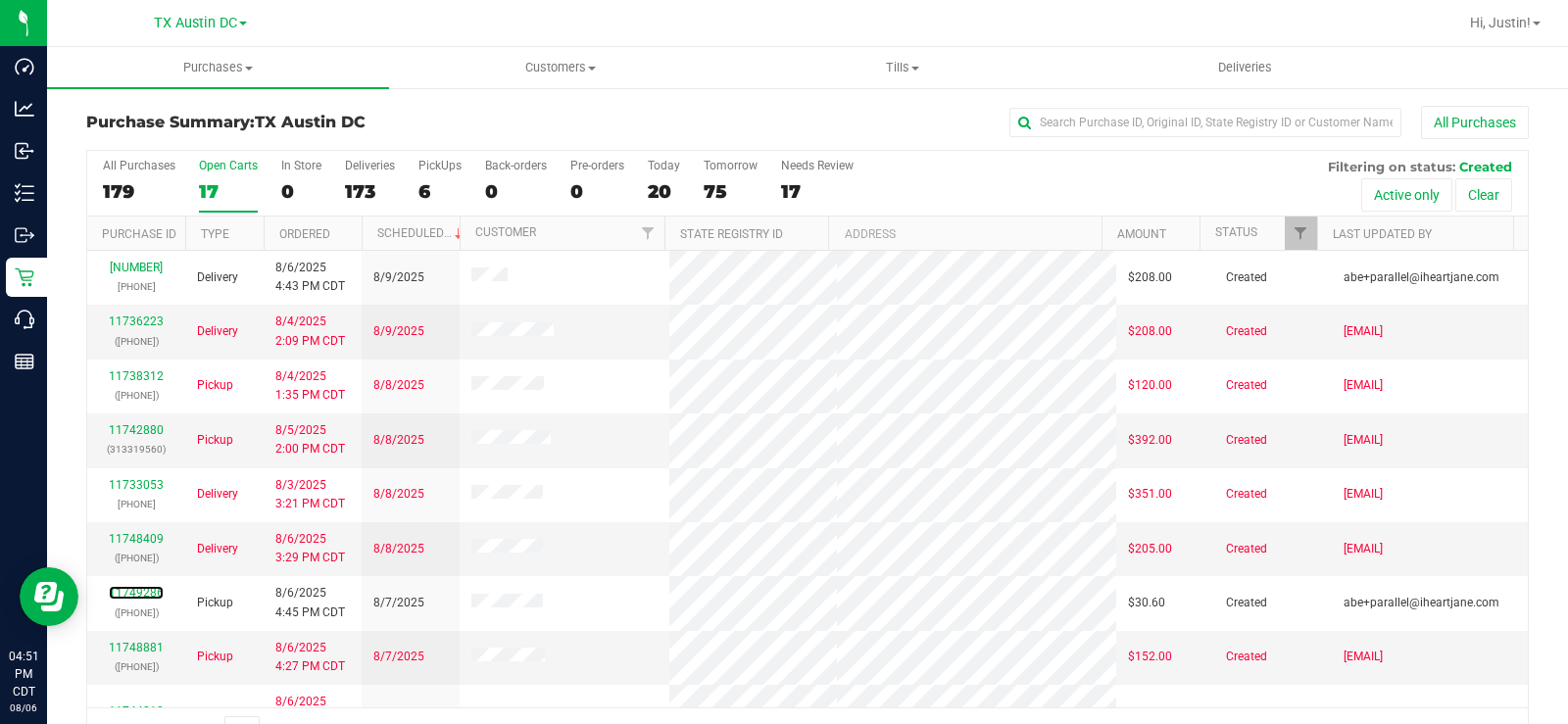 click on "11749286" at bounding box center (136, 593) 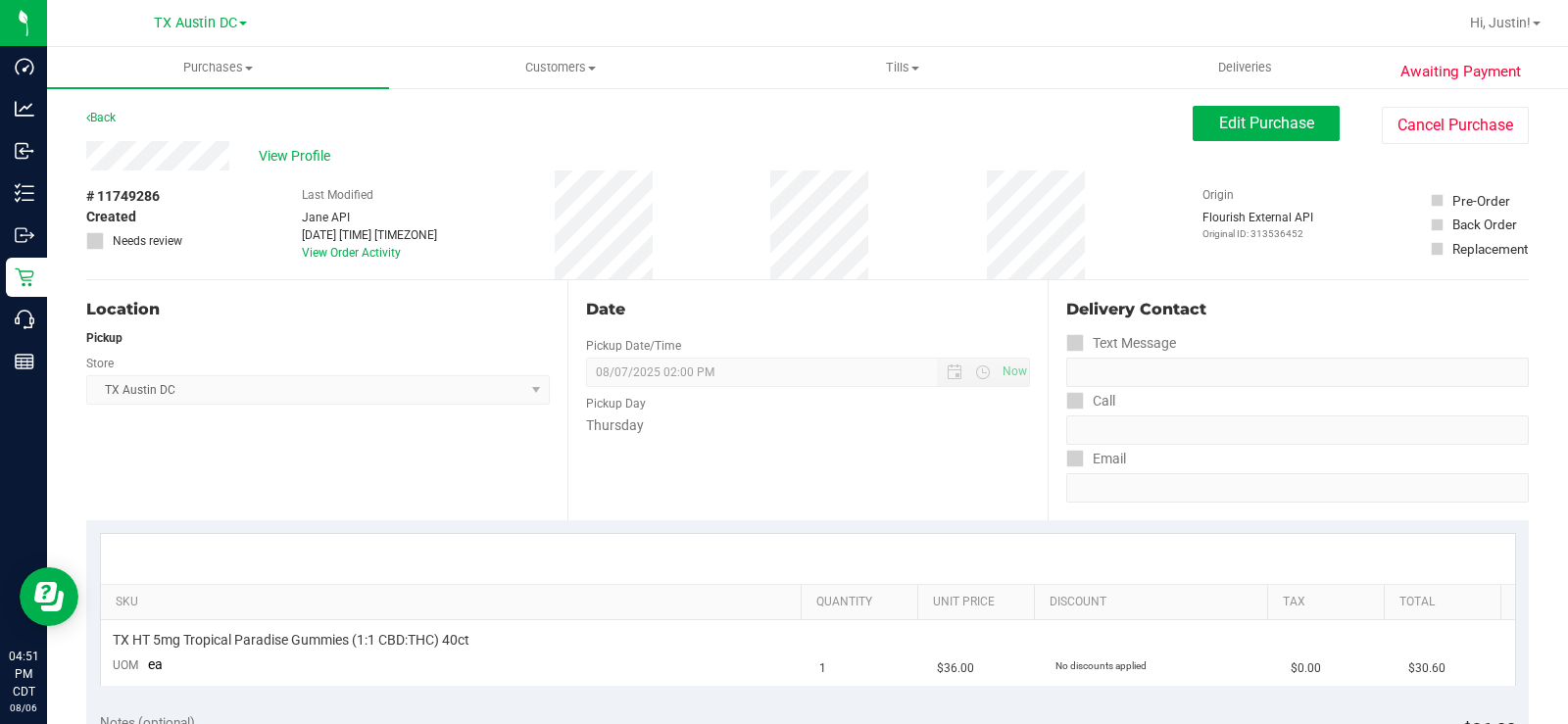 click on "View Profile" at bounding box center (298, 156) 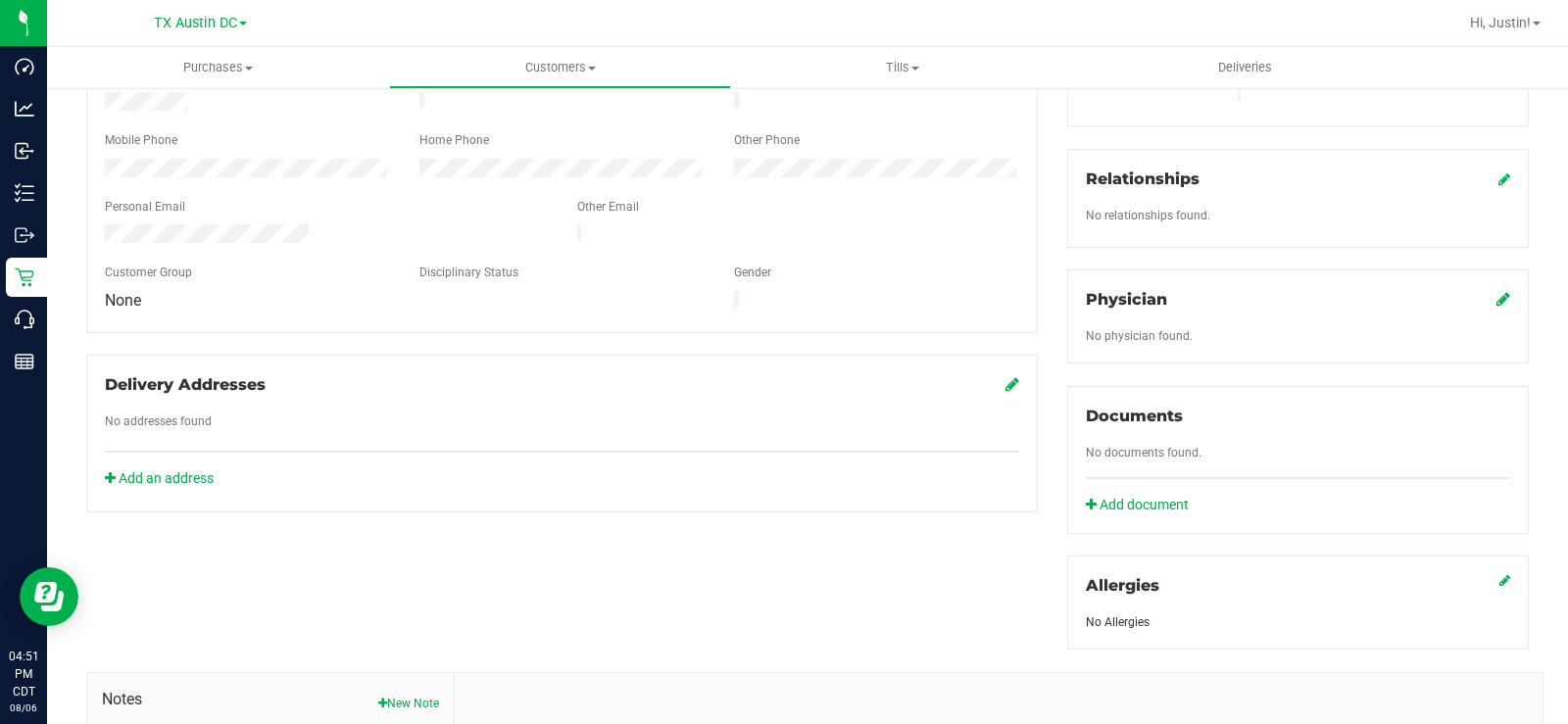 scroll, scrollTop: 588, scrollLeft: 0, axis: vertical 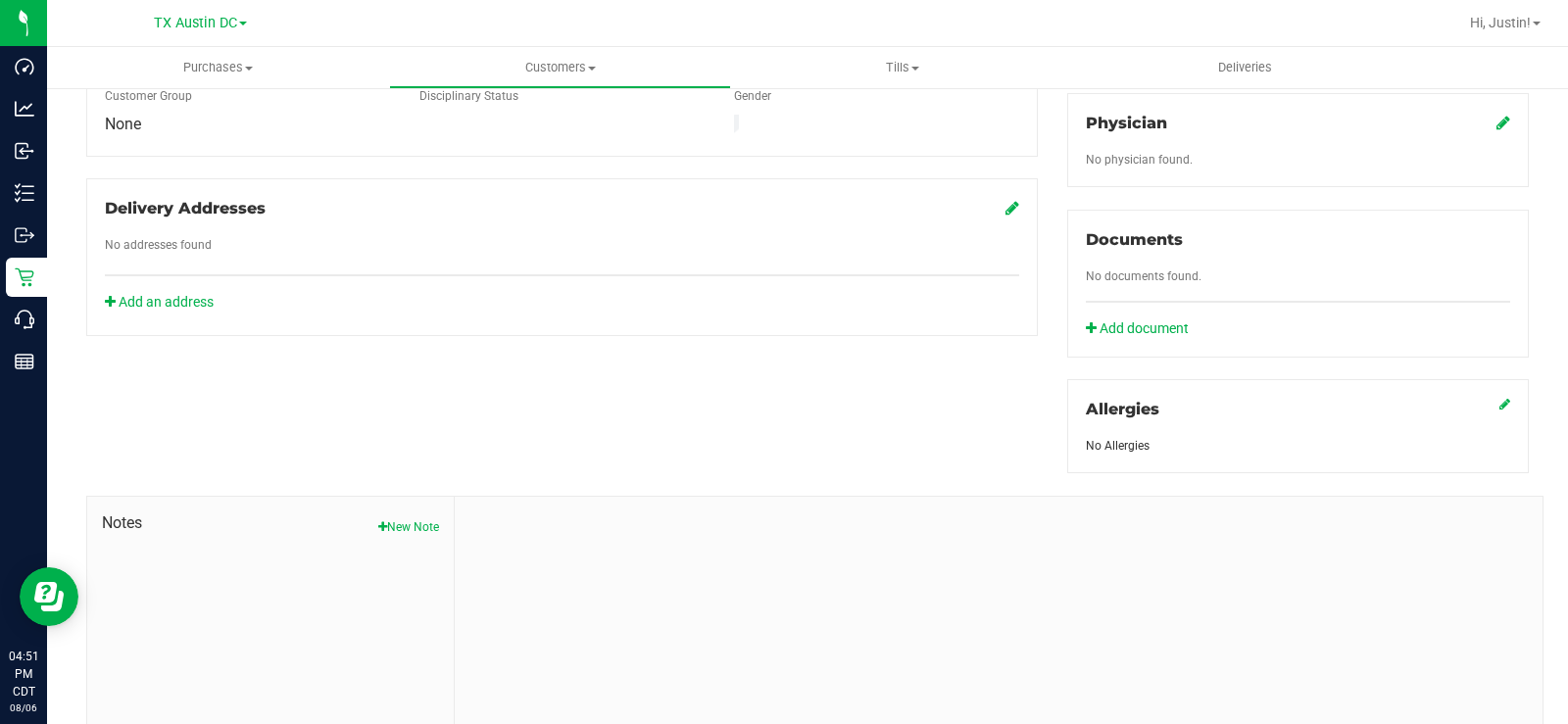 click on "New Note" at bounding box center (409, 527) 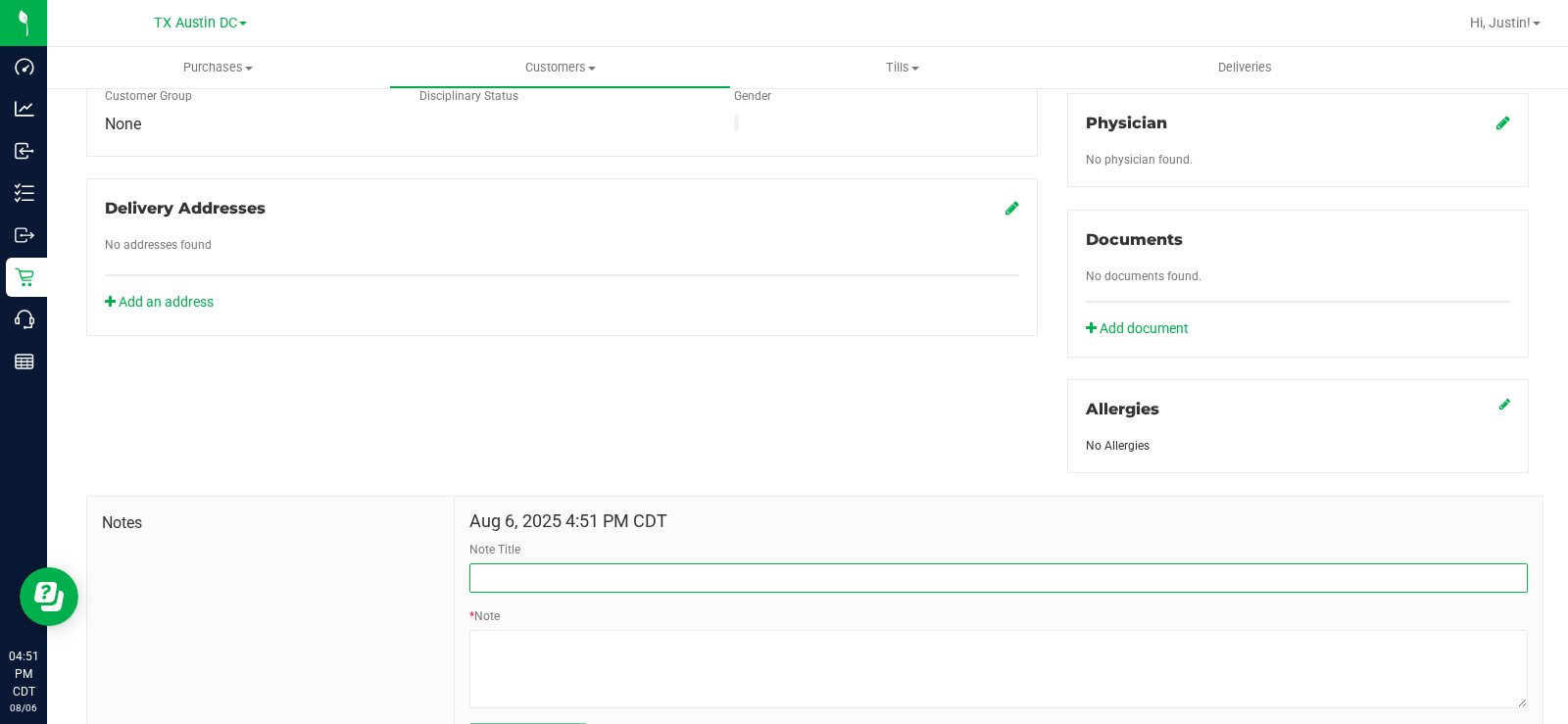 click on "Note Title" at bounding box center (999, 578) 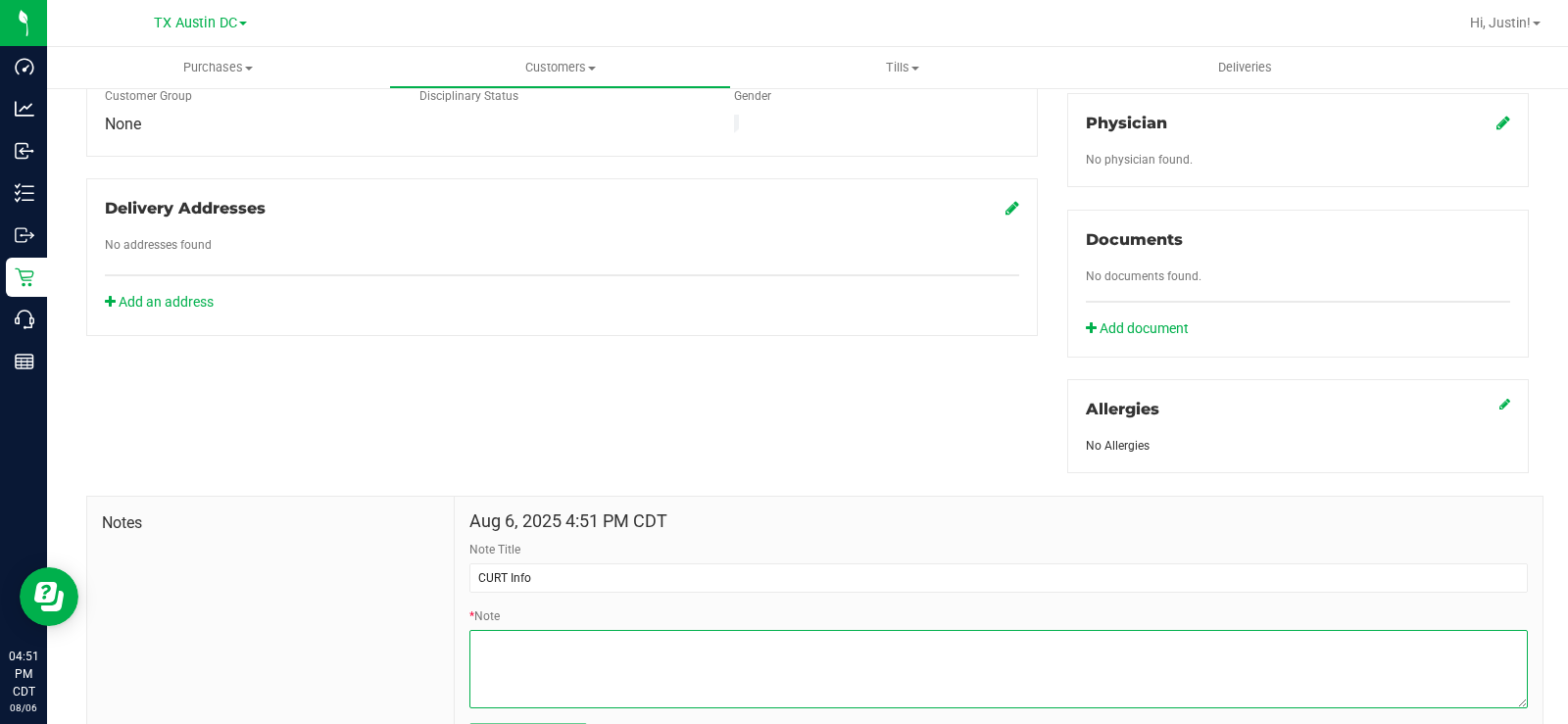 click on "*
Note" at bounding box center [999, 669] 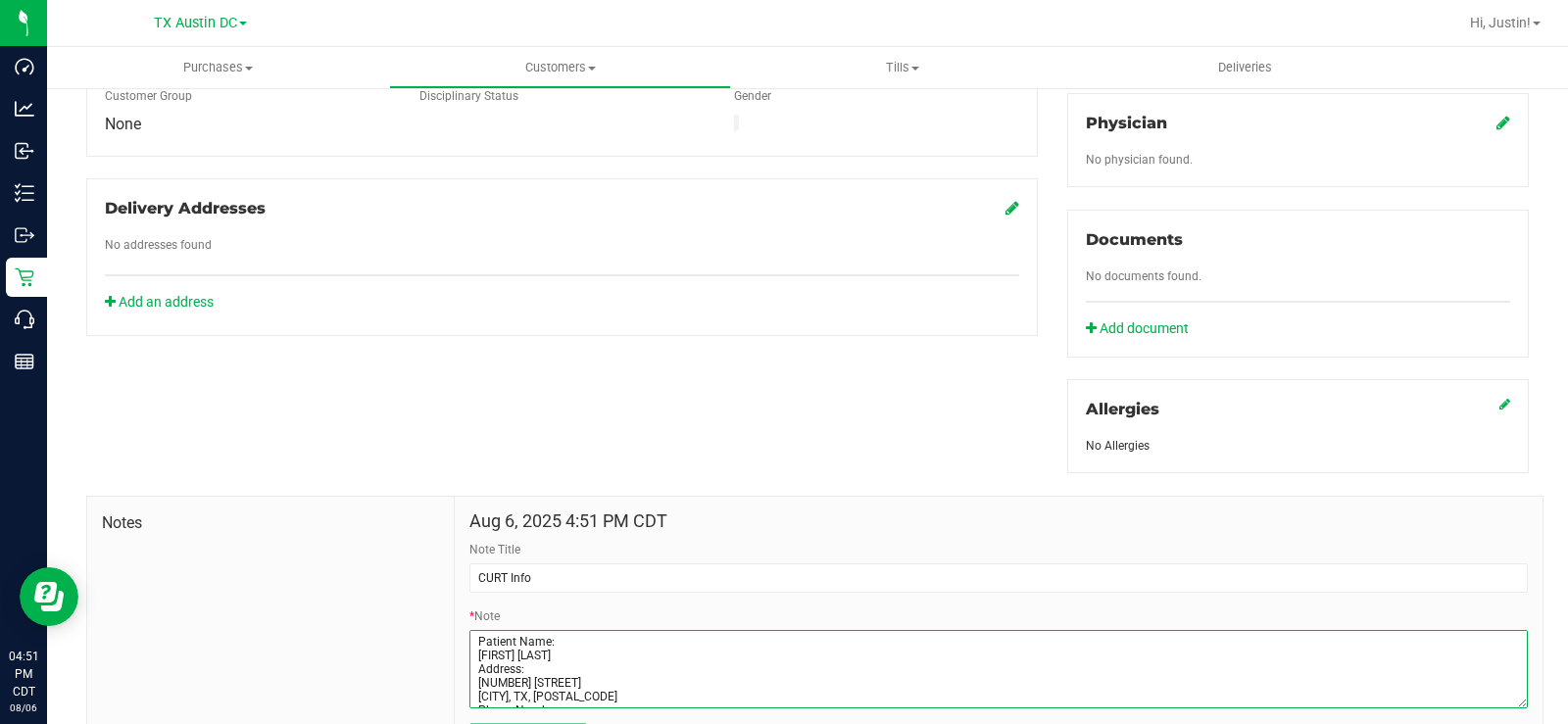 scroll, scrollTop: 78, scrollLeft: 0, axis: vertical 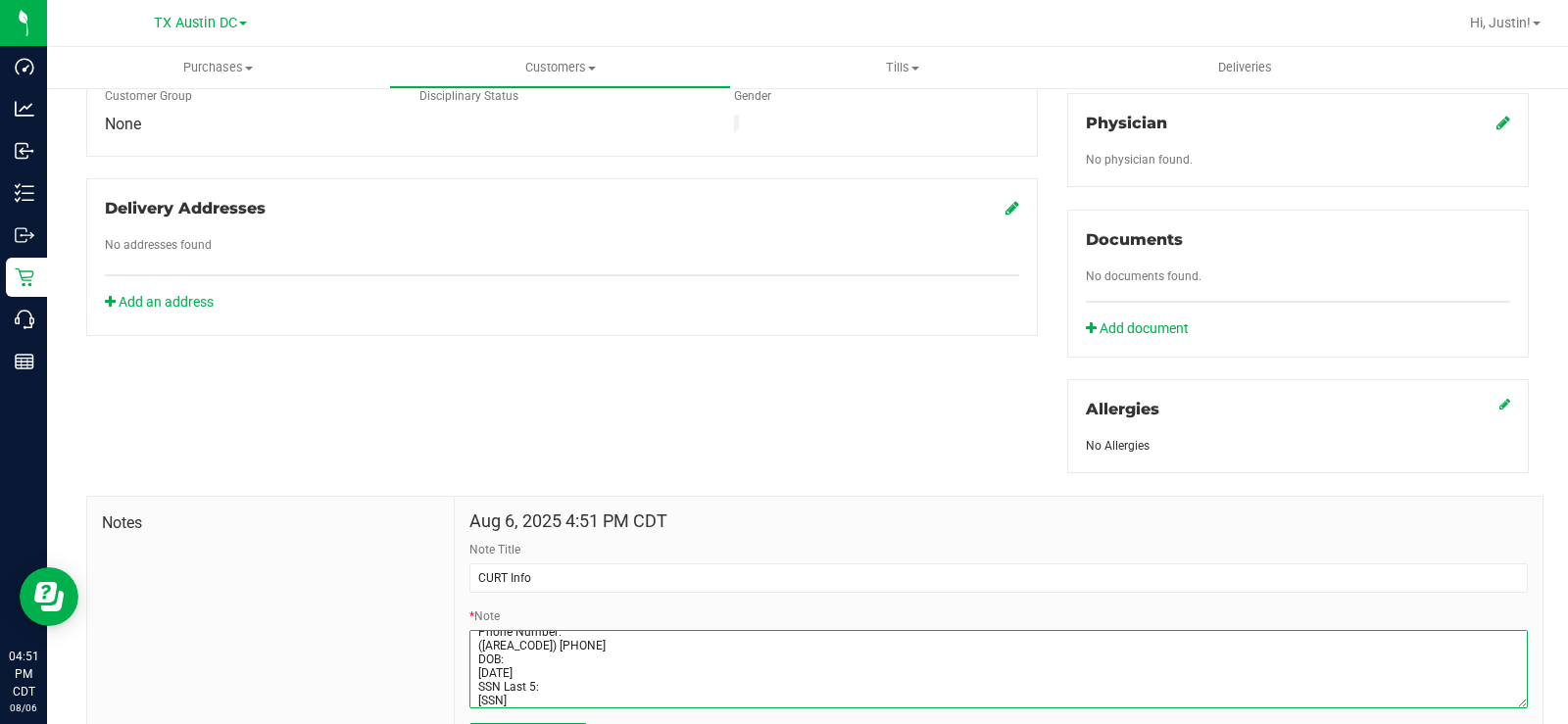 type on "Patient Name:
[FIRST] [LAST]
Address:
[NUMBER] [STREET]
[CITY], TX, [POSTAL_CODE]
Phone Number:
([AREA_CODE]) [PHONE]
DOB:
[DATE]
SSN Last 5:
[SSN]" 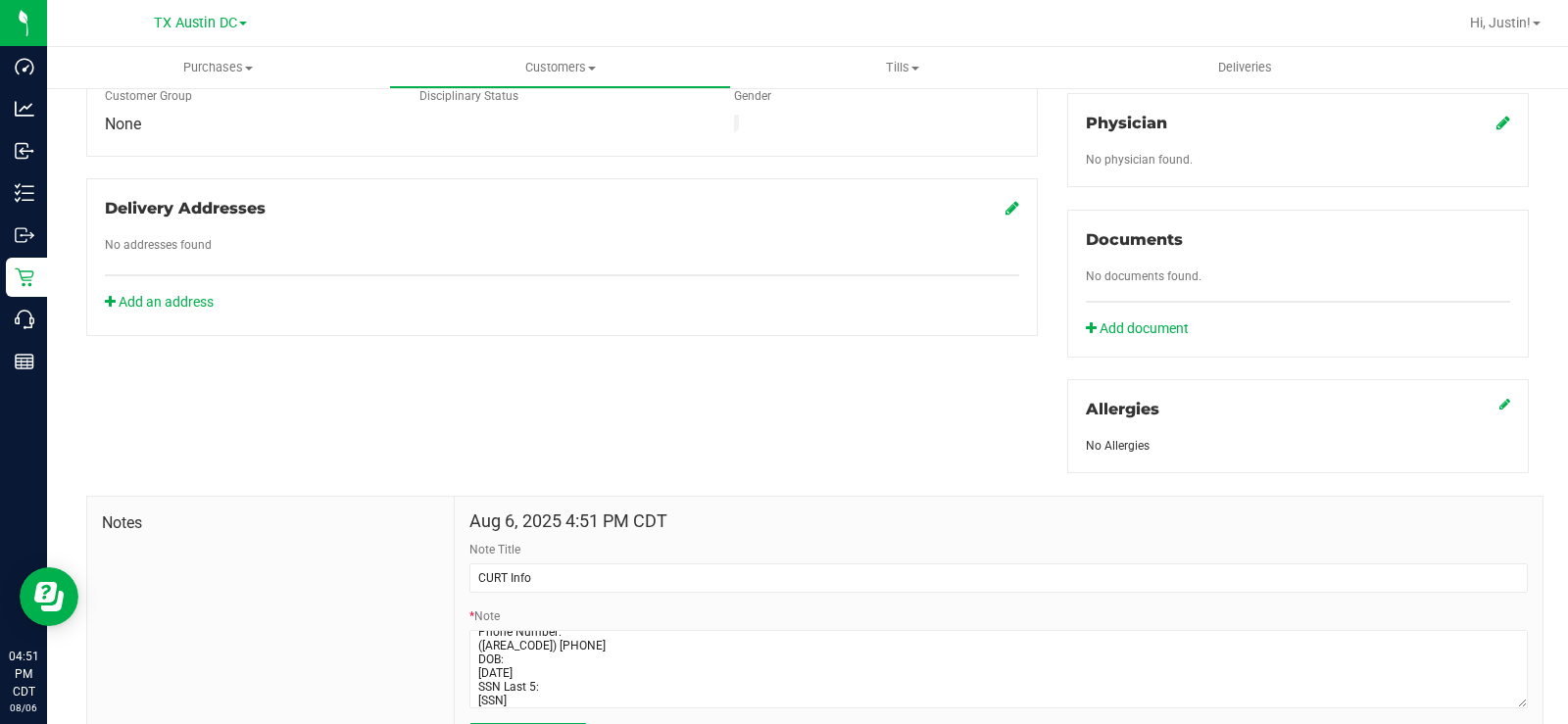 click on "Submit Note" at bounding box center [528, 738] 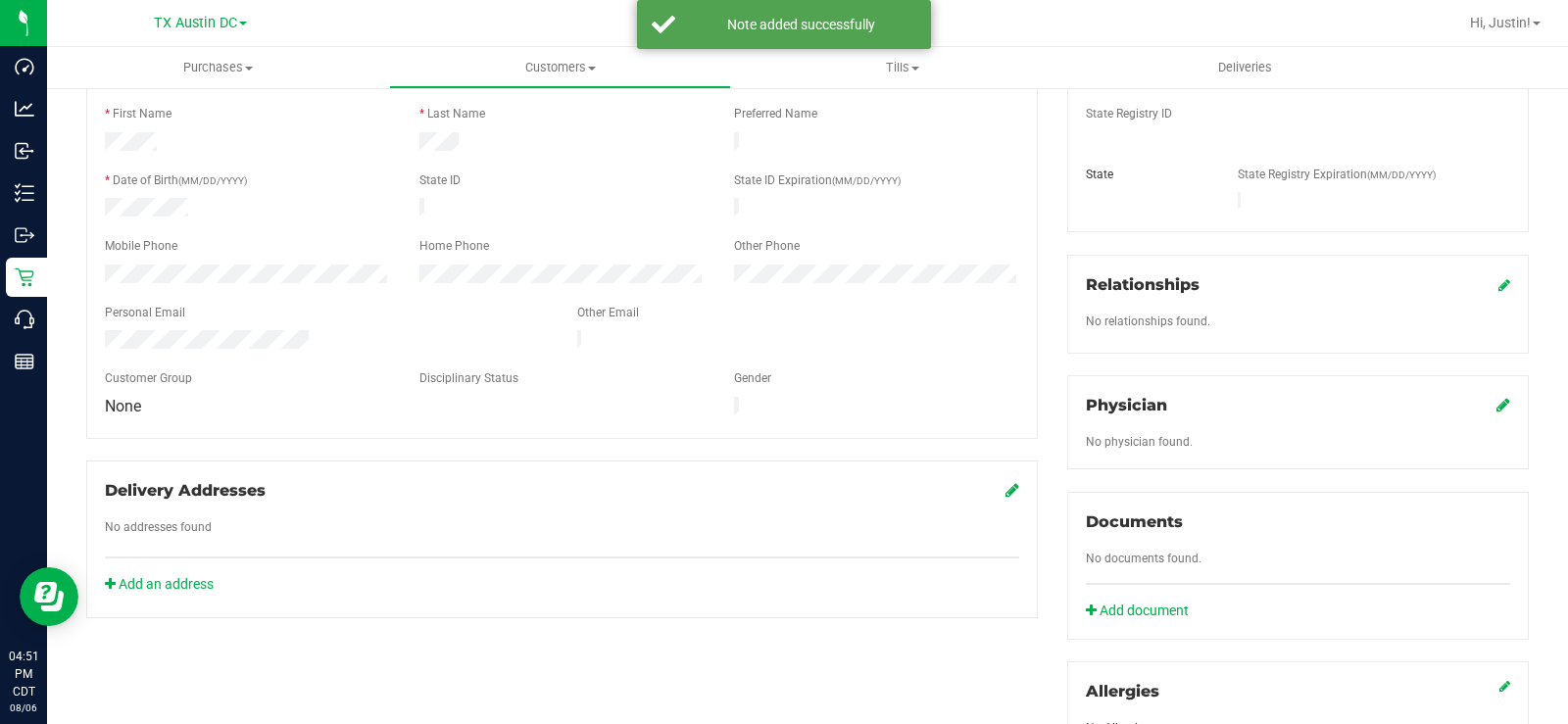 scroll, scrollTop: 294, scrollLeft: 0, axis: vertical 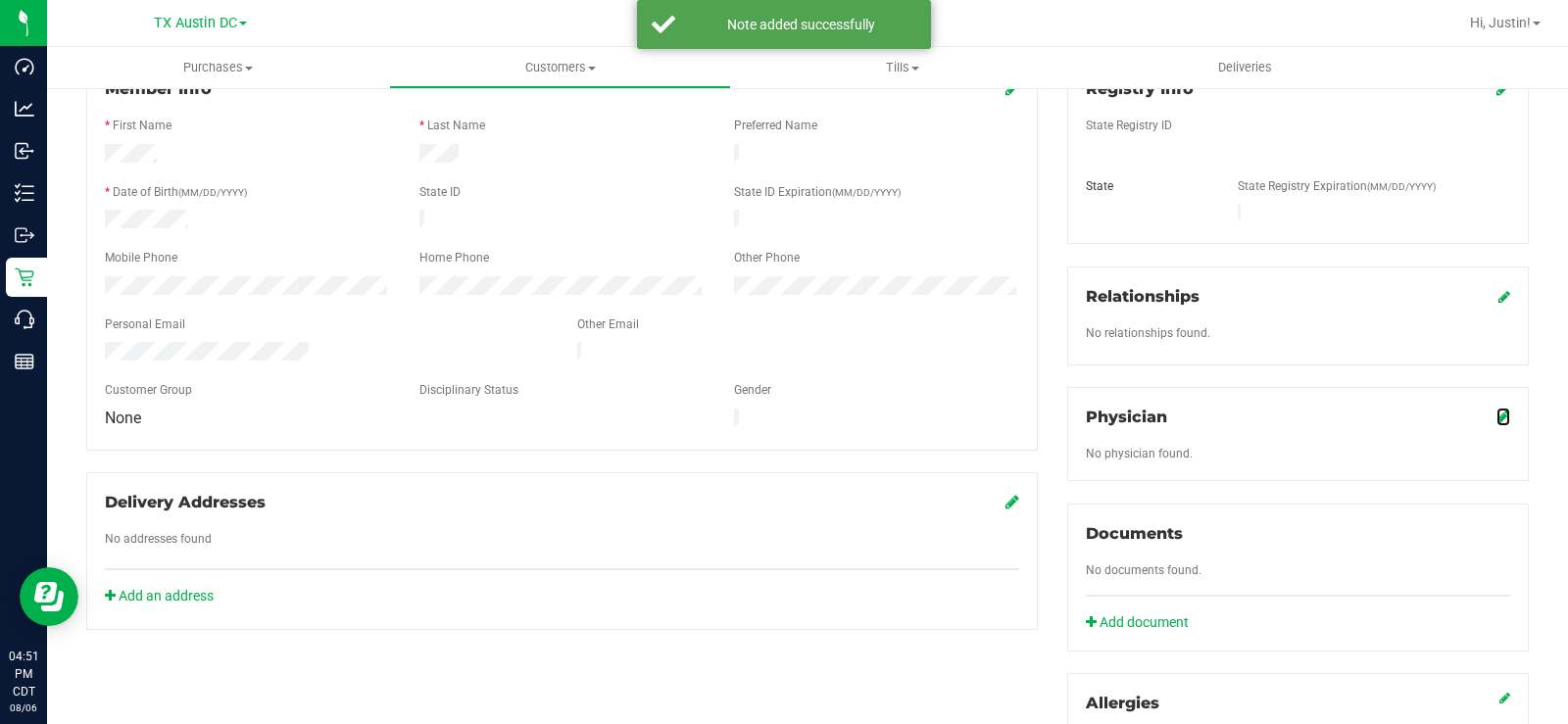 click 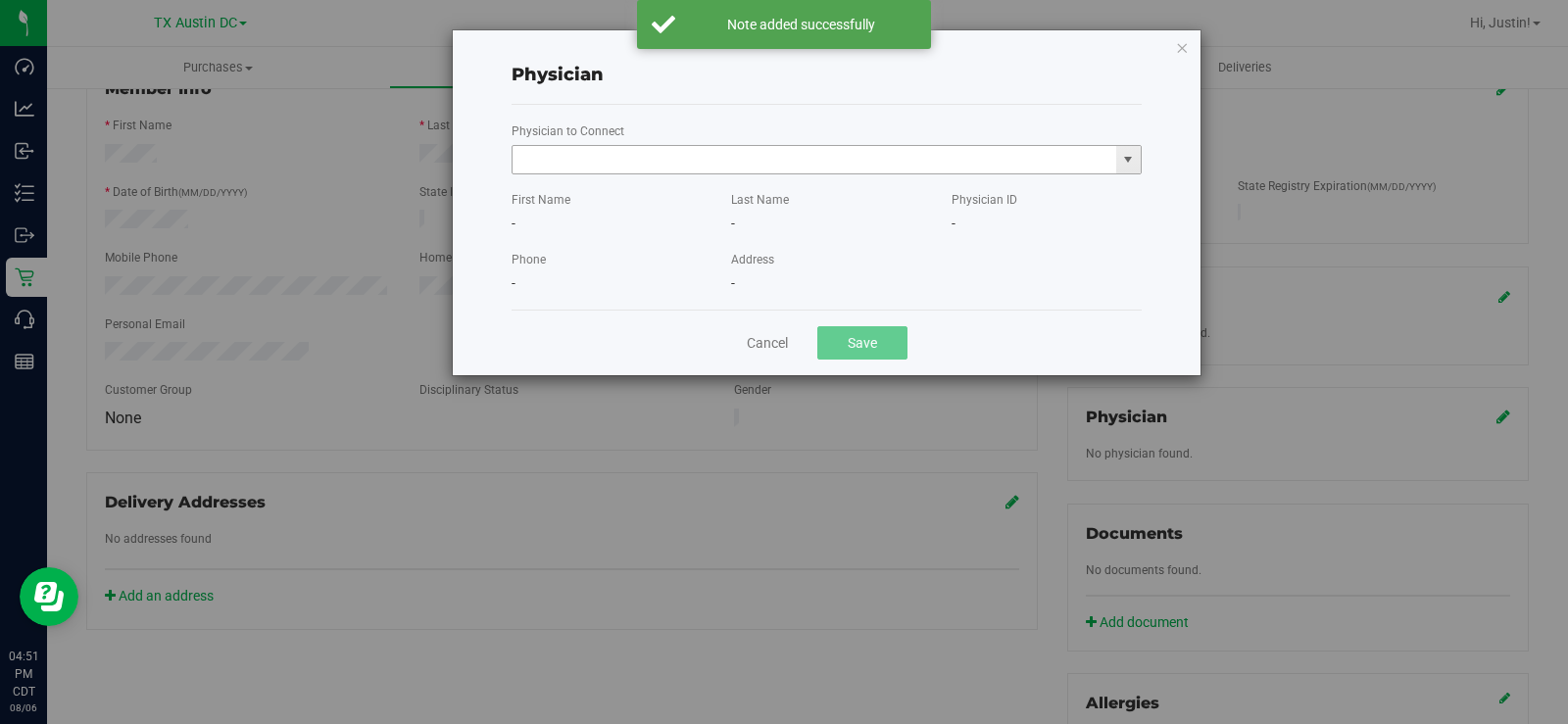 click at bounding box center (814, 160) 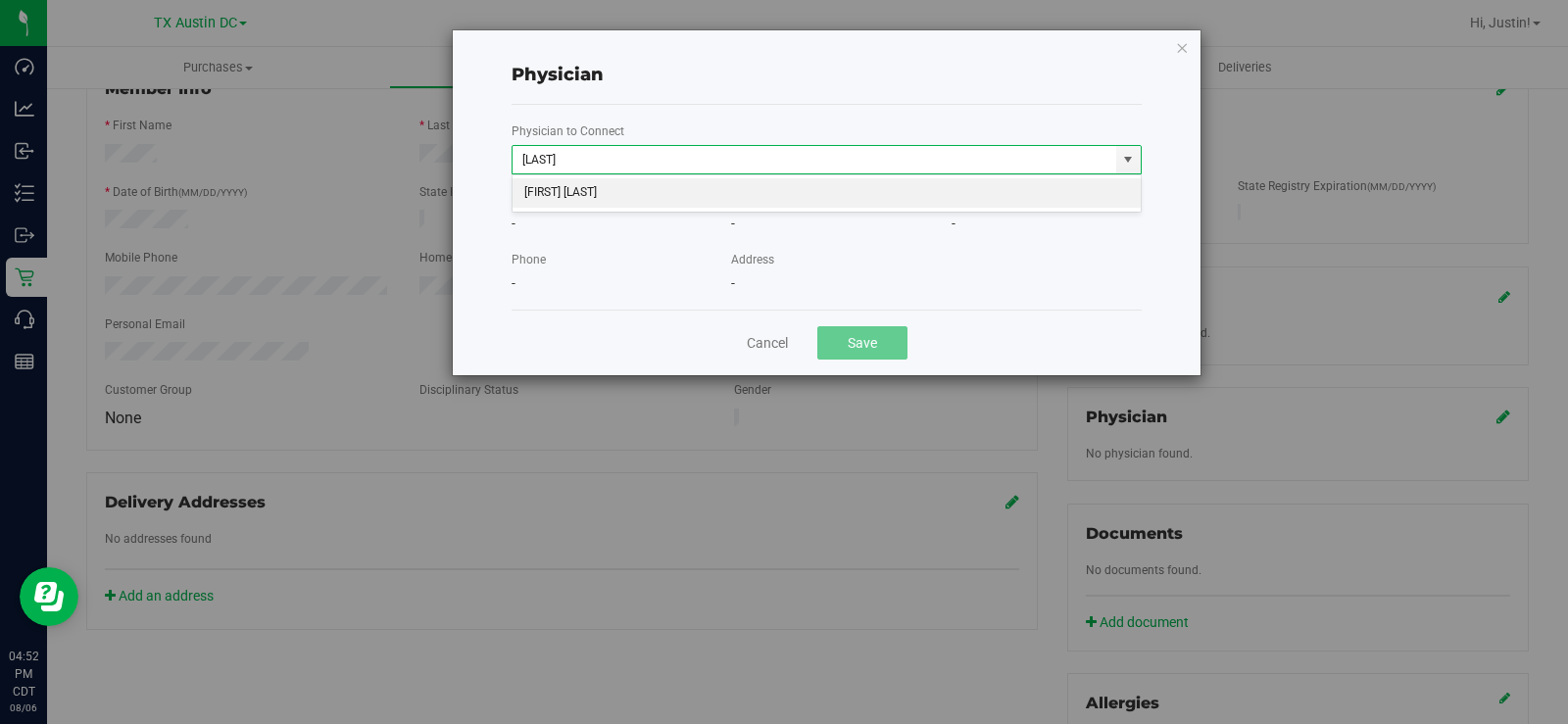 click on "[FIRST] [LAST]" at bounding box center (826, 193) 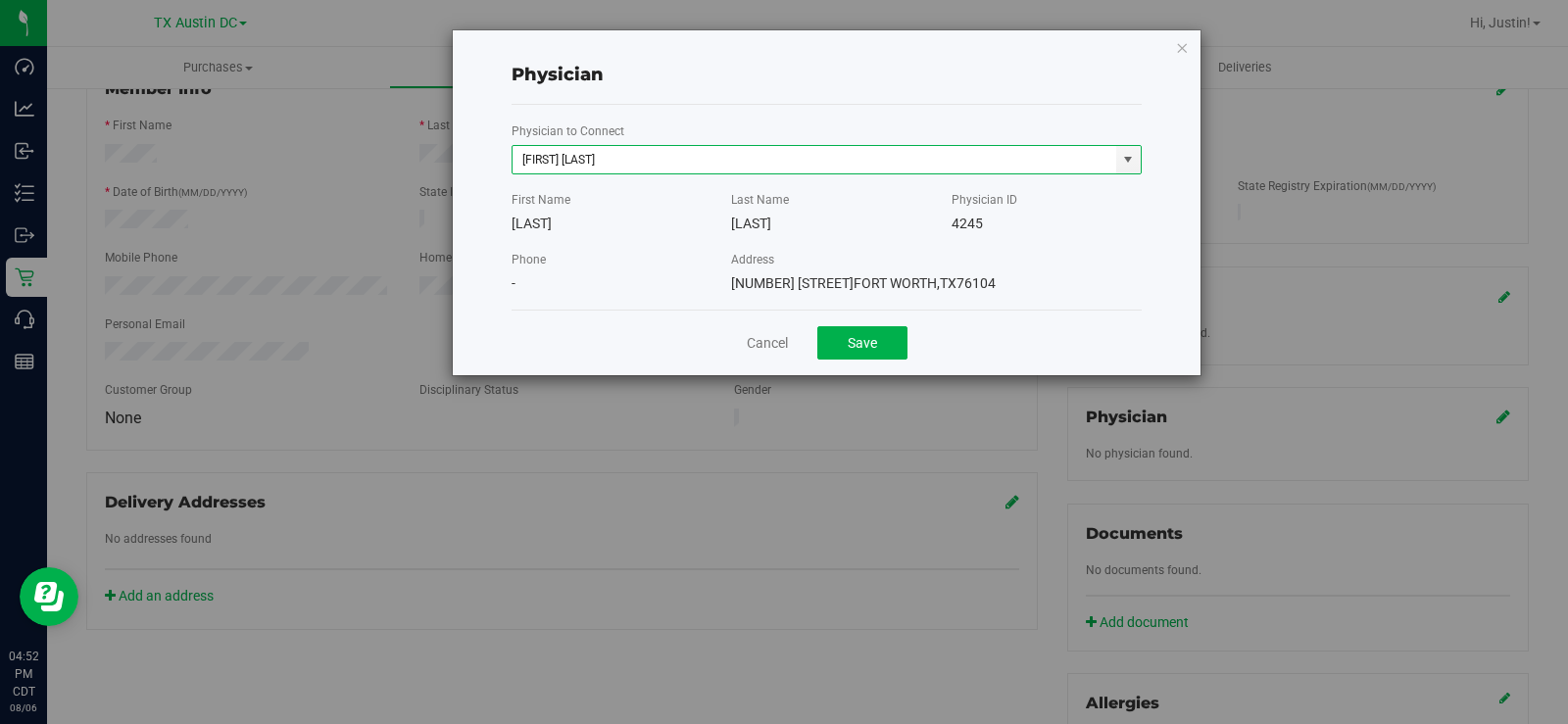 type on "[FIRST] [LAST]" 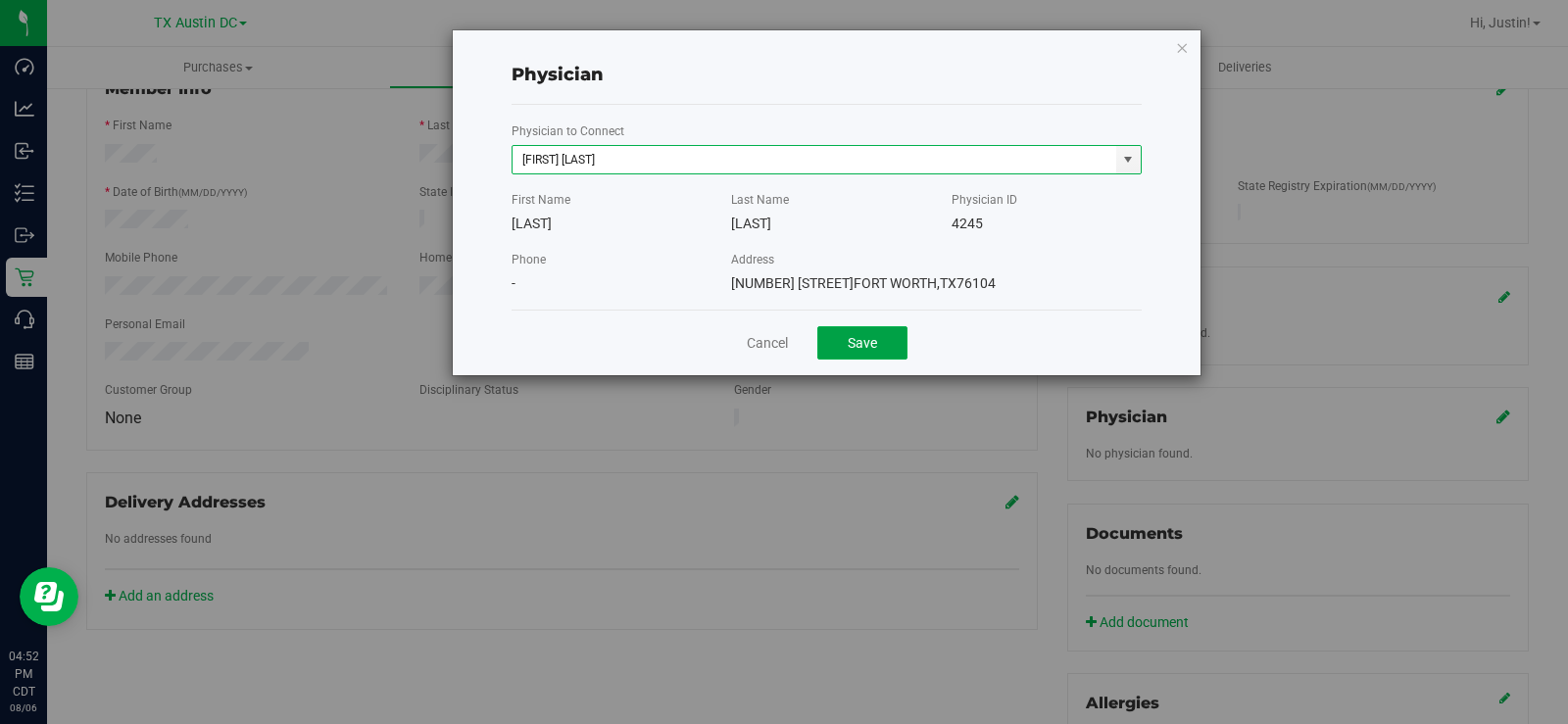 click on "Save" at bounding box center (862, 343) 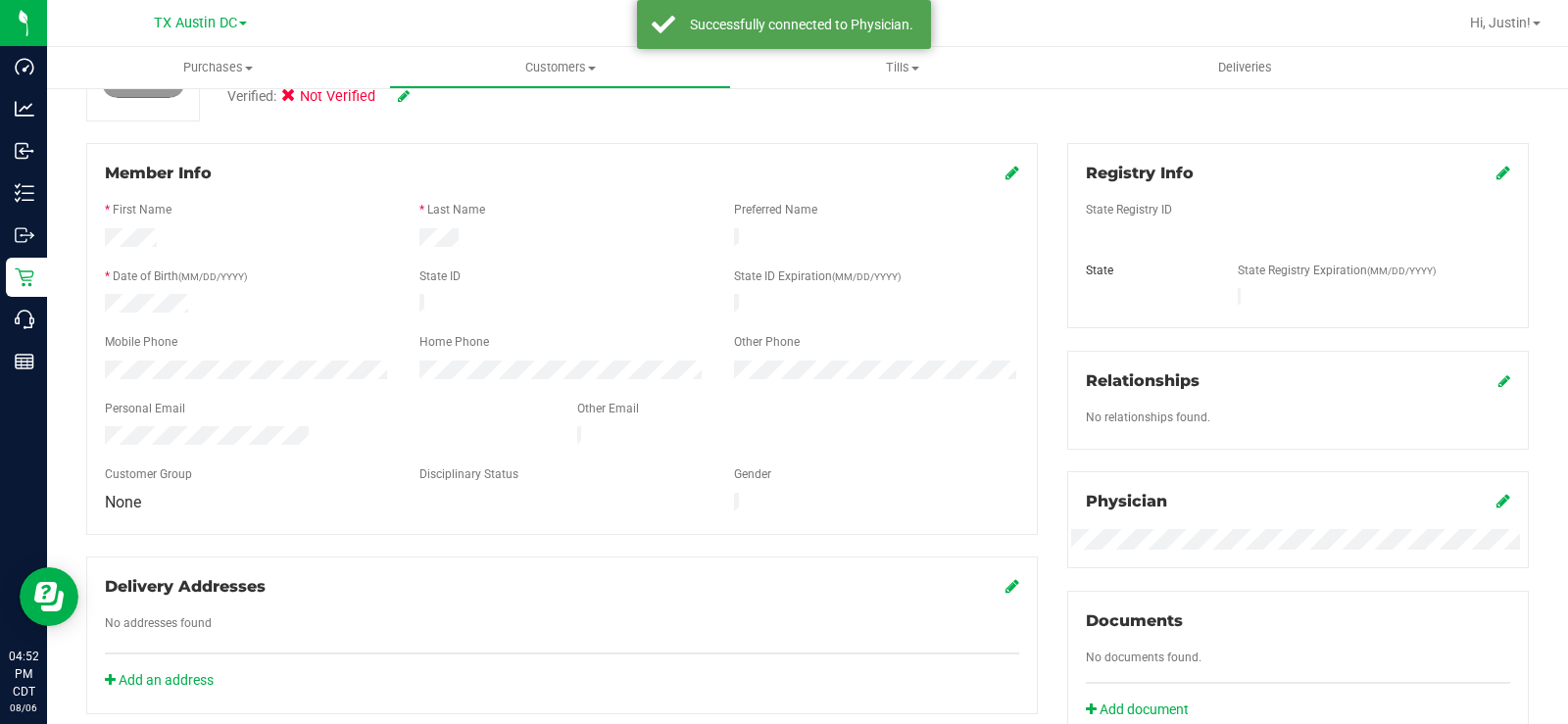 scroll, scrollTop: 98, scrollLeft: 0, axis: vertical 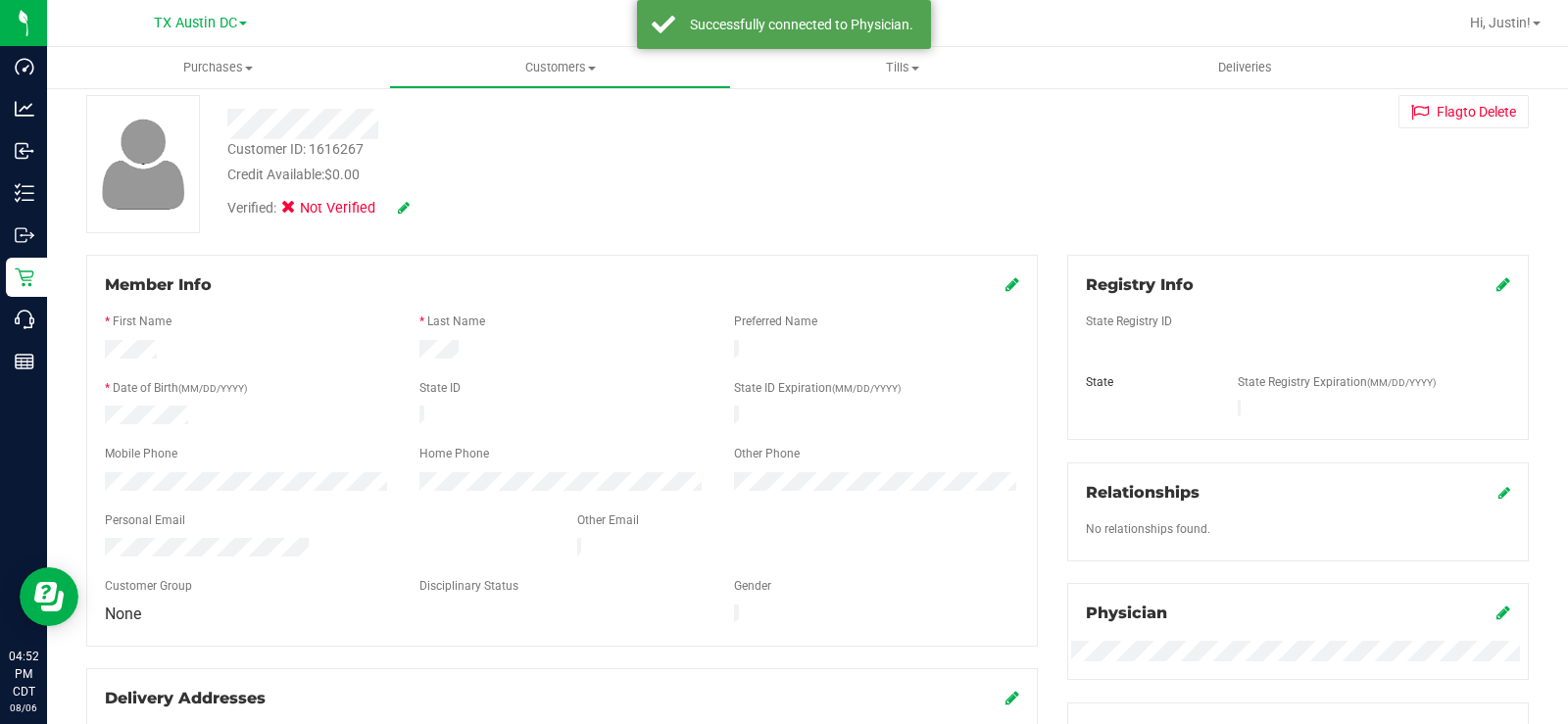 click at bounding box center [1503, 284] 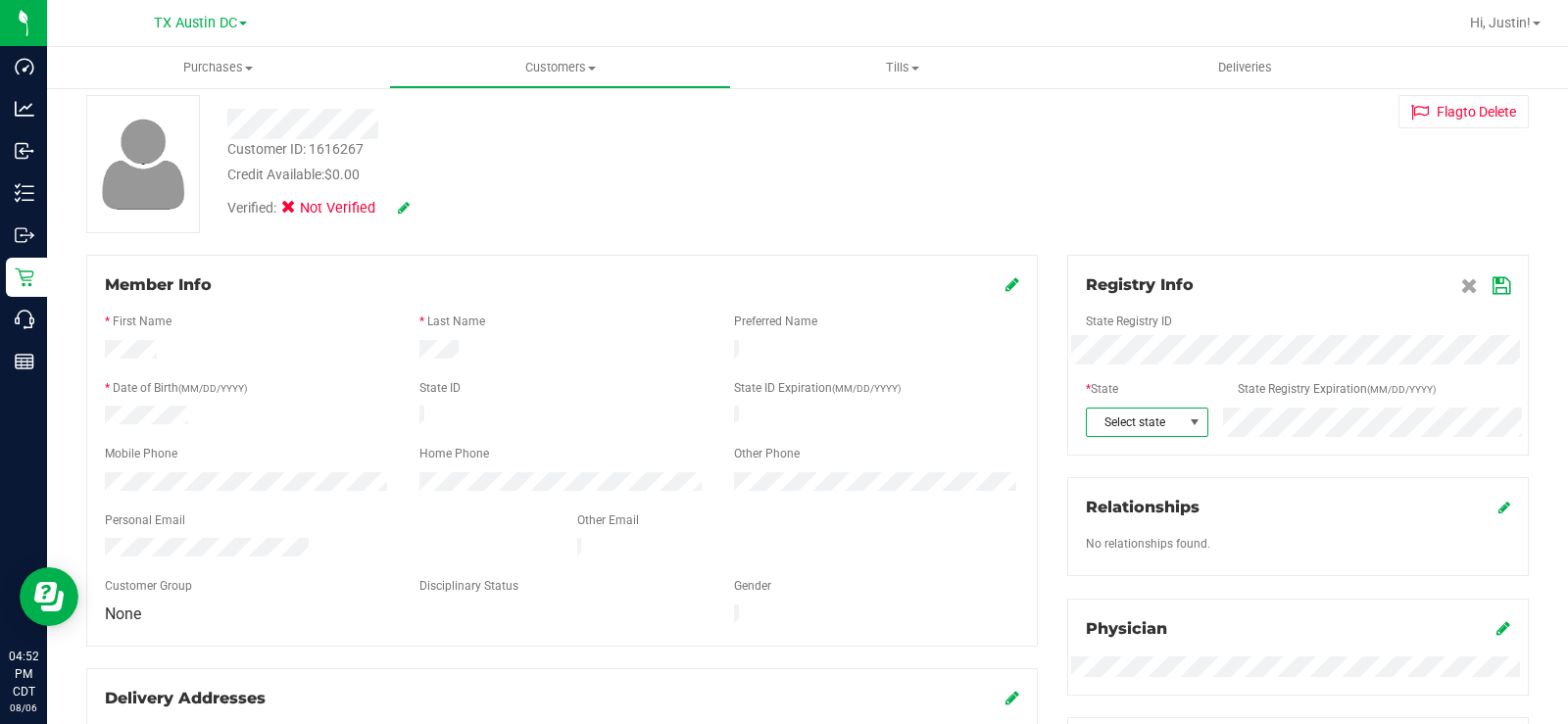 click at bounding box center [1195, 422] 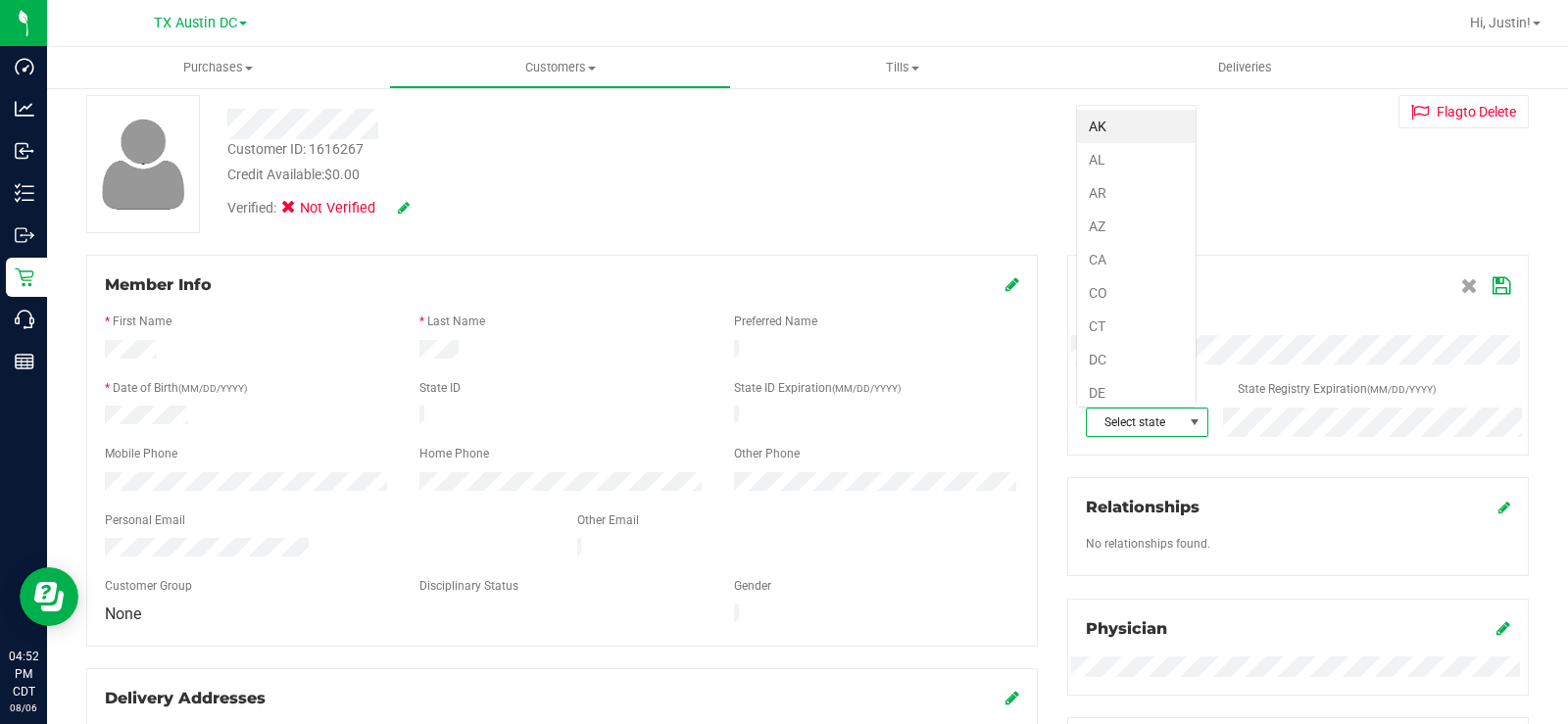 scroll, scrollTop: 97941, scrollLeft: 97879, axis: both 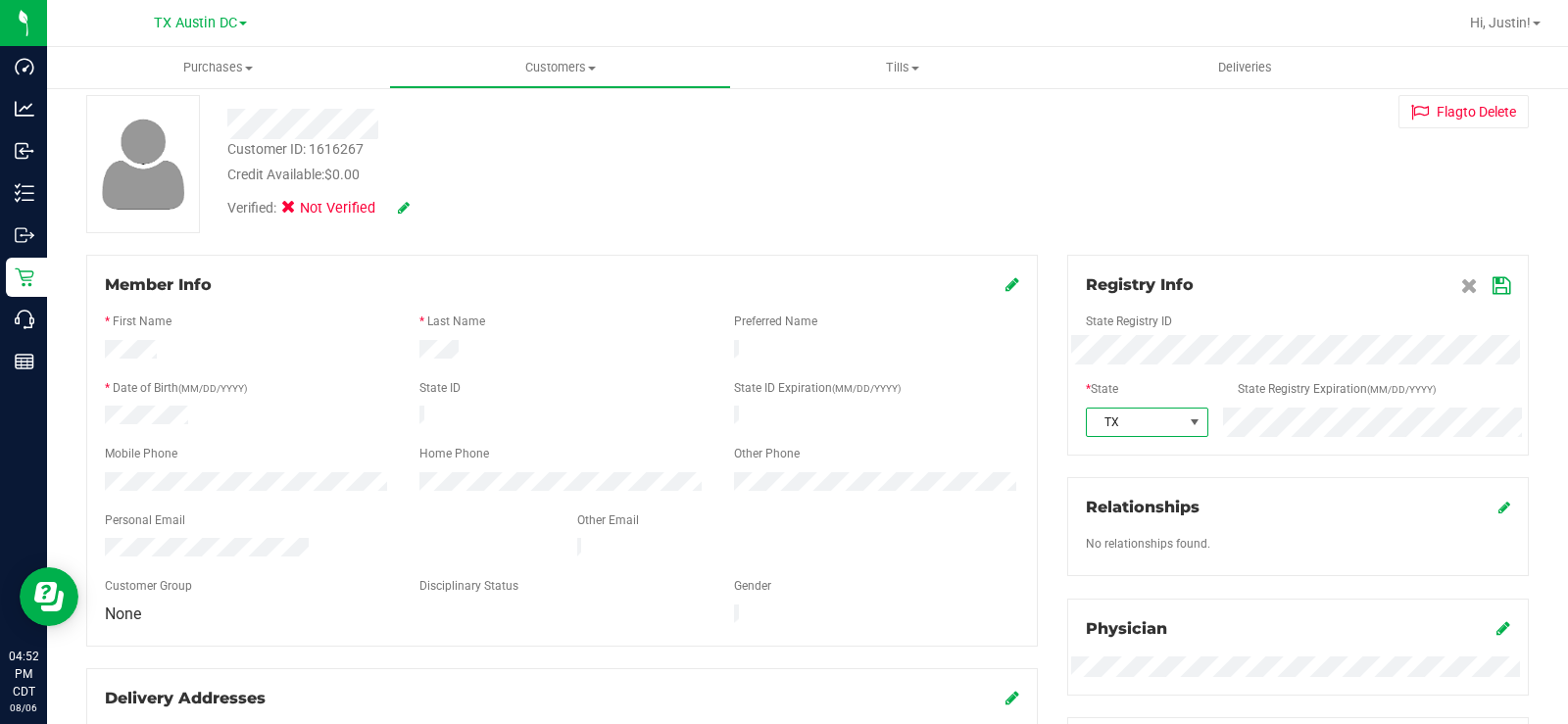 click at bounding box center [1501, 286] 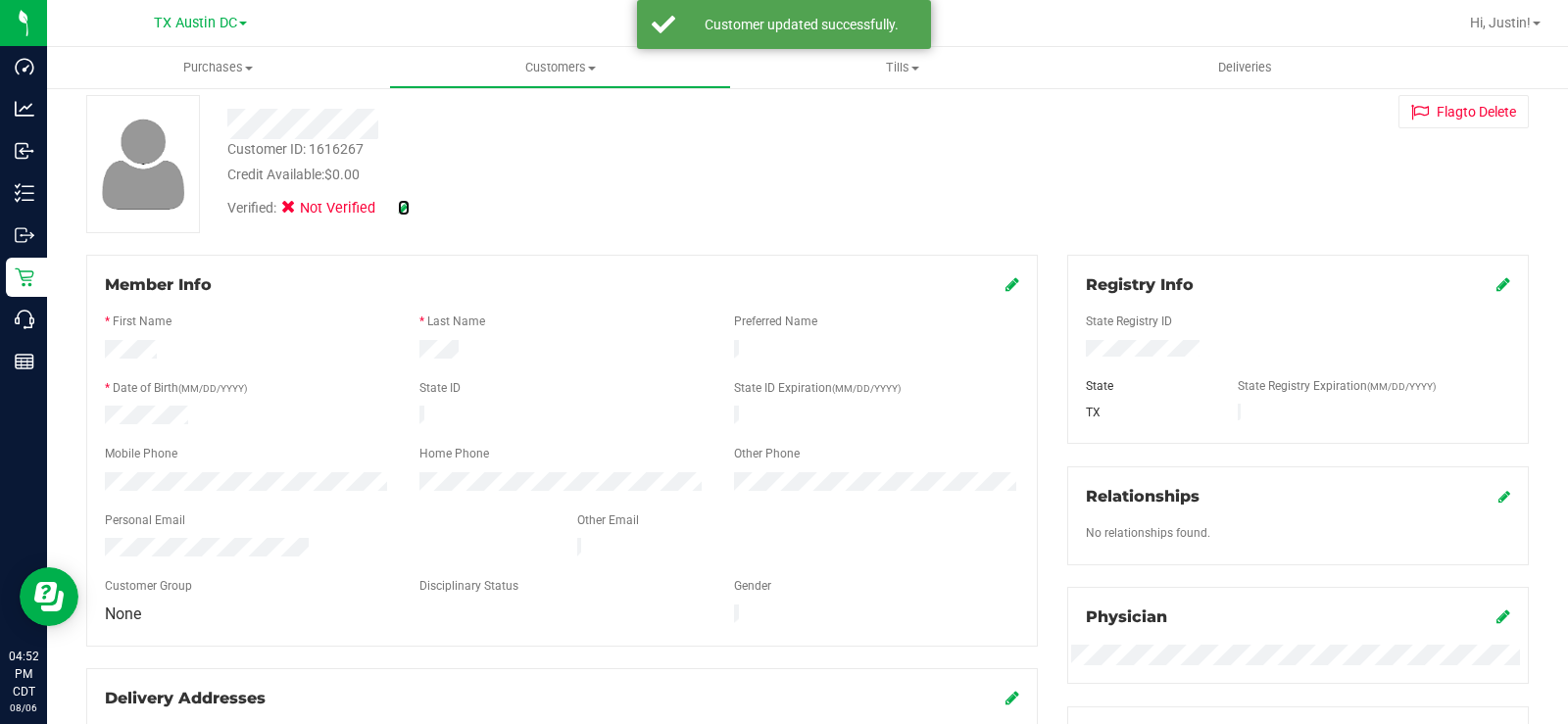 click at bounding box center (404, 208) 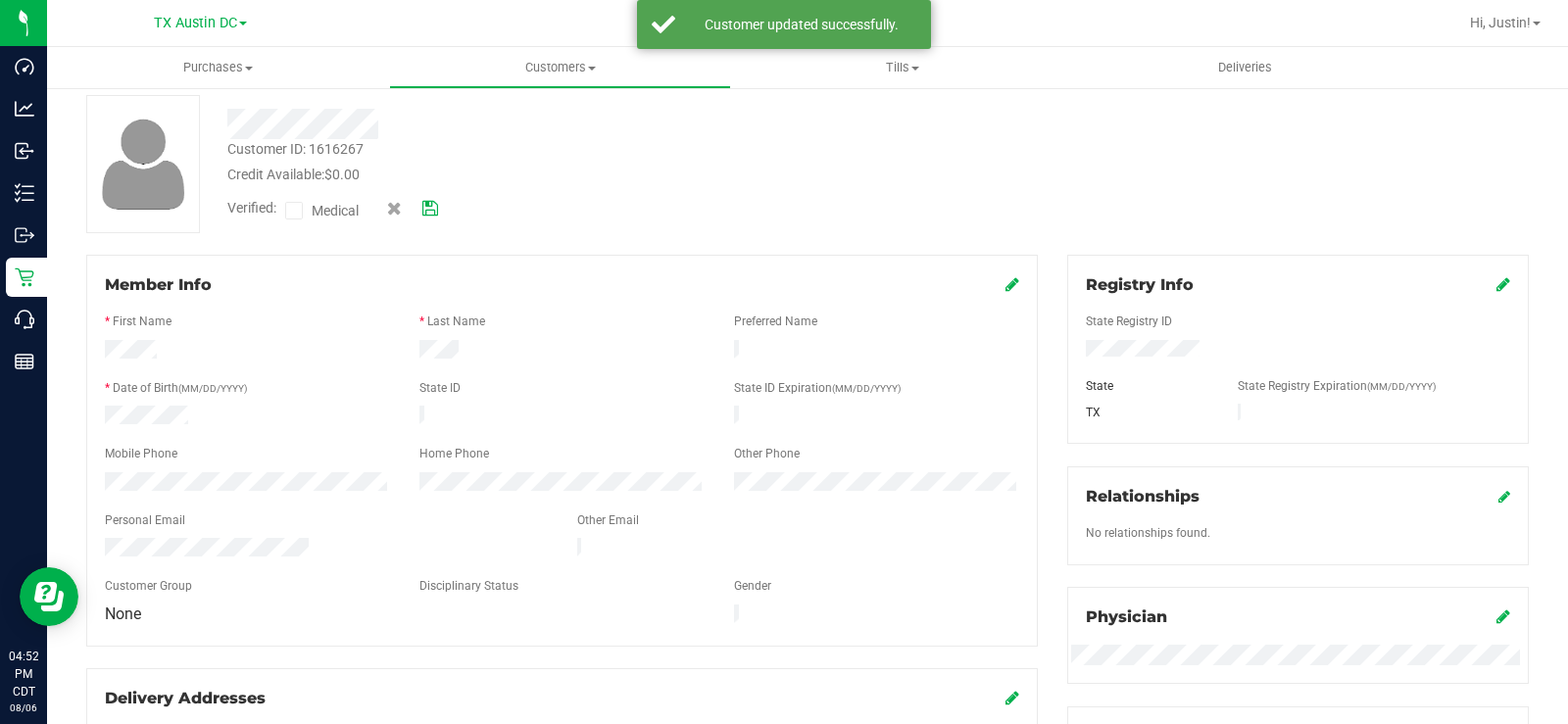 click at bounding box center [294, 211] 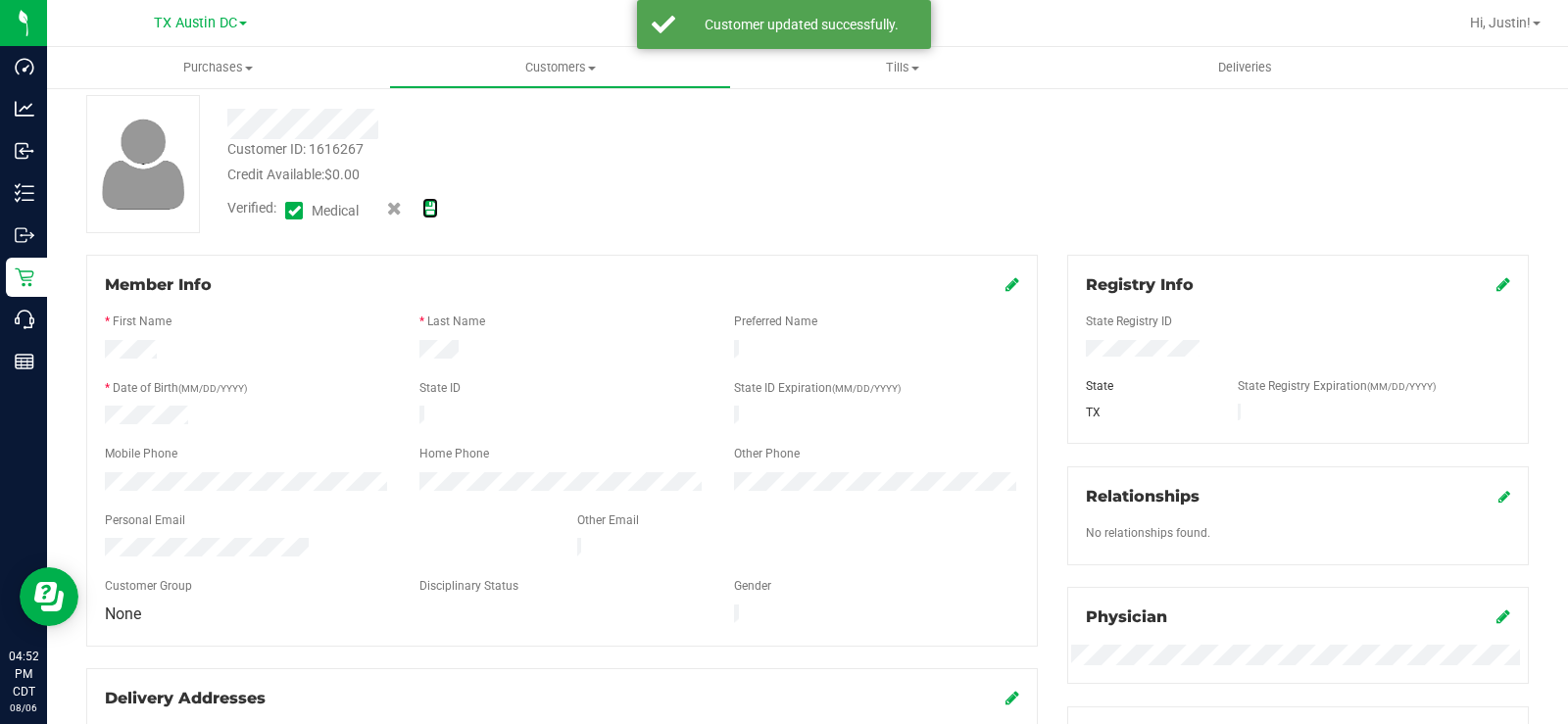 click at bounding box center [430, 209] 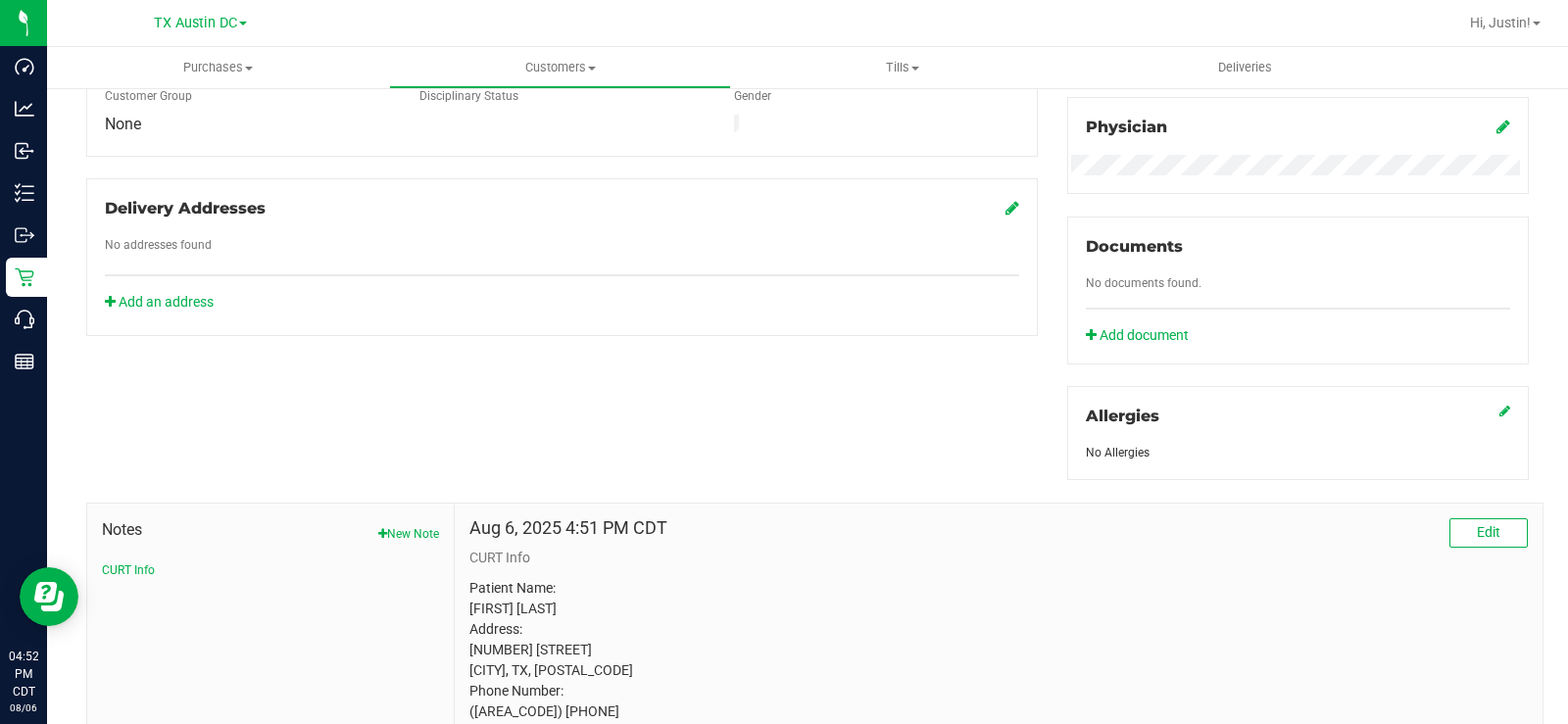 scroll, scrollTop: 0, scrollLeft: 0, axis: both 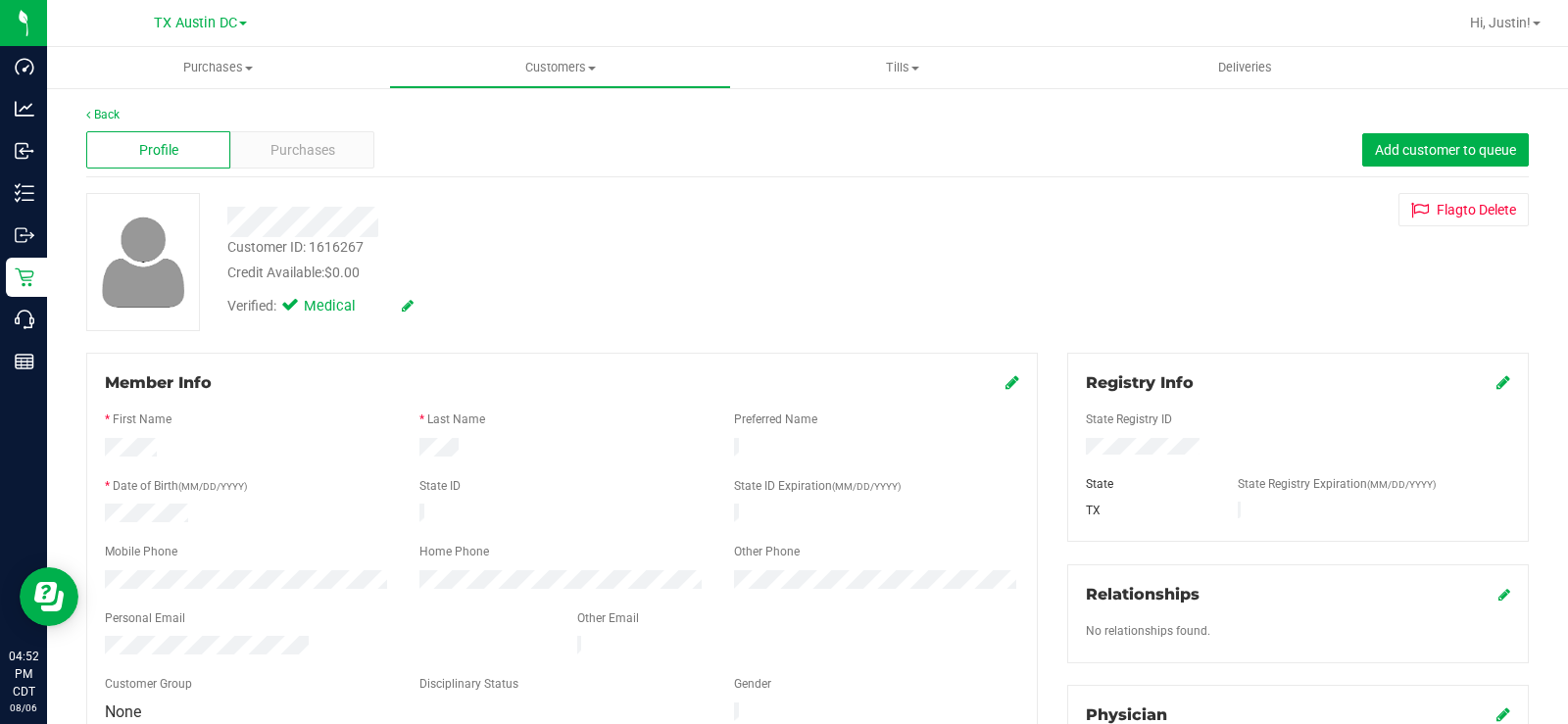 click on "Purchases" at bounding box center [302, 150] 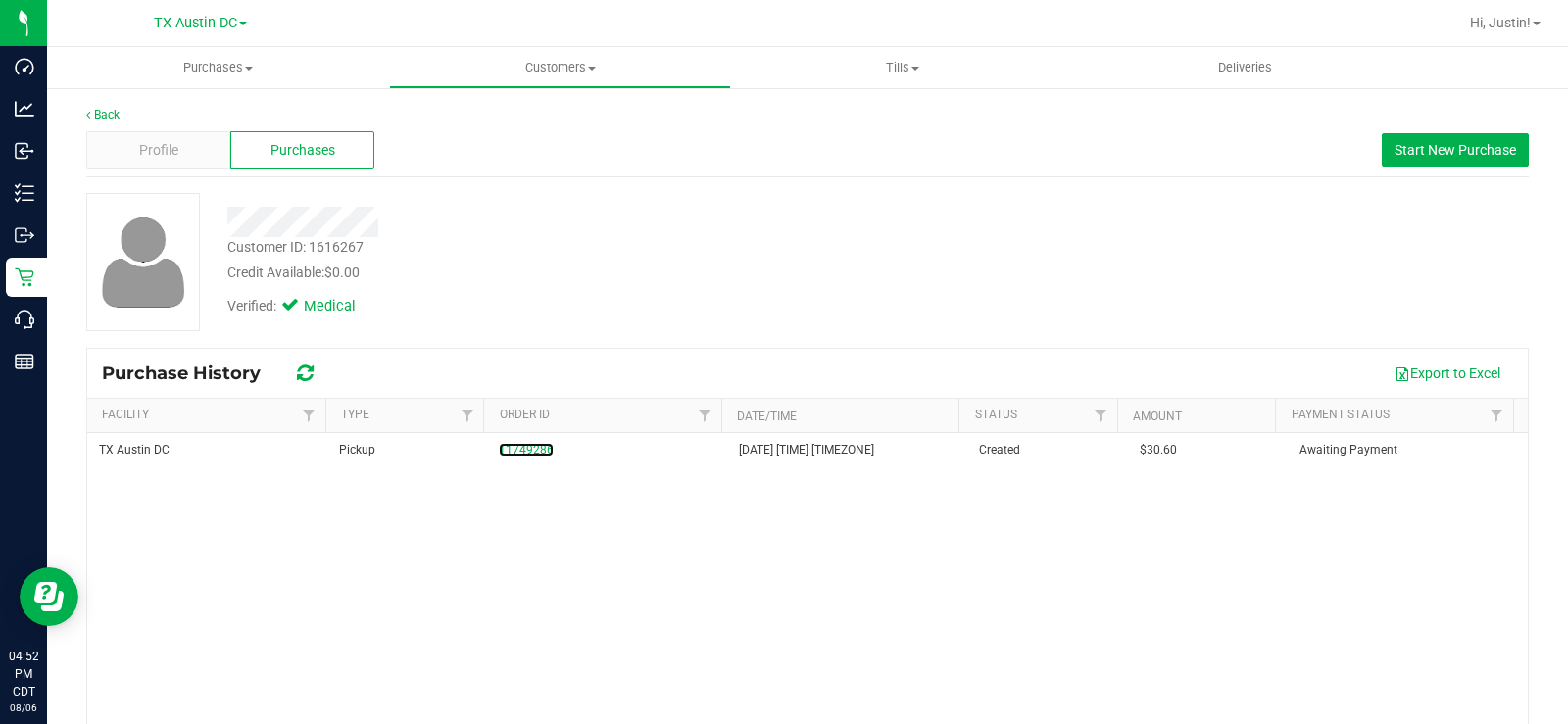 click on "11749286" at bounding box center (526, 450) 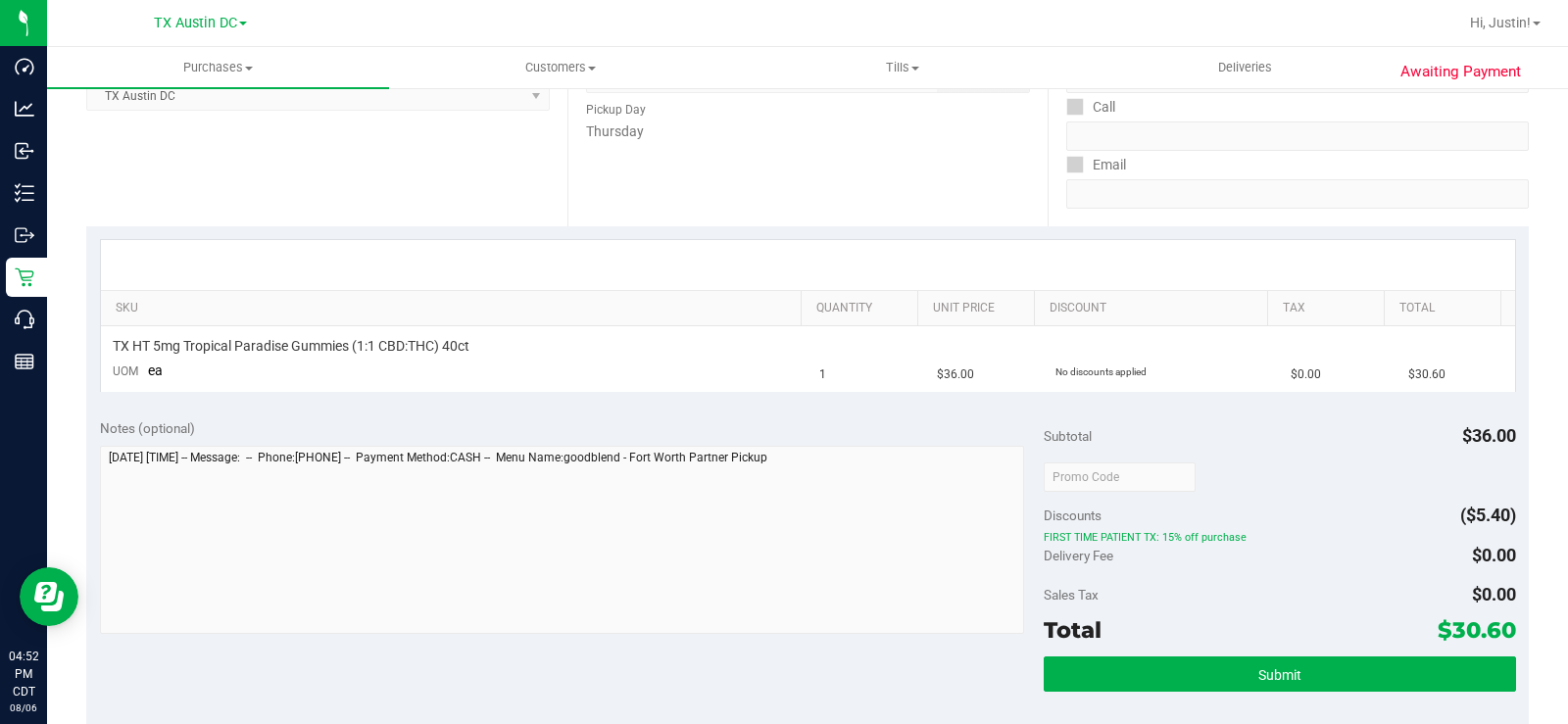 scroll, scrollTop: 0, scrollLeft: 0, axis: both 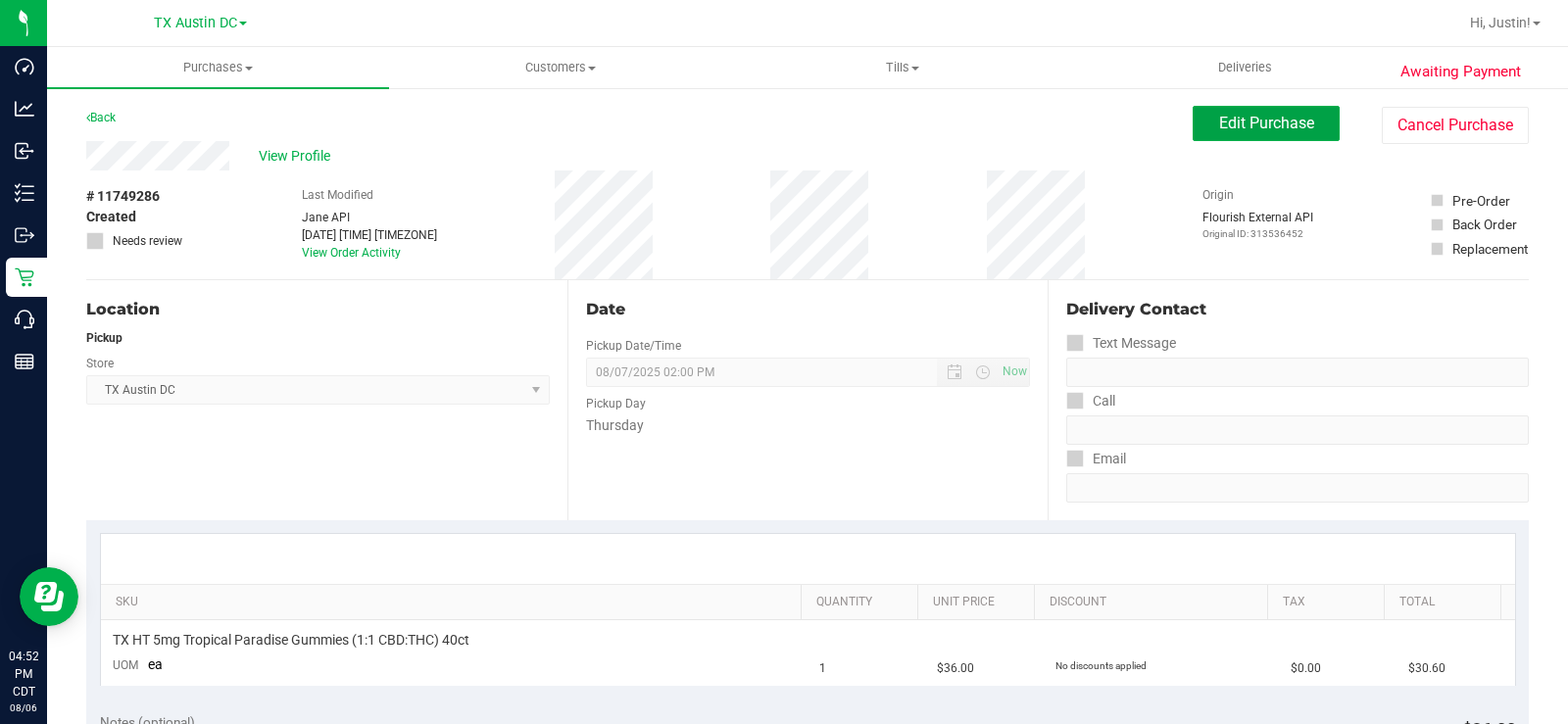 click on "Edit Purchase" at bounding box center [1266, 122] 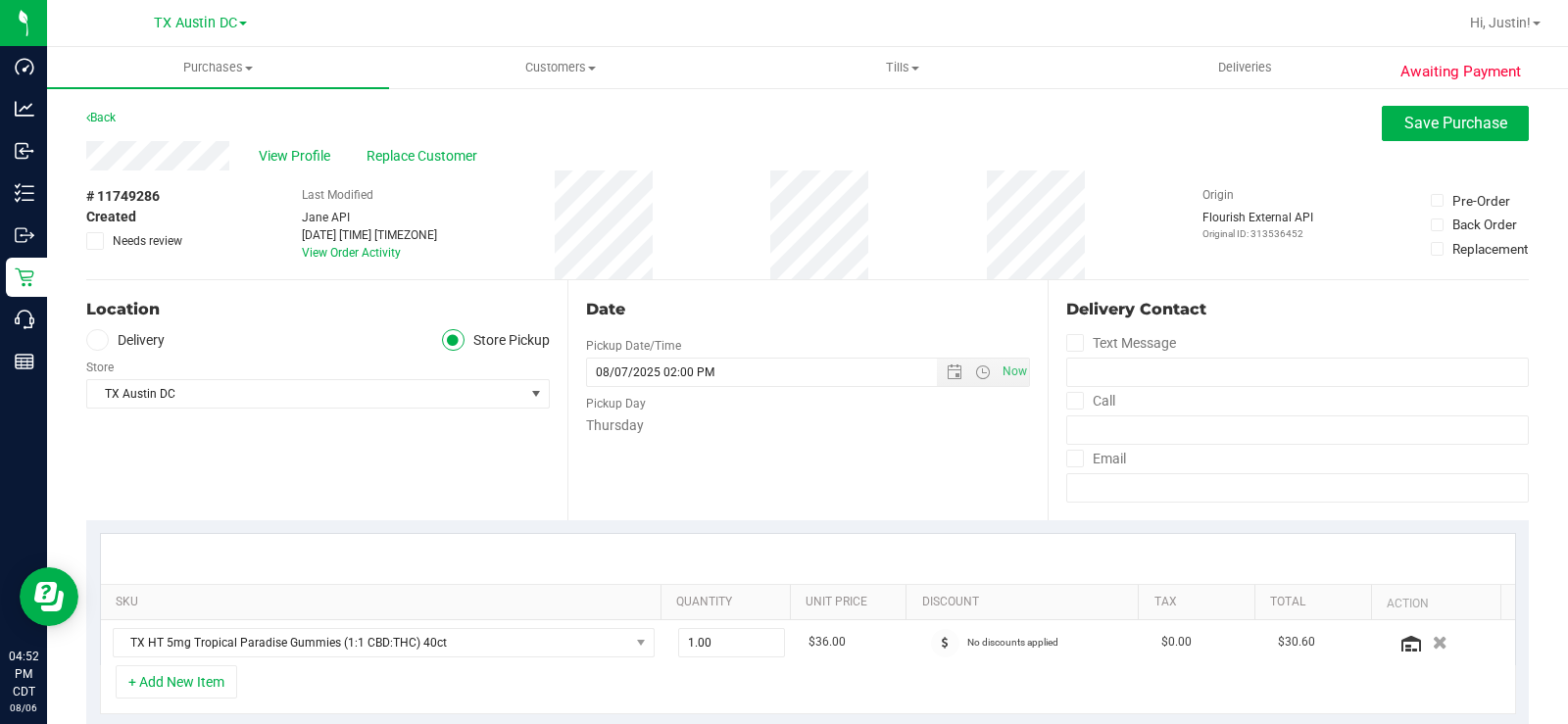 drag, startPoint x: 102, startPoint y: 331, endPoint x: 96, endPoint y: 341, distance: 11.661904 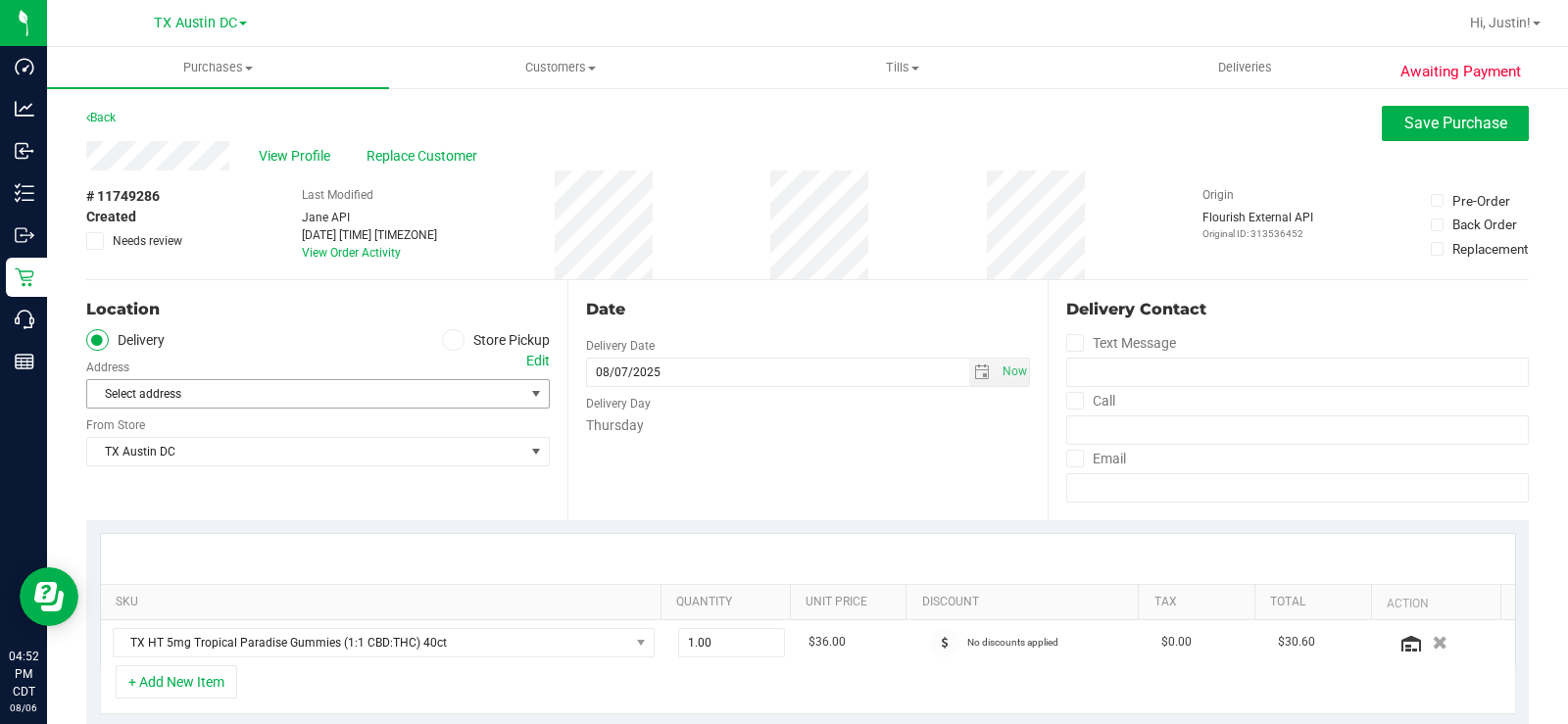 click on "Select address" at bounding box center [294, 394] 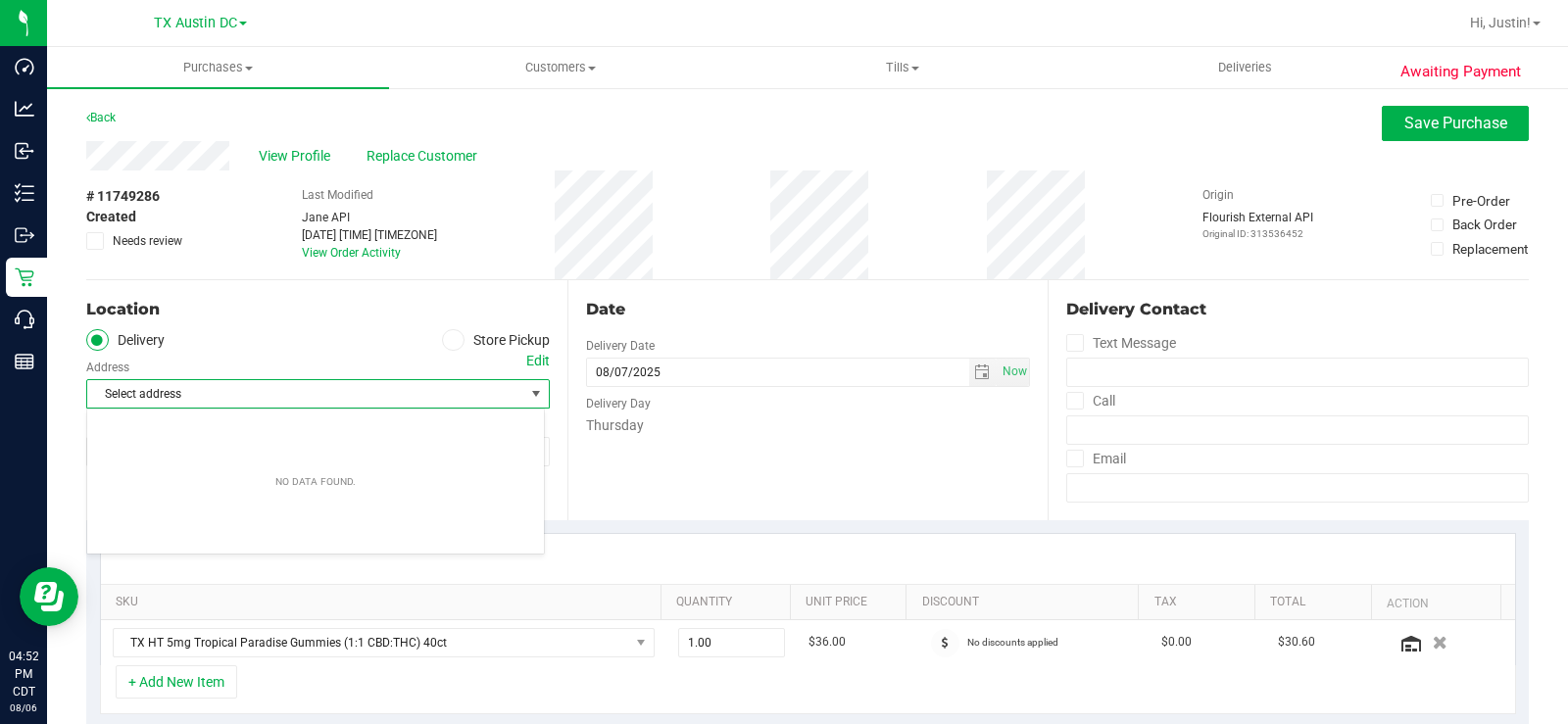 click on "Edit" at bounding box center (538, 361) 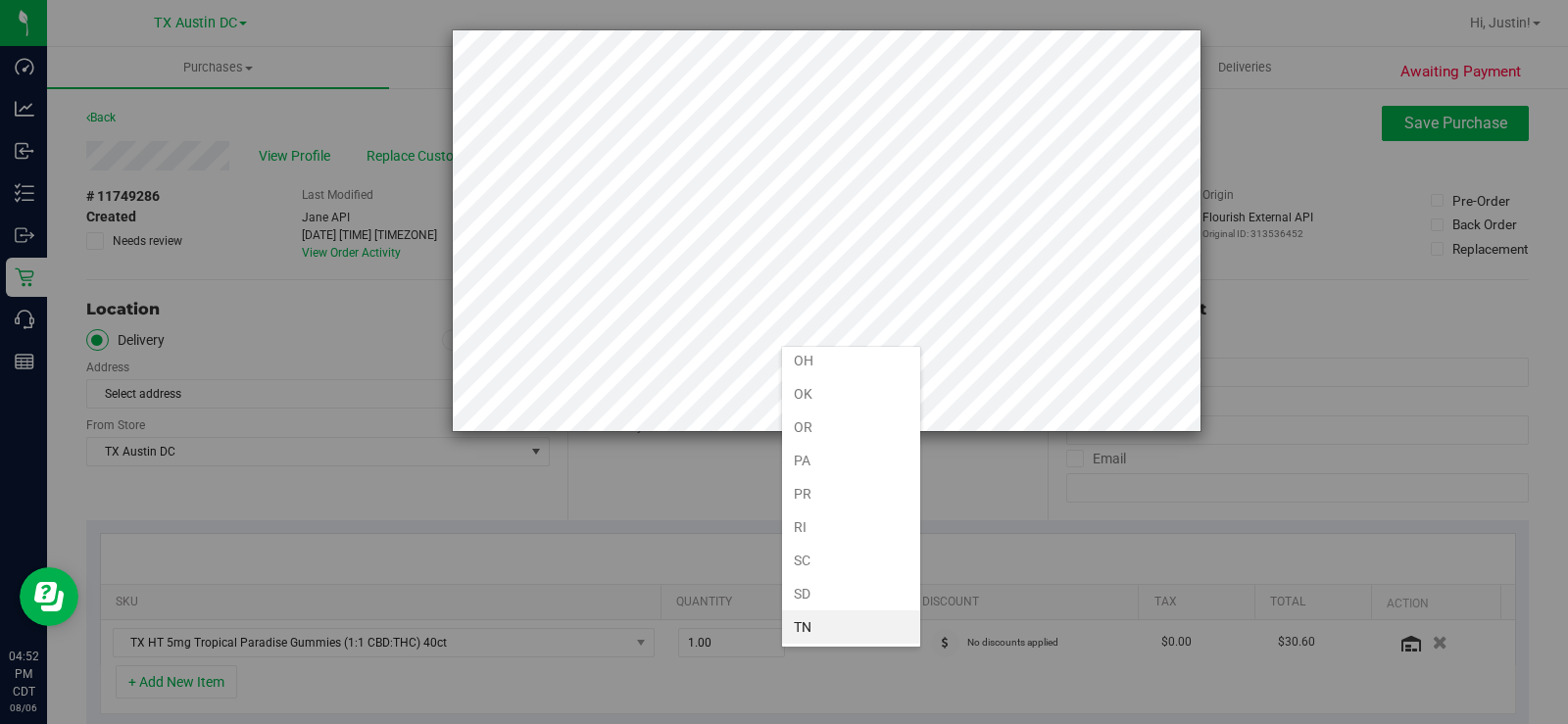 scroll, scrollTop: 1205, scrollLeft: 0, axis: vertical 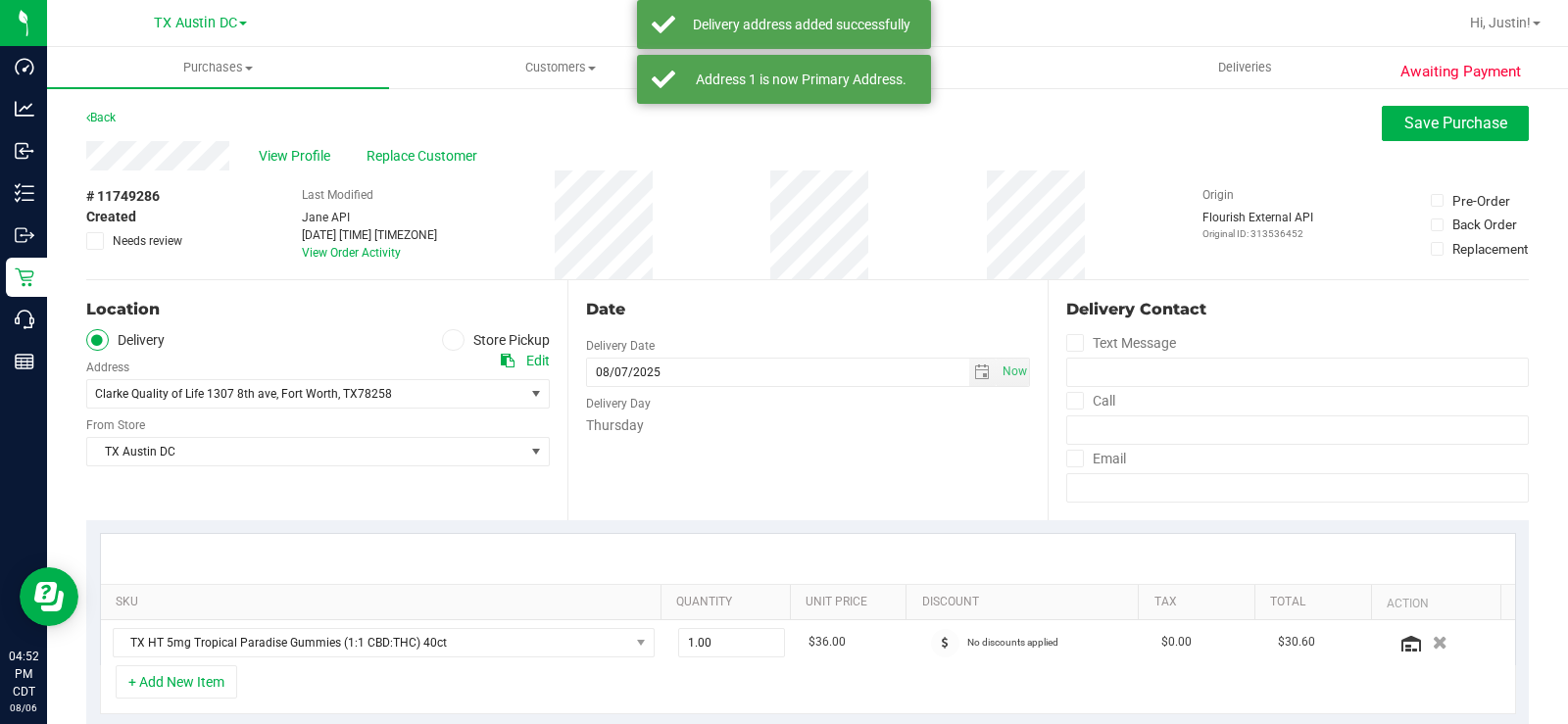 click on "Location
Delivery
Store Pickup
Address
Edit
Clarke Quality of Life [NUMBER] [STREET]
, [CITY]
, TX
[POSTAL_CODE]
Select address Clarke Quality of Life [NUMBER] [STREET]
From Store
TX [CITY] DC Select Store Bonita Springs WC Boynton Beach WC Bradenton WC Brandon WC Brooksville WC Call Center Clermont WC Crestview WC Deerfield Beach WC Delray Beach WC Deltona WC JAX DC REP" at bounding box center [326, 400] 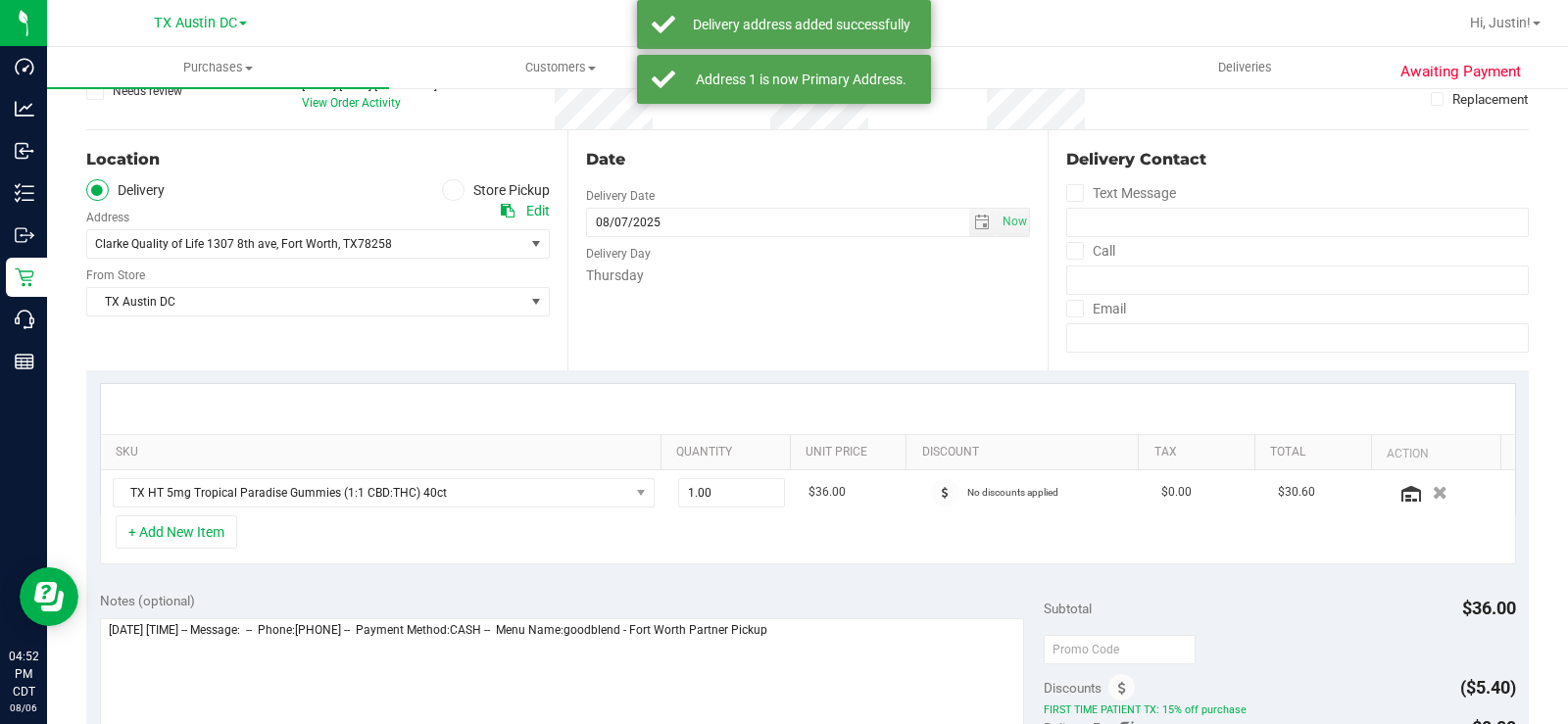 scroll, scrollTop: 196, scrollLeft: 0, axis: vertical 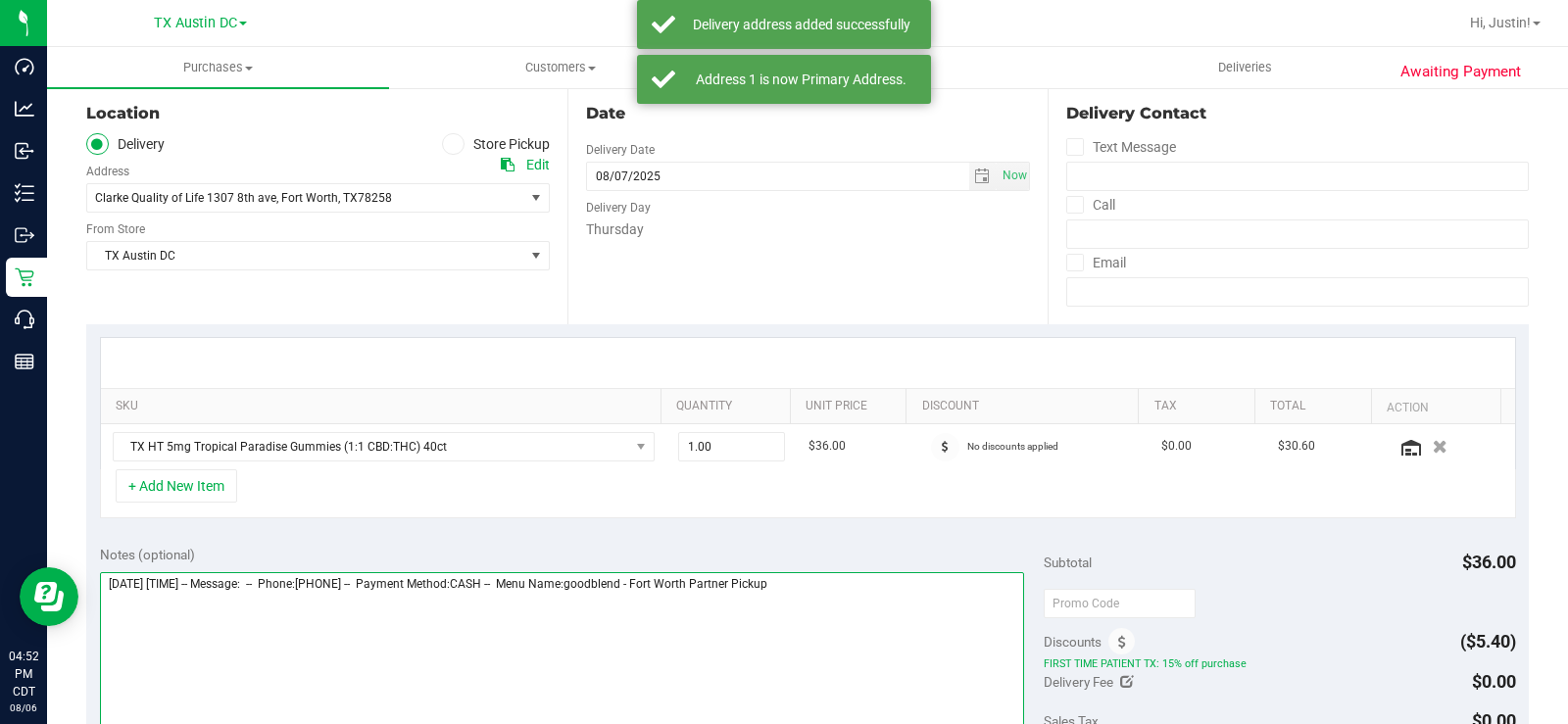 click at bounding box center (562, 666) 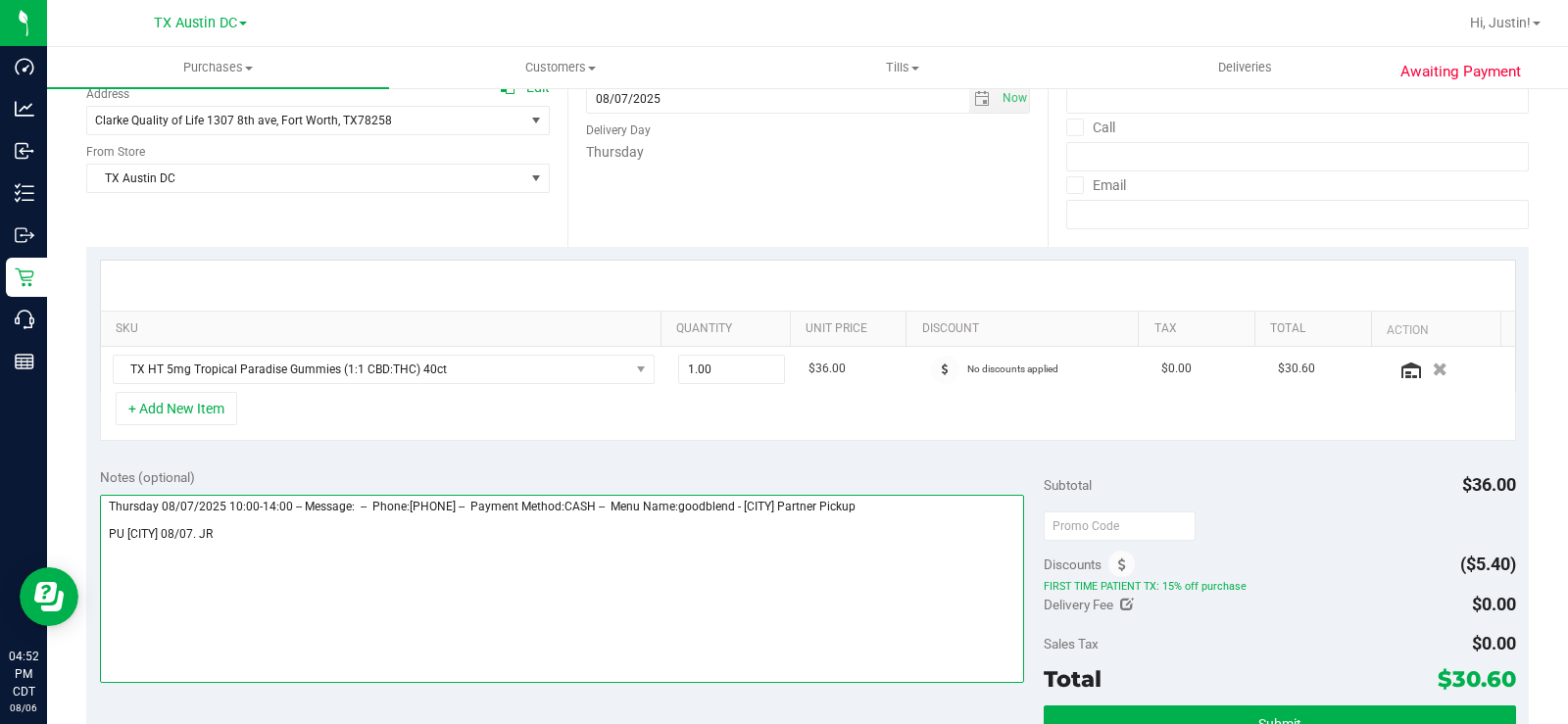 scroll, scrollTop: 392, scrollLeft: 0, axis: vertical 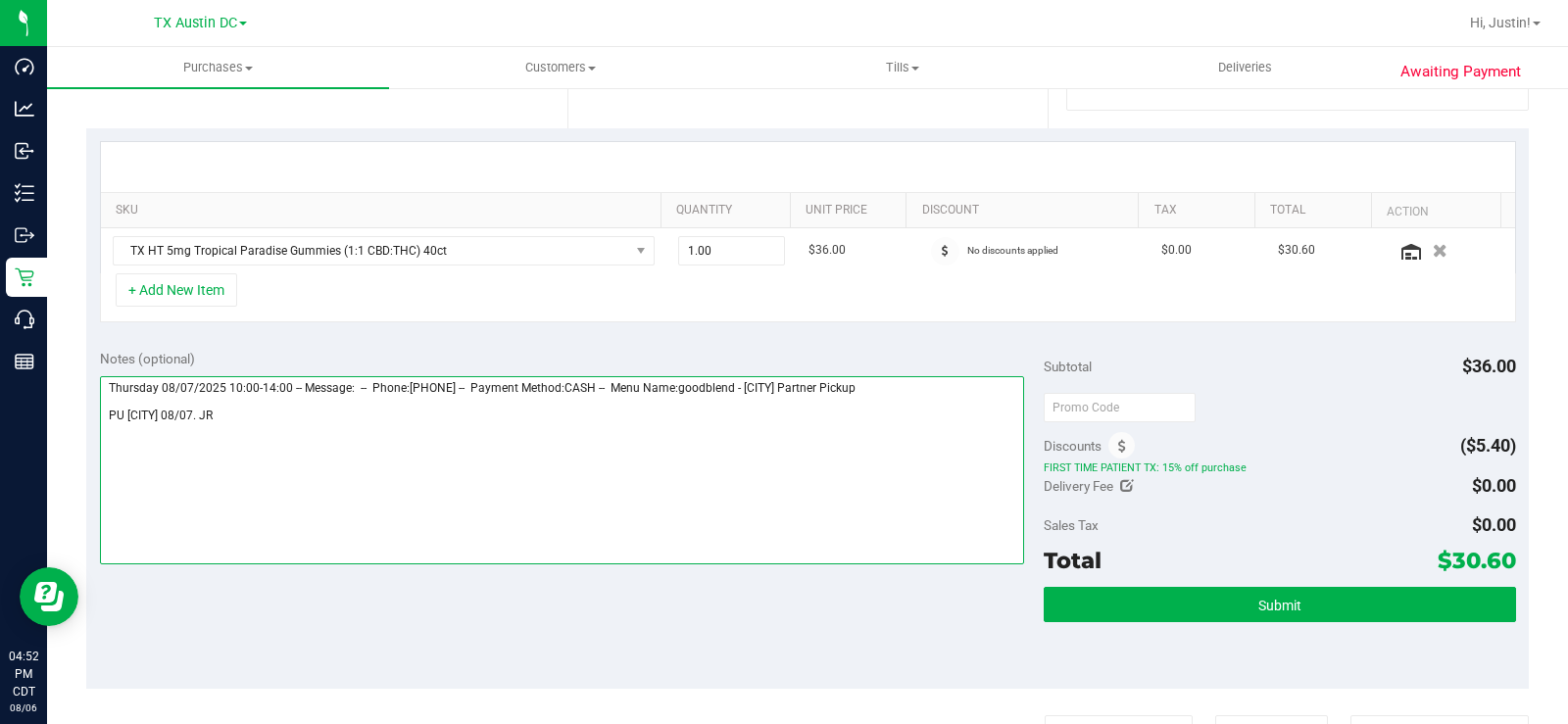 type on "Thursday 08/07/2025 10:00-14:00 -- Message:  --  Phone:[PHONE] --  Payment Method:CASH --  Menu Name:goodblend - [CITY] Partner Pickup
PU [CITY] 08/07. JR" 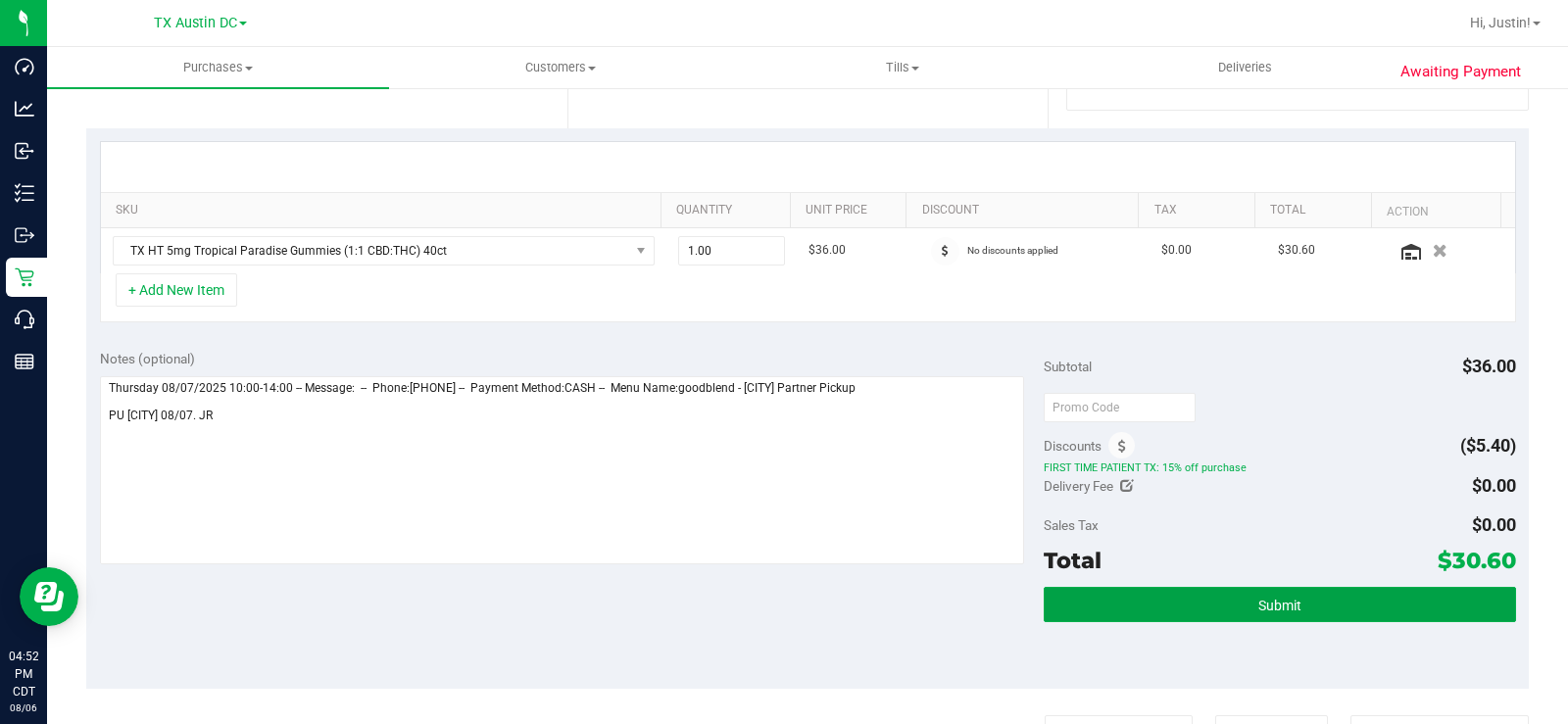 click on "Submit" at bounding box center [1280, 604] 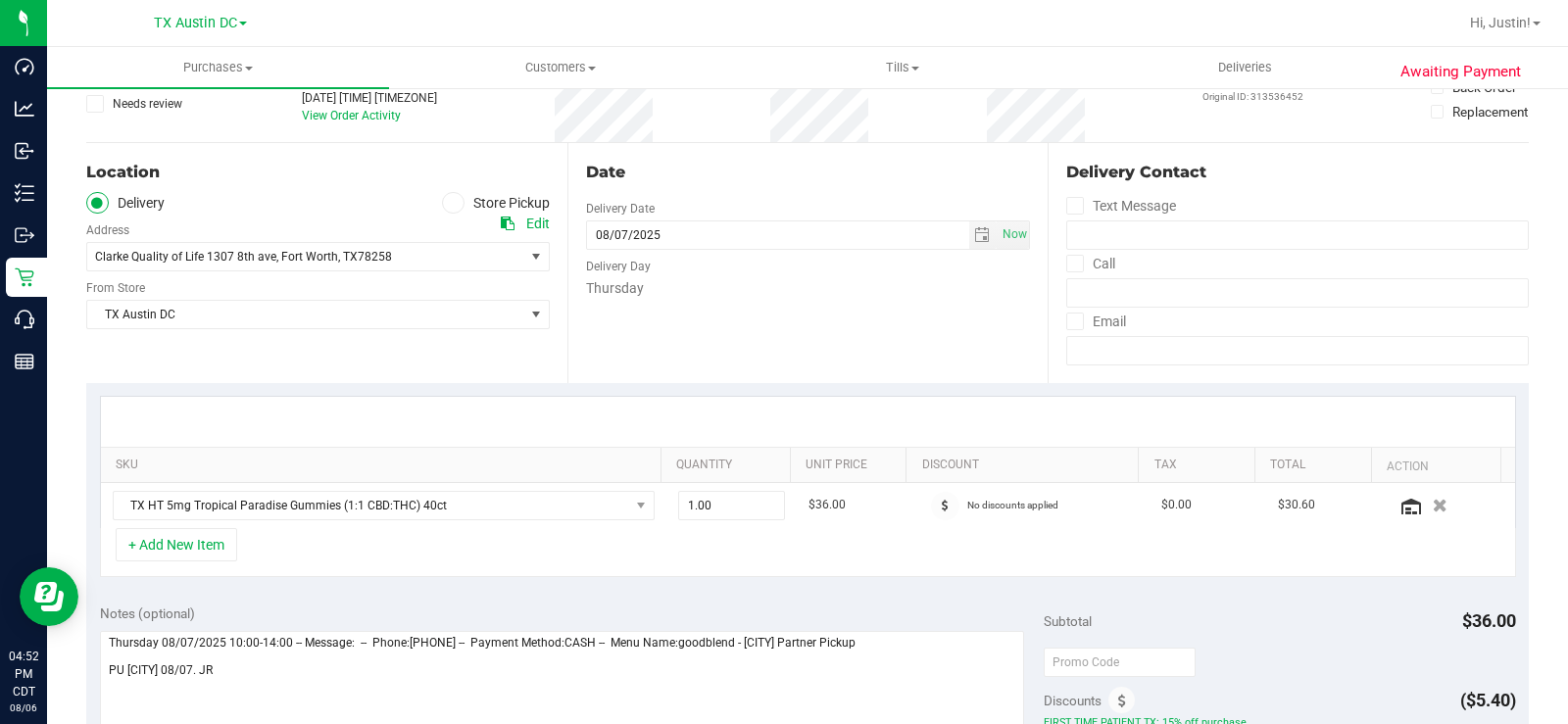 scroll, scrollTop: 0, scrollLeft: 0, axis: both 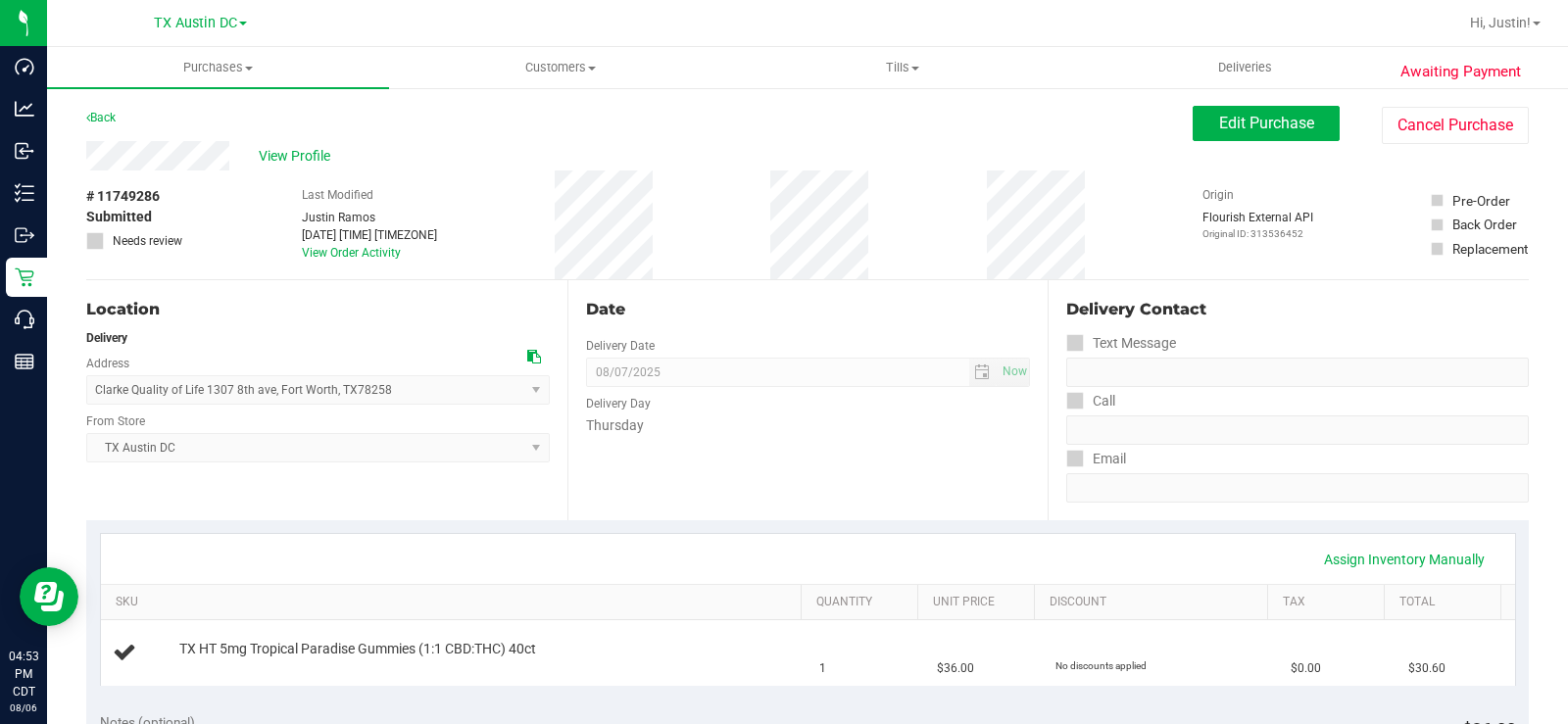 drag, startPoint x: 237, startPoint y: 147, endPoint x: 79, endPoint y: 151, distance: 158.05062 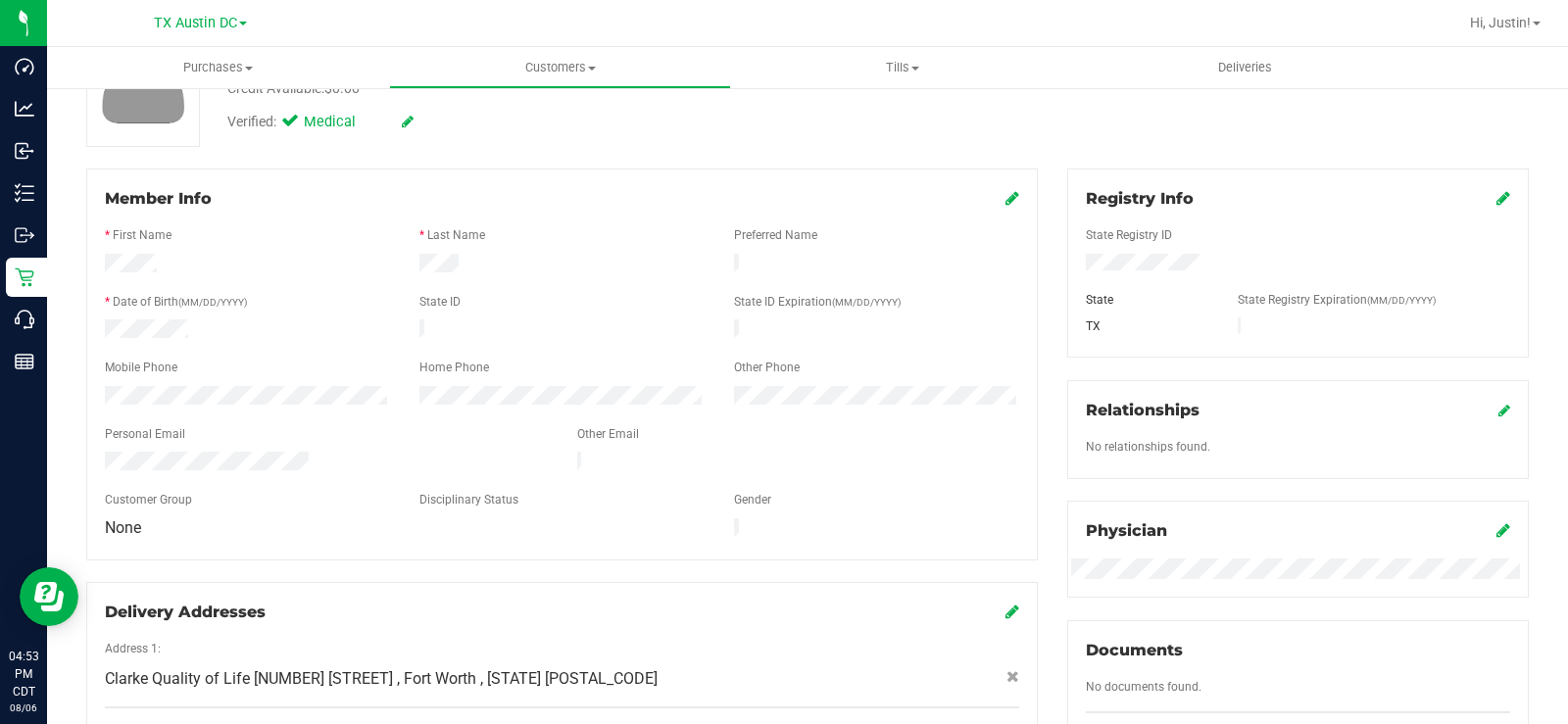 scroll, scrollTop: 196, scrollLeft: 0, axis: vertical 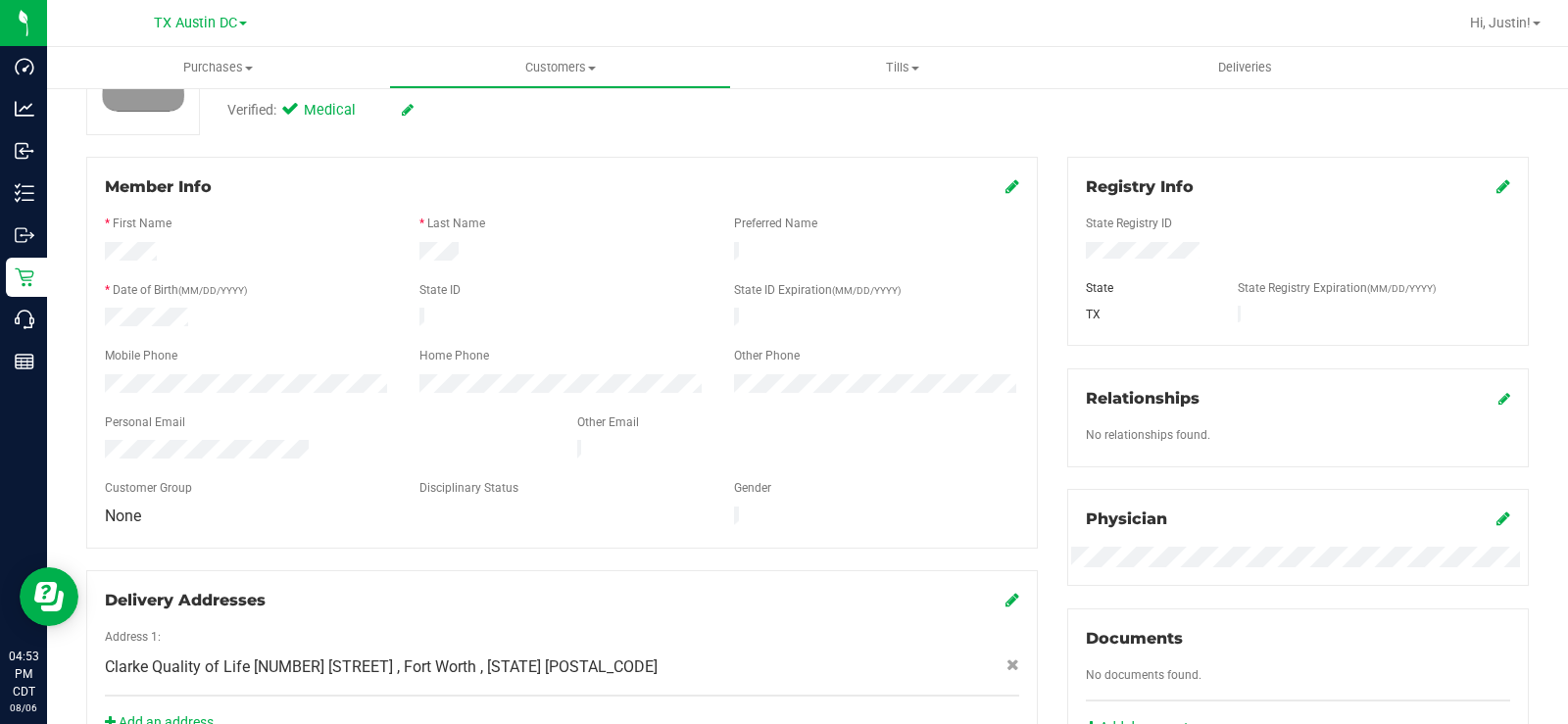 drag, startPoint x: 312, startPoint y: 436, endPoint x: 101, endPoint y: 440, distance: 211.0379 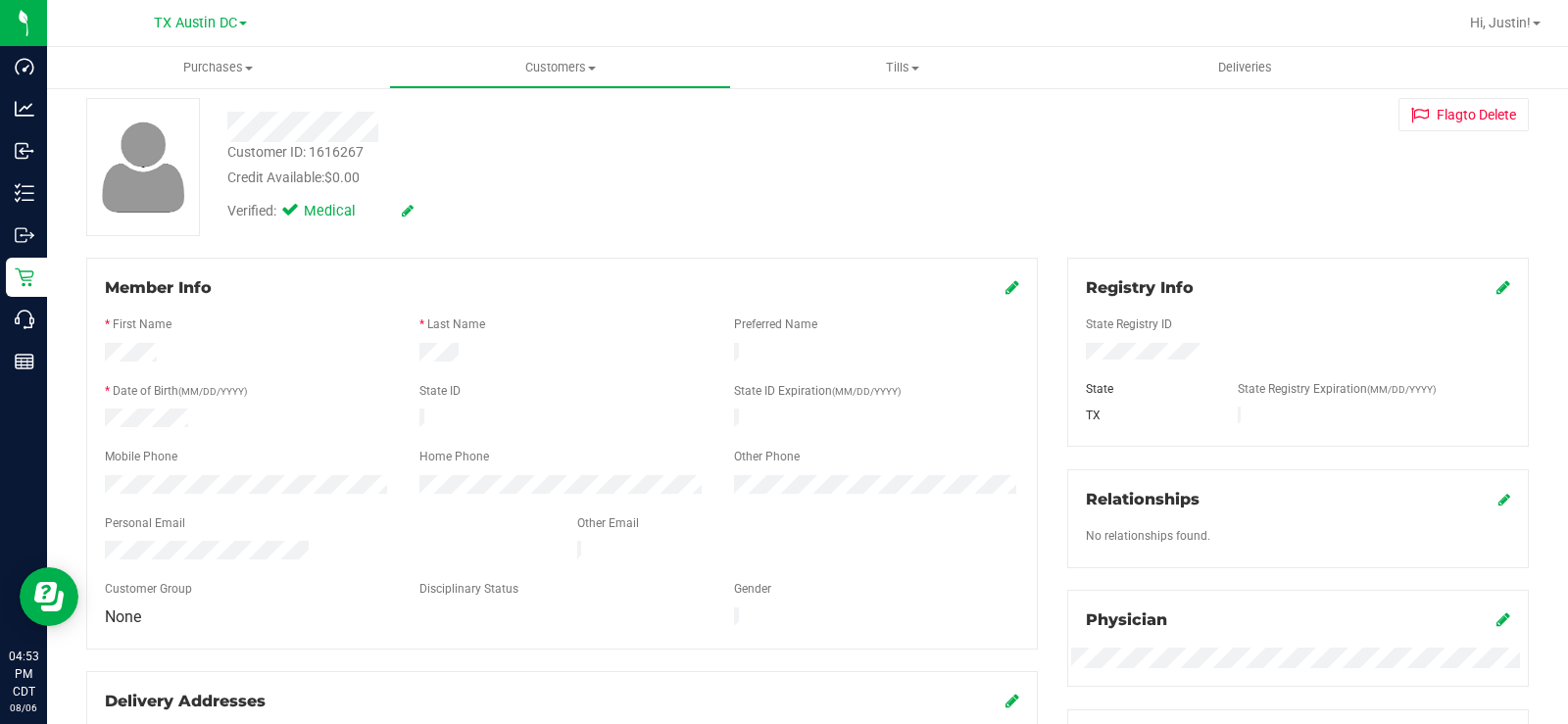 scroll, scrollTop: 0, scrollLeft: 0, axis: both 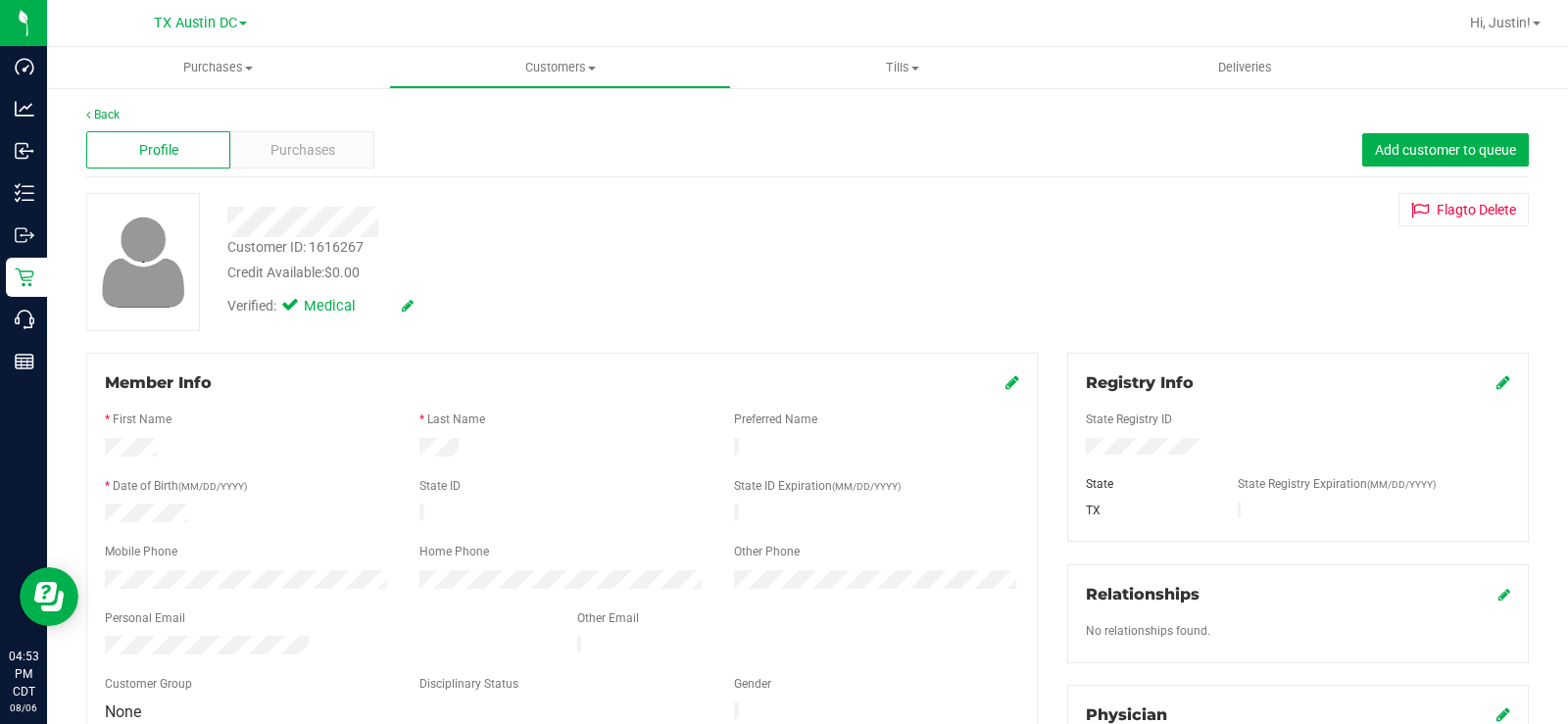 click on "Member Info
*
First Name
*
Last Name
Preferred Name
*
Date of Birth
(MM/DD/YYYY)
State ID
State ID Expiration
(MM/DD/YYYY)" at bounding box center (562, 549) 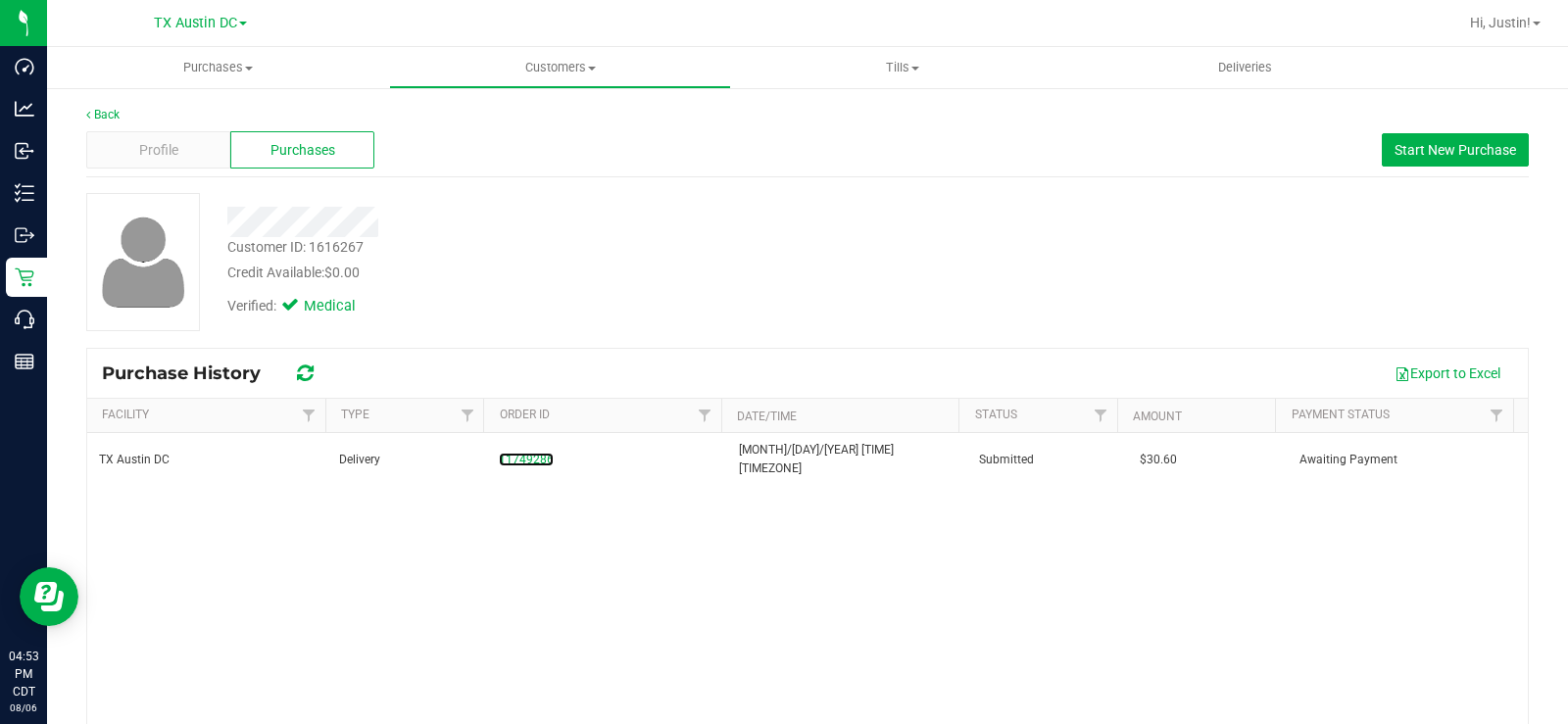 click on "11749286" at bounding box center [526, 459] 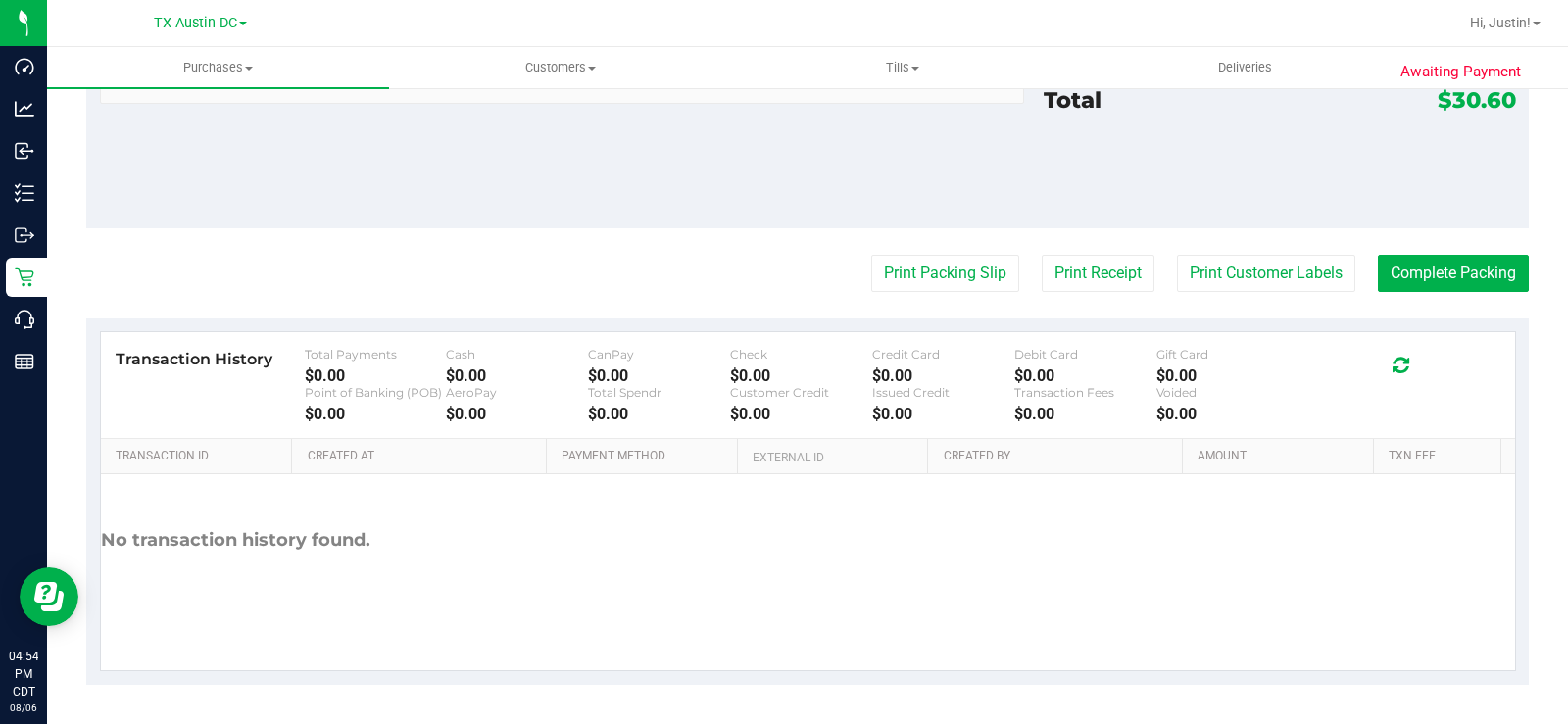 scroll, scrollTop: 628, scrollLeft: 0, axis: vertical 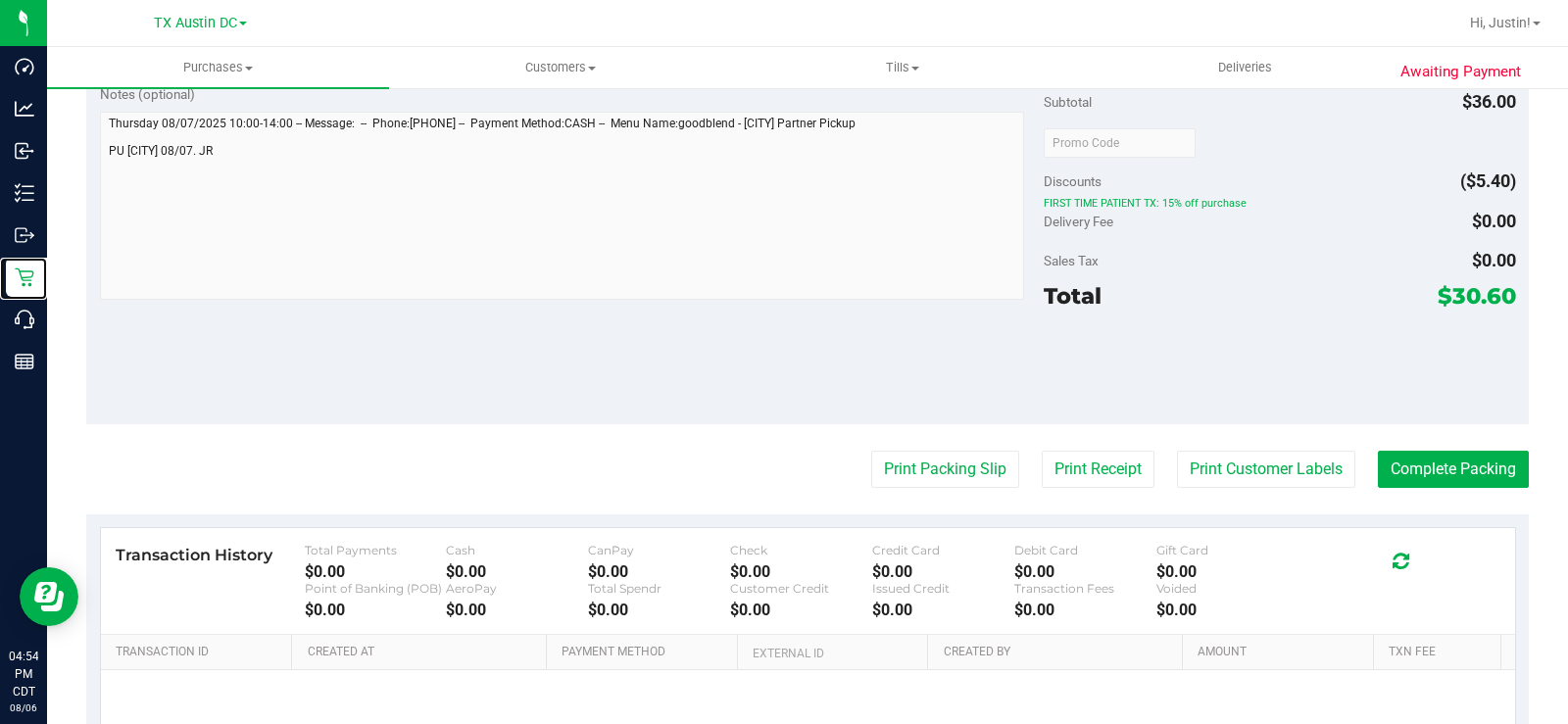 click 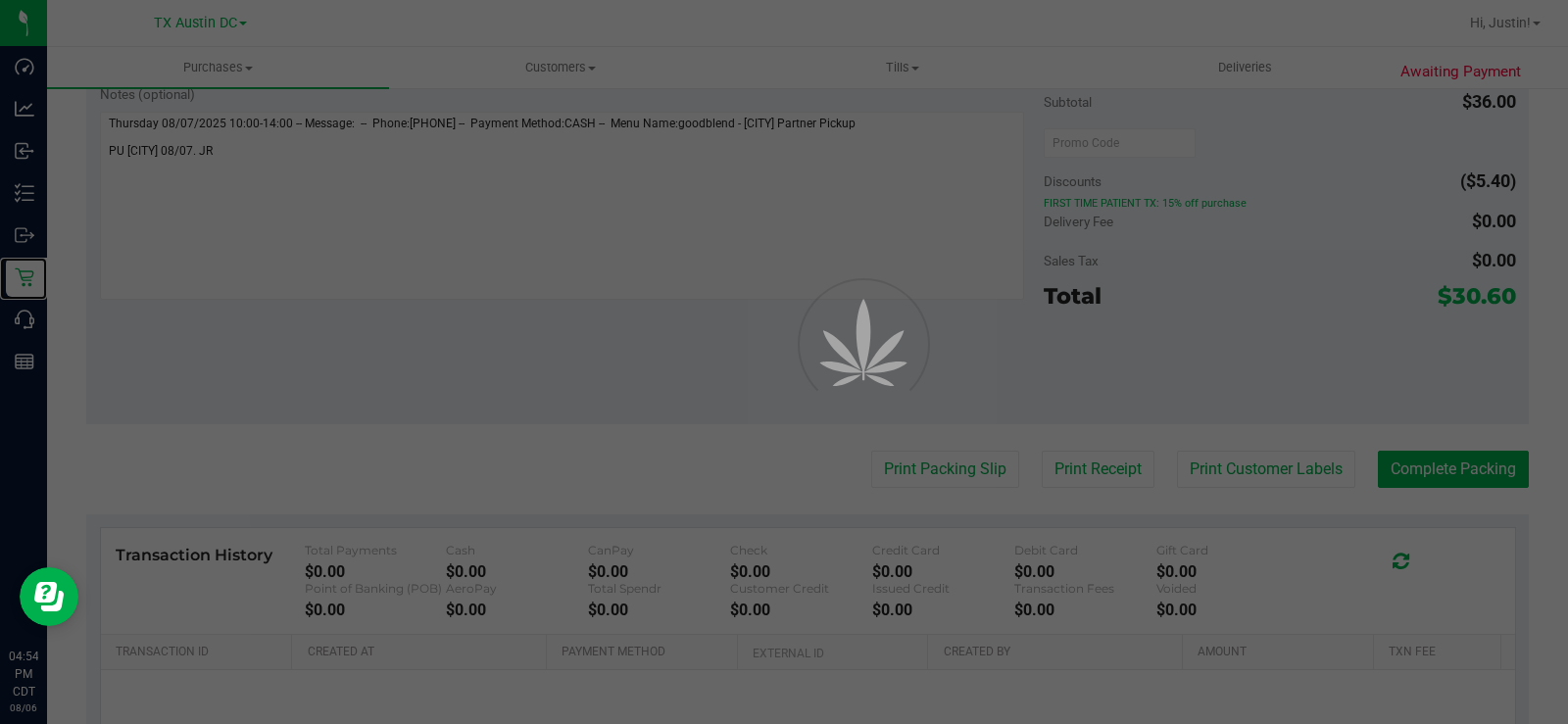scroll, scrollTop: 0, scrollLeft: 0, axis: both 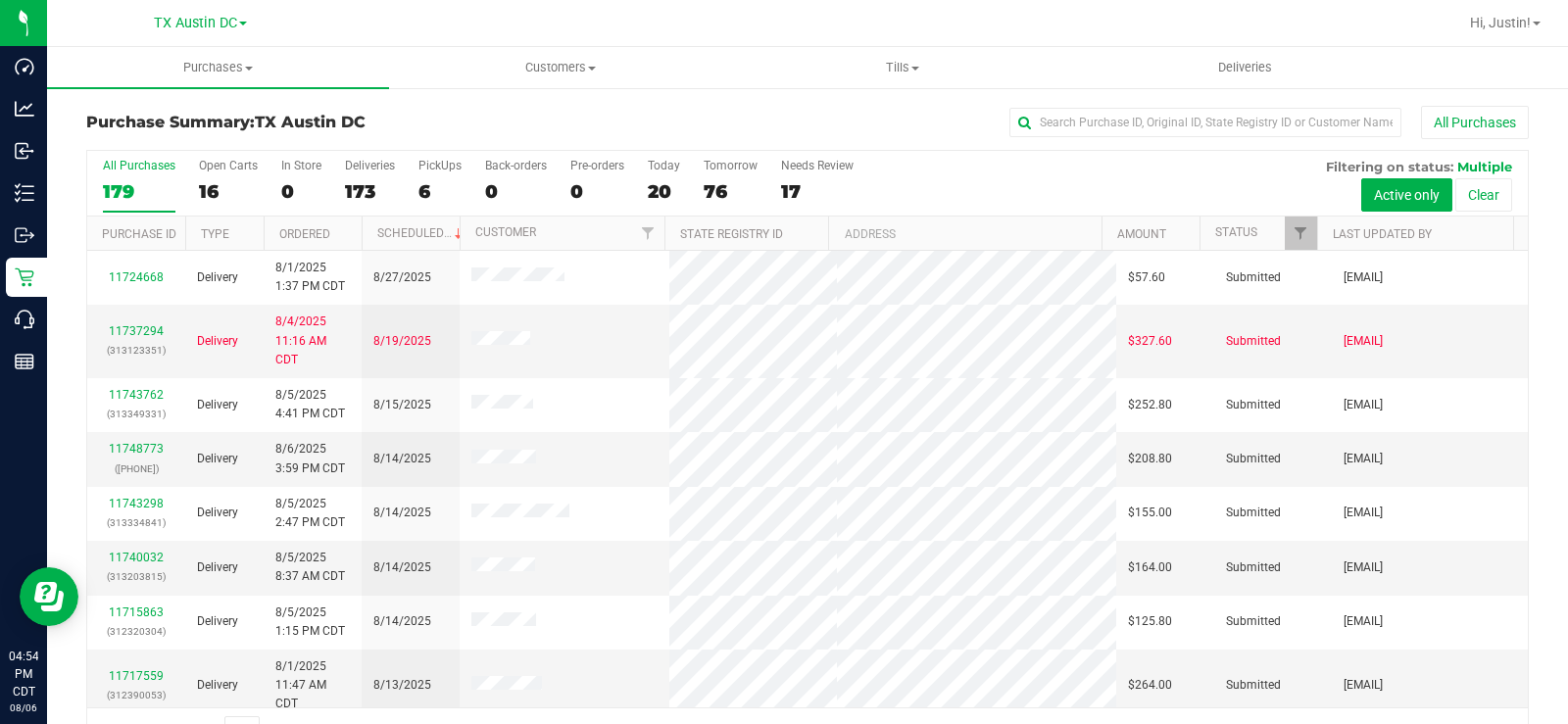 click on "16" at bounding box center (228, 191) 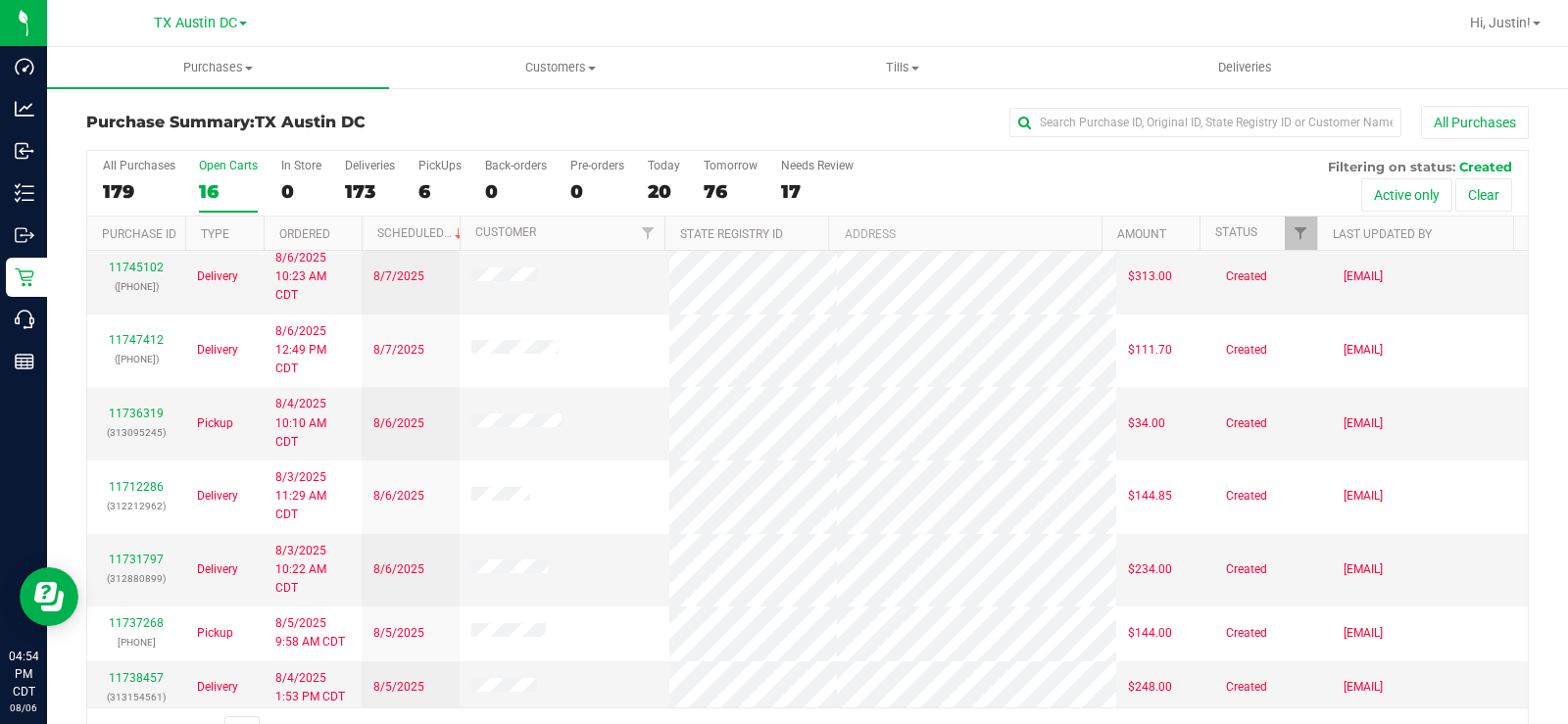 scroll, scrollTop: 543, scrollLeft: 0, axis: vertical 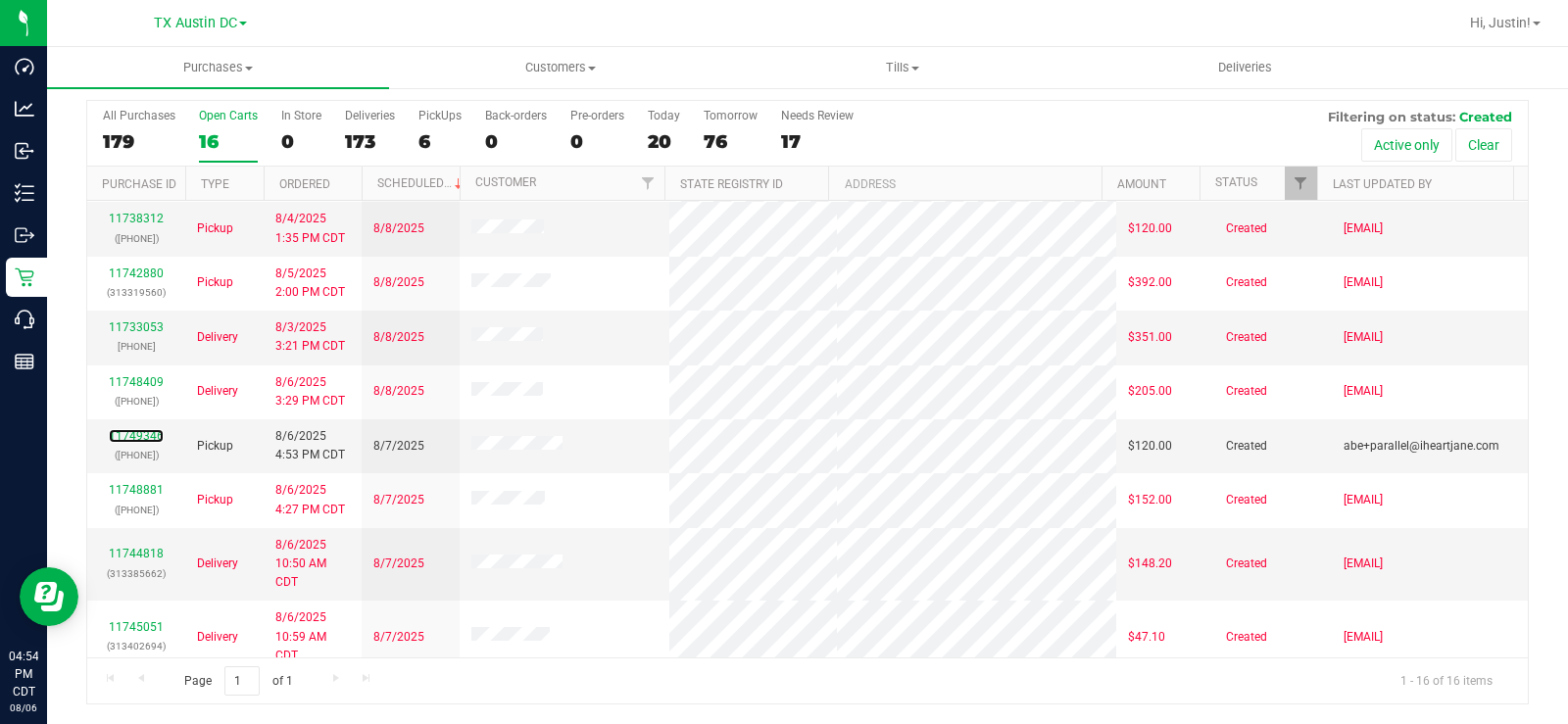 click on "11749346" at bounding box center (136, 436) 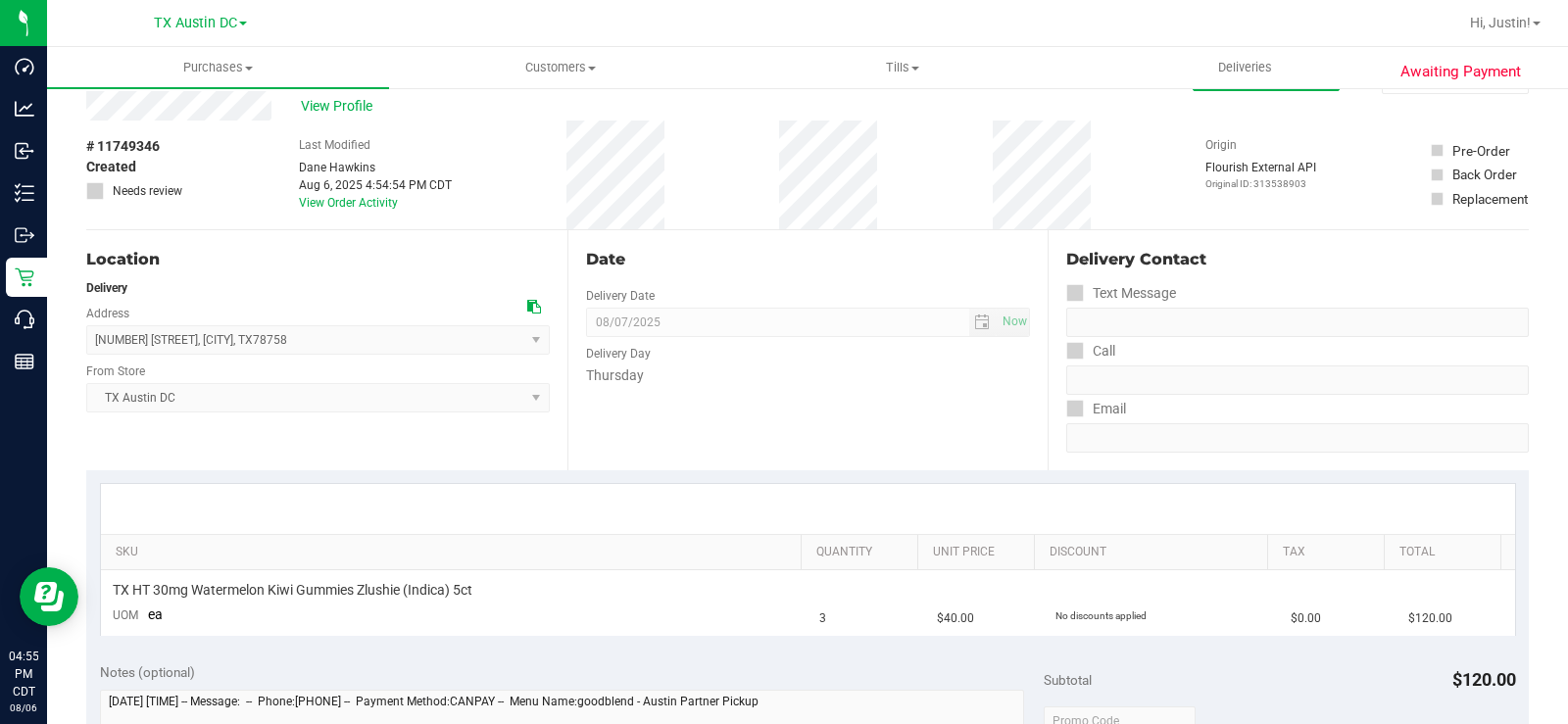 scroll, scrollTop: 0, scrollLeft: 0, axis: both 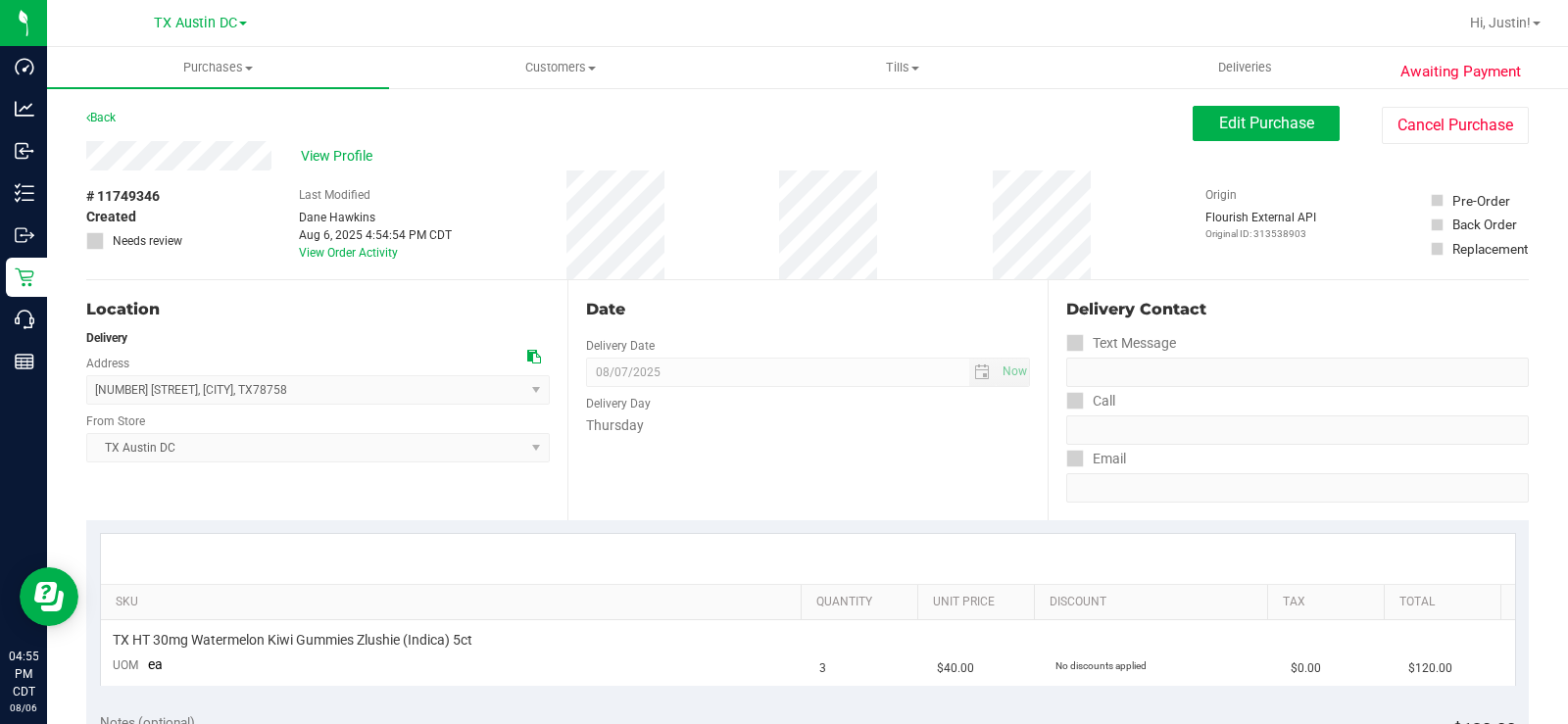 click on "View Profile" at bounding box center [639, 156] 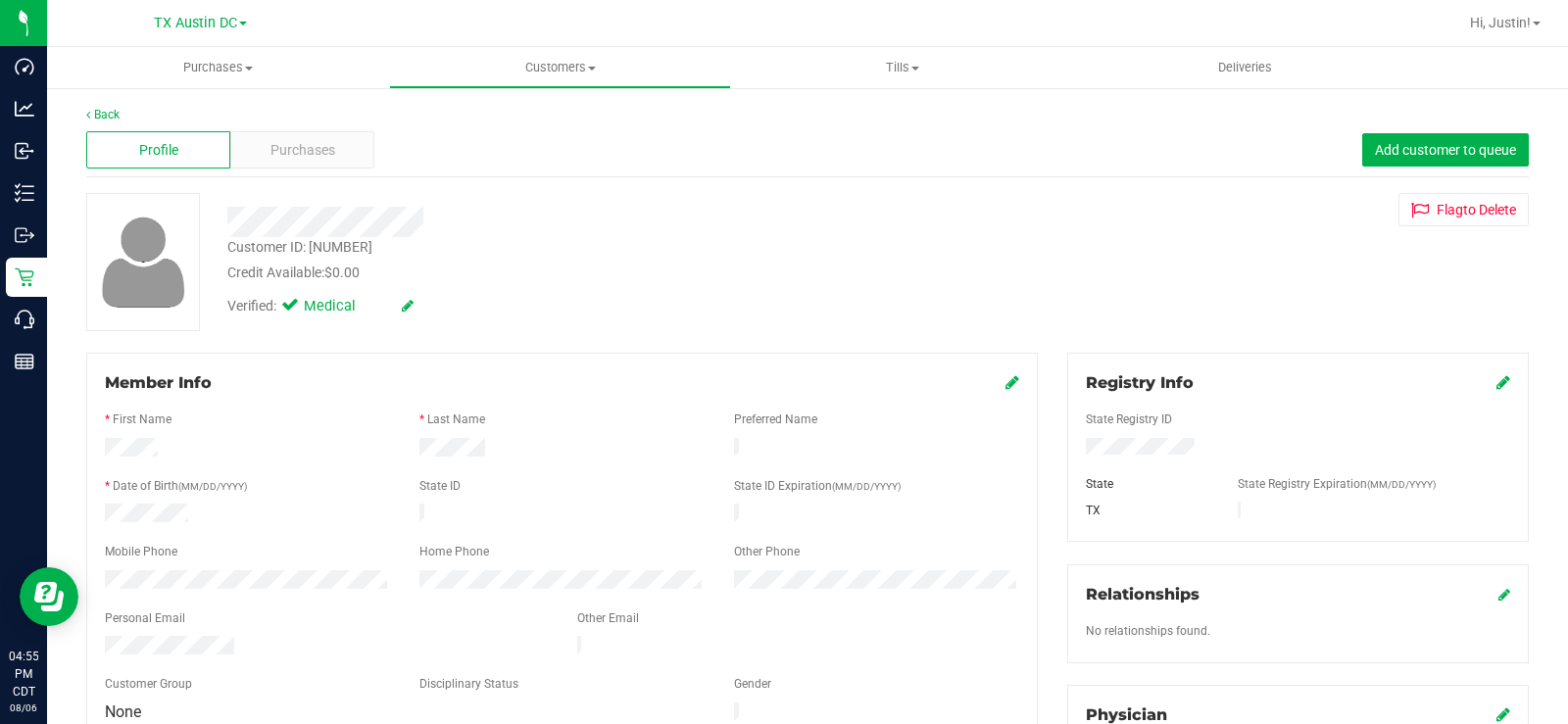 click on "Purchases" at bounding box center [302, 150] 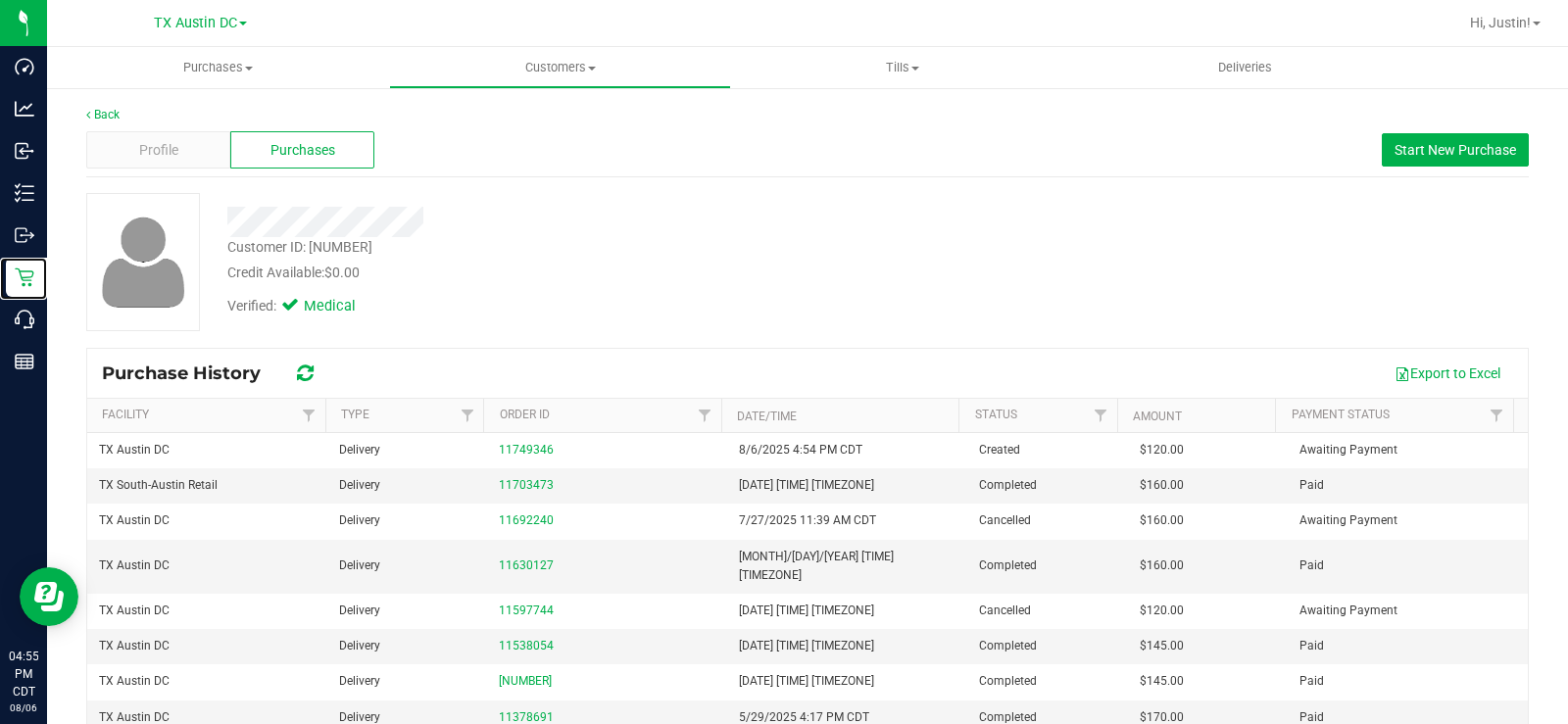 click on "Retail" at bounding box center [0, 0] 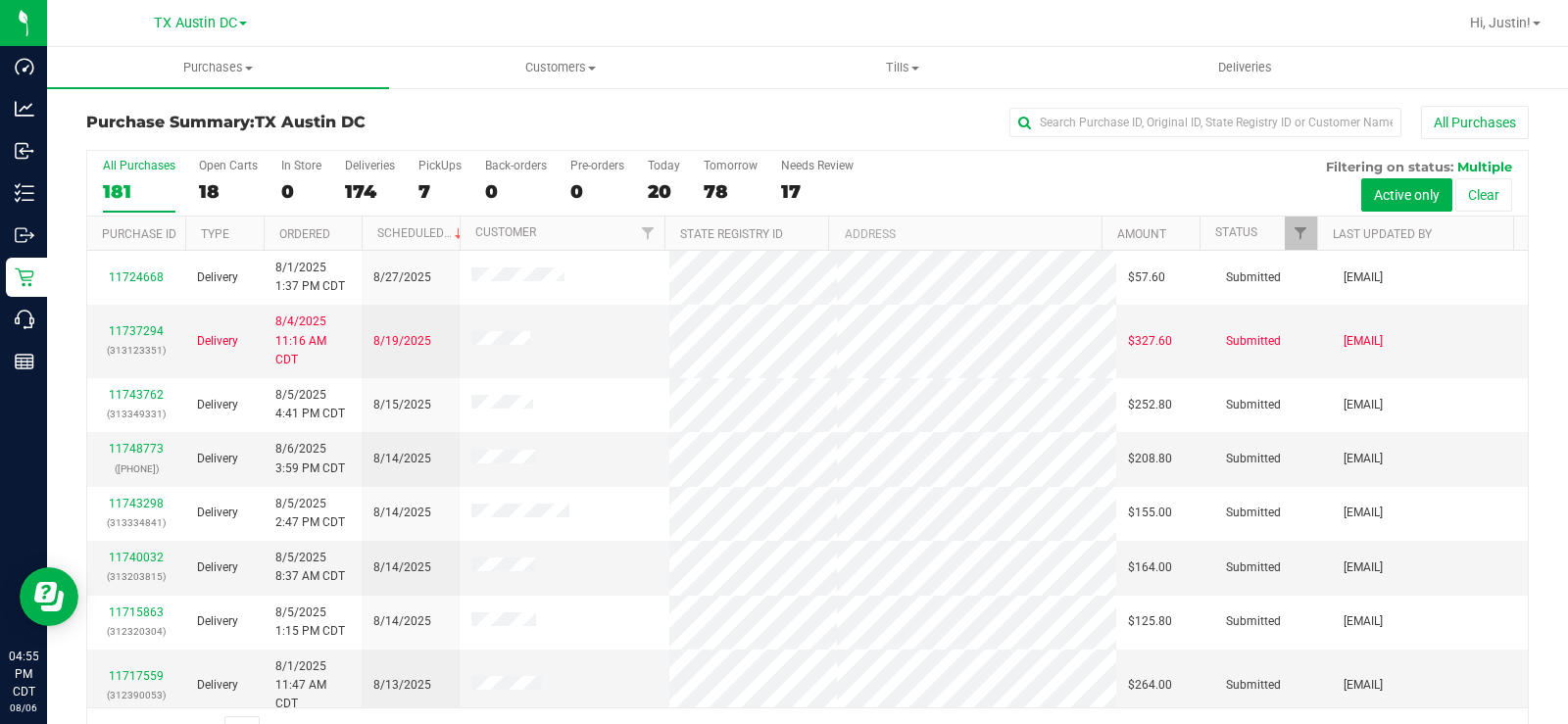 click on "Open Carts
18" at bounding box center (228, 185) 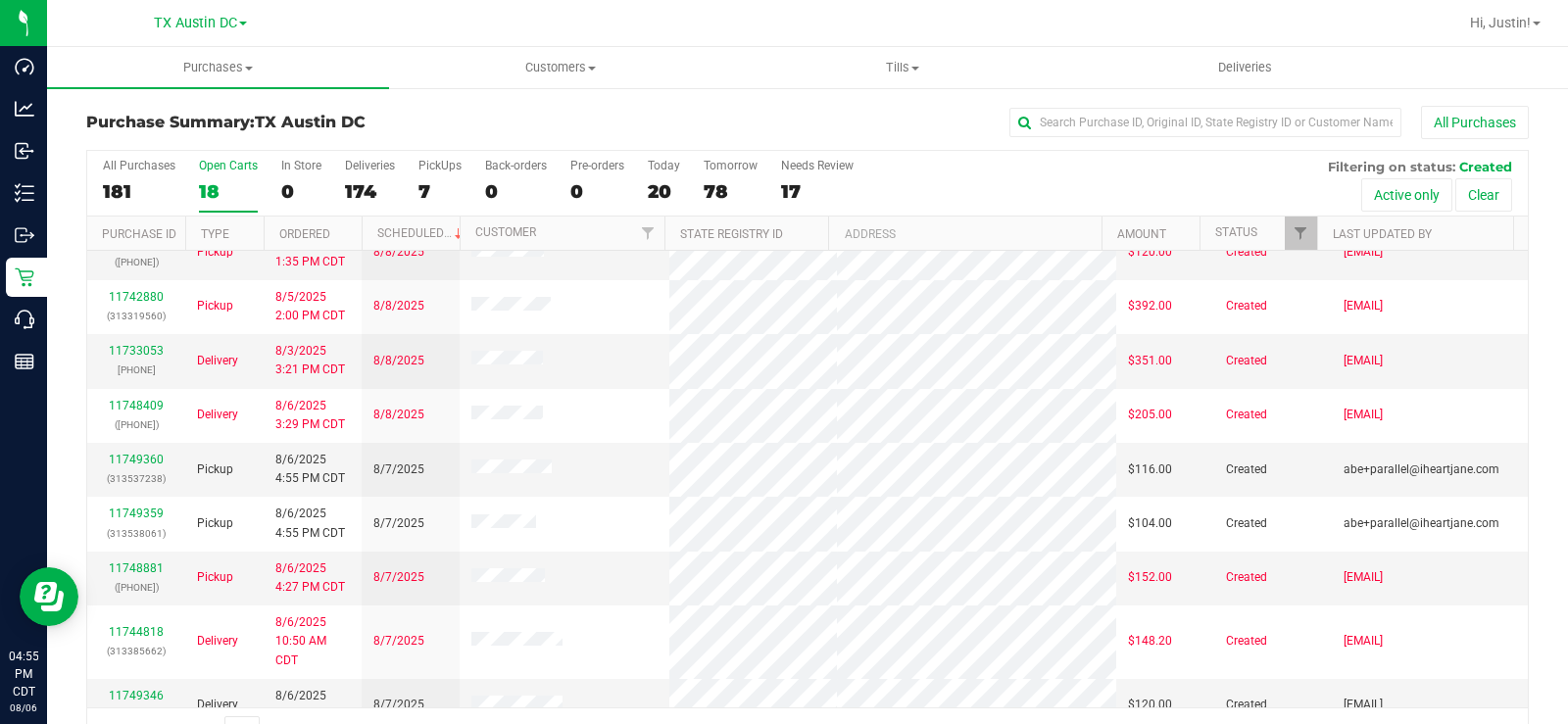 scroll, scrollTop: 64, scrollLeft: 0, axis: vertical 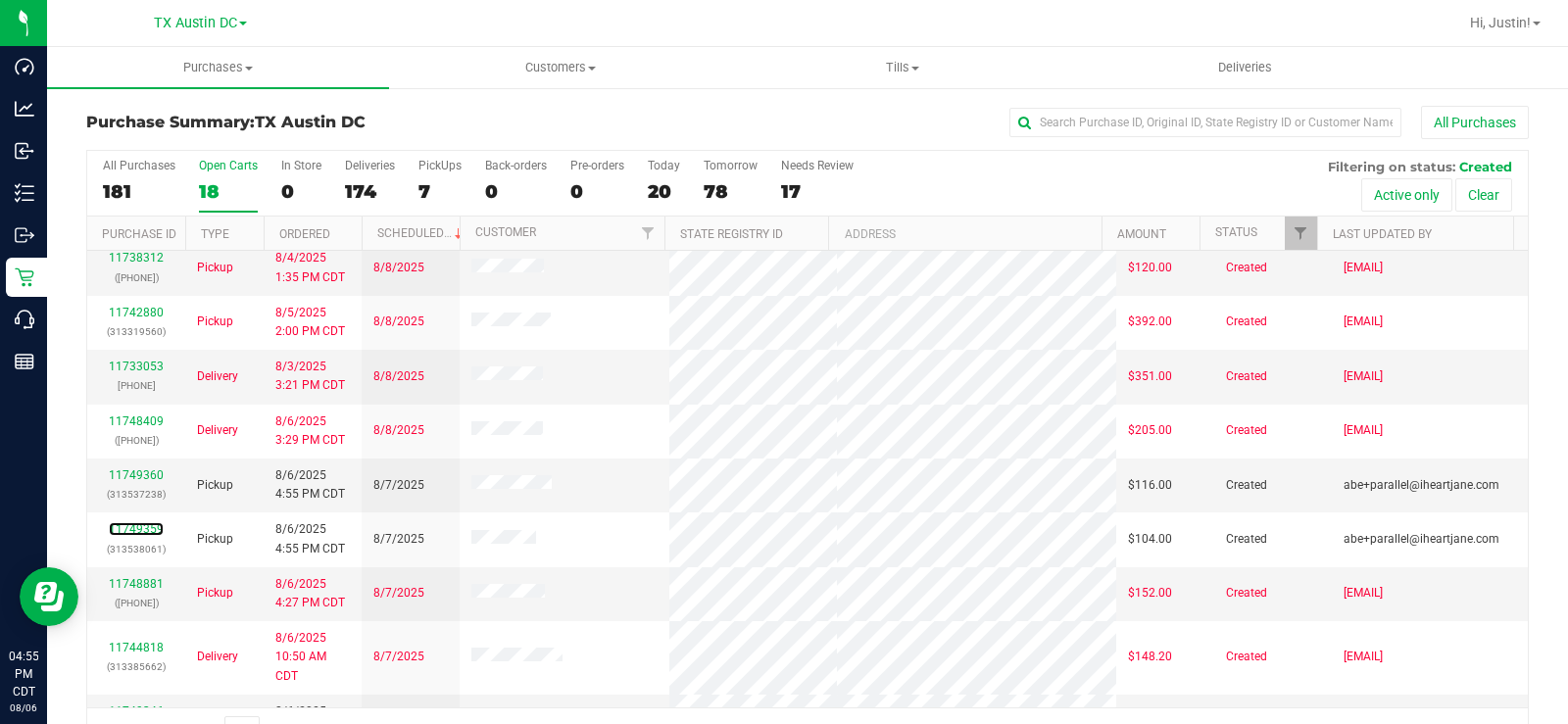 click on "11749359" at bounding box center (136, 529) 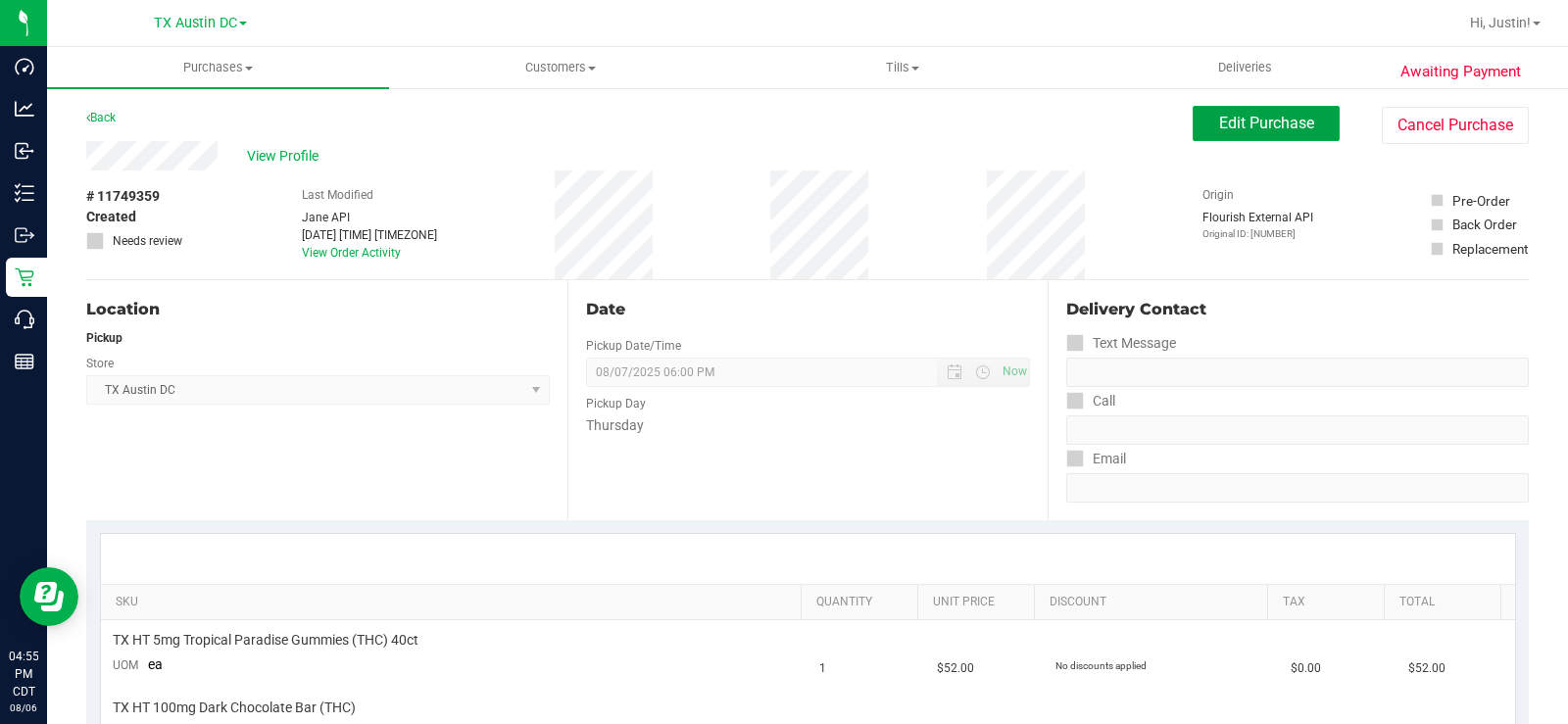 click on "Edit Purchase" at bounding box center (1266, 122) 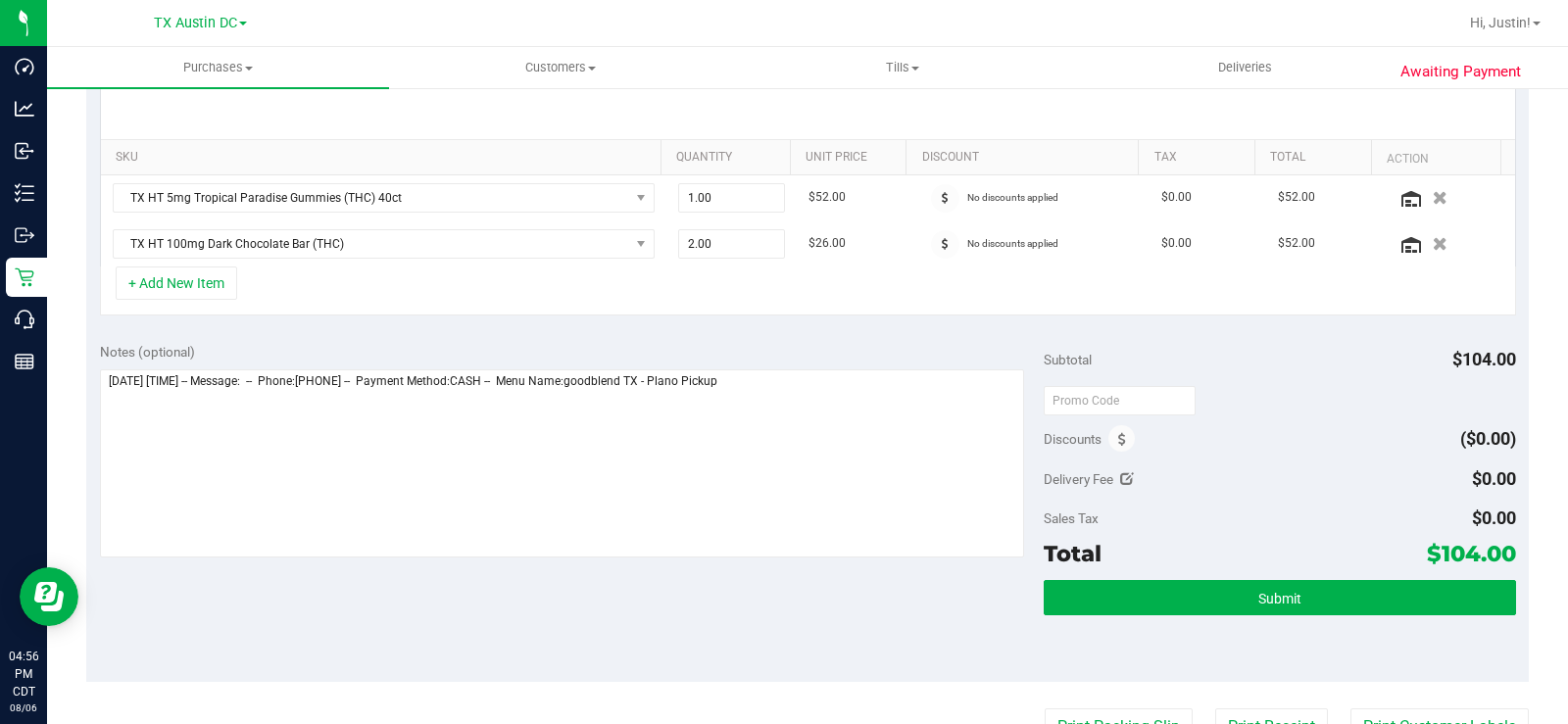 scroll, scrollTop: 490, scrollLeft: 0, axis: vertical 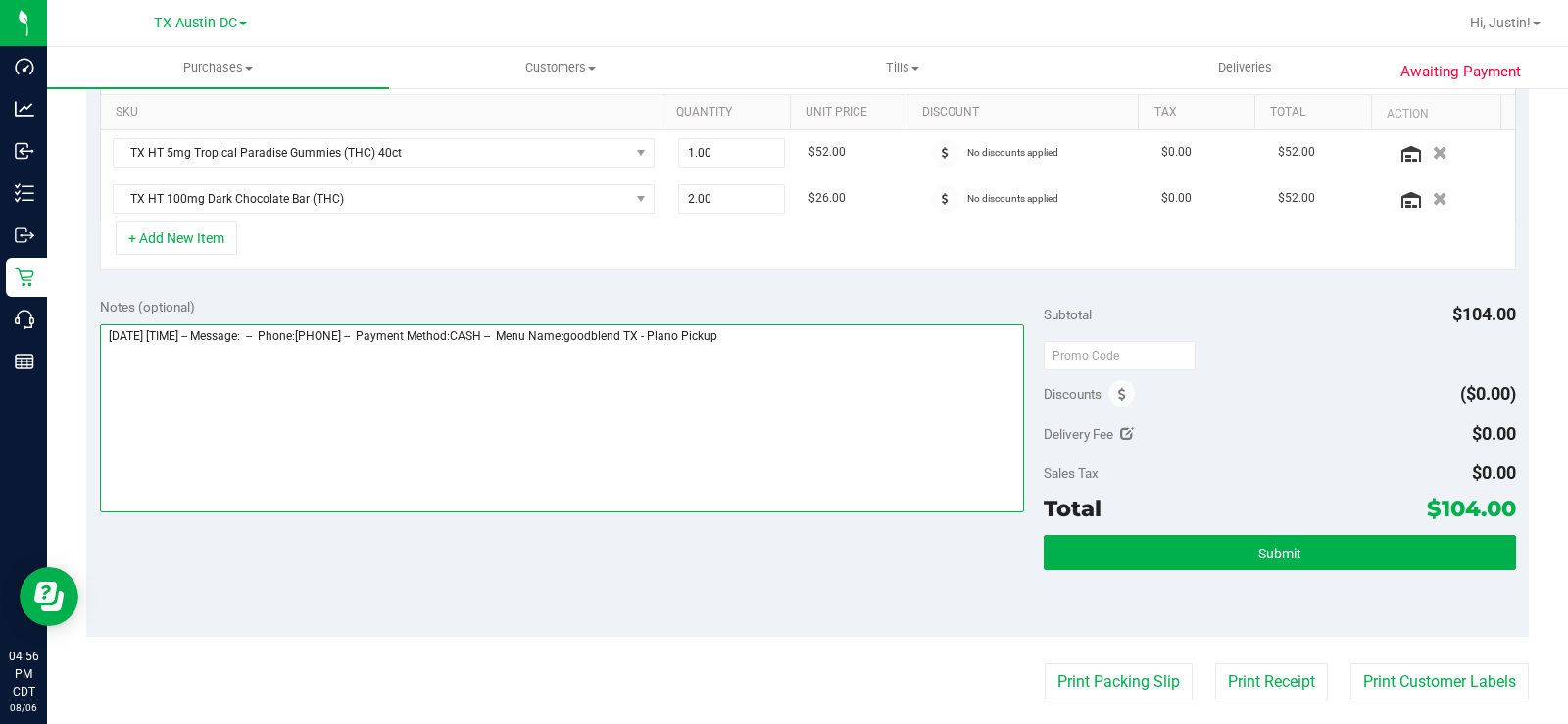 click at bounding box center (562, 418) 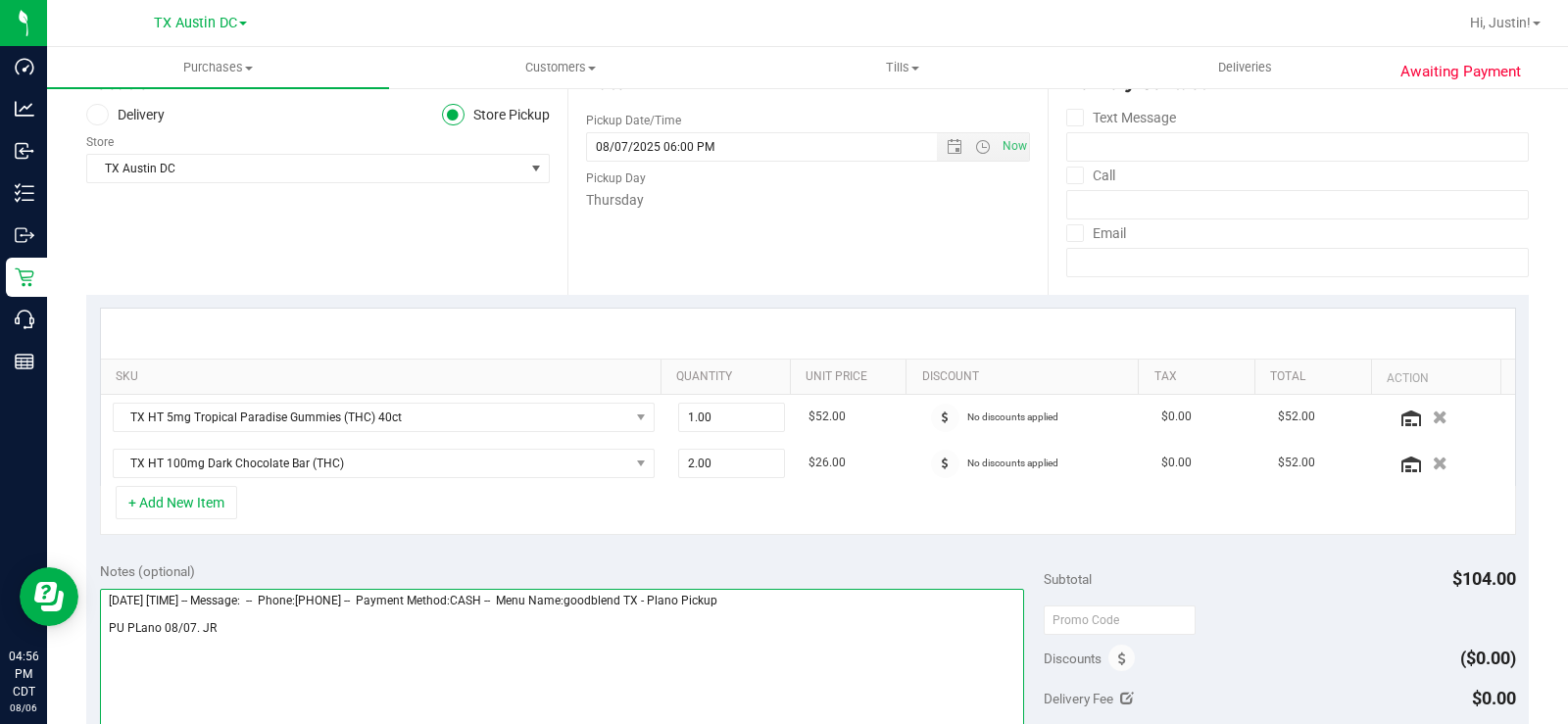 scroll, scrollTop: 196, scrollLeft: 0, axis: vertical 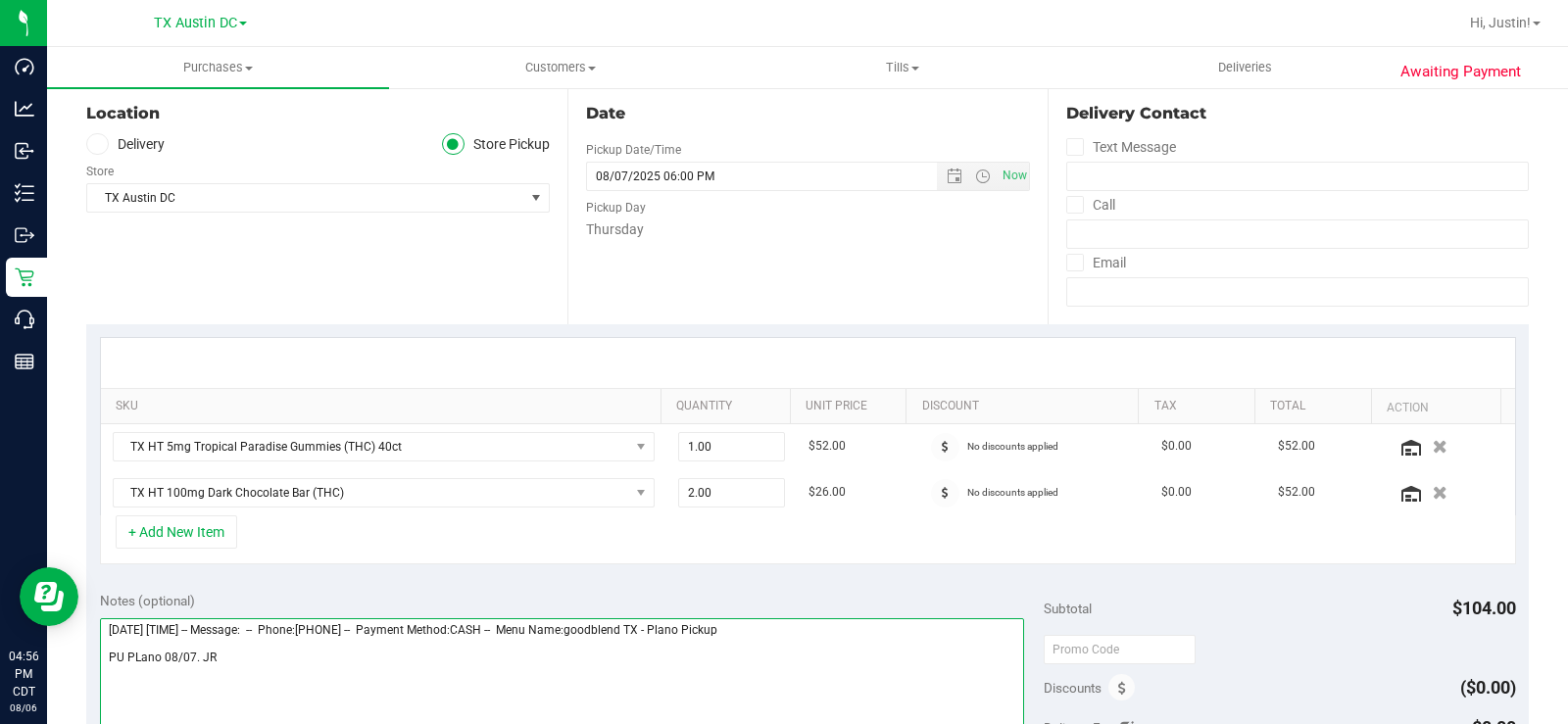 type on "[DATE] [TIME] -- Message:  --  Phone:[PHONE] --  Payment Method:CASH --  Menu Name:goodblend TX - Plano Pickup
PU PLano 08/07. JR" 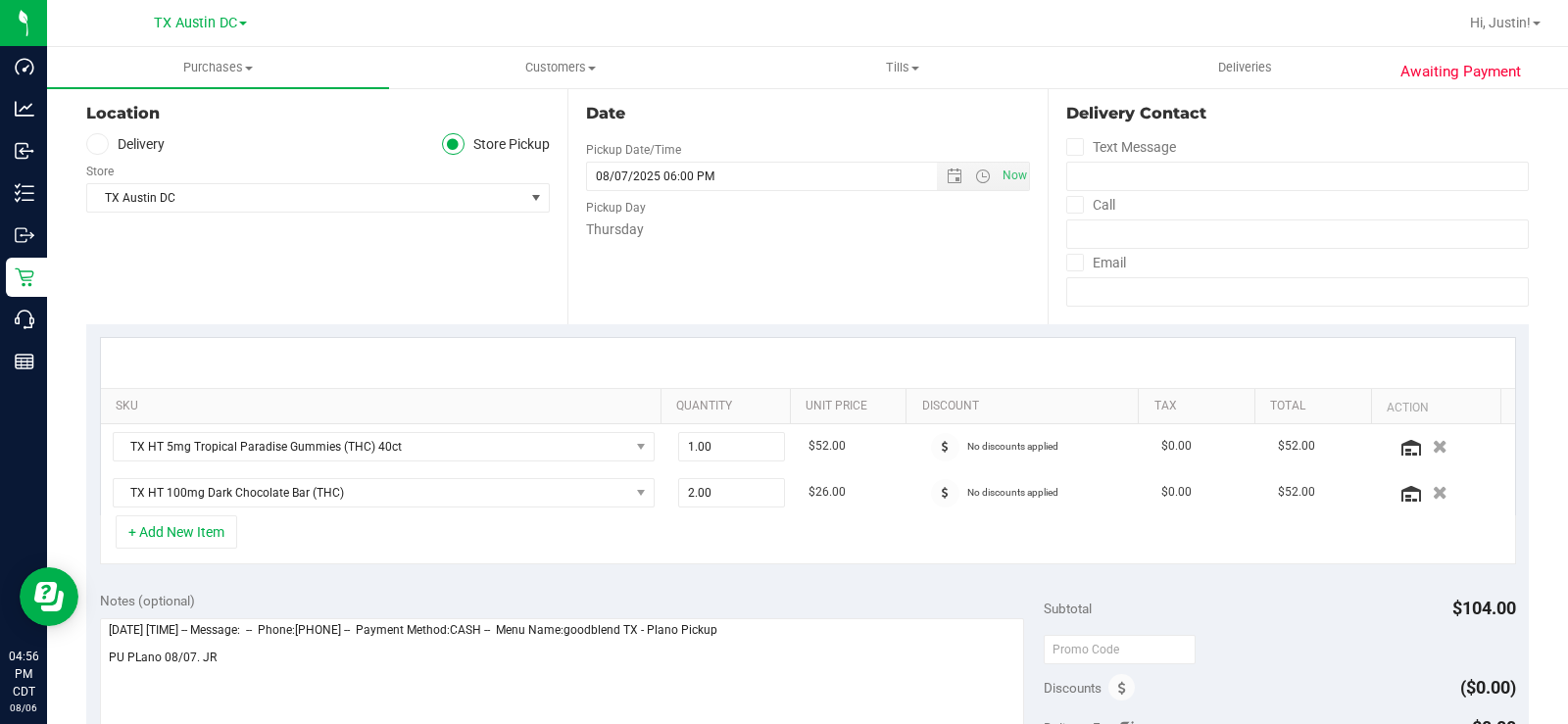 click at bounding box center (97, 144) 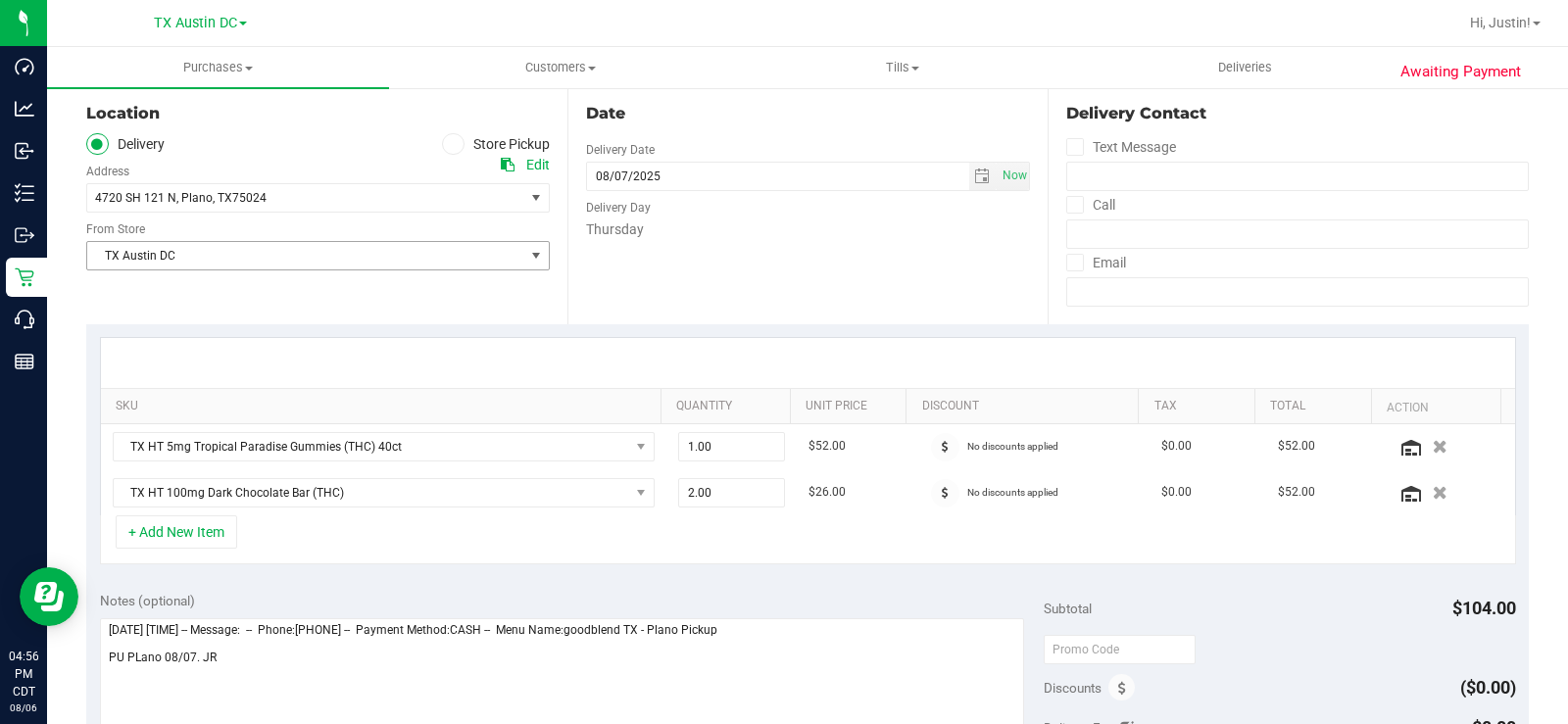 click on "TX Austin DC" at bounding box center [306, 256] 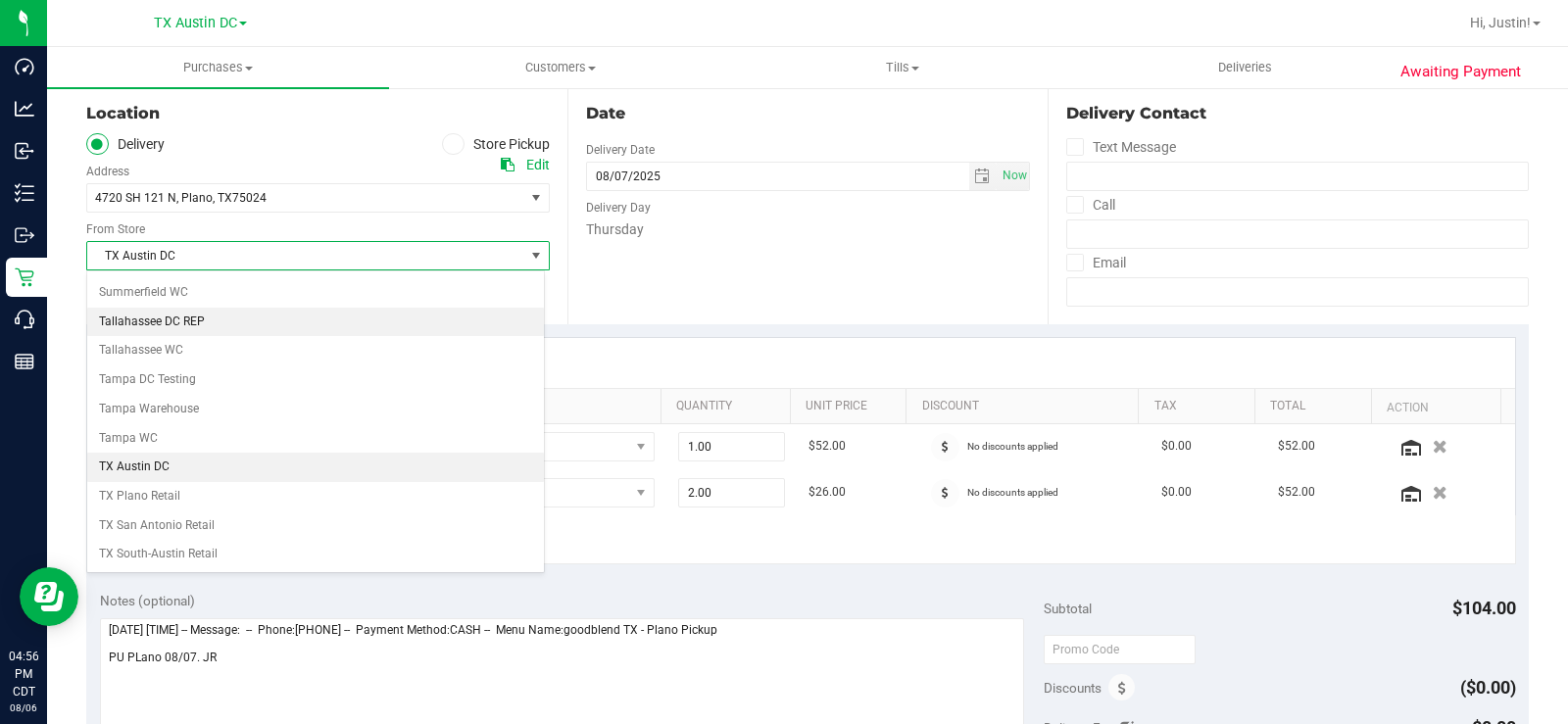 scroll, scrollTop: 1417, scrollLeft: 0, axis: vertical 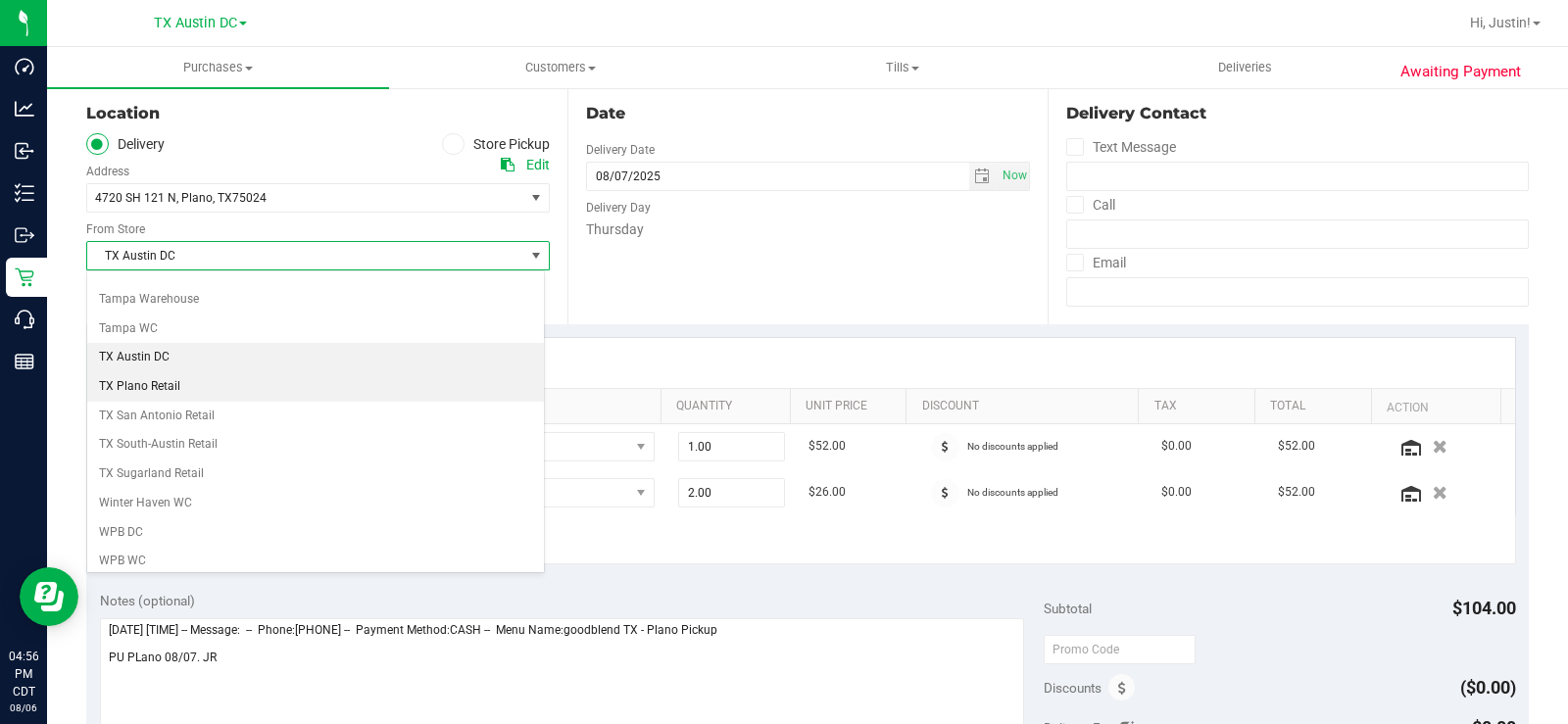 click on "TX Plano Retail" at bounding box center [316, 387] 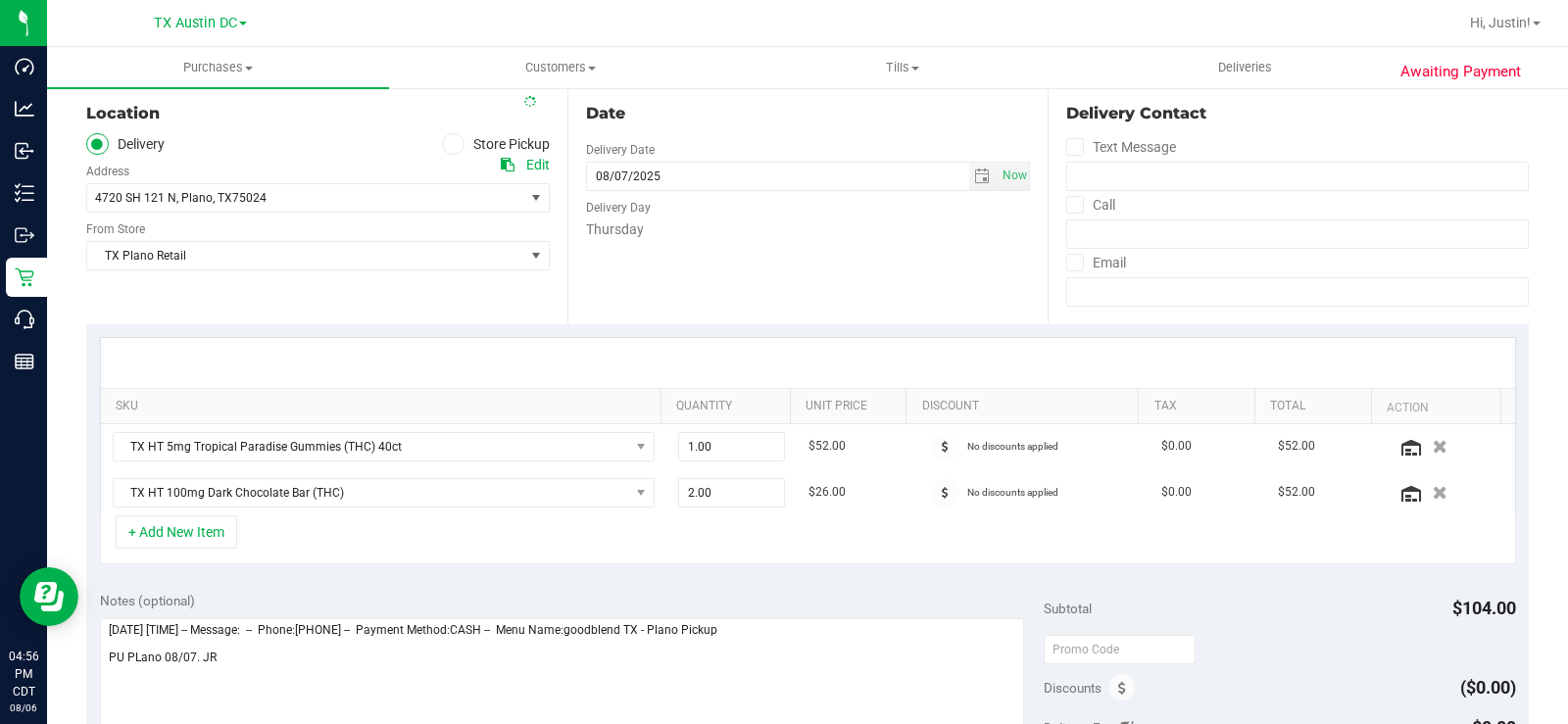 click at bounding box center (808, 362) 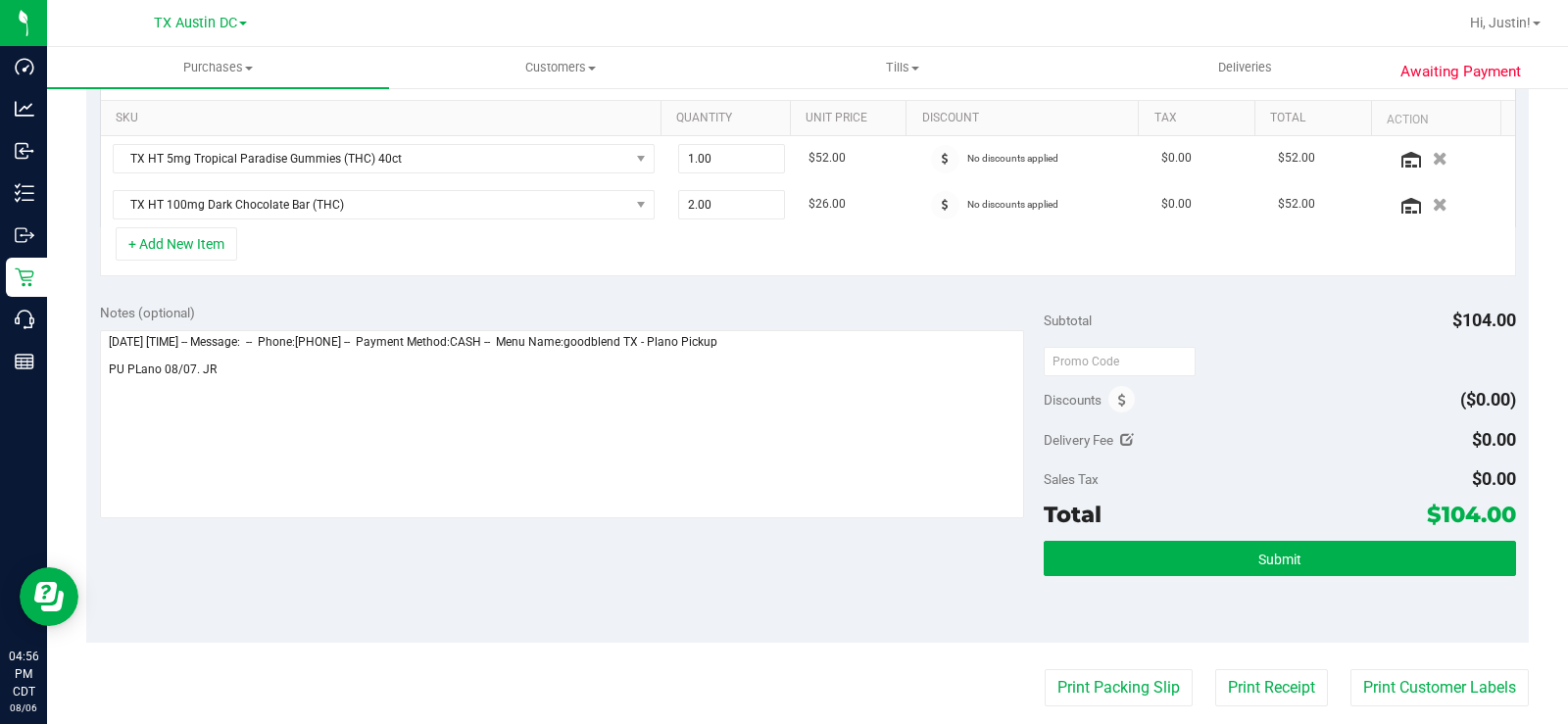 scroll, scrollTop: 490, scrollLeft: 0, axis: vertical 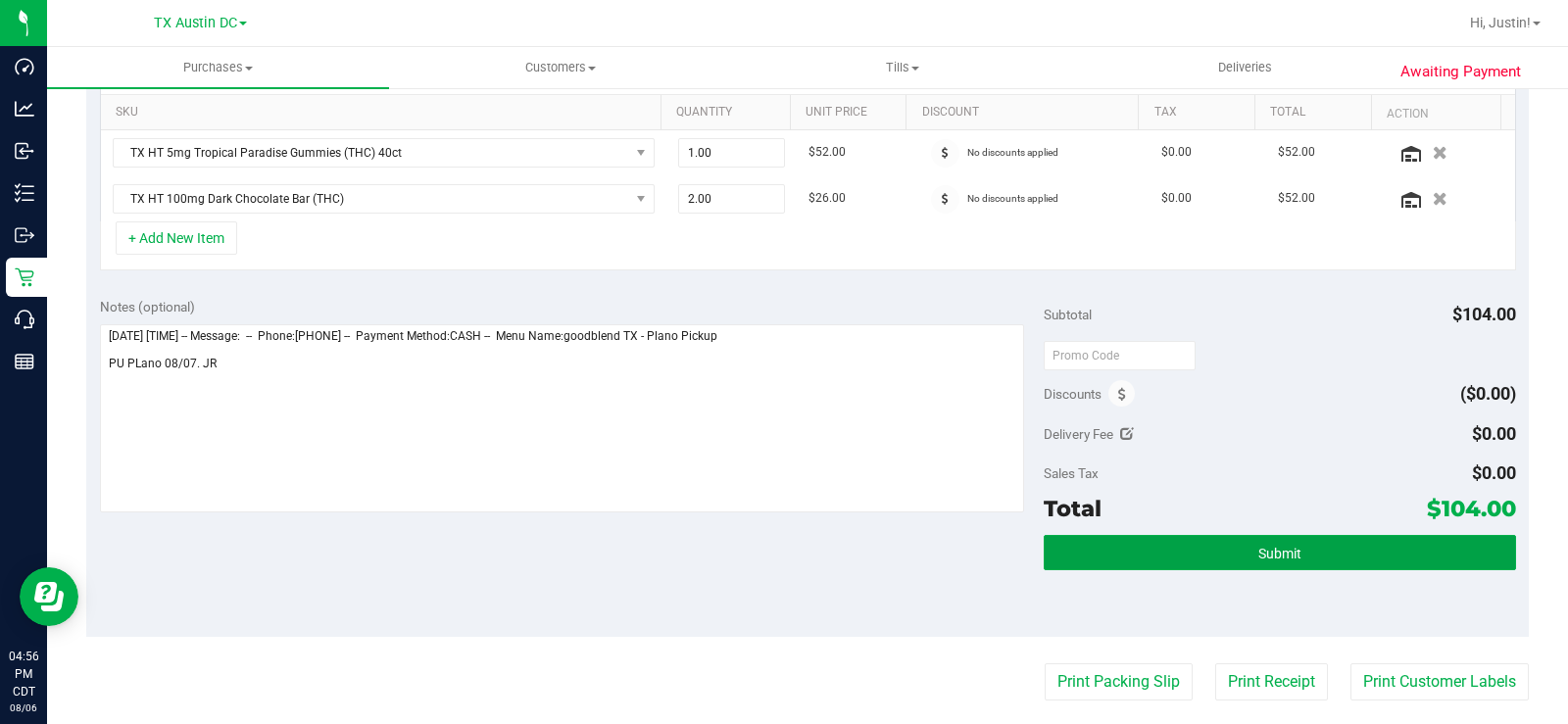 click on "Submit" at bounding box center (1280, 553) 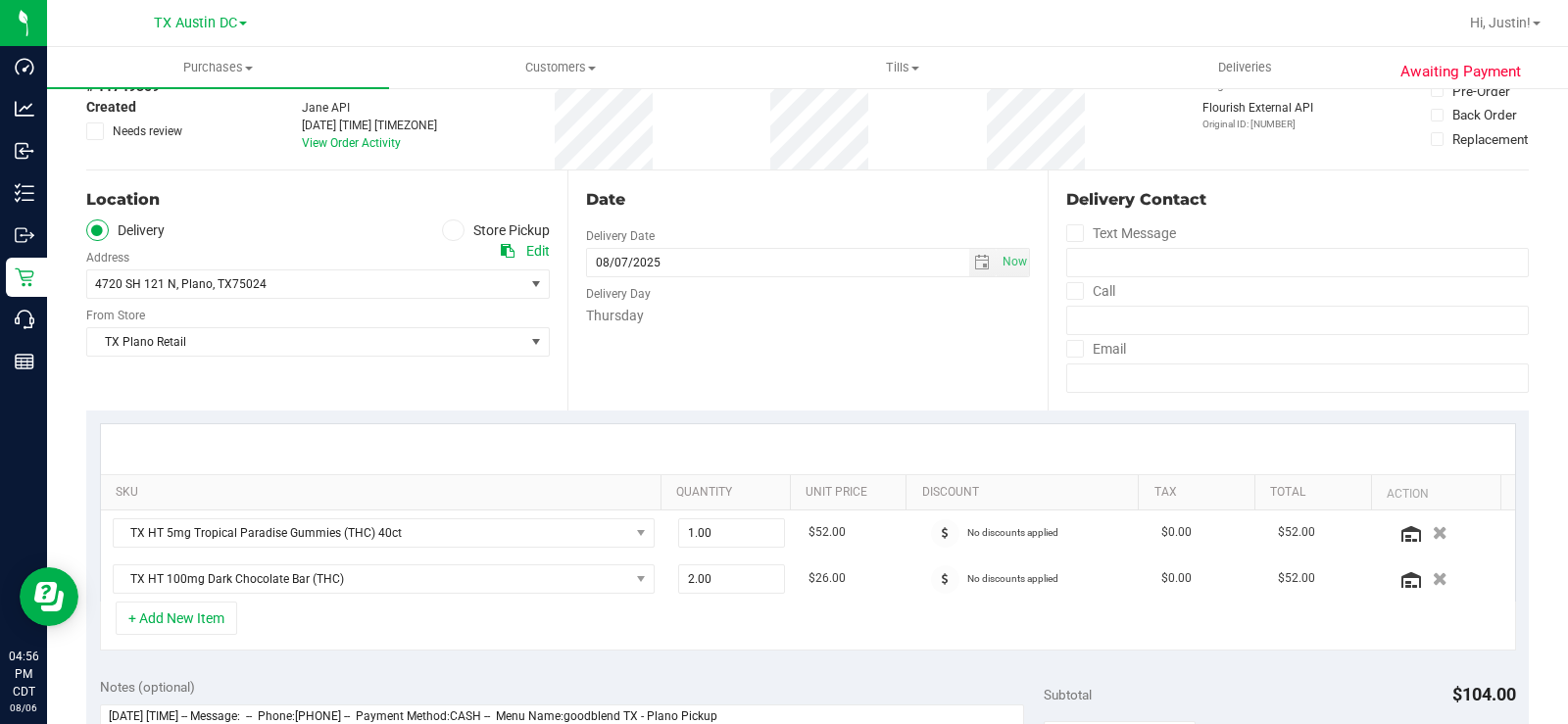 scroll, scrollTop: 0, scrollLeft: 0, axis: both 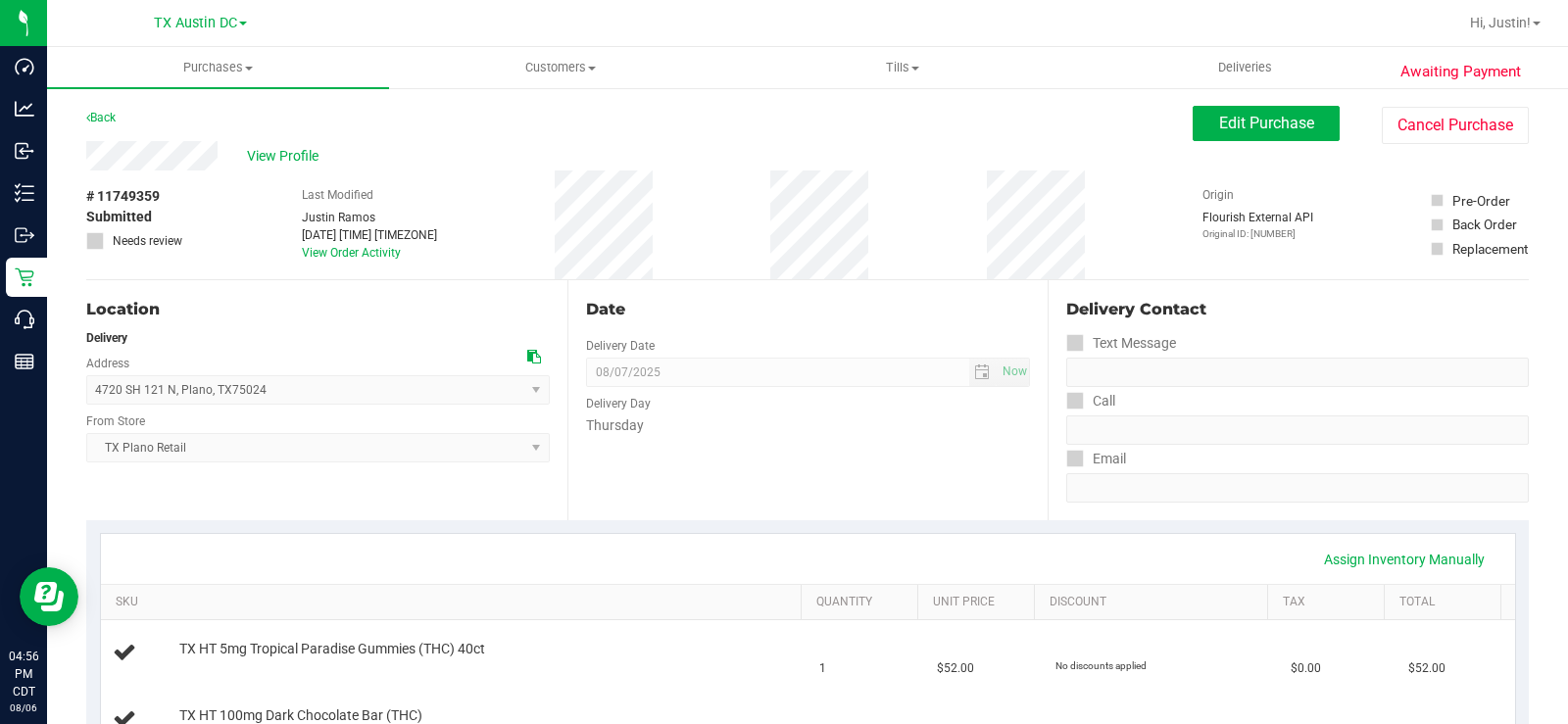 click on "View Profile" at bounding box center (639, 156) 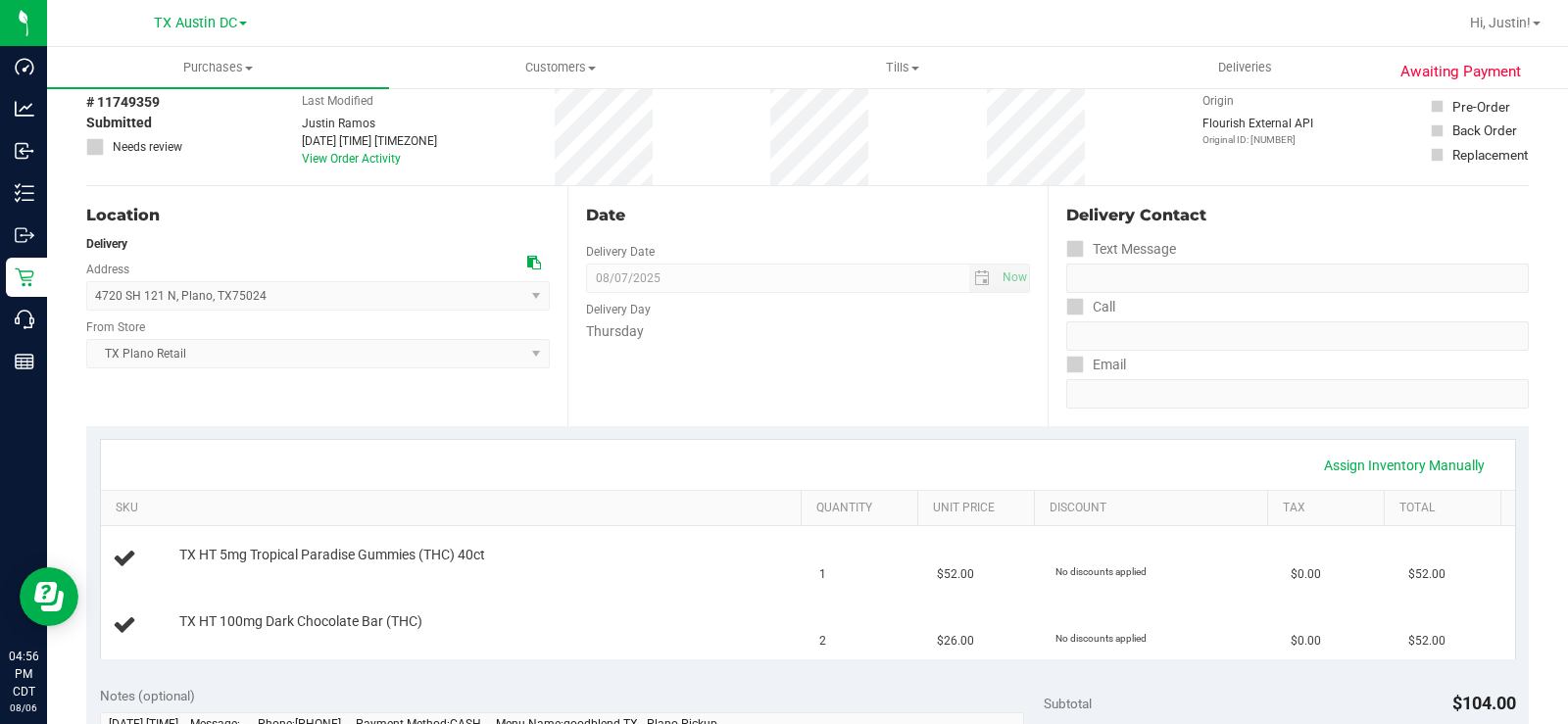 scroll, scrollTop: 0, scrollLeft: 0, axis: both 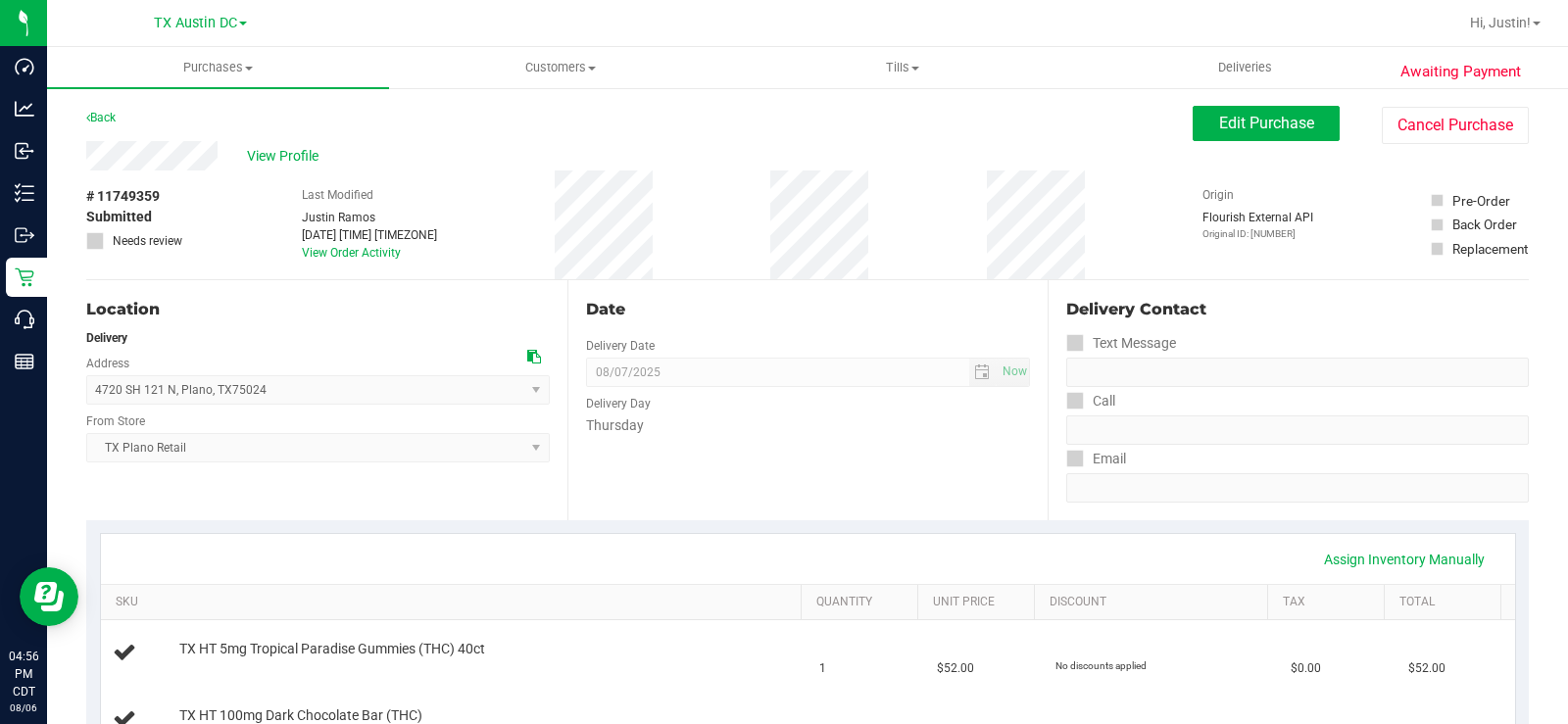 click on "View Profile" at bounding box center [639, 156] 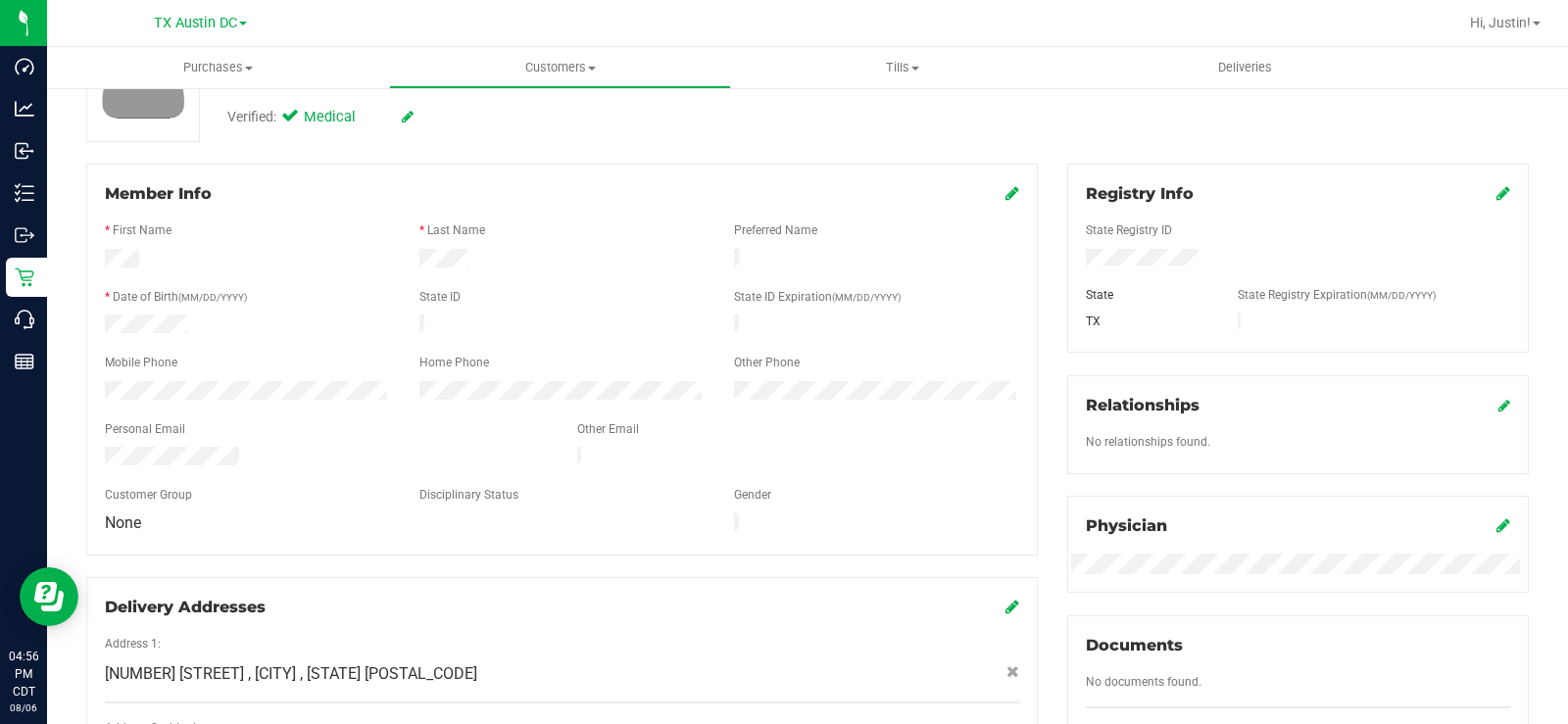 scroll, scrollTop: 196, scrollLeft: 0, axis: vertical 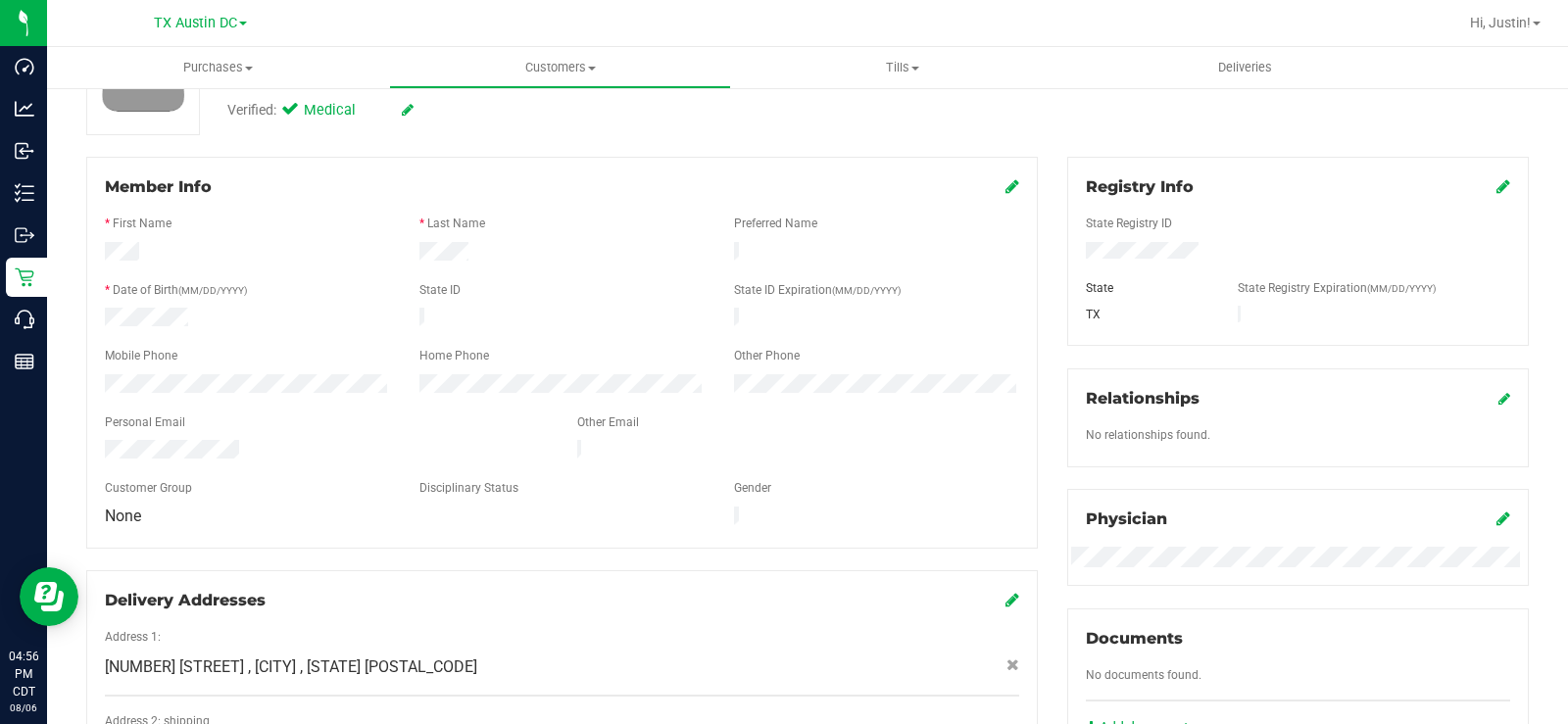 drag, startPoint x: 244, startPoint y: 429, endPoint x: 240, endPoint y: 445, distance: 16.492423 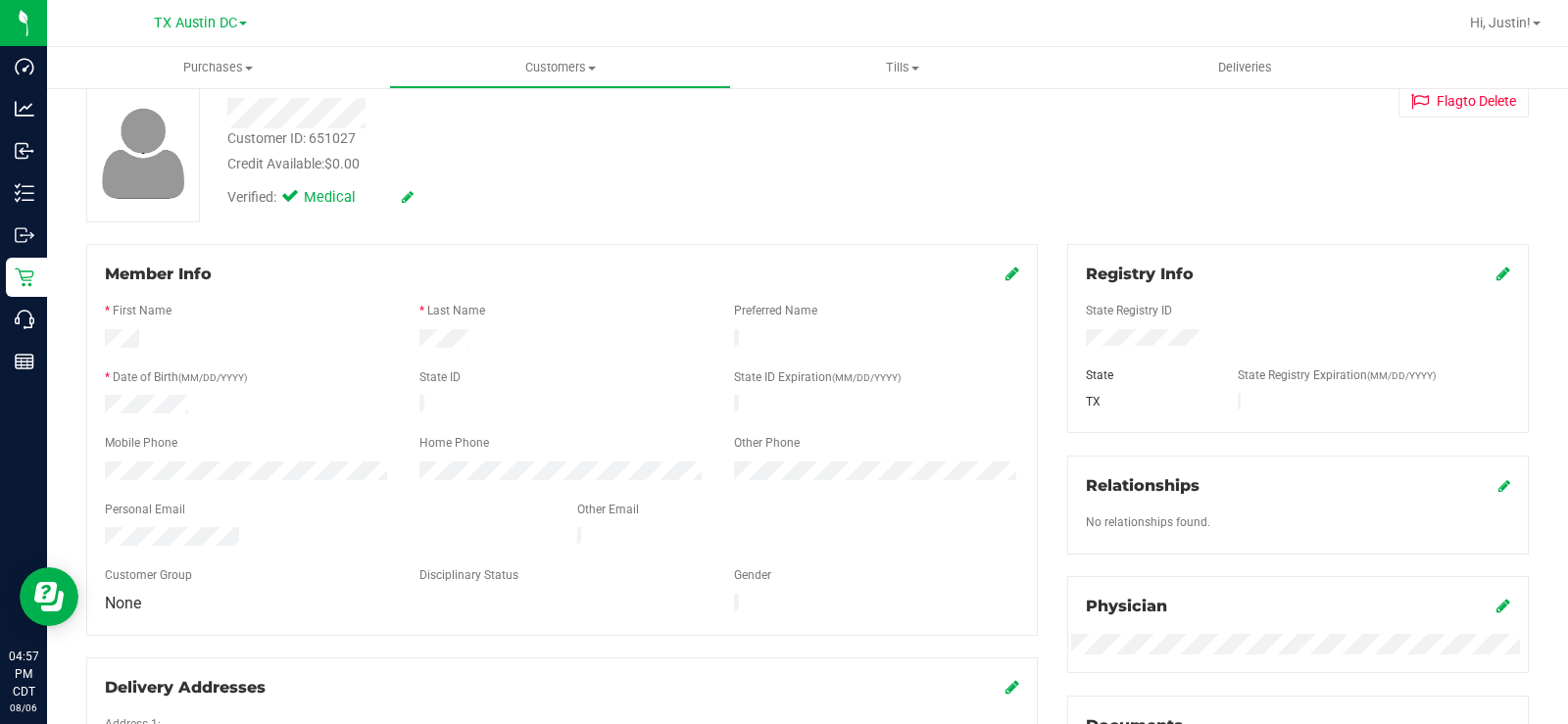 scroll, scrollTop: 0, scrollLeft: 0, axis: both 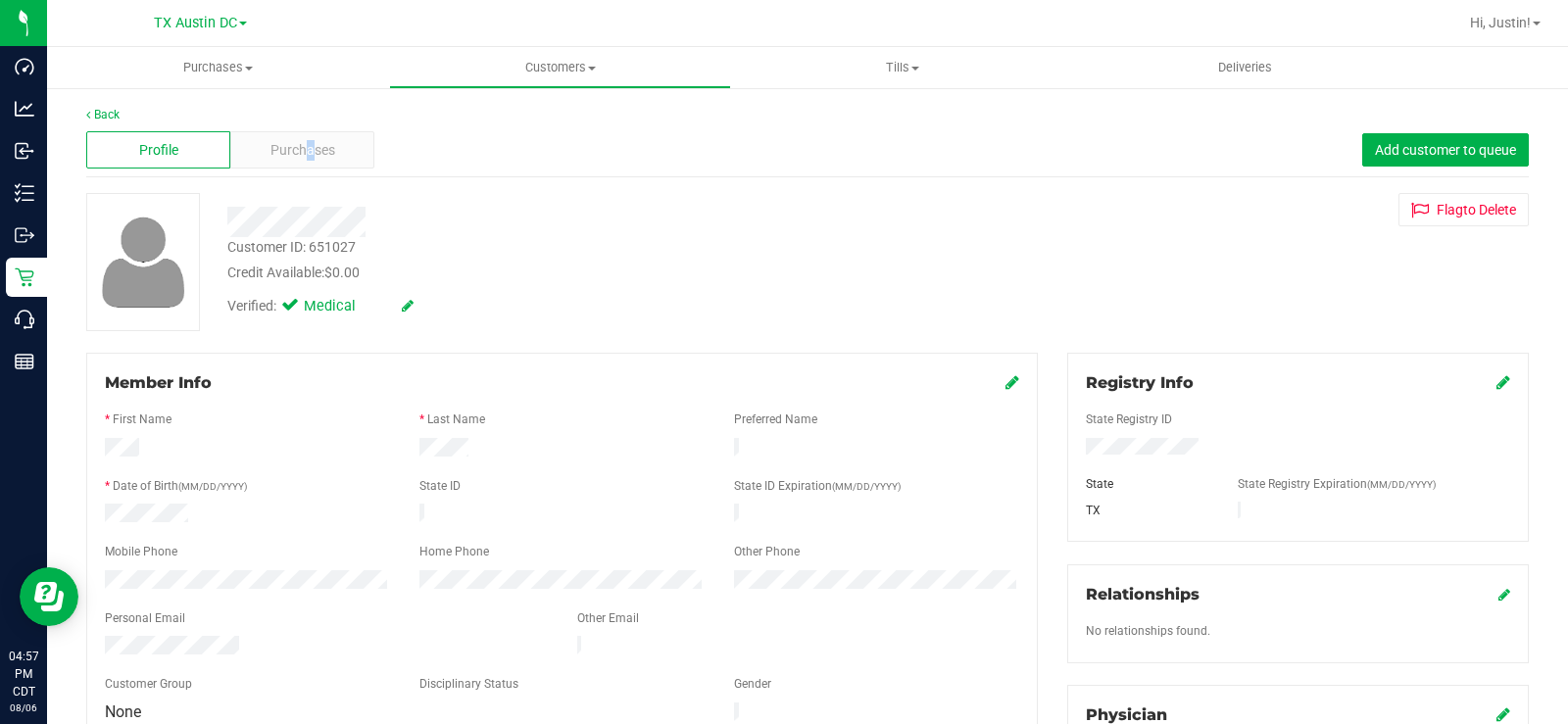click on "Purchases" at bounding box center (303, 150) 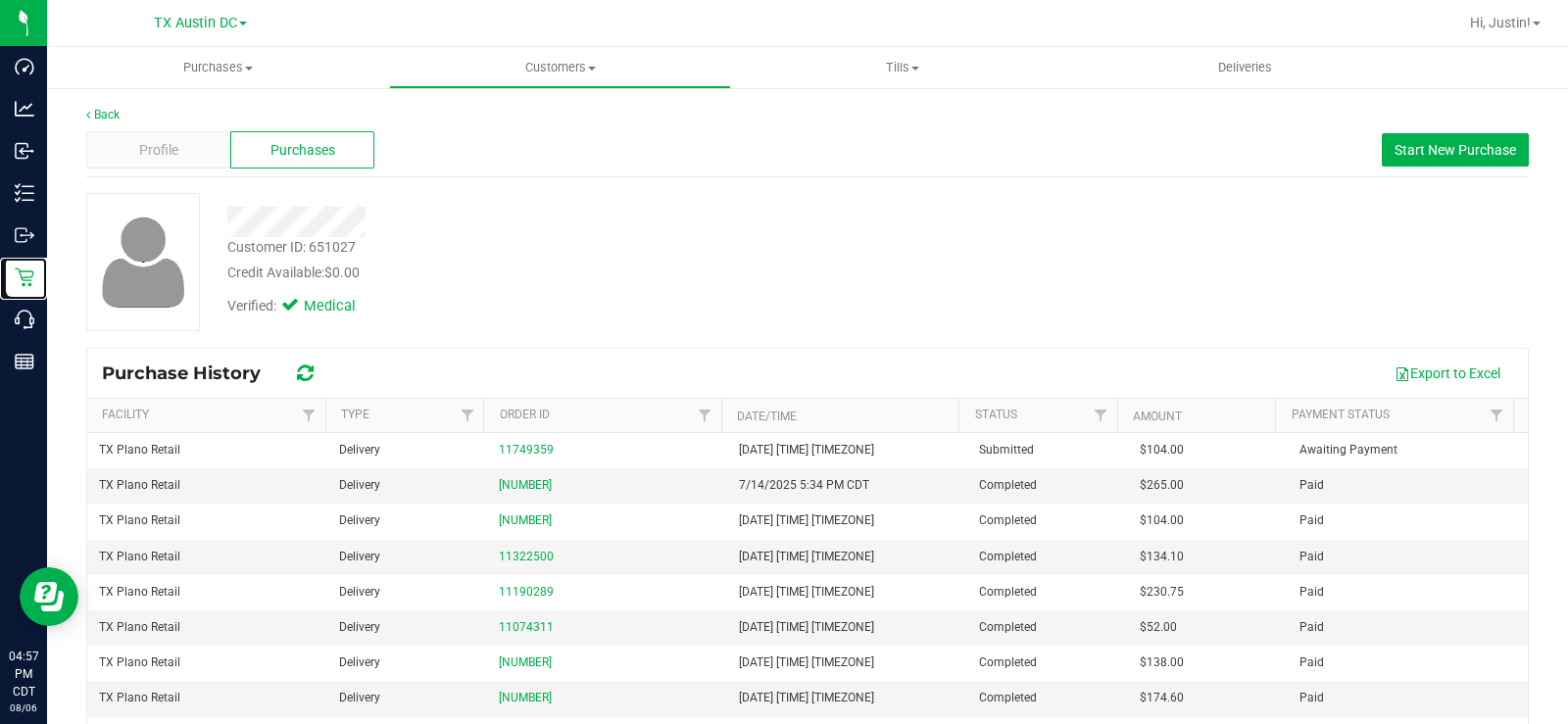 click on "Retail" at bounding box center [0, 0] 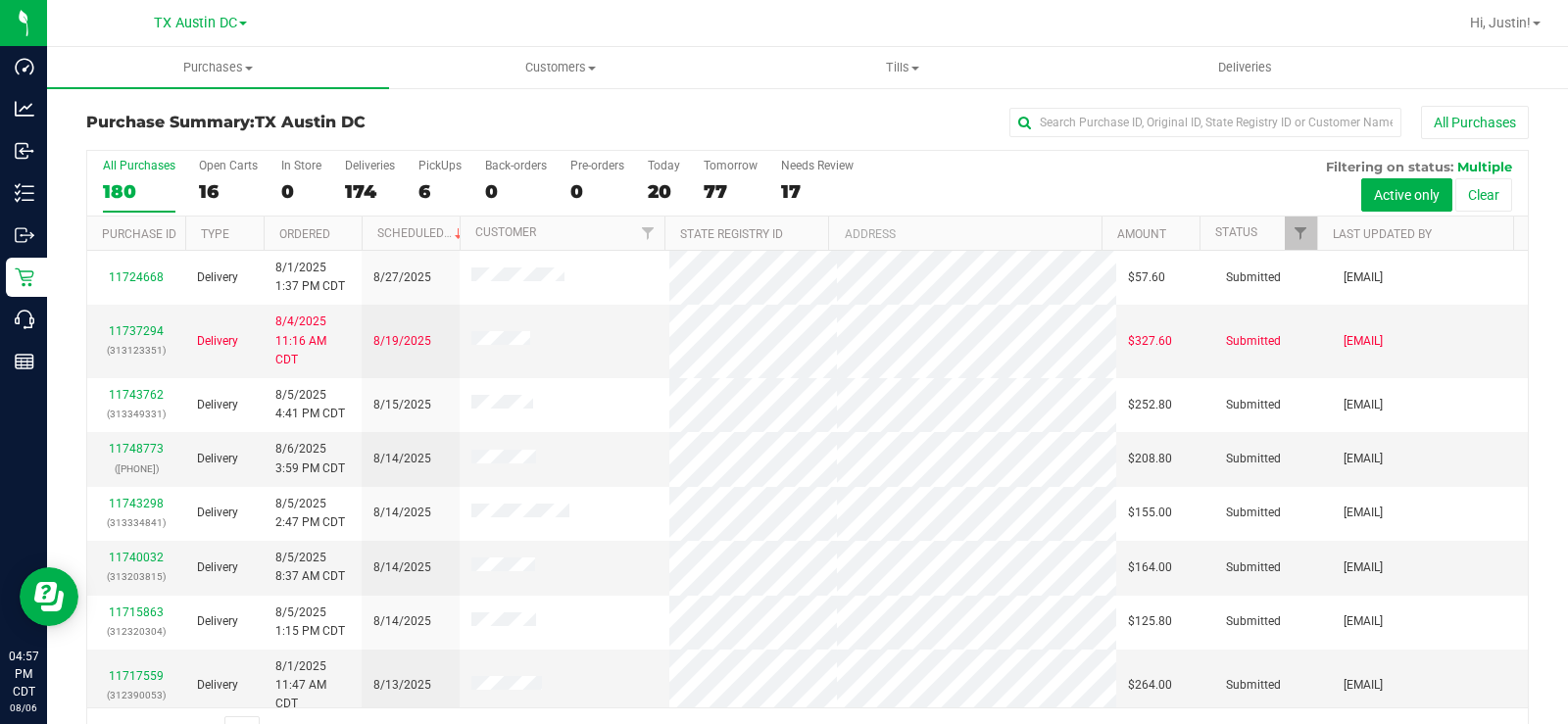 click on "16" at bounding box center (228, 191) 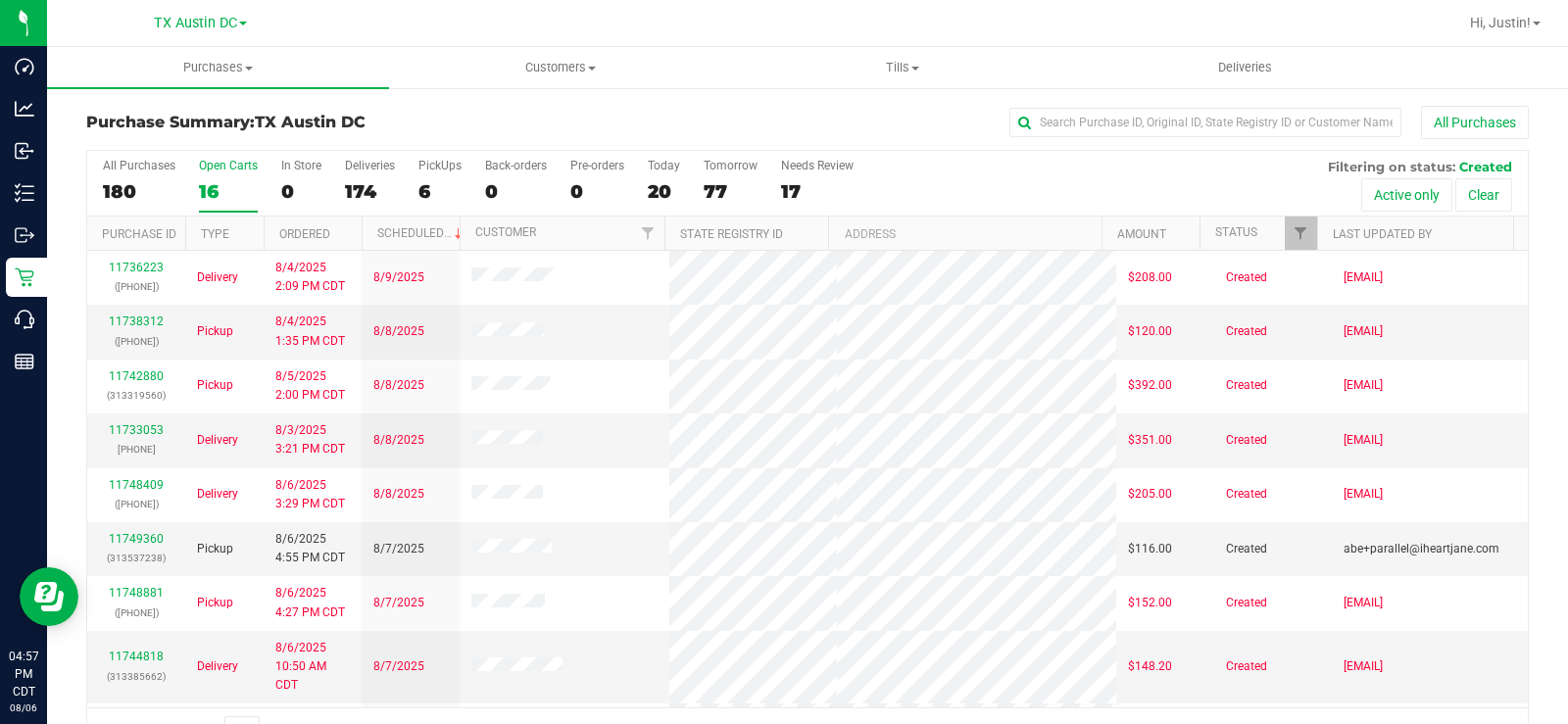 click on "16" at bounding box center [228, 191] 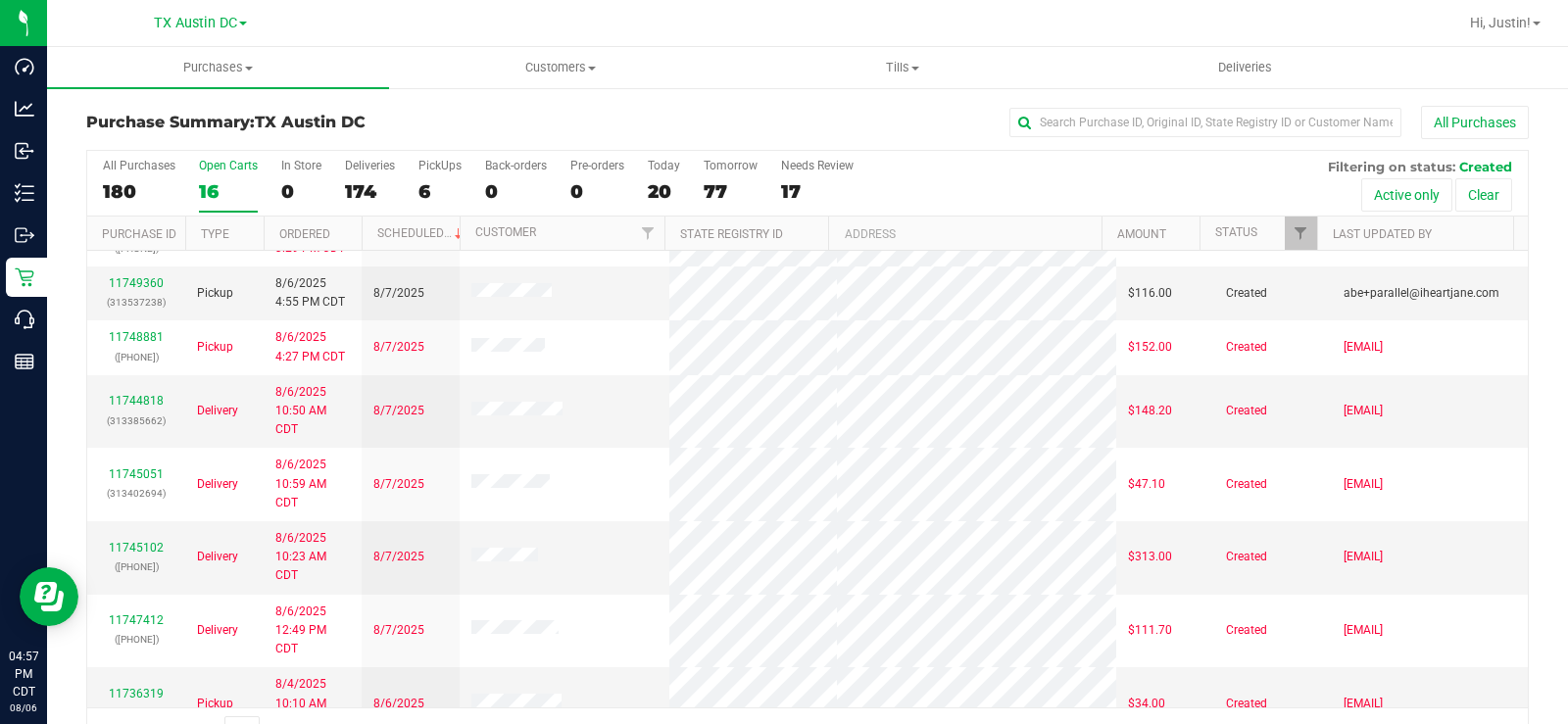 scroll, scrollTop: 151, scrollLeft: 0, axis: vertical 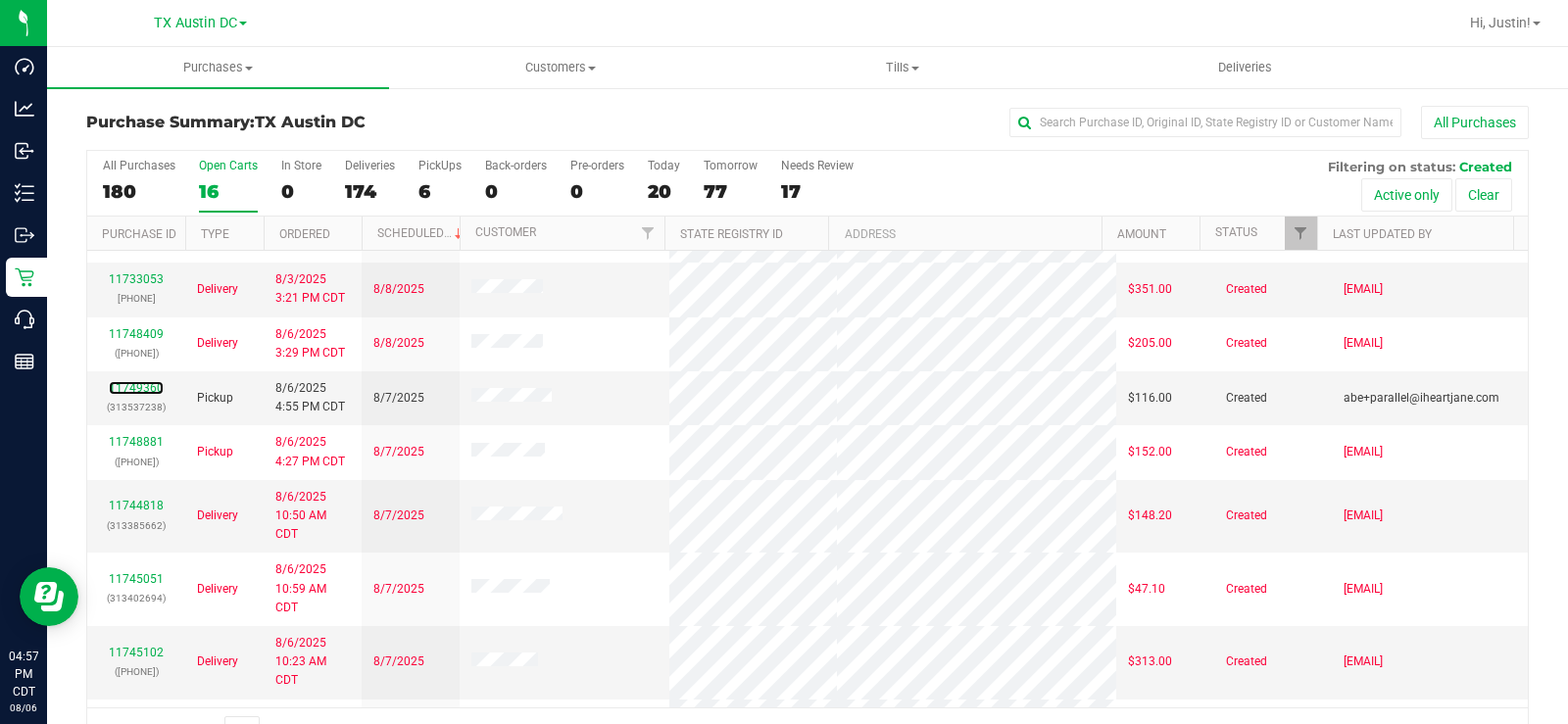 click on "11749360" at bounding box center [136, 388] 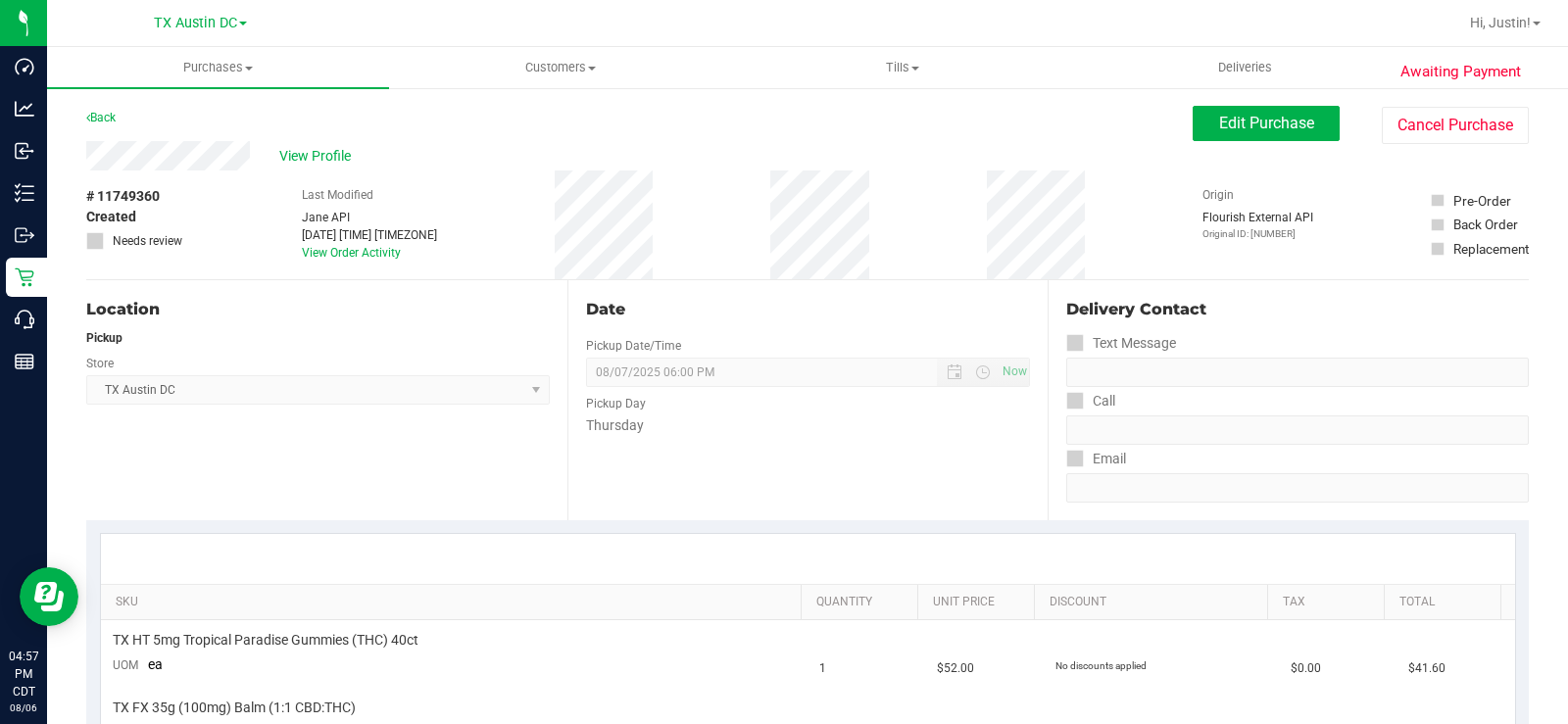 click on "View Profile" at bounding box center (639, 156) 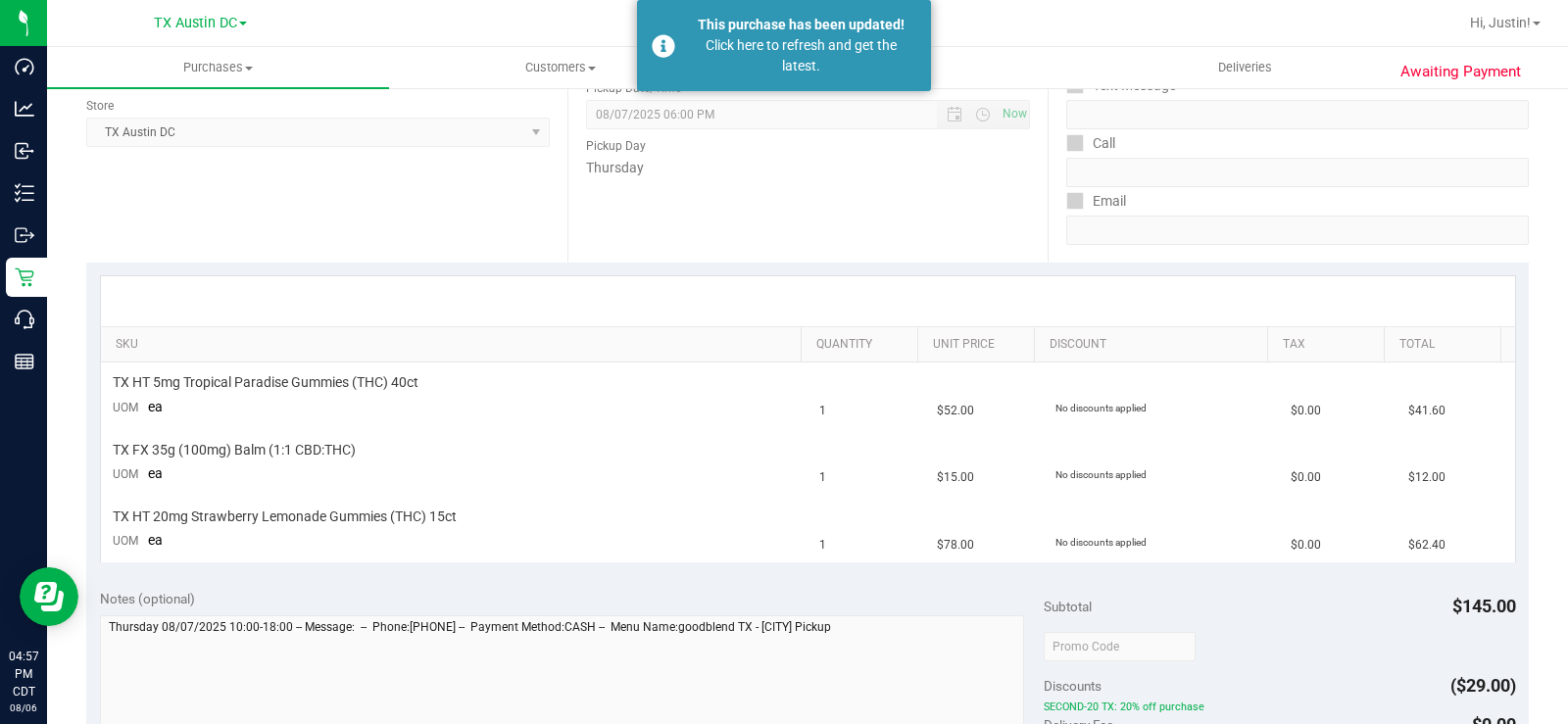 scroll, scrollTop: 0, scrollLeft: 0, axis: both 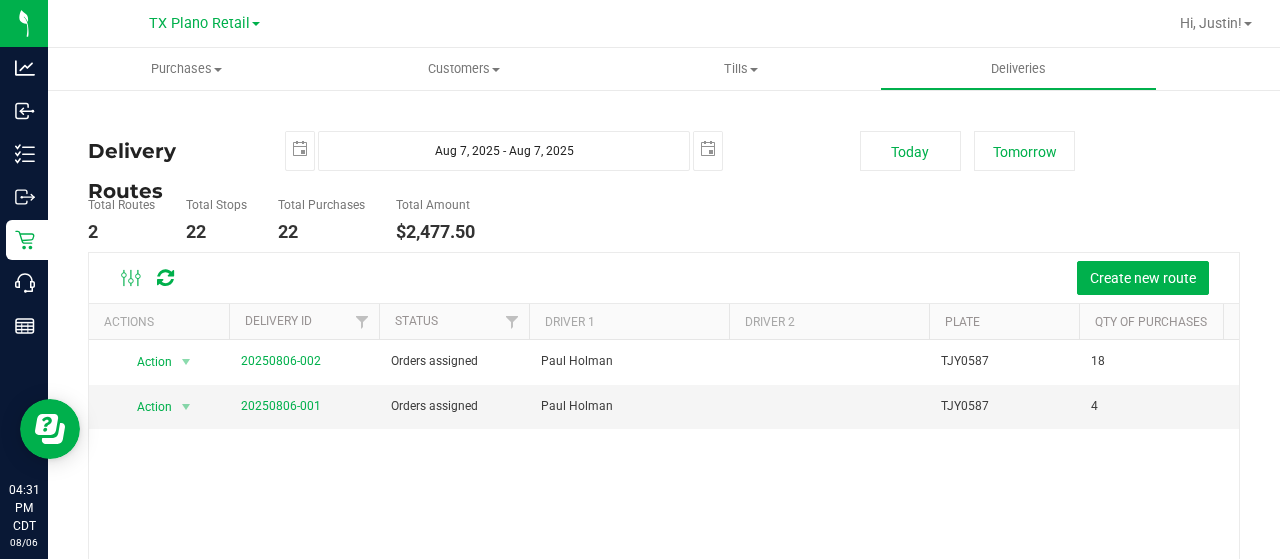 click on "20250806-002" at bounding box center [281, 361] 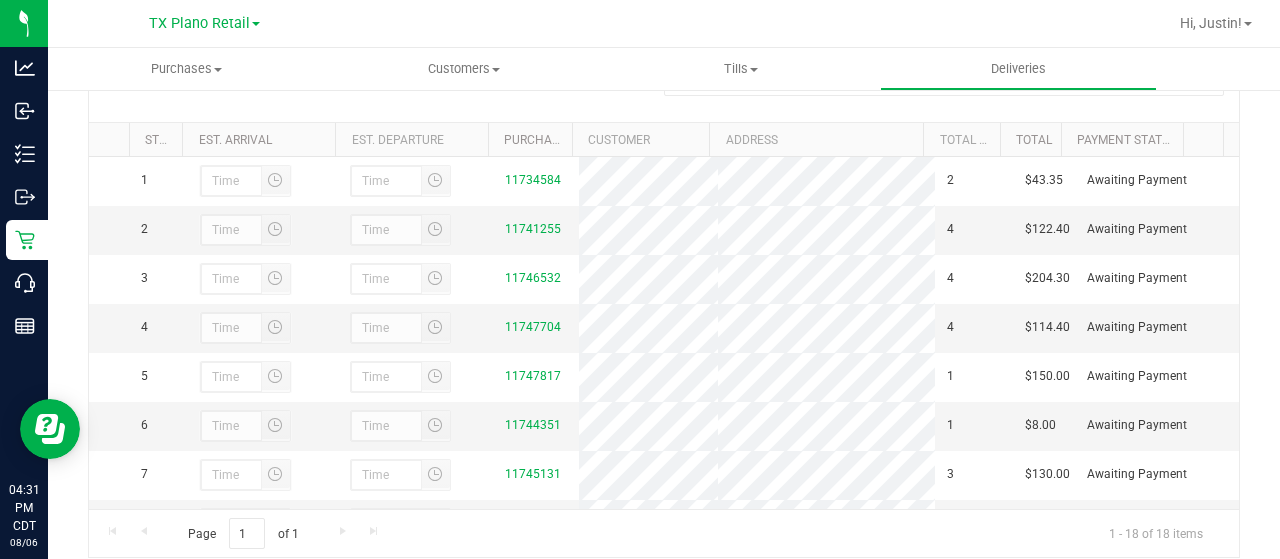 scroll, scrollTop: 398, scrollLeft: 0, axis: vertical 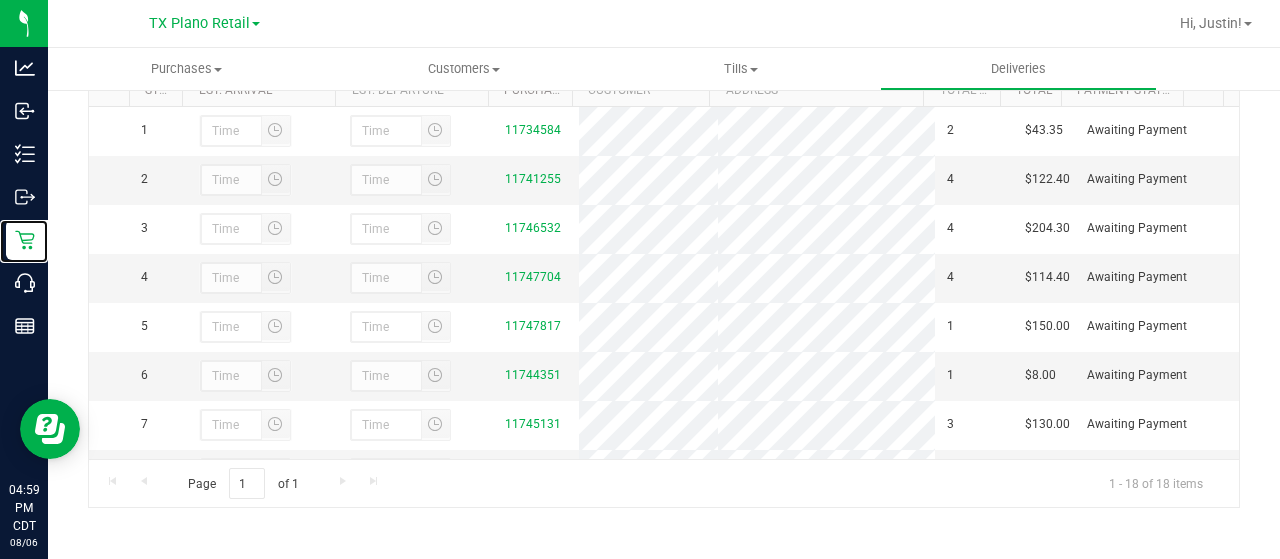 click 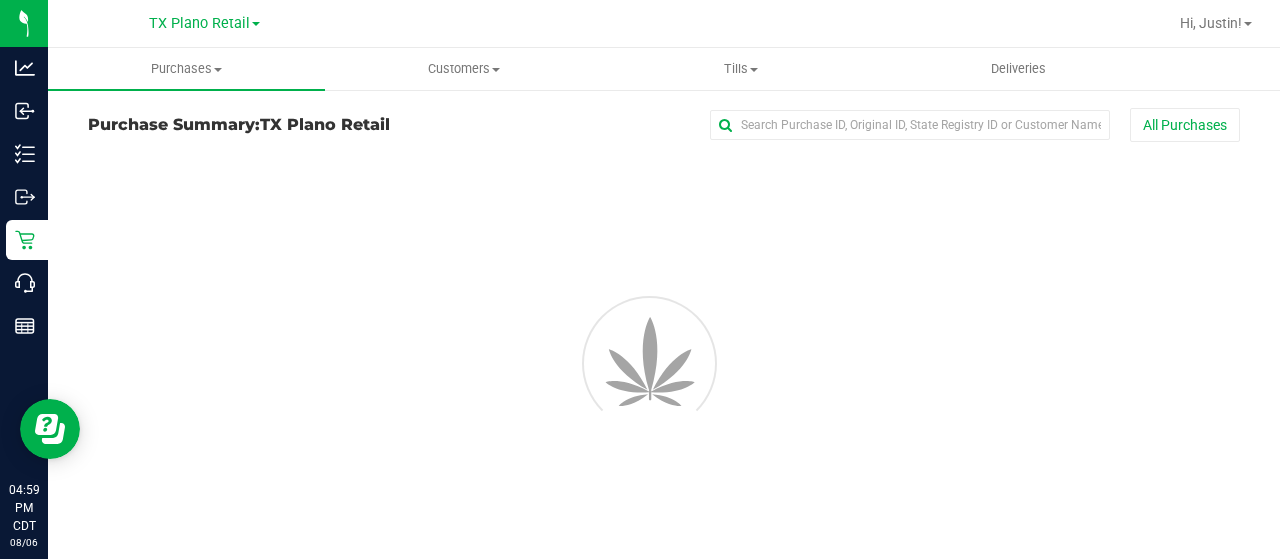 scroll, scrollTop: 0, scrollLeft: 0, axis: both 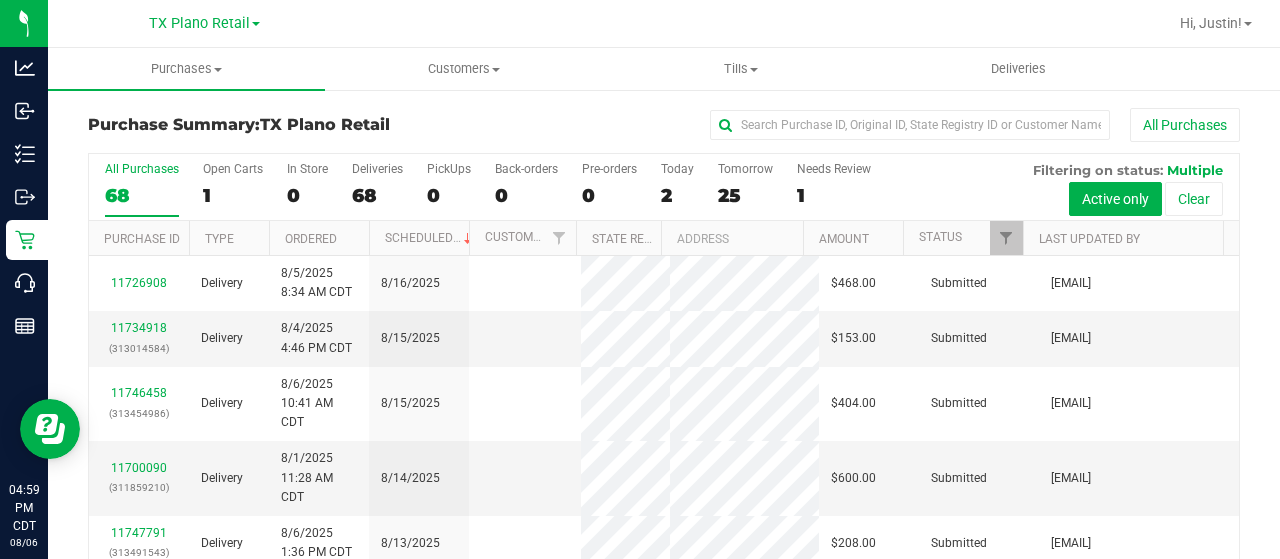 click on "Today
2" at bounding box center (677, 189) 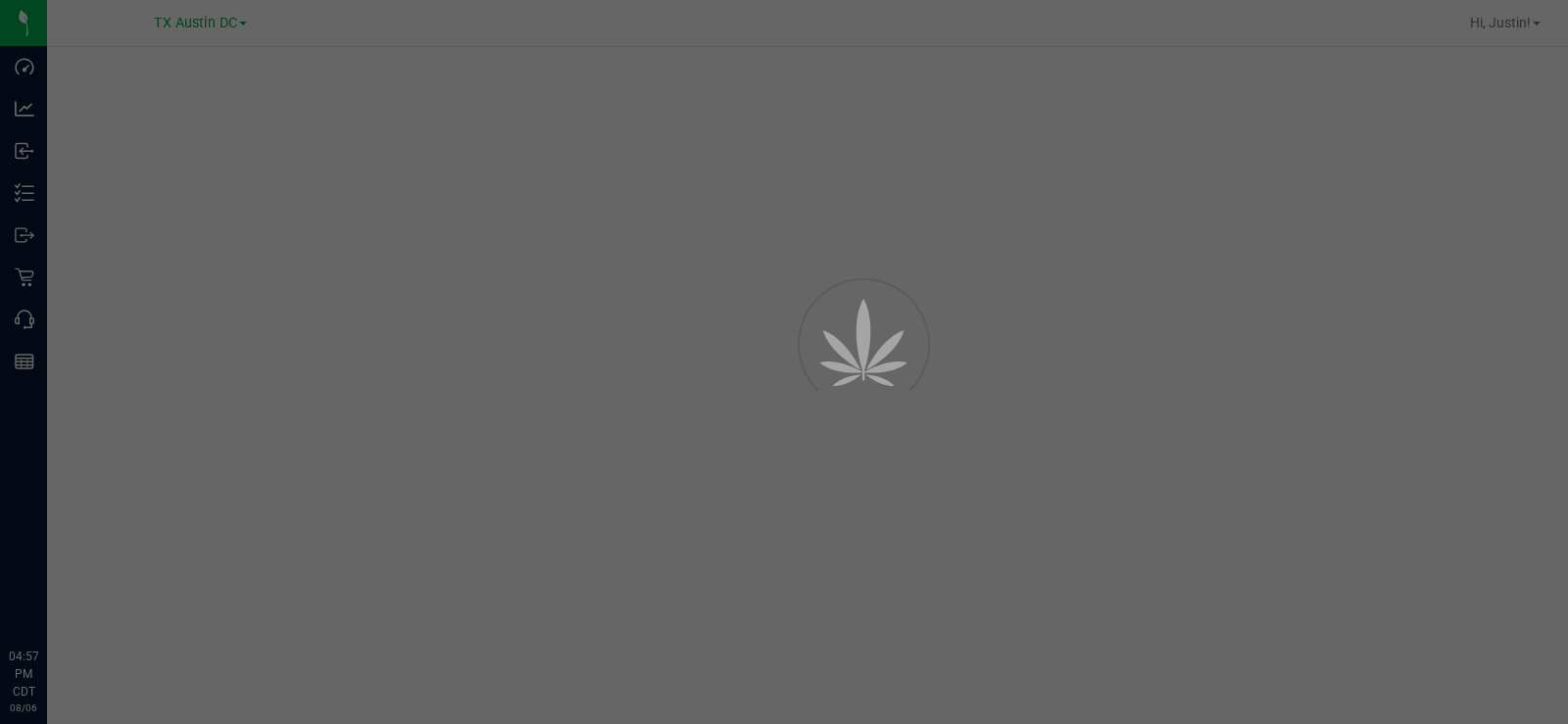 scroll, scrollTop: 0, scrollLeft: 0, axis: both 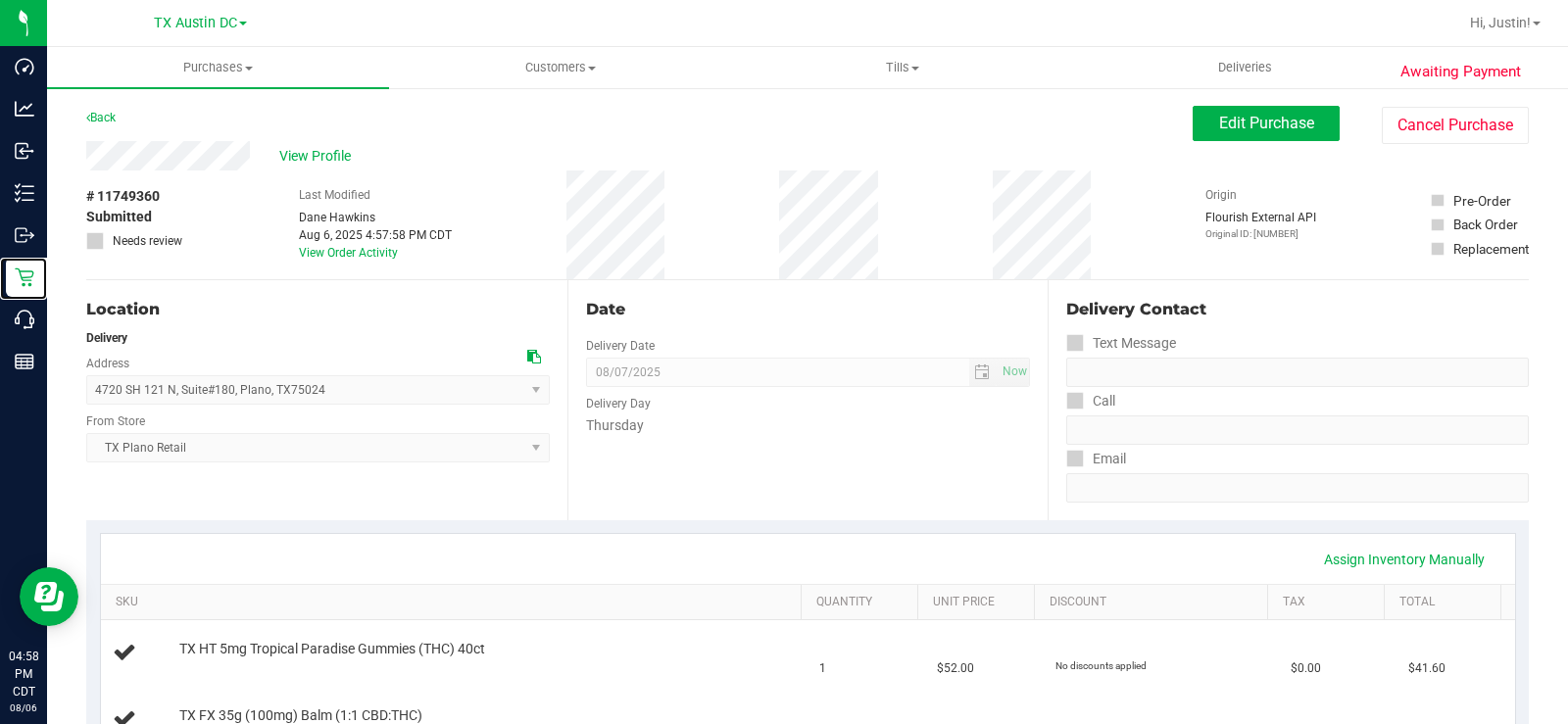 click on "Retail" at bounding box center [0, 0] 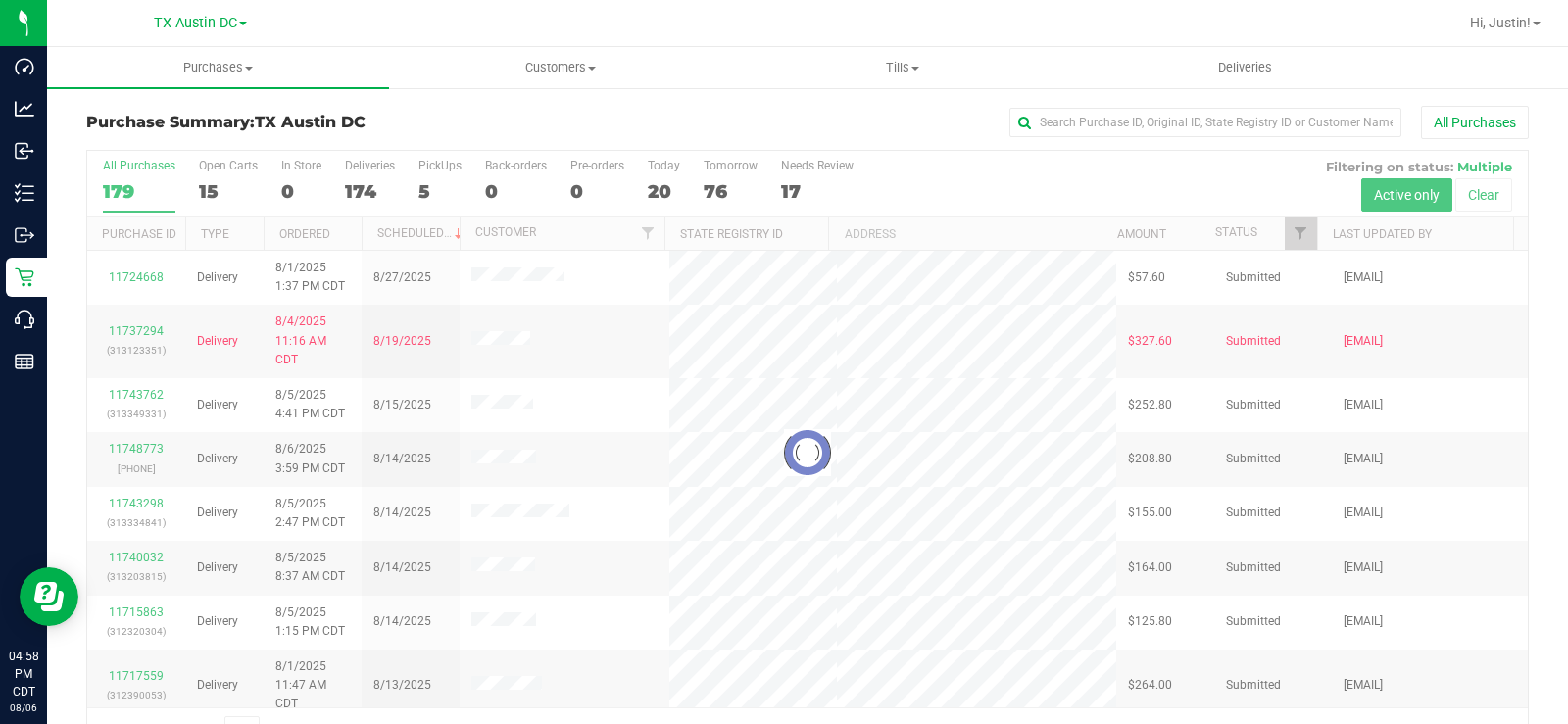 click at bounding box center (808, 453) 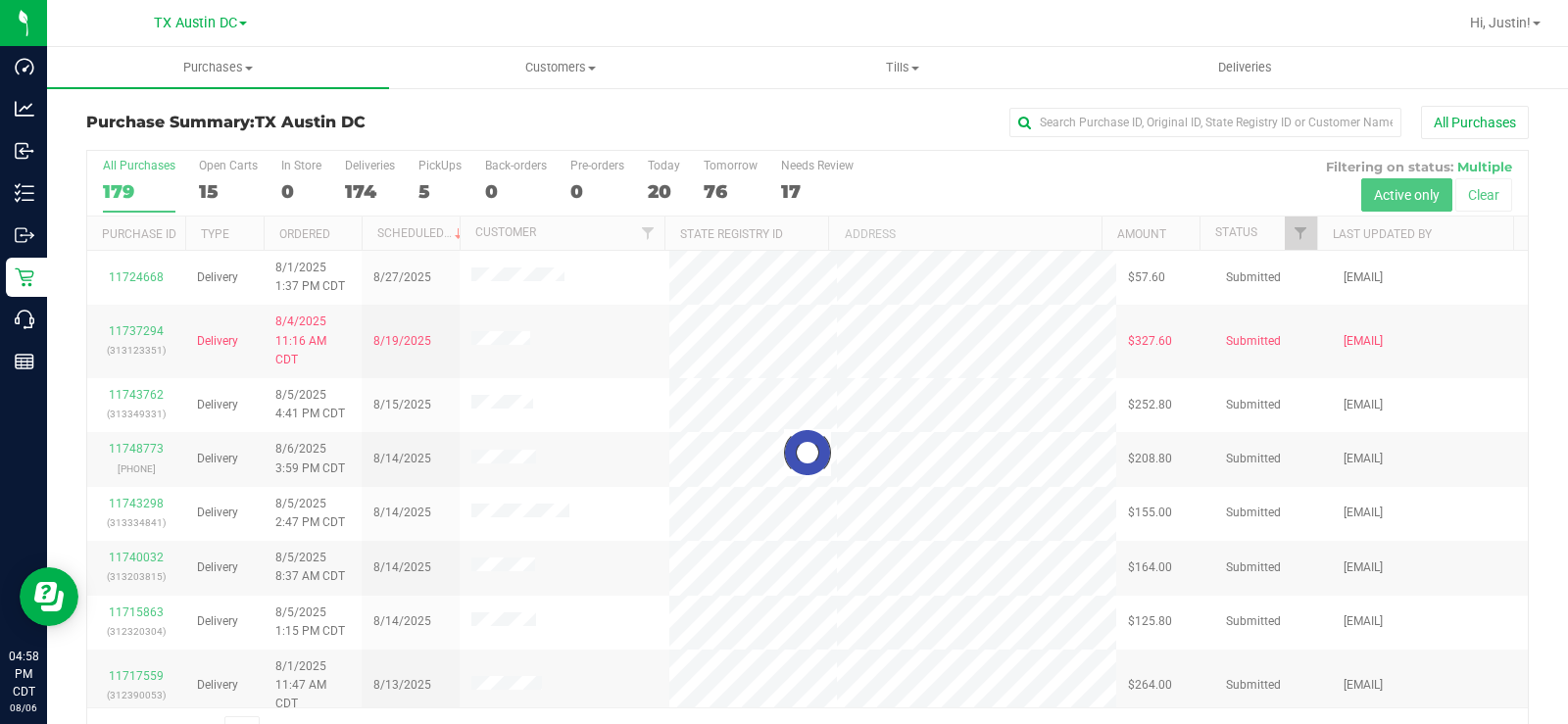click on "15" at bounding box center [228, 191] 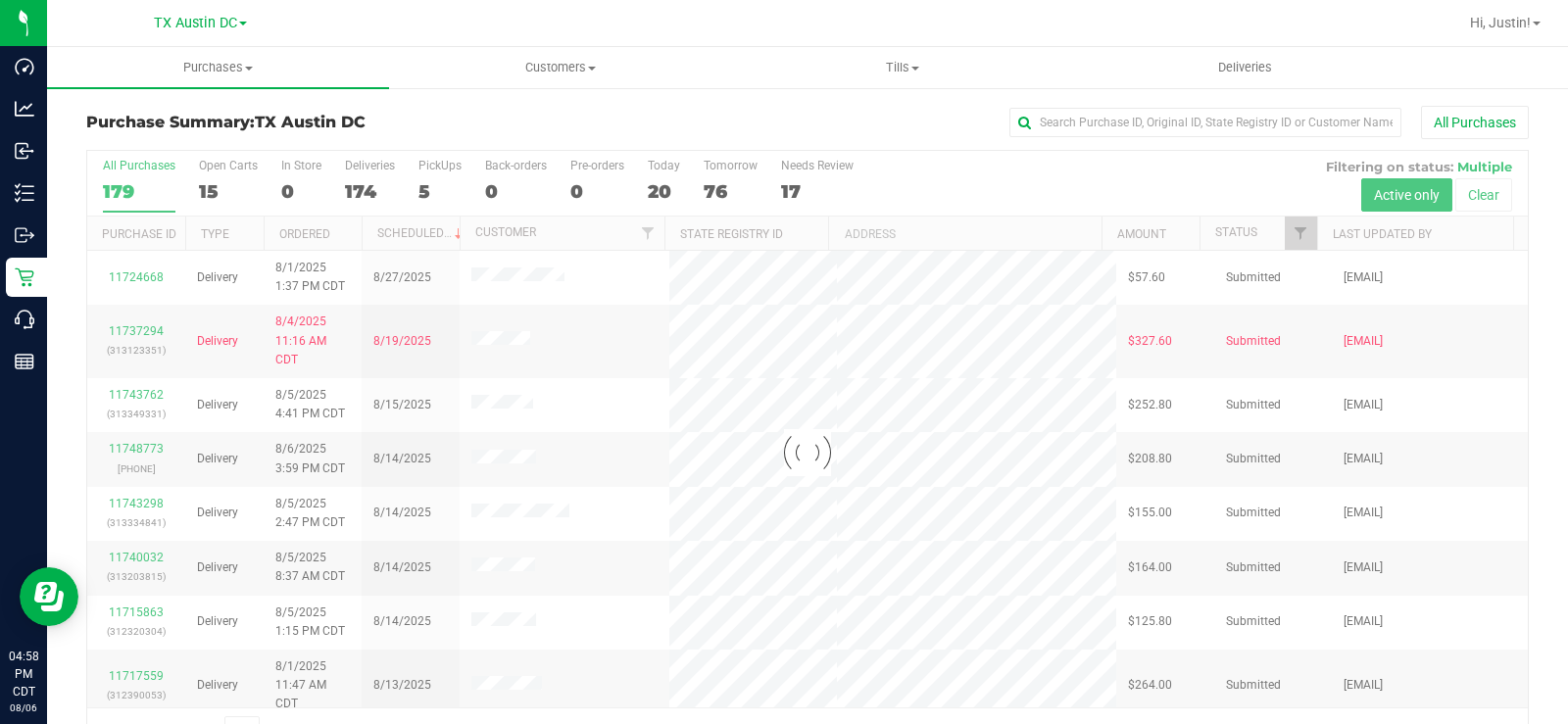 click on "Open Carts
15" at bounding box center [0, 0] 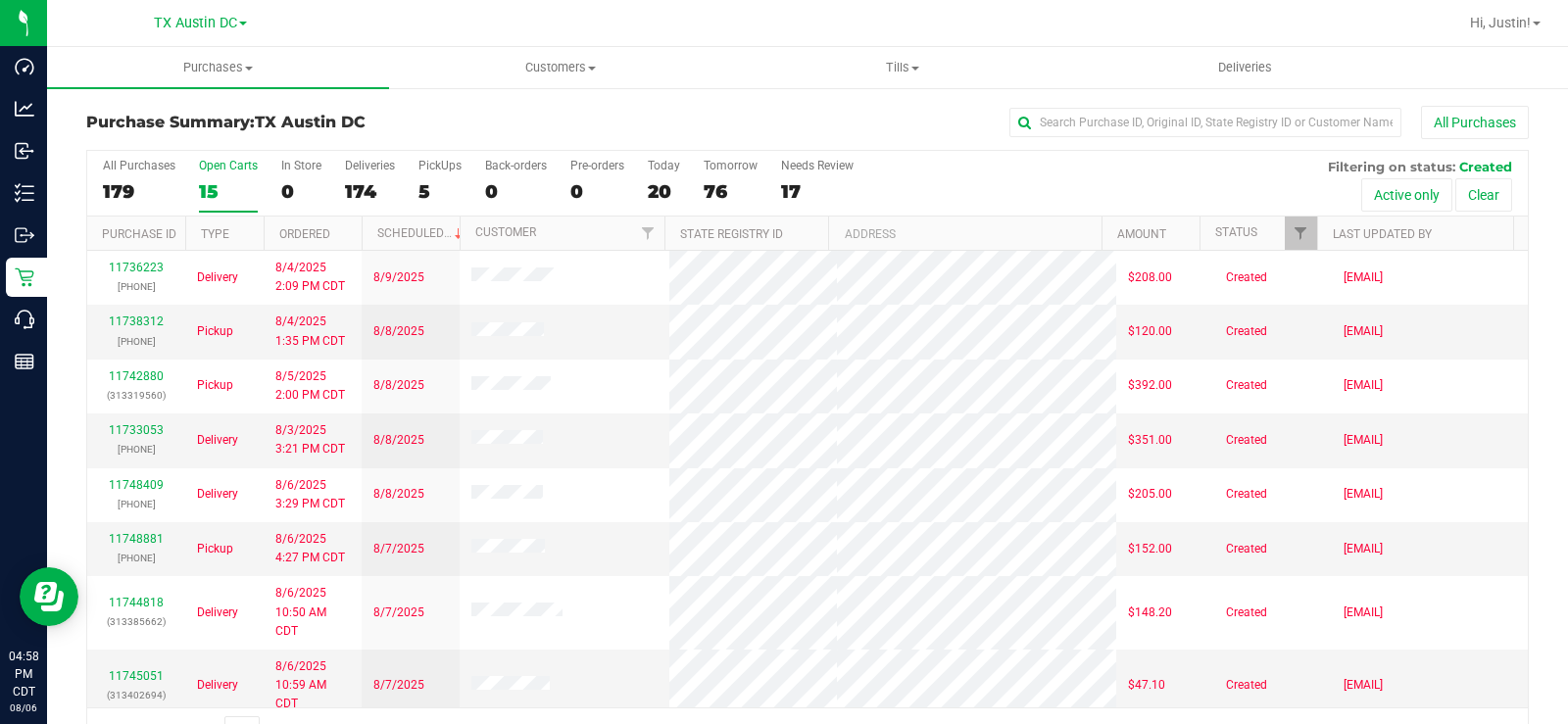 click on "Open Carts
15" at bounding box center (228, 185) 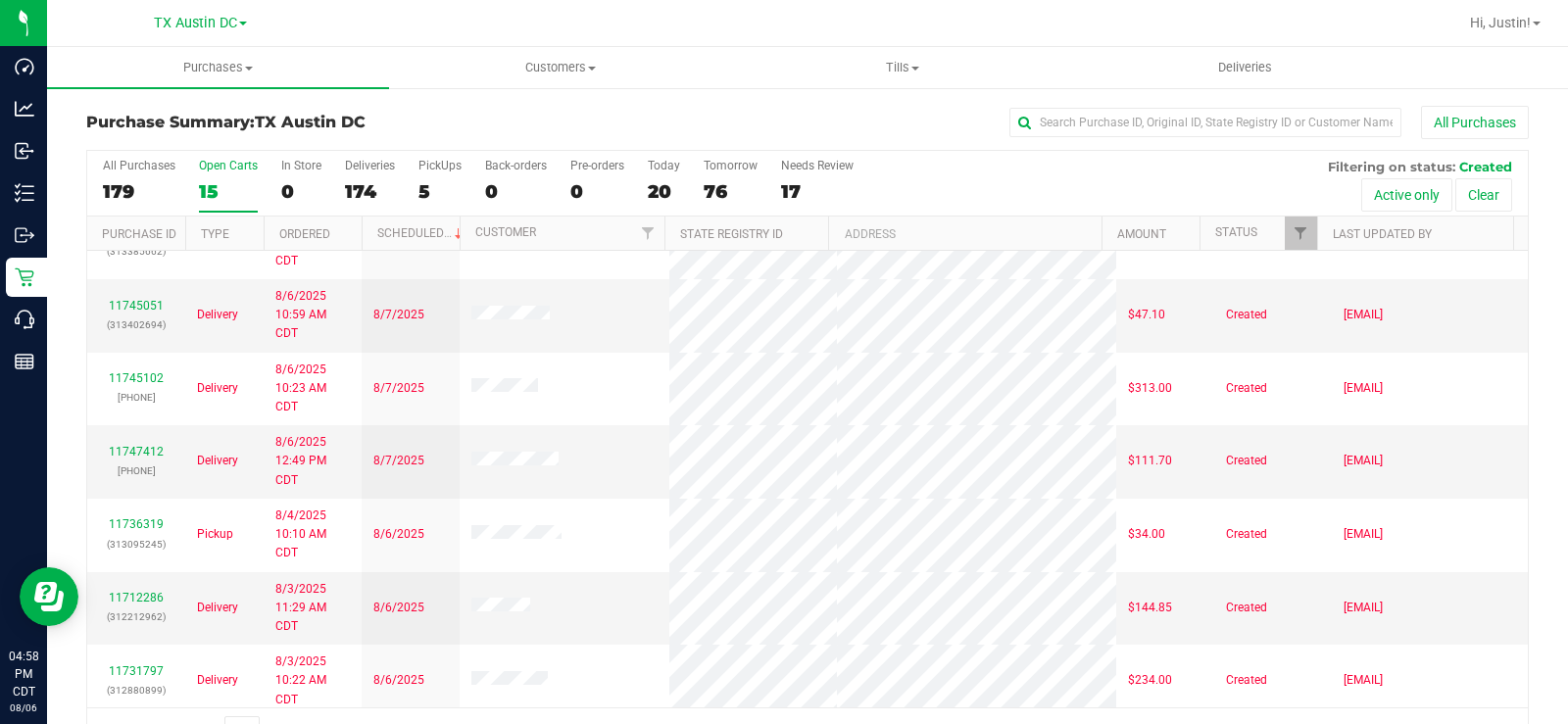 scroll, scrollTop: 489, scrollLeft: 0, axis: vertical 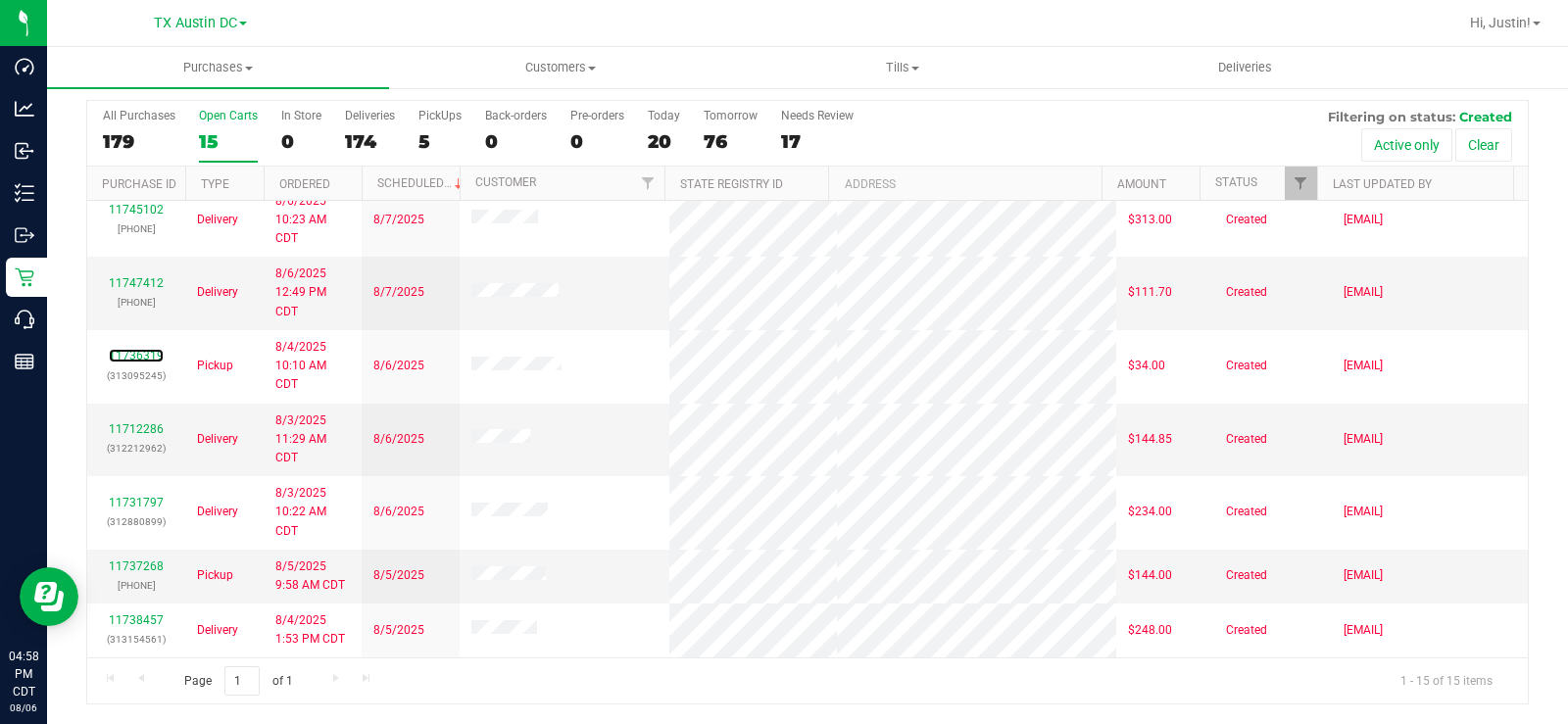click on "11736319" at bounding box center [136, 356] 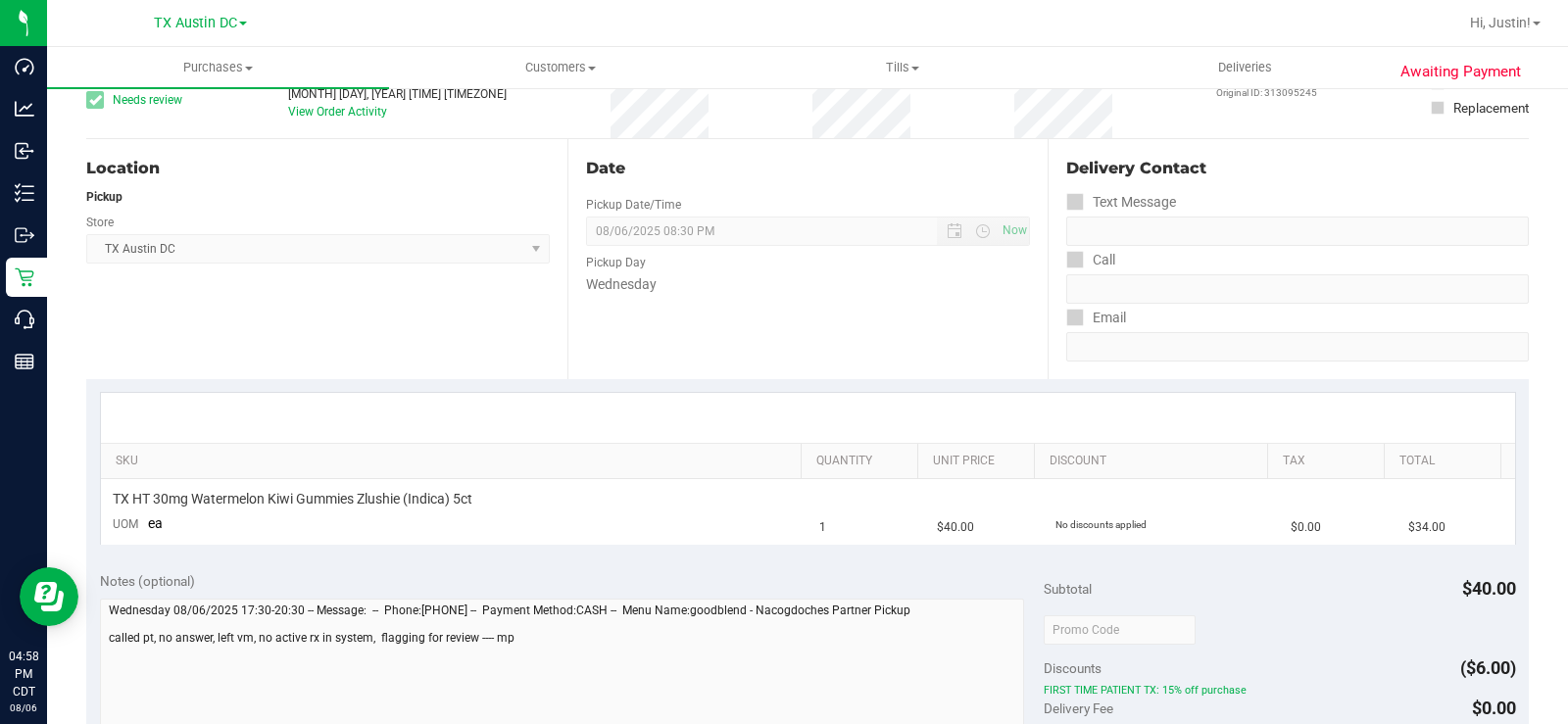 scroll, scrollTop: 0, scrollLeft: 0, axis: both 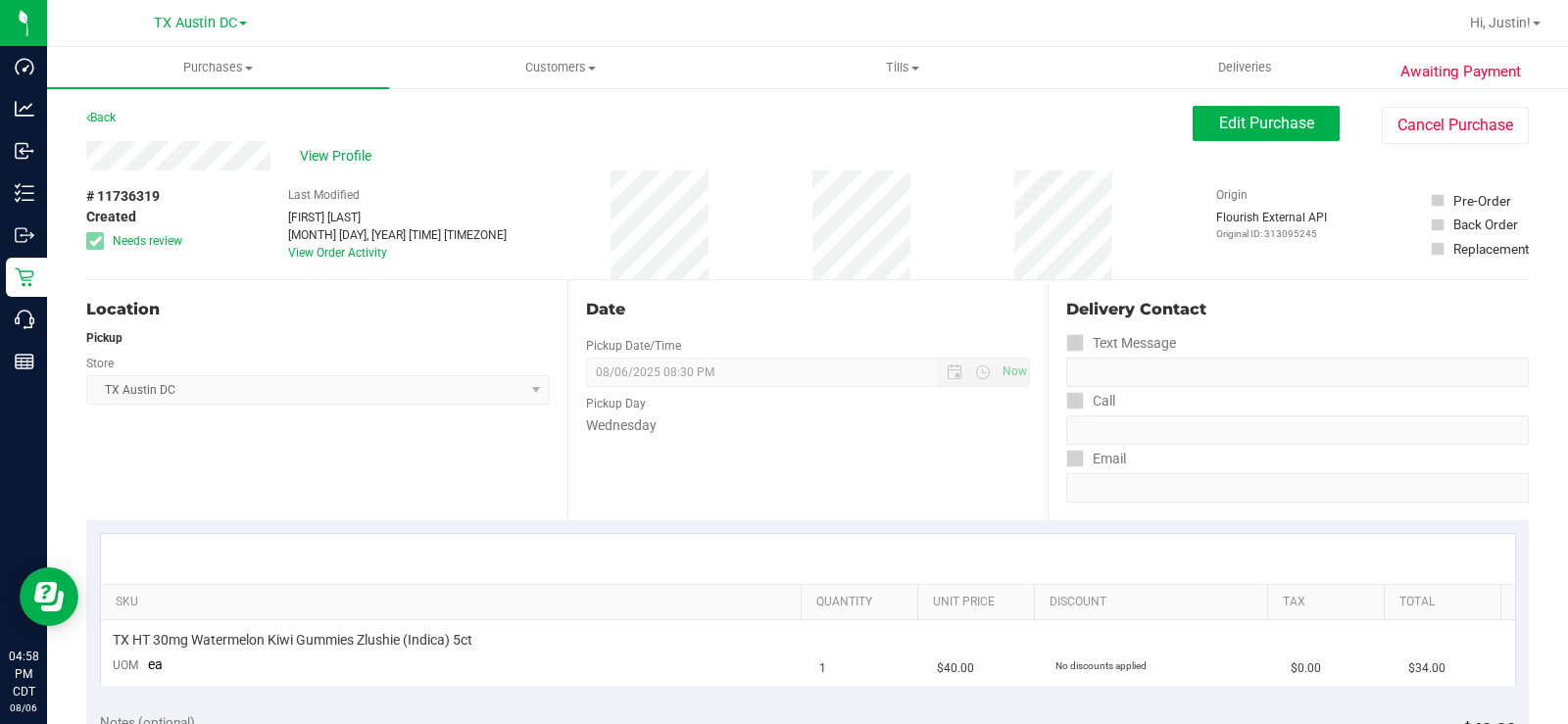 click on "View Profile" at bounding box center [639, 156] 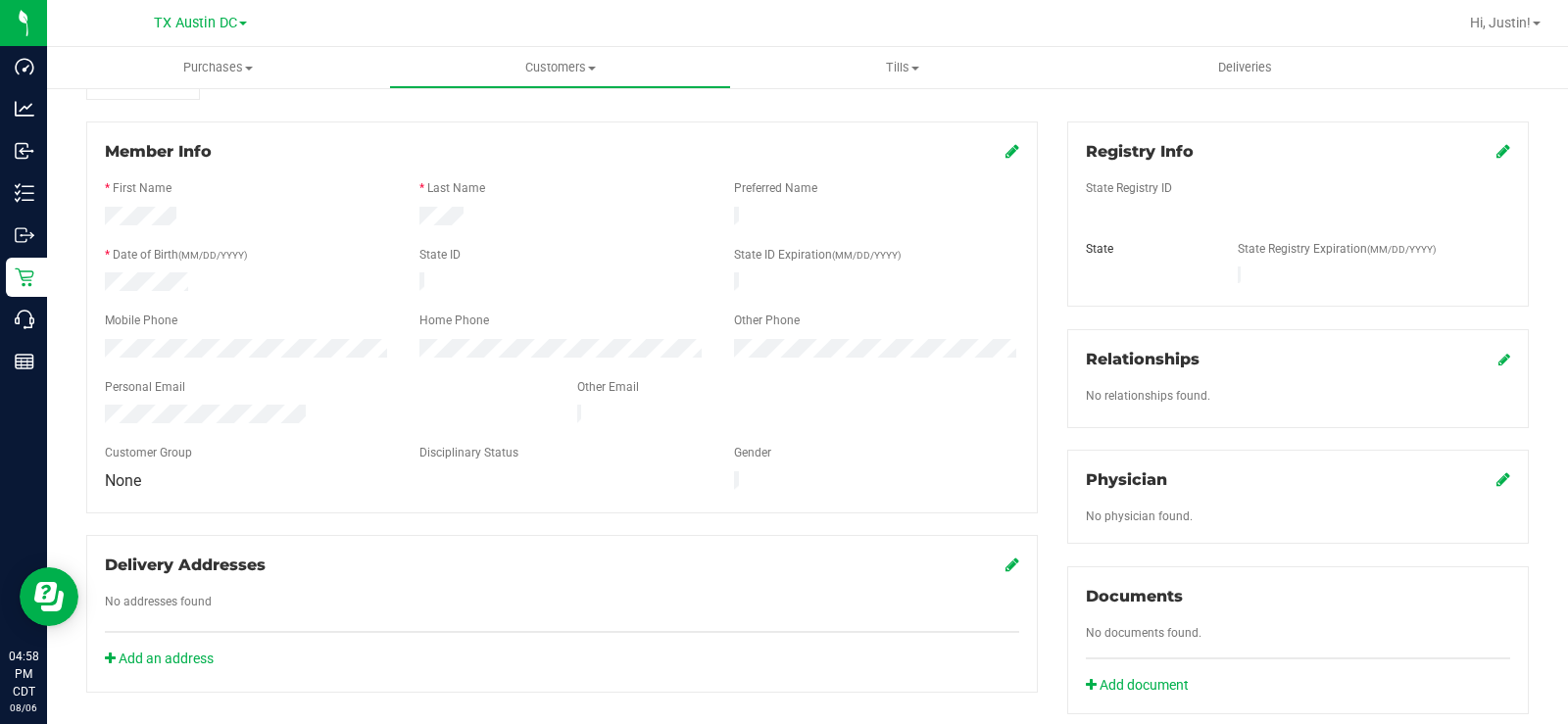 scroll, scrollTop: 278, scrollLeft: 0, axis: vertical 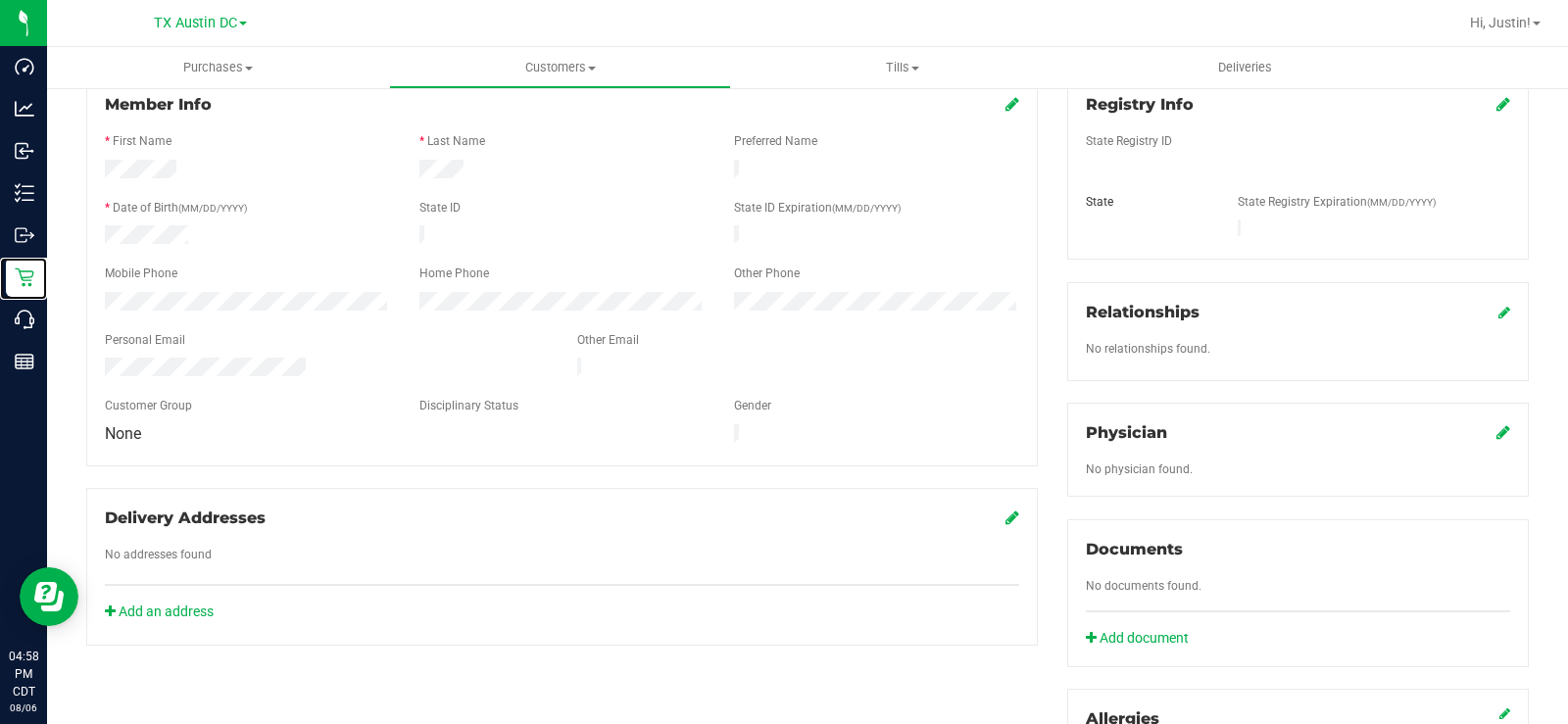 click on "Retail" at bounding box center [26, 277] 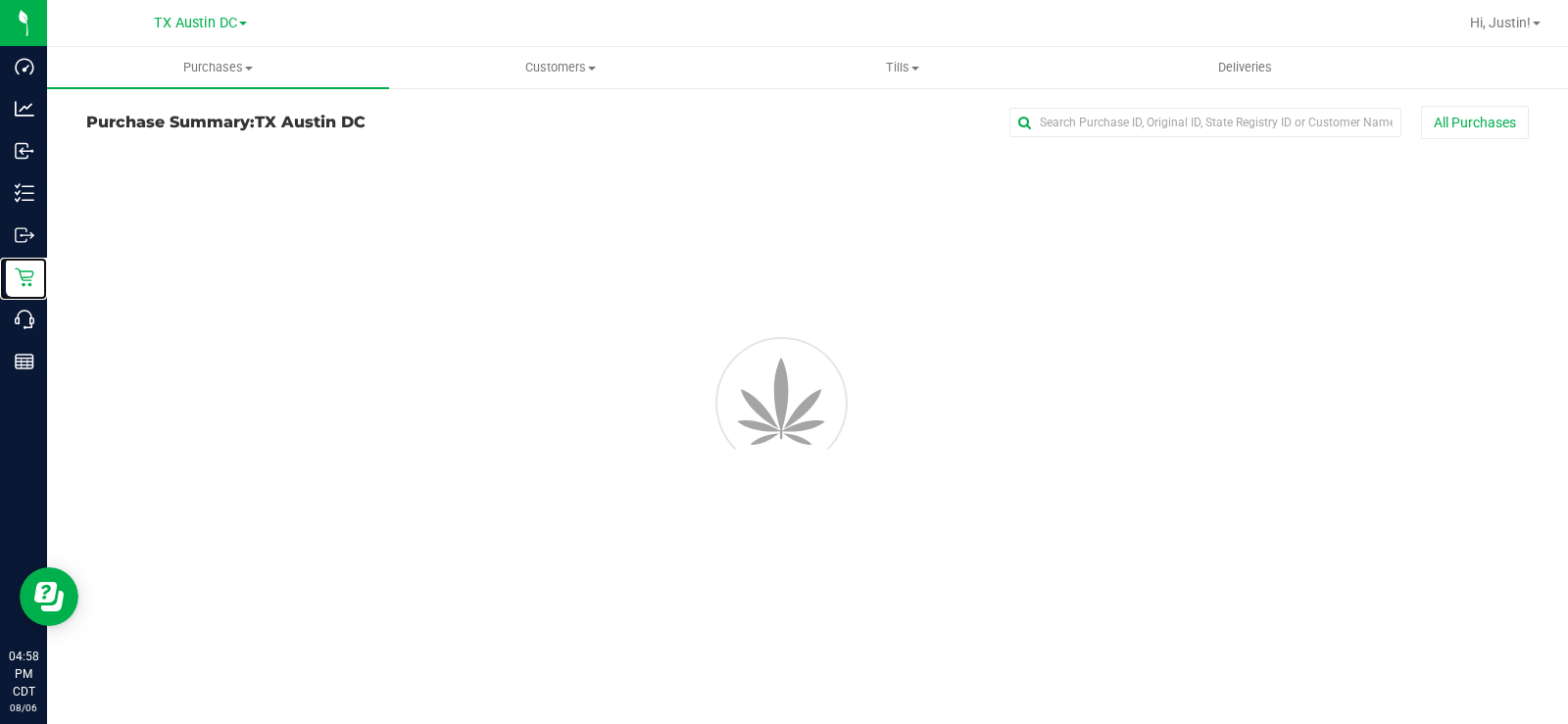 scroll, scrollTop: 0, scrollLeft: 0, axis: both 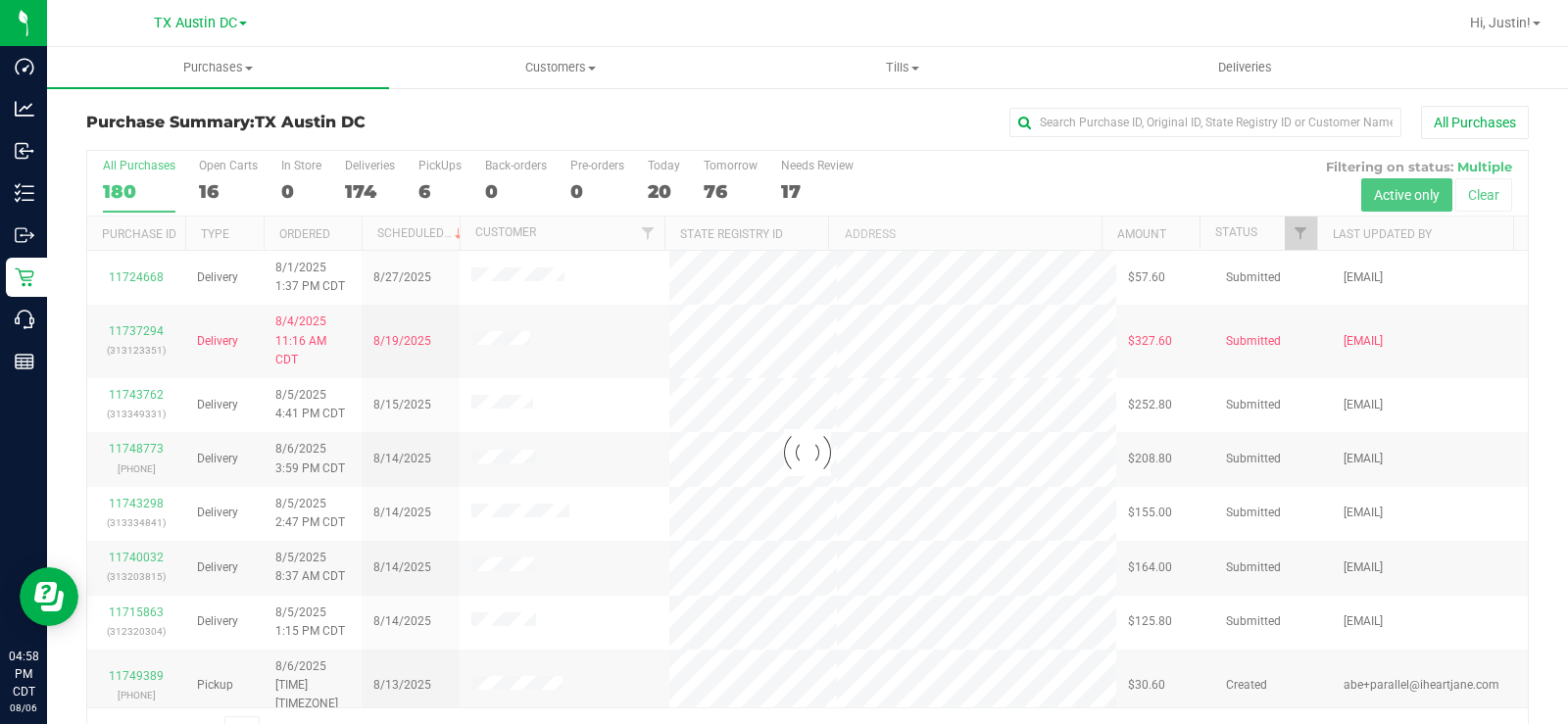 click on "16" at bounding box center [228, 191] 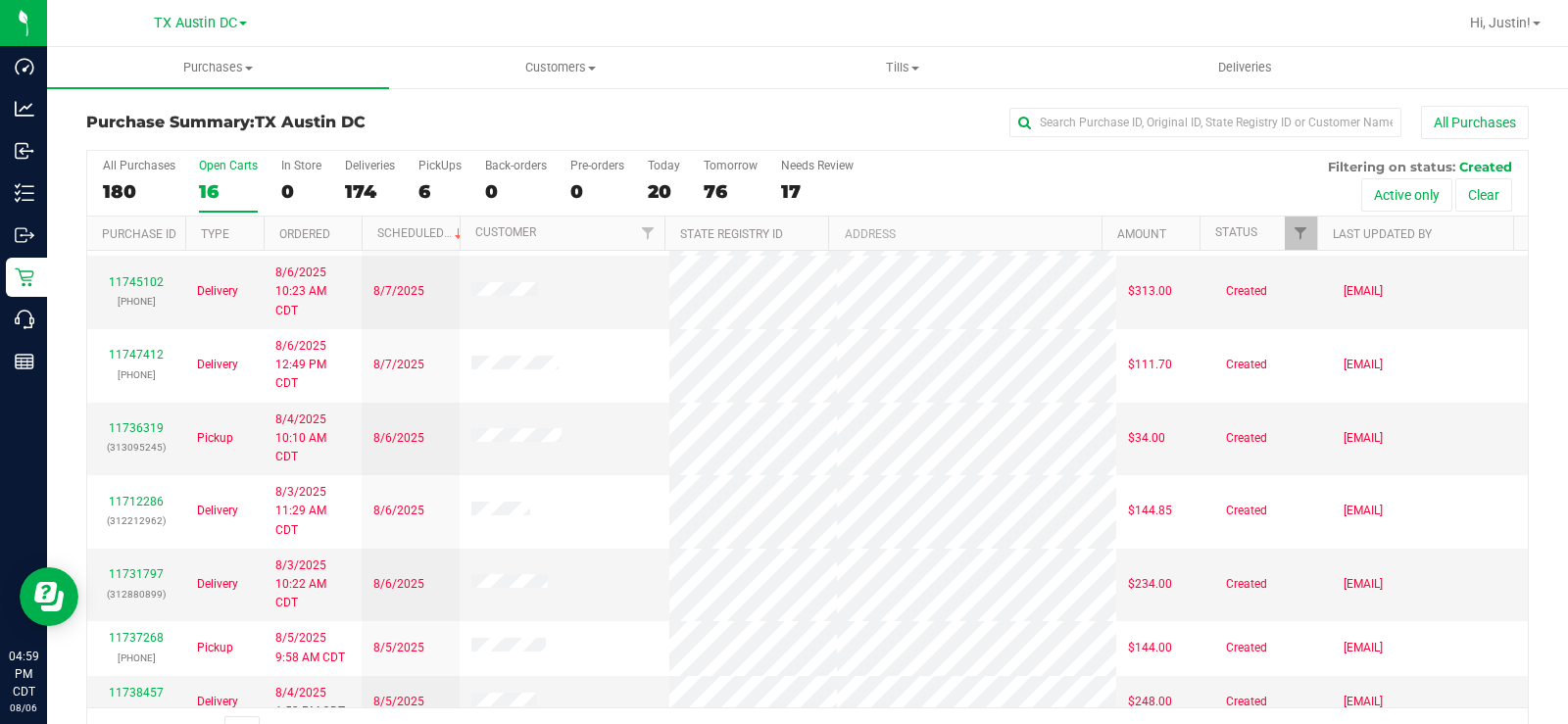 scroll, scrollTop: 543, scrollLeft: 0, axis: vertical 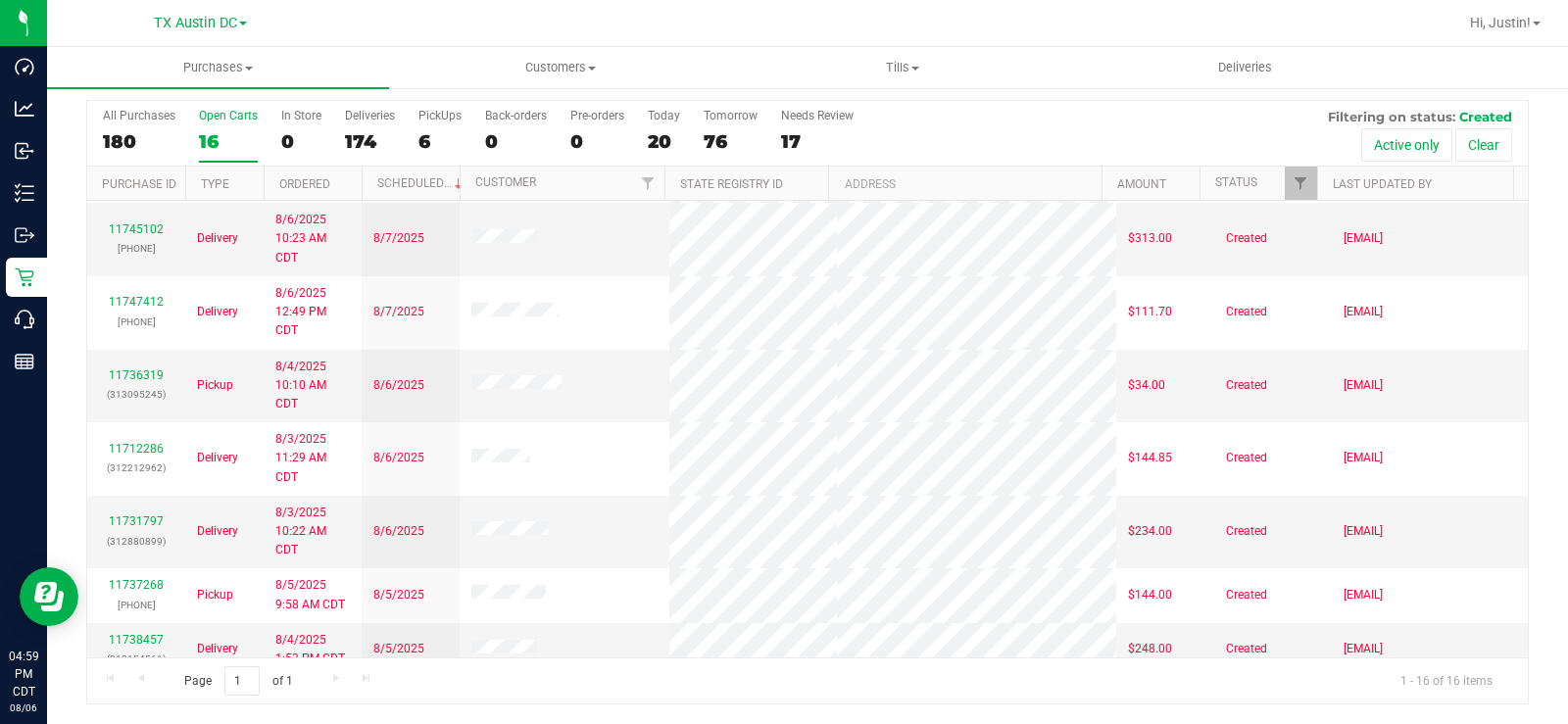 click on "16" at bounding box center (228, 141) 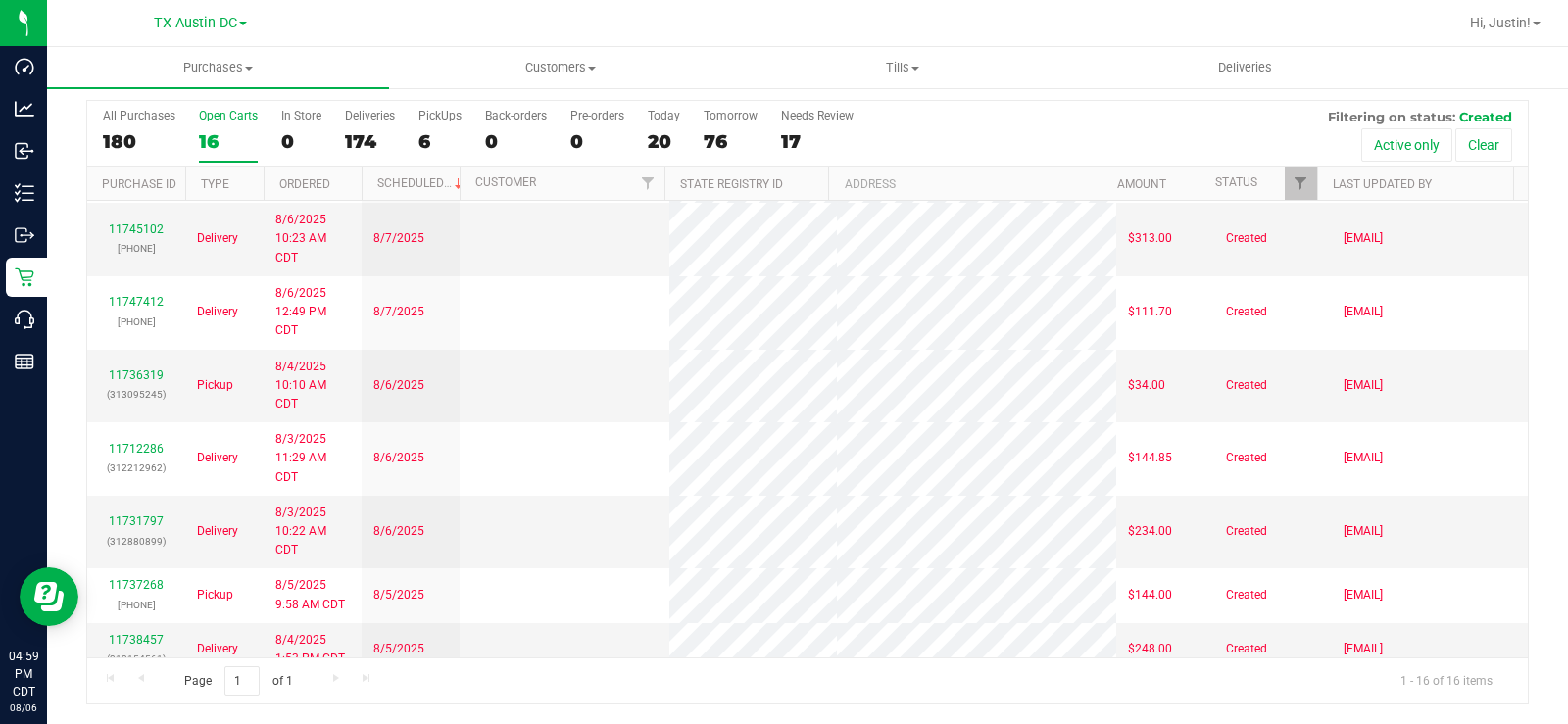 scroll, scrollTop: 0, scrollLeft: 0, axis: both 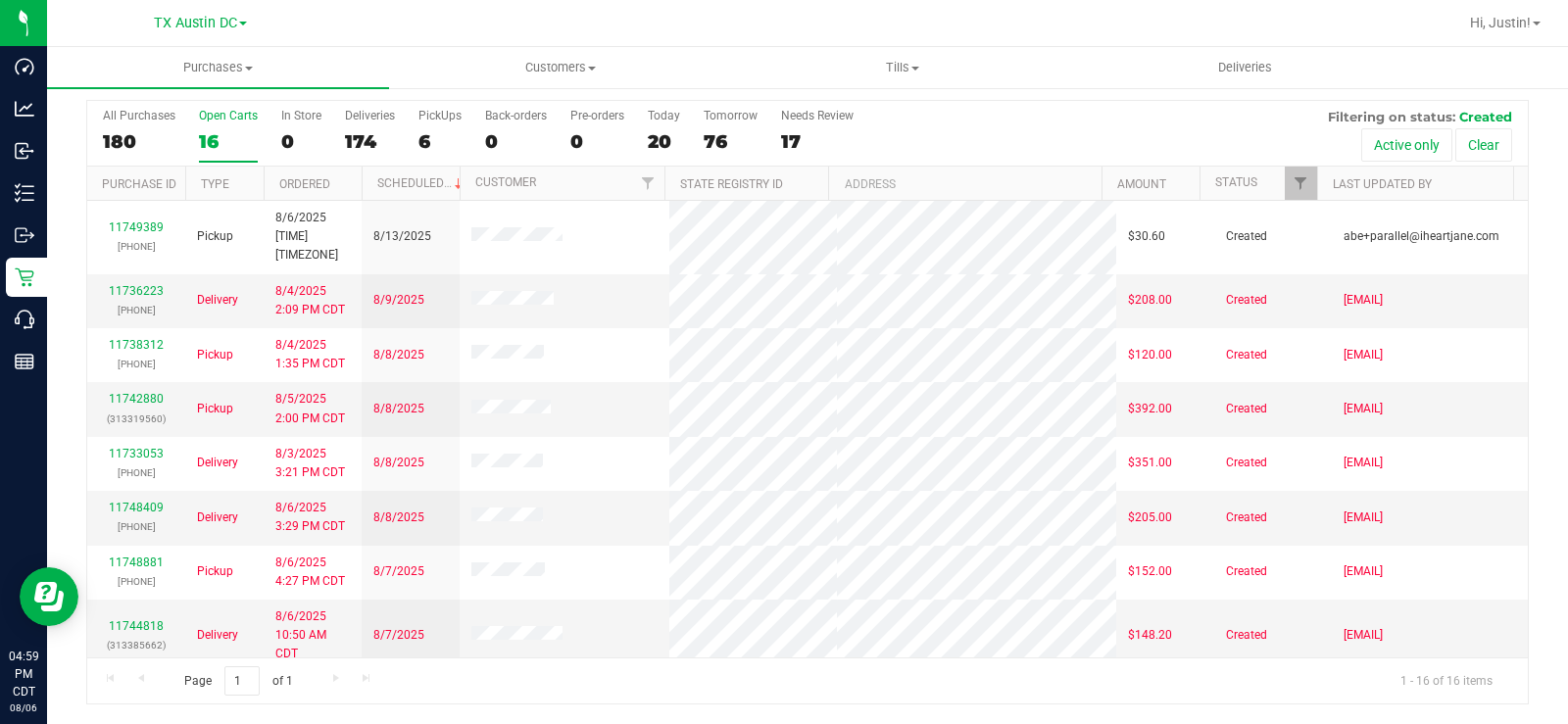 click on "16" at bounding box center (228, 141) 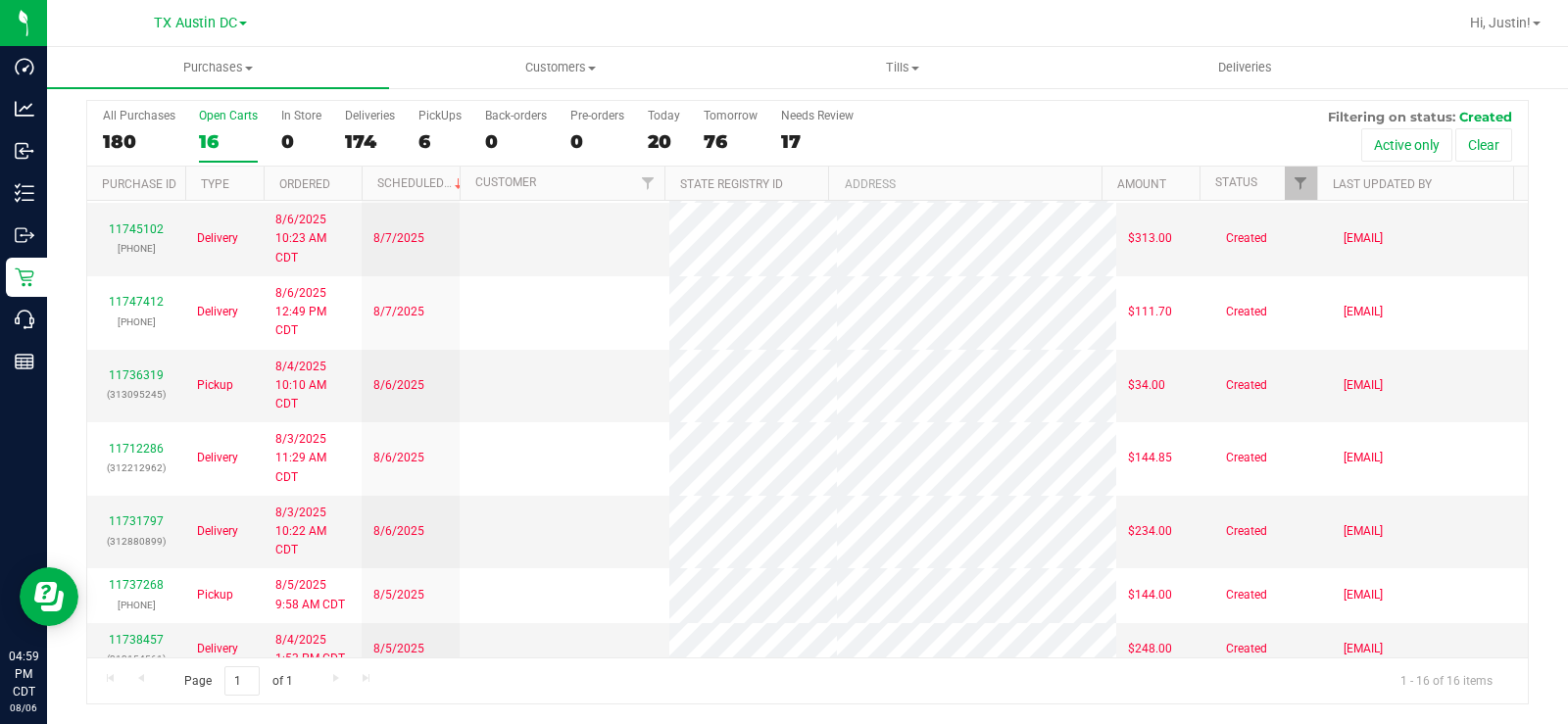 scroll, scrollTop: 0, scrollLeft: 0, axis: both 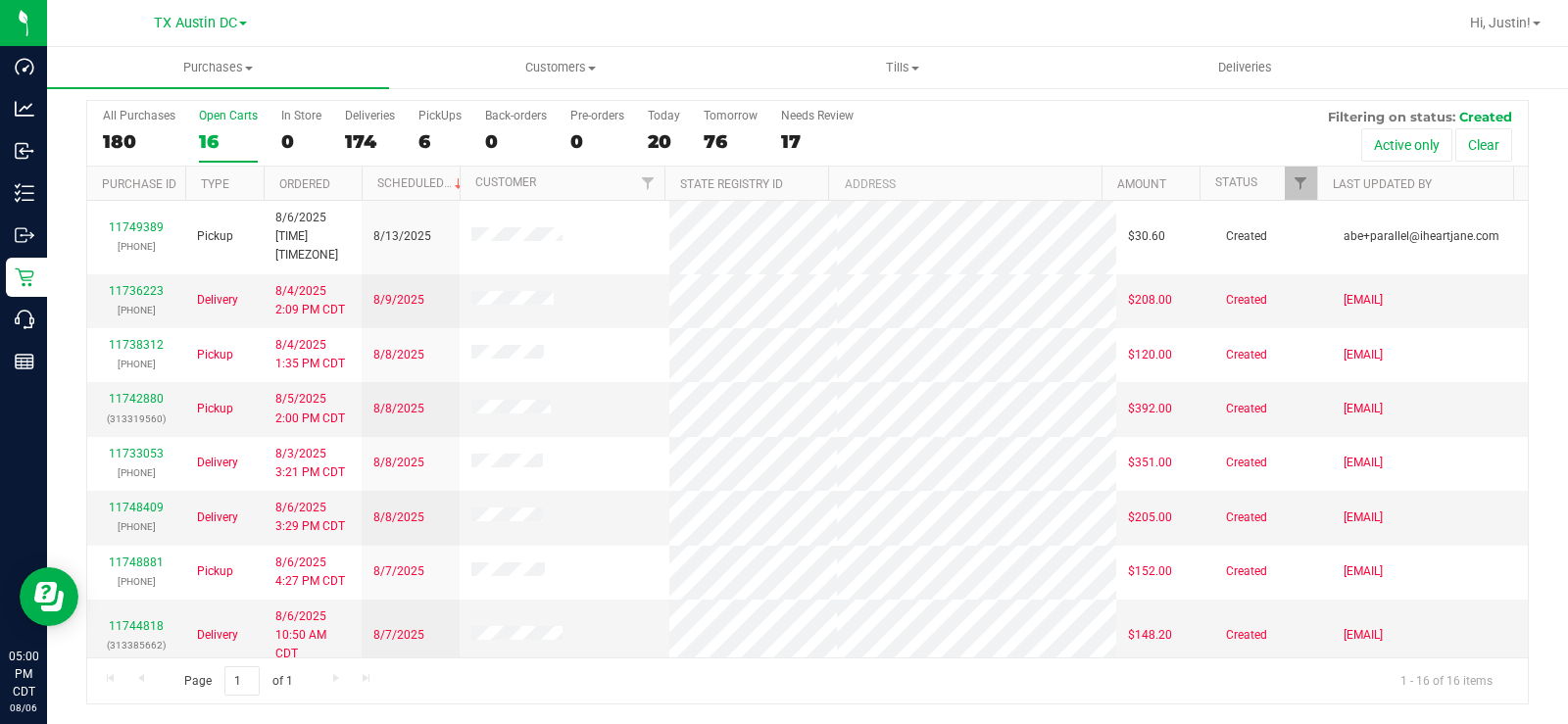 click on "Open Carts" at bounding box center (228, 116) 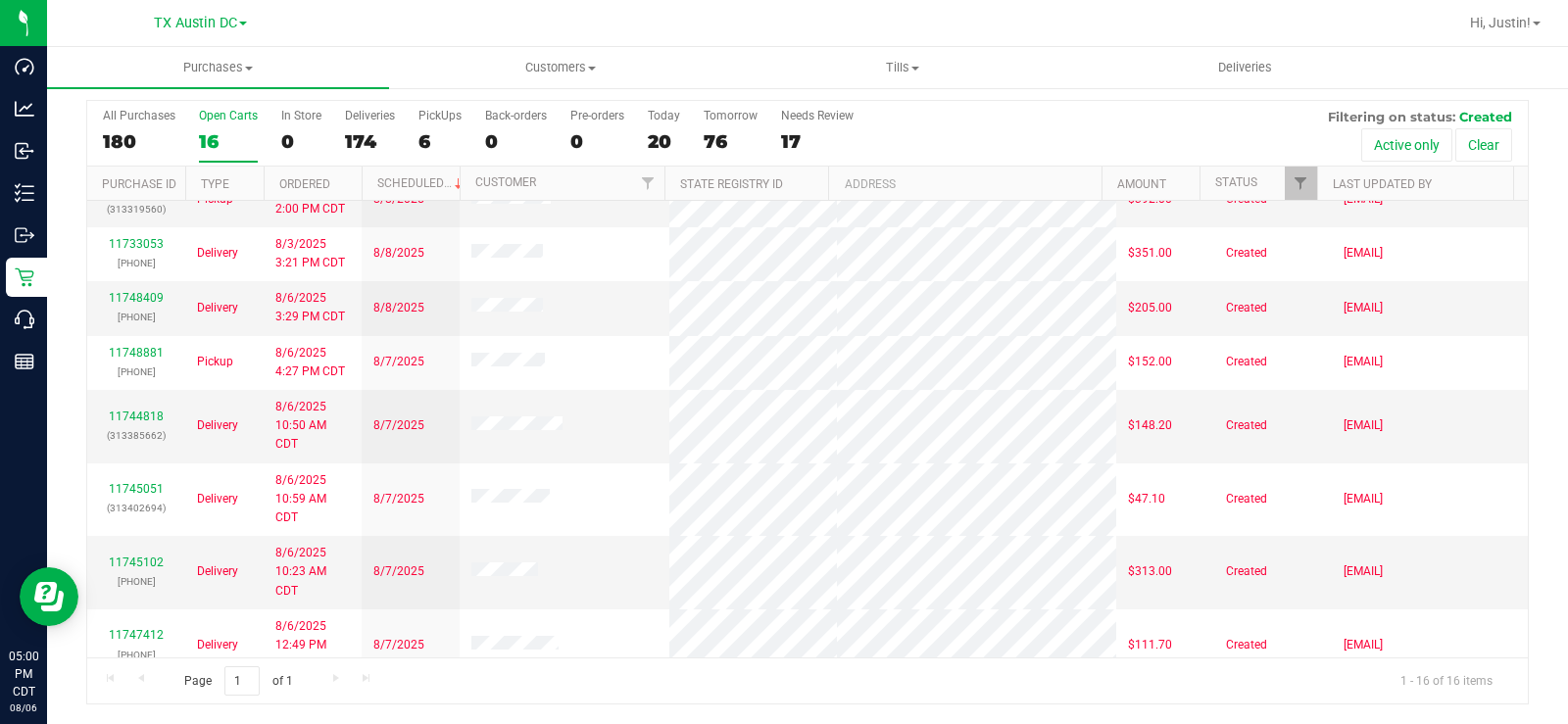 scroll, scrollTop: 0, scrollLeft: 0, axis: both 